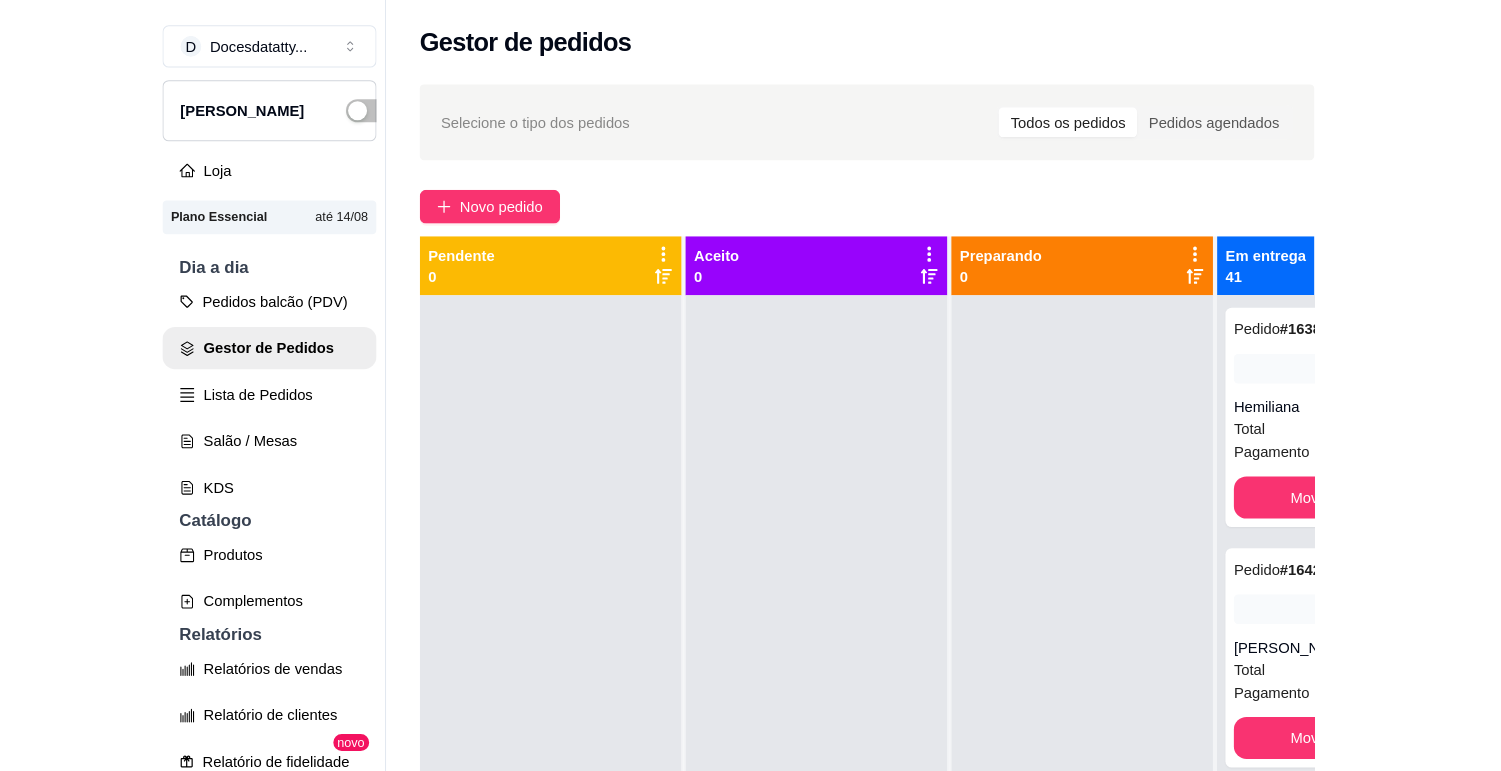 scroll, scrollTop: 0, scrollLeft: 0, axis: both 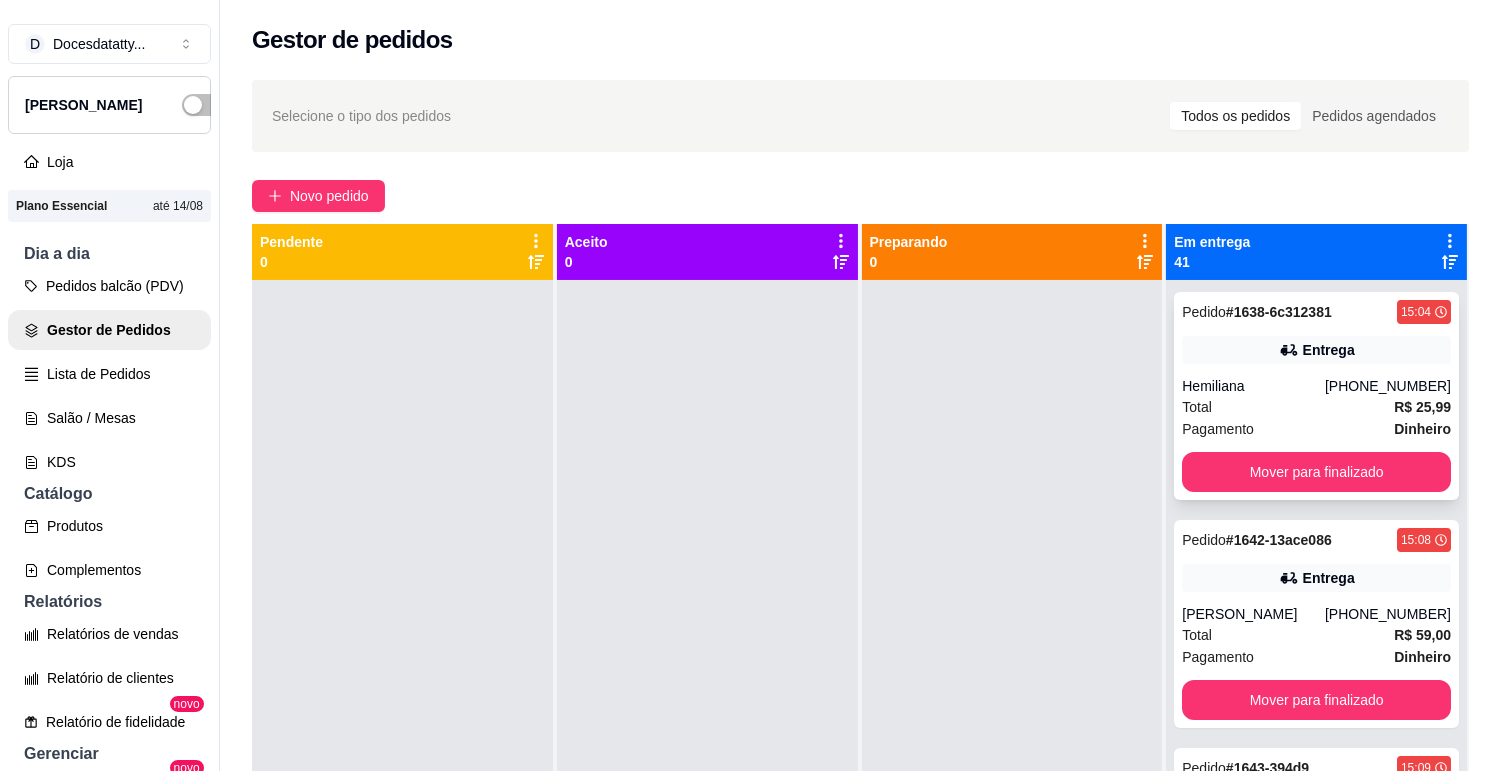 click on "Entrega" at bounding box center (1316, 350) 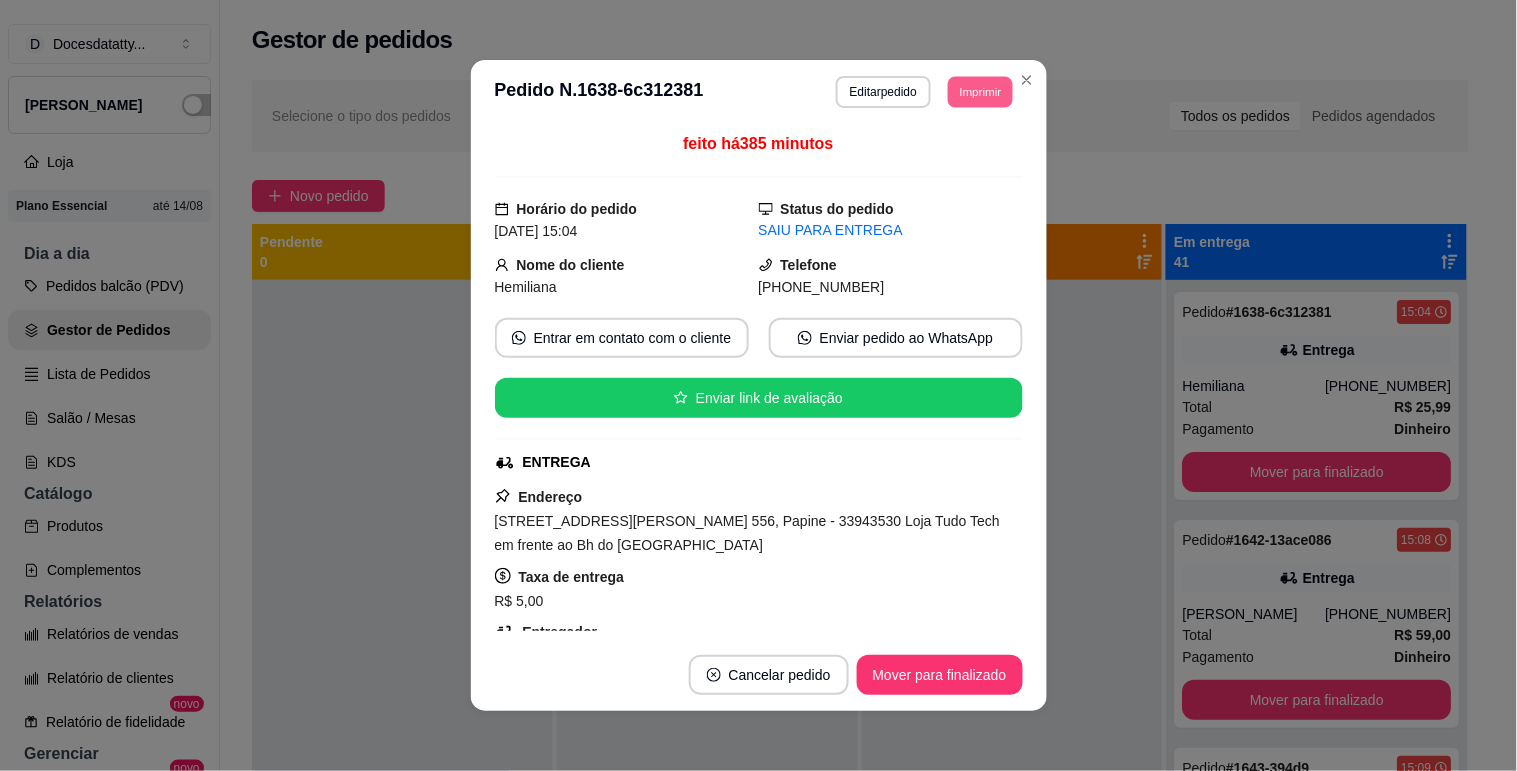 click on "Imprimir" at bounding box center (980, 91) 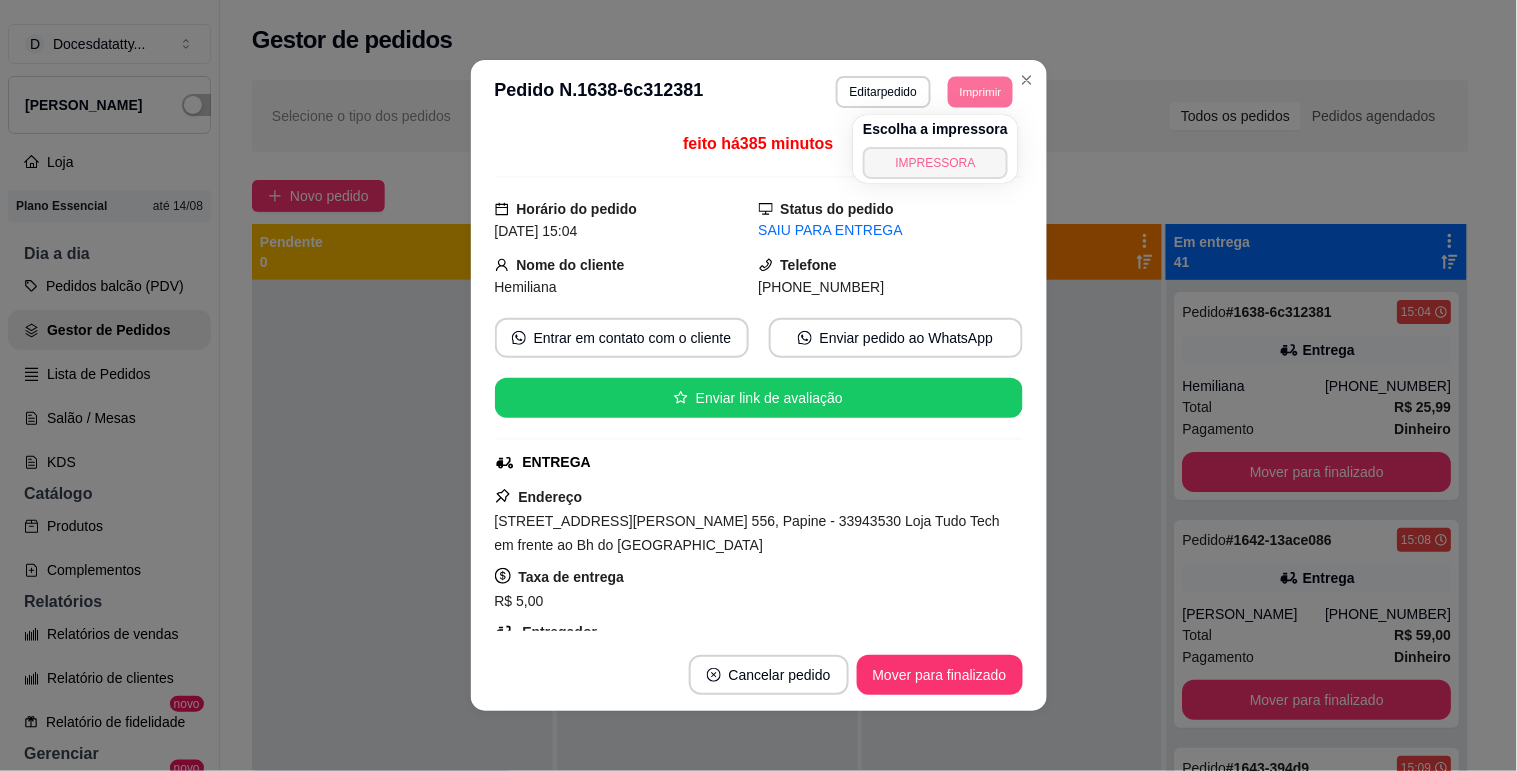 click on "IMPRESSORA" at bounding box center [935, 163] 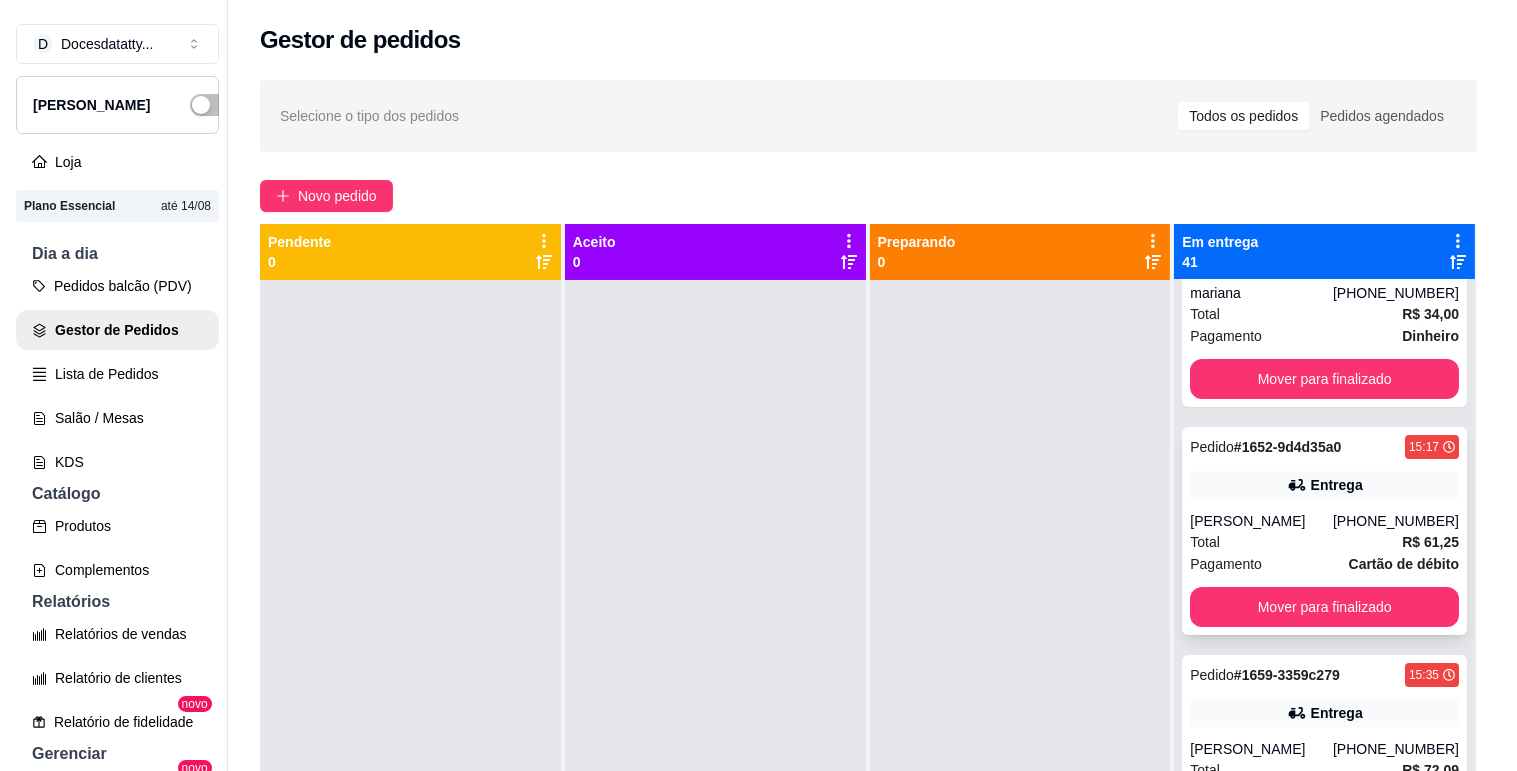scroll, scrollTop: 888, scrollLeft: 0, axis: vertical 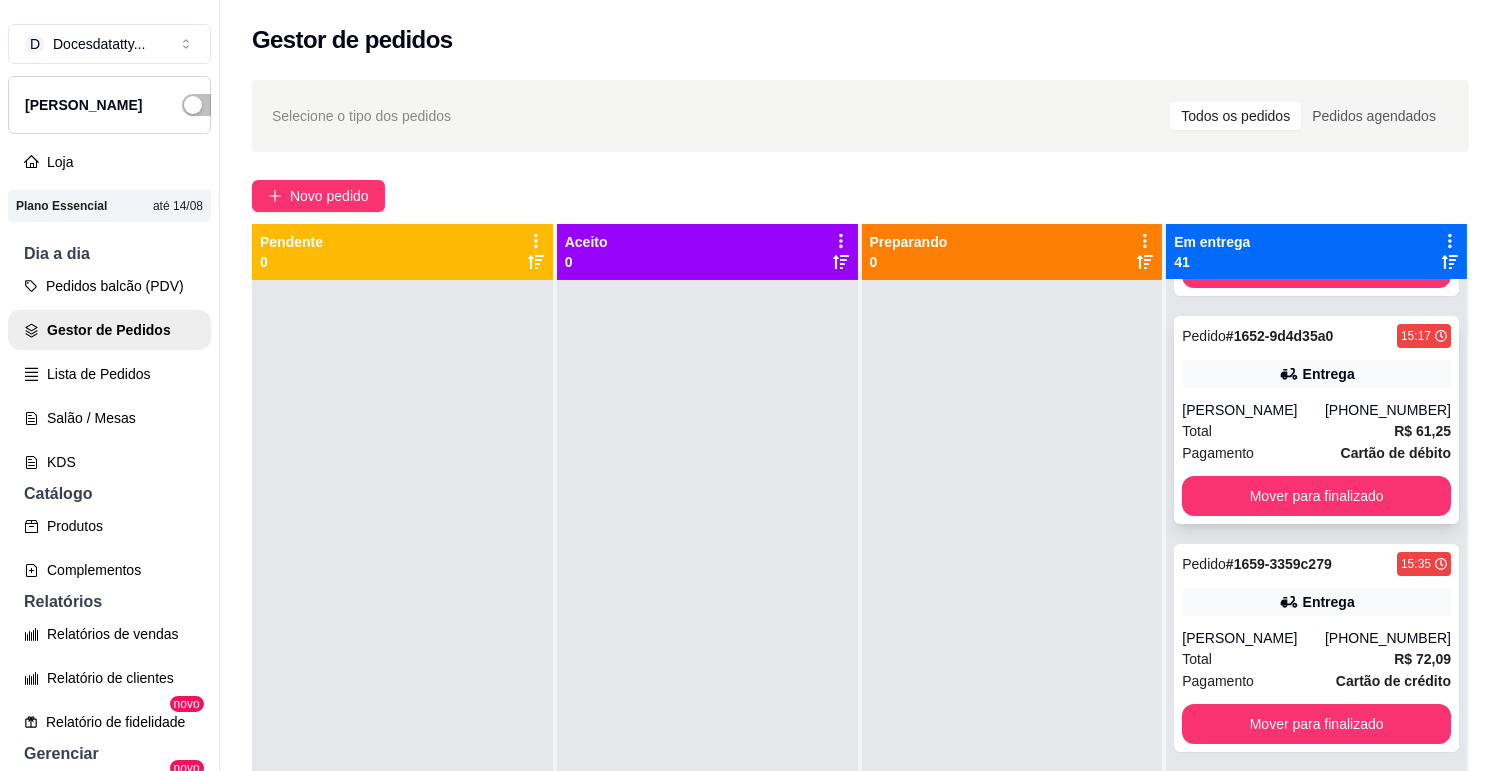 click on "Entrega" at bounding box center [1329, 374] 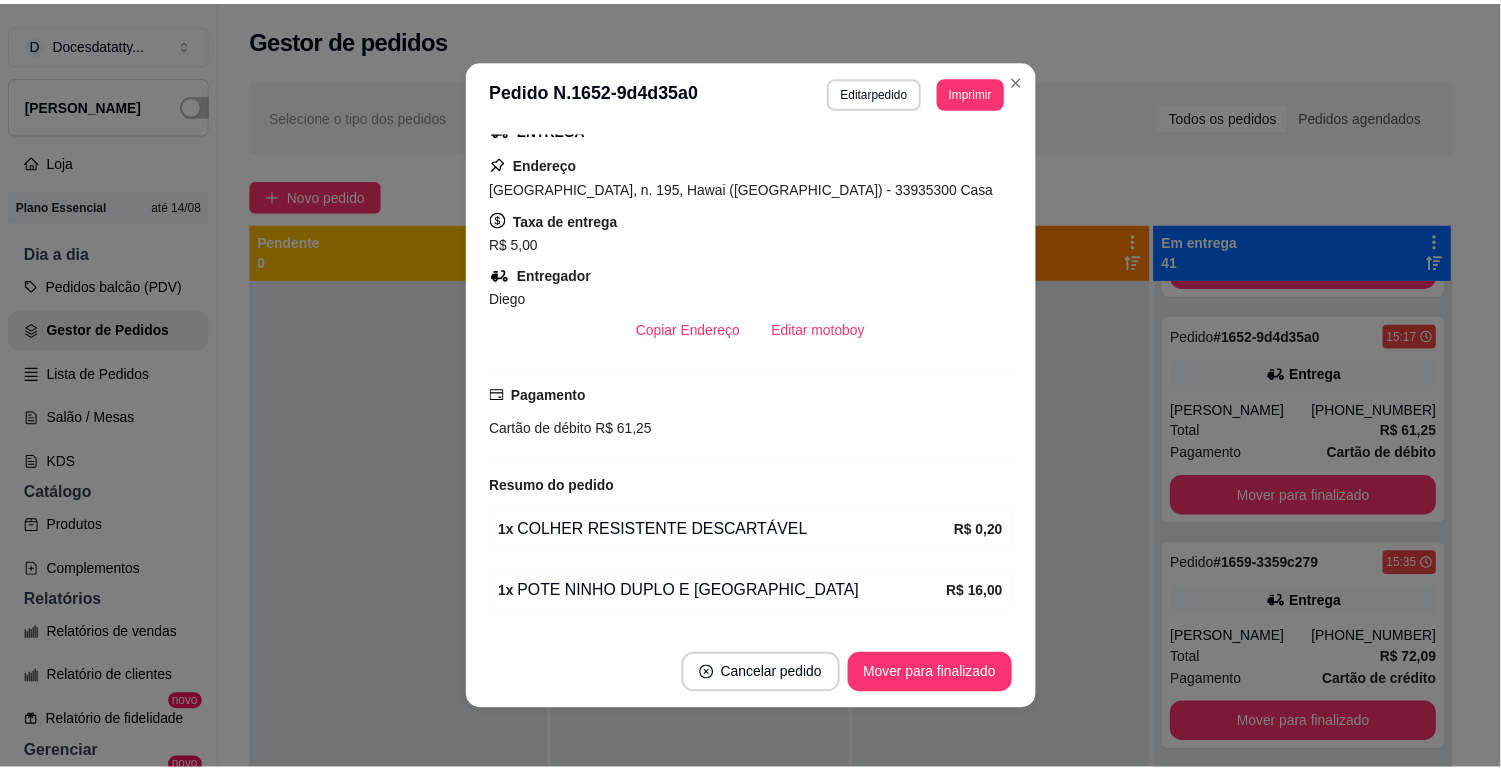 scroll, scrollTop: 0, scrollLeft: 0, axis: both 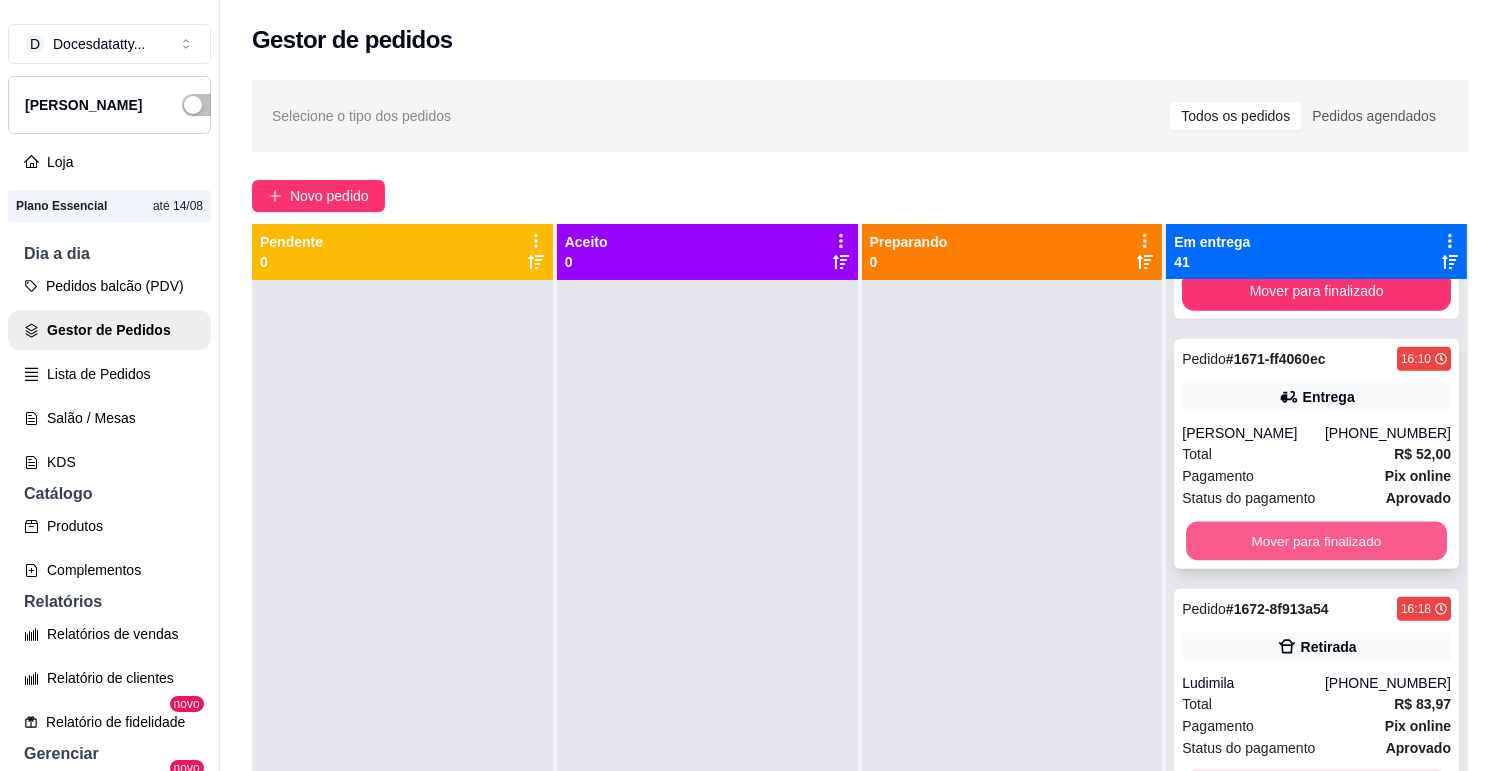 click on "Mover para finalizado" at bounding box center (1316, 541) 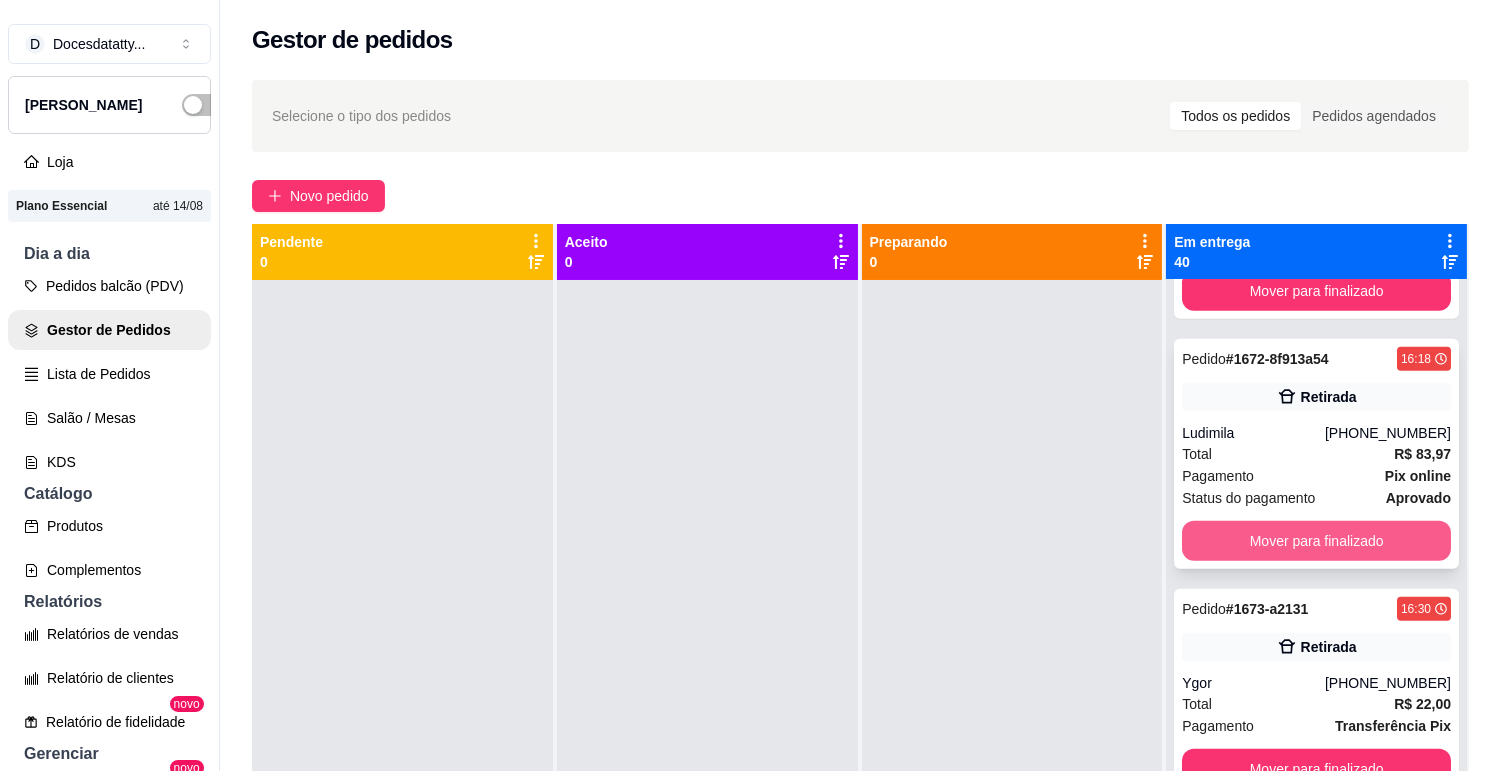 click on "Mover para finalizado" at bounding box center [1316, 541] 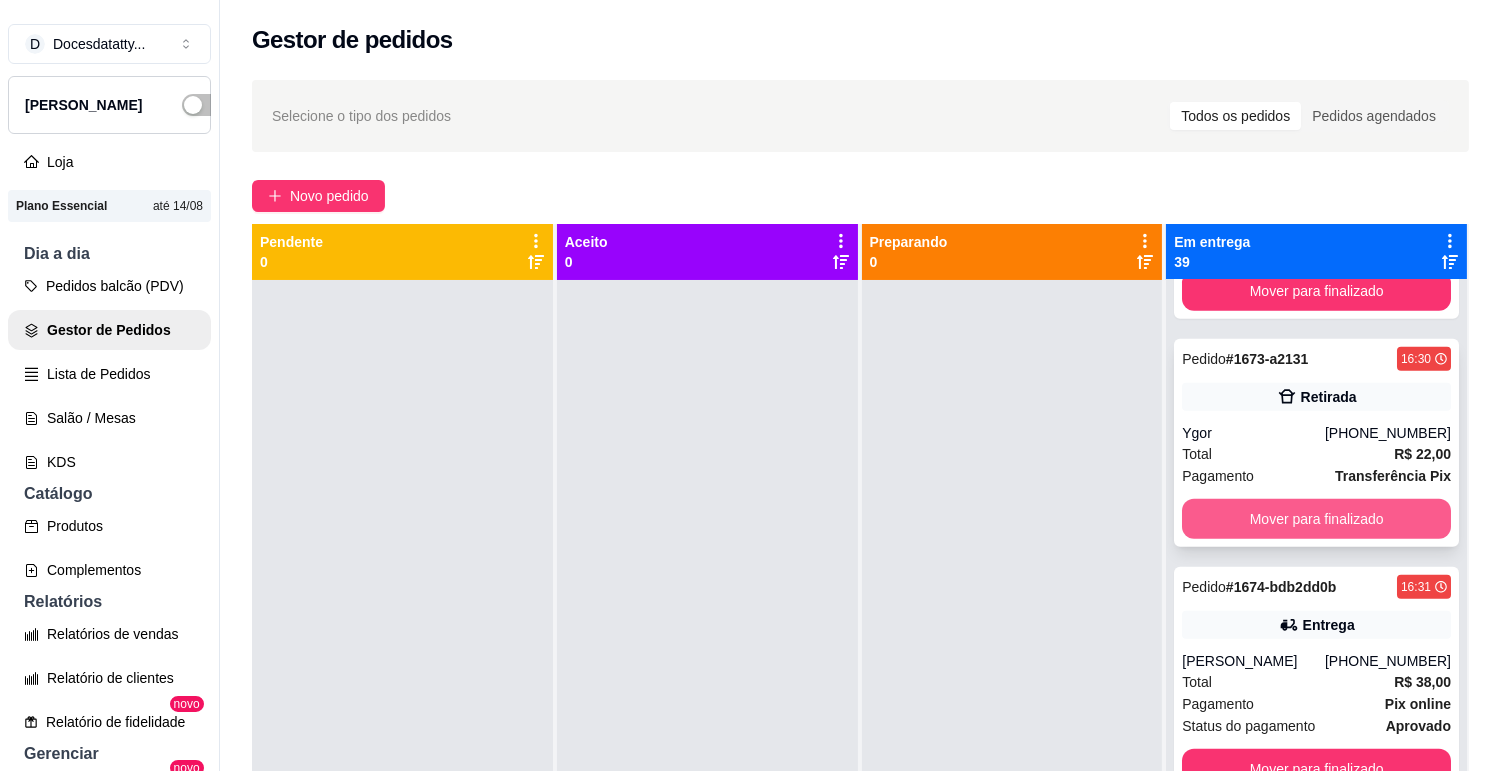 click on "Mover para finalizado" at bounding box center (1316, 519) 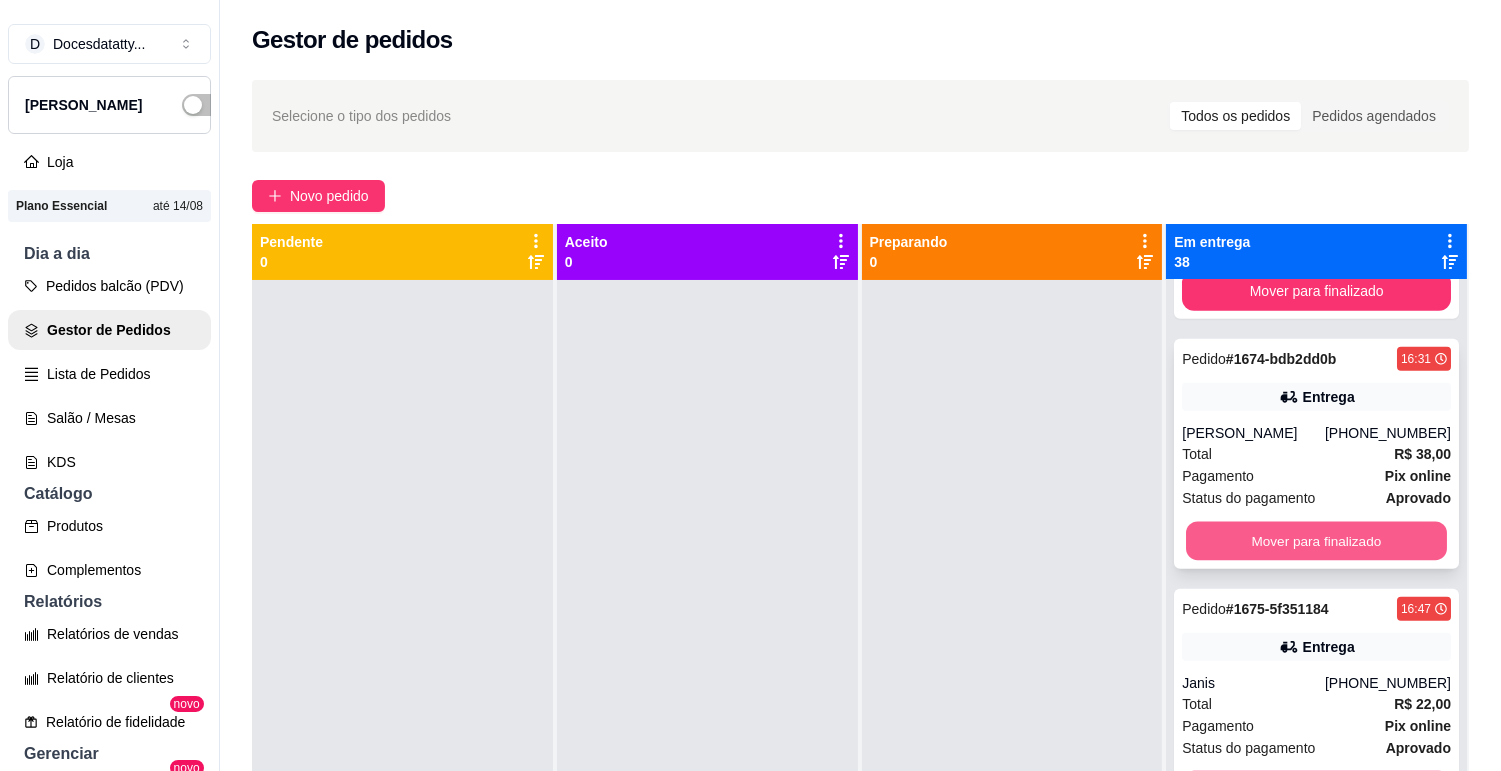 click on "Mover para finalizado" at bounding box center [1316, 541] 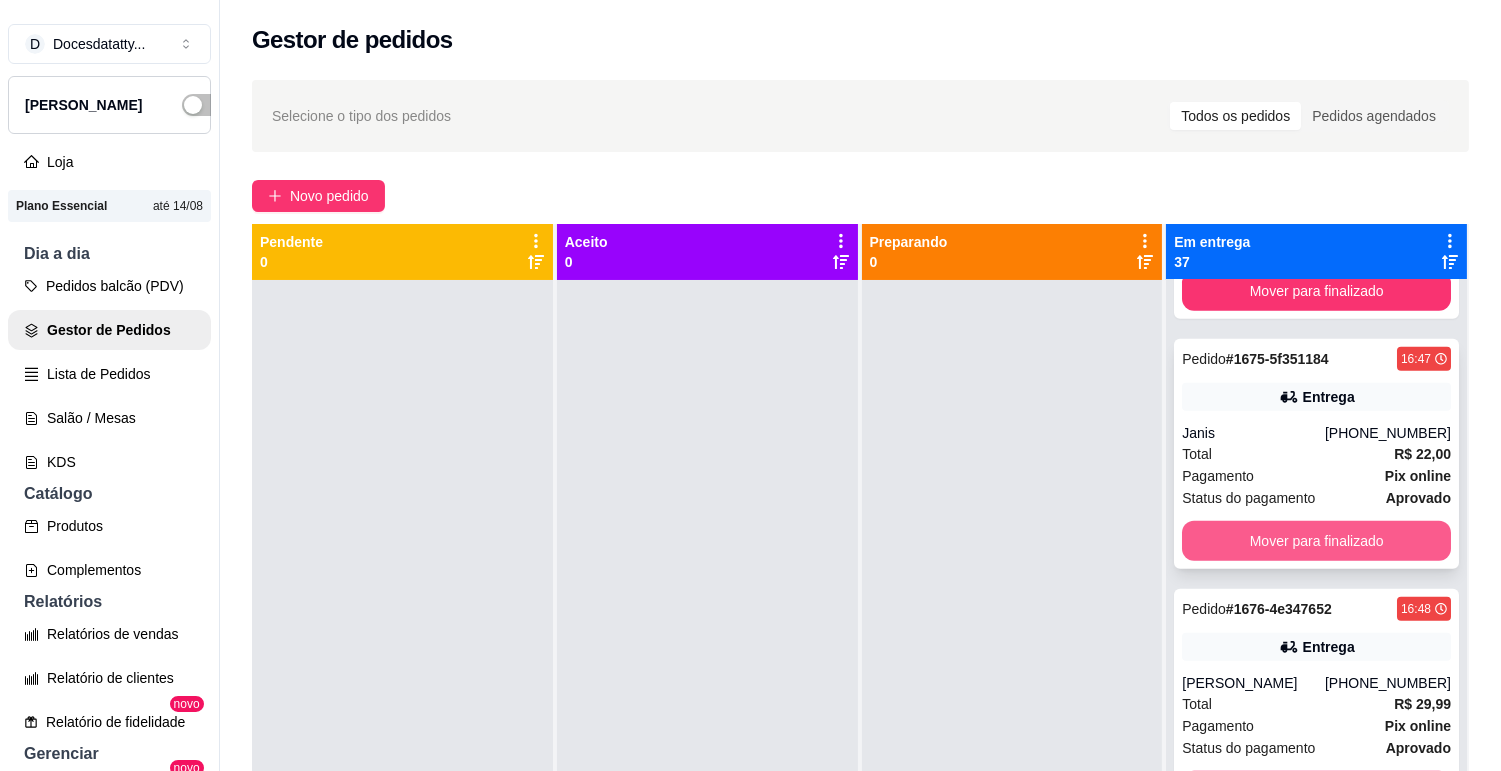 click on "Mover para finalizado" at bounding box center (1316, 541) 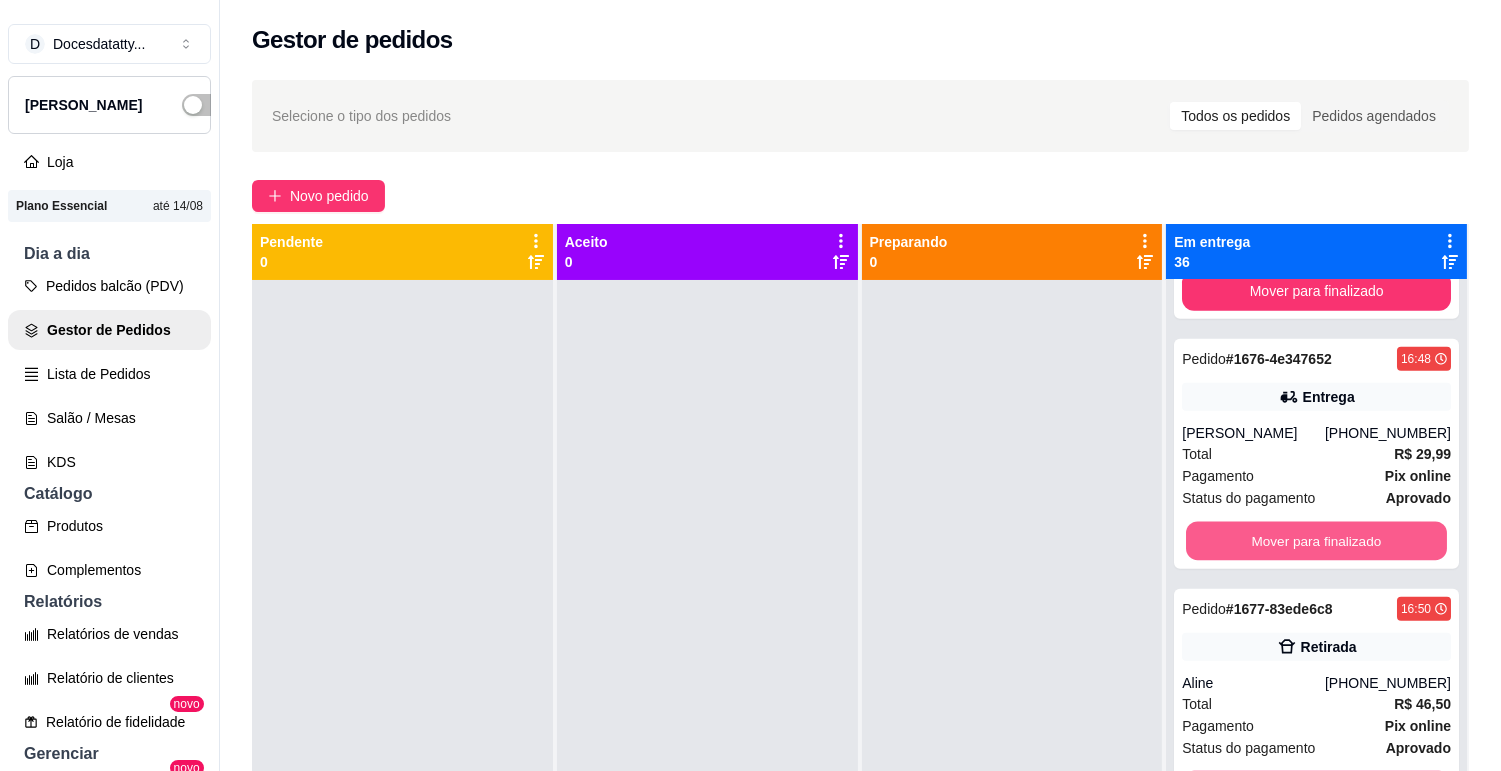 click on "Mover para finalizado" at bounding box center [1316, 541] 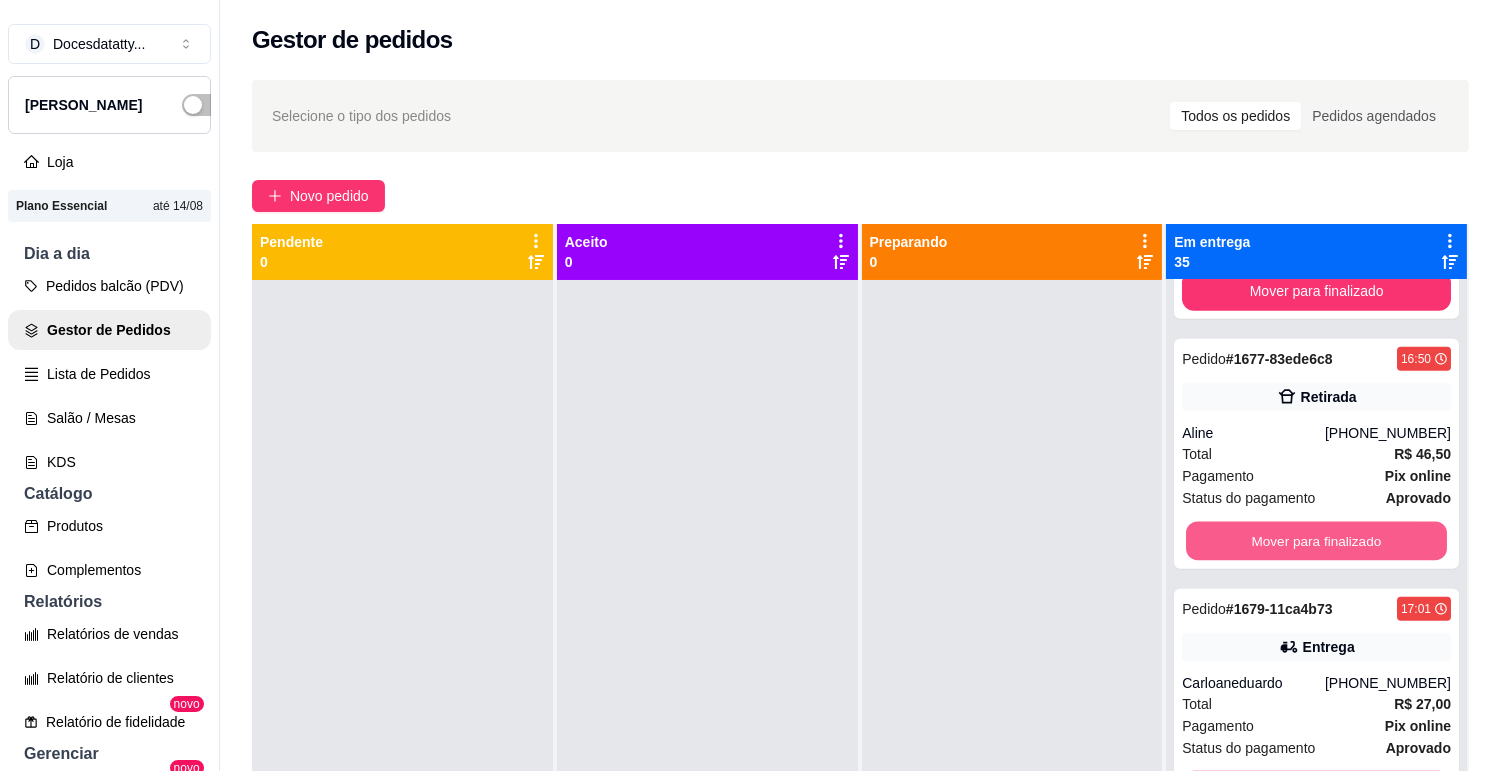 click on "Mover para finalizado" at bounding box center (1316, 541) 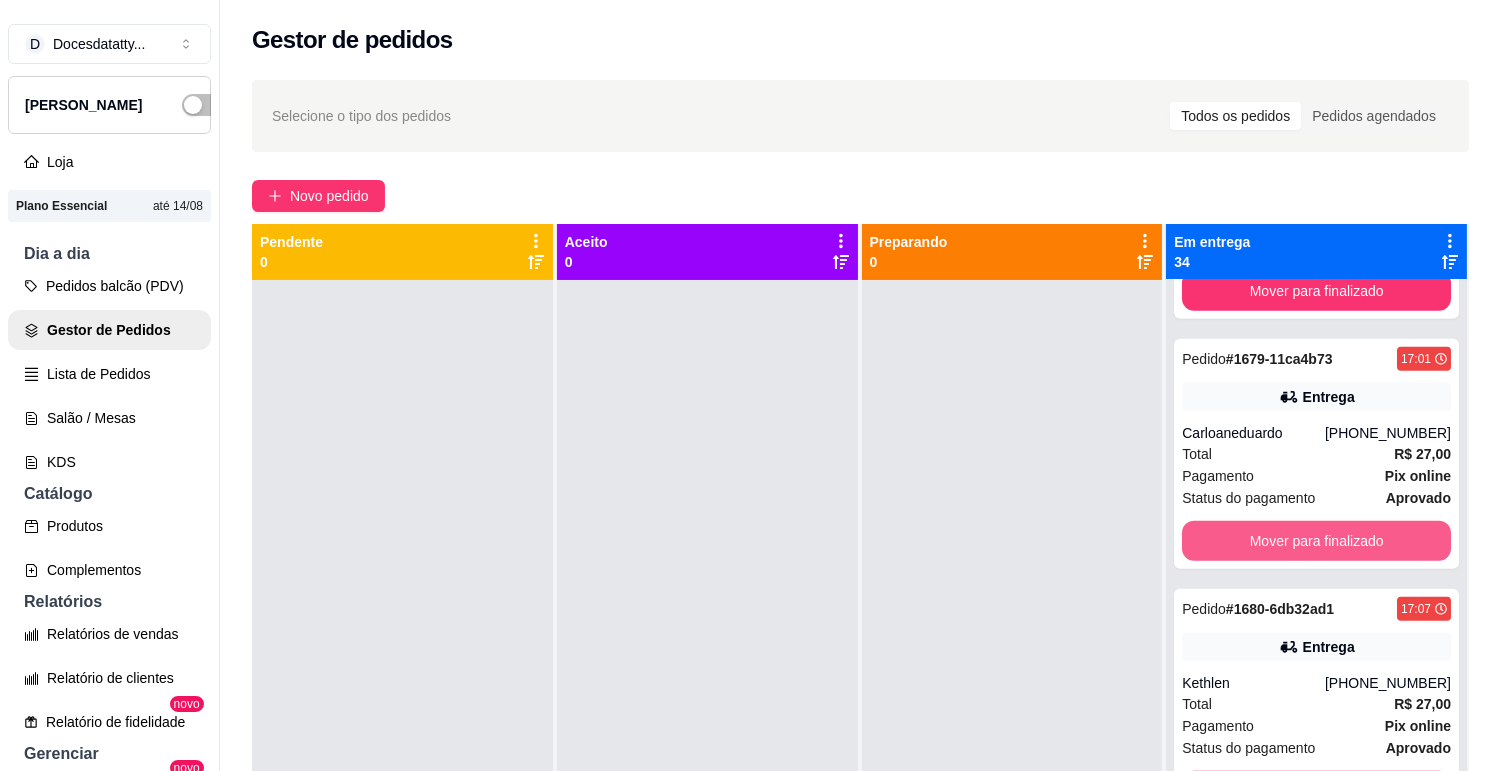 click on "Mover para finalizado" at bounding box center (1316, 541) 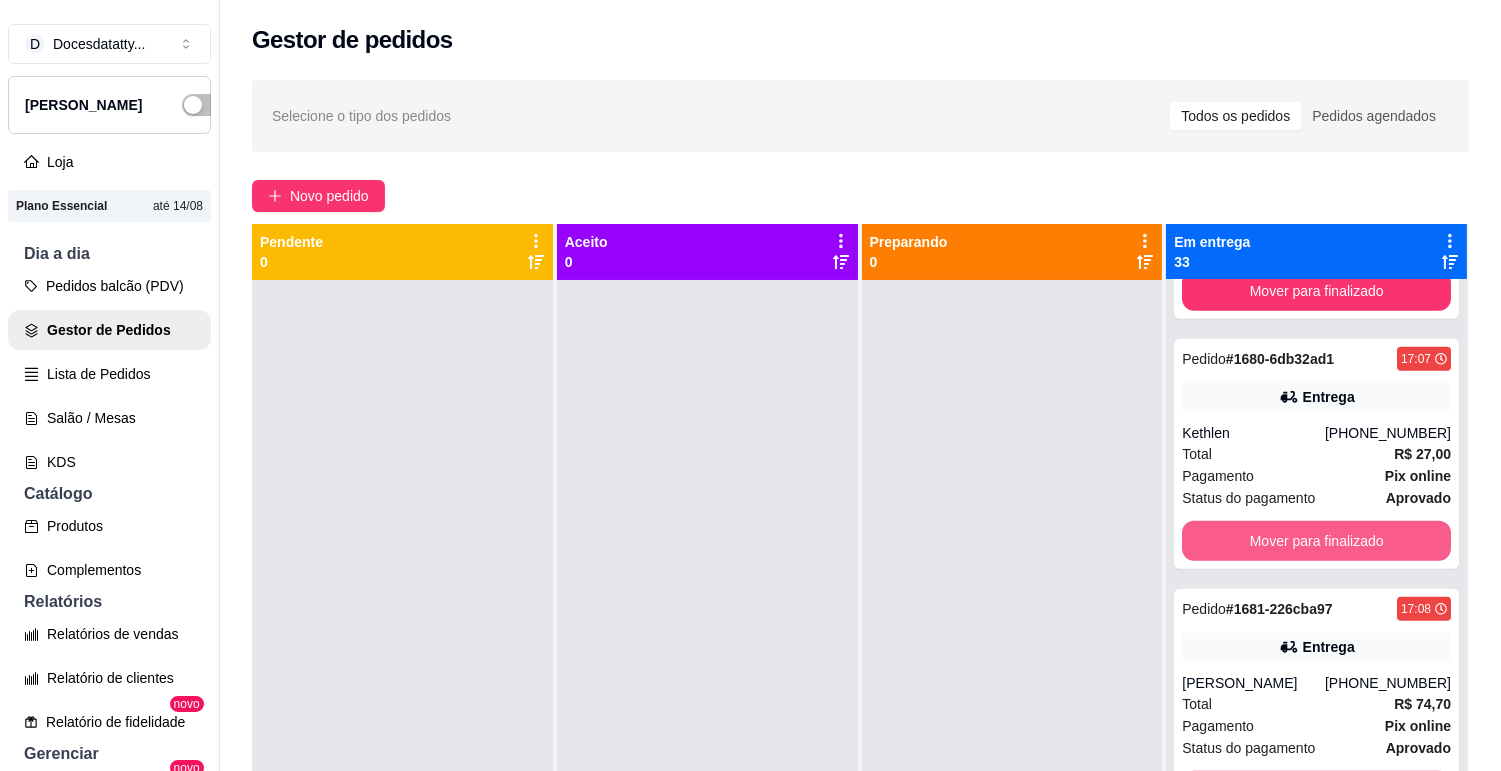 click on "Mover para finalizado" at bounding box center (1316, 541) 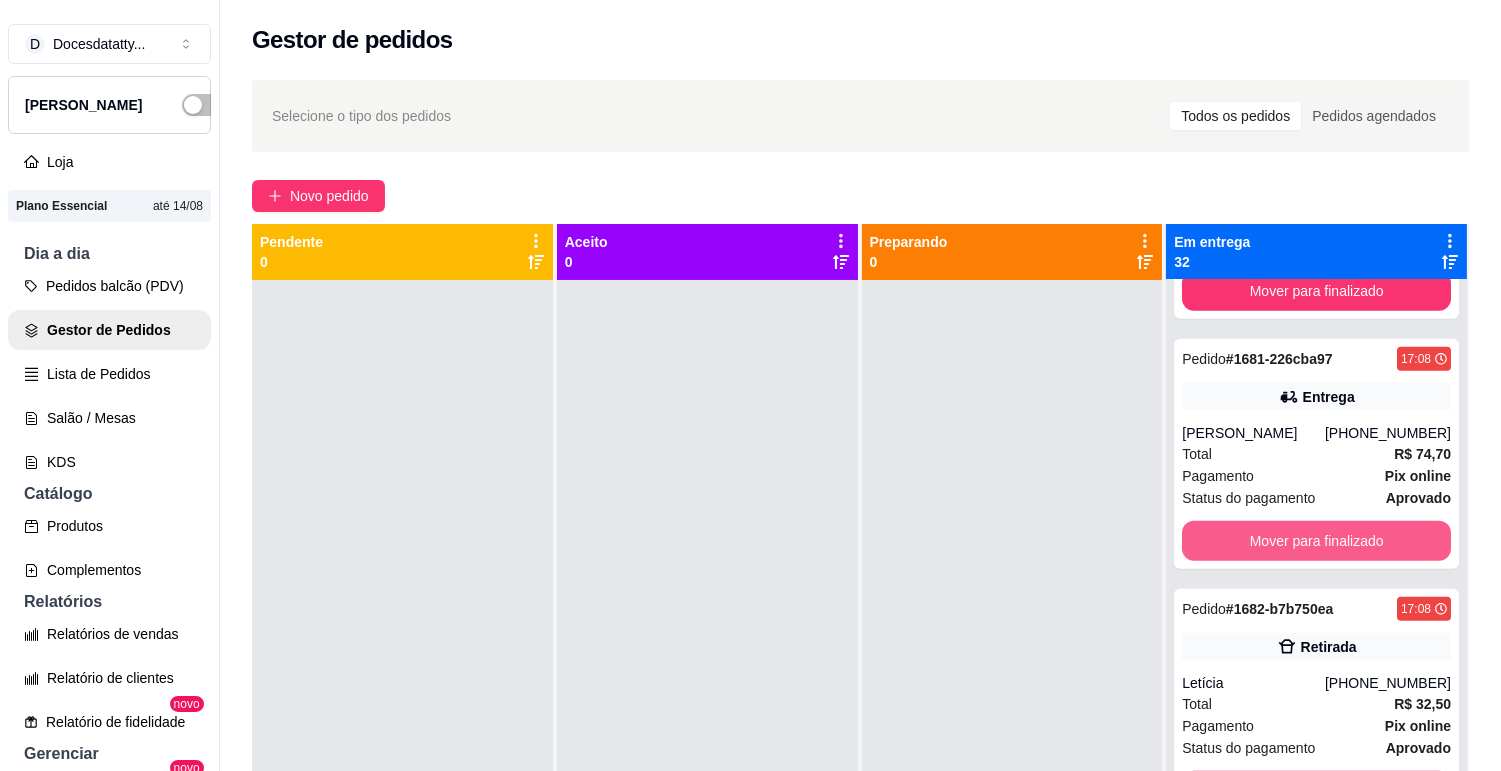 click on "Mover para finalizado" at bounding box center [1316, 541] 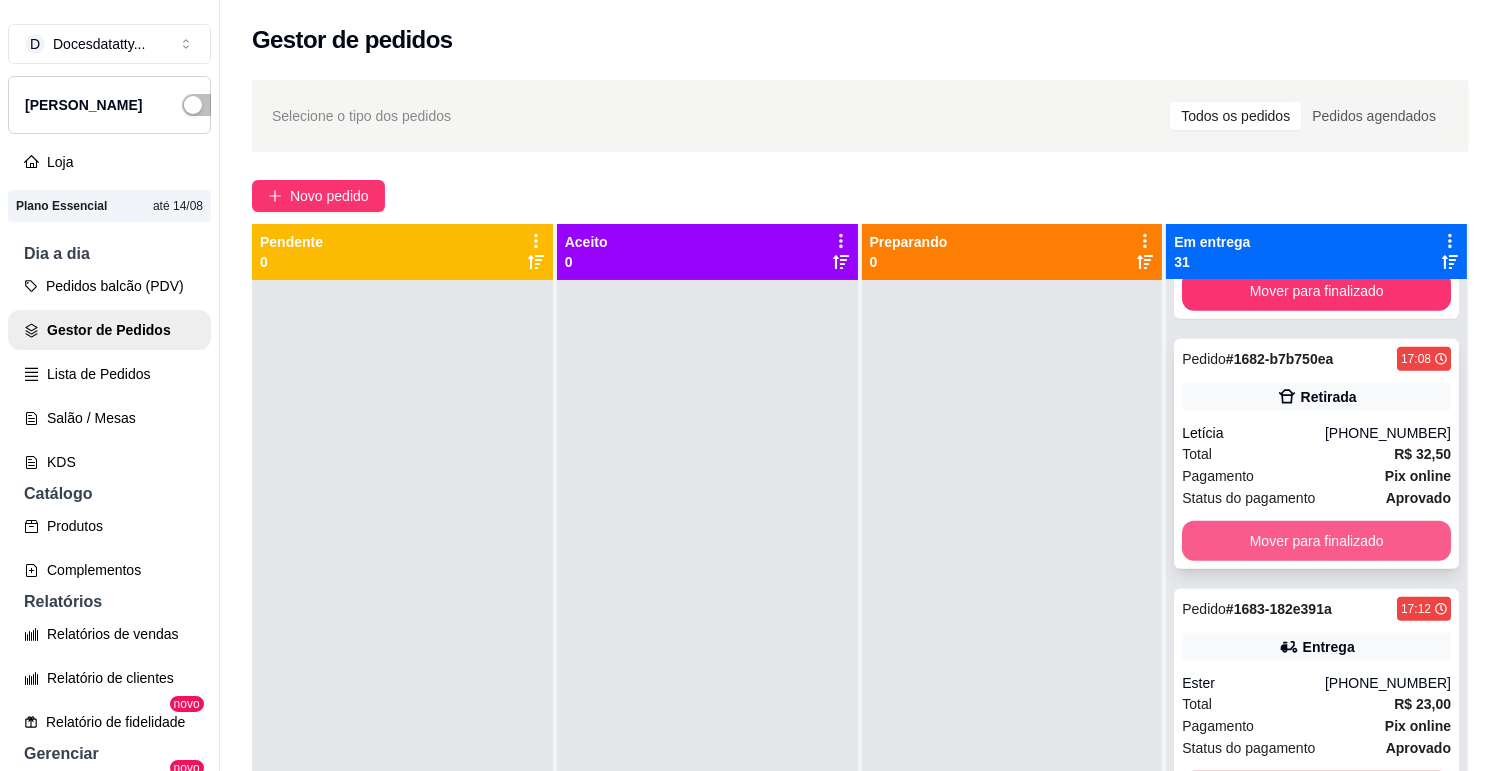click on "Mover para finalizado" at bounding box center (1316, 541) 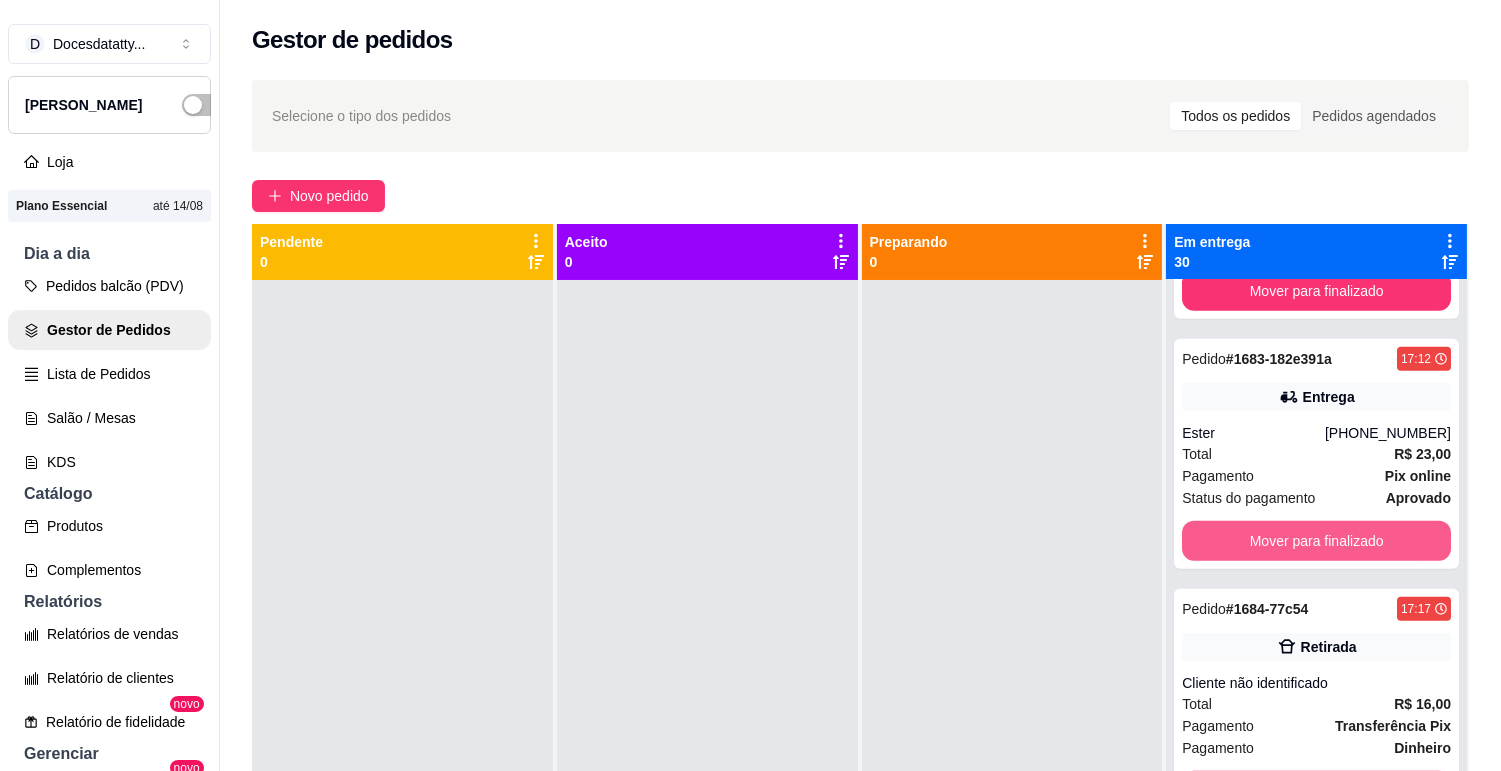 click on "Mover para finalizado" at bounding box center [1316, 541] 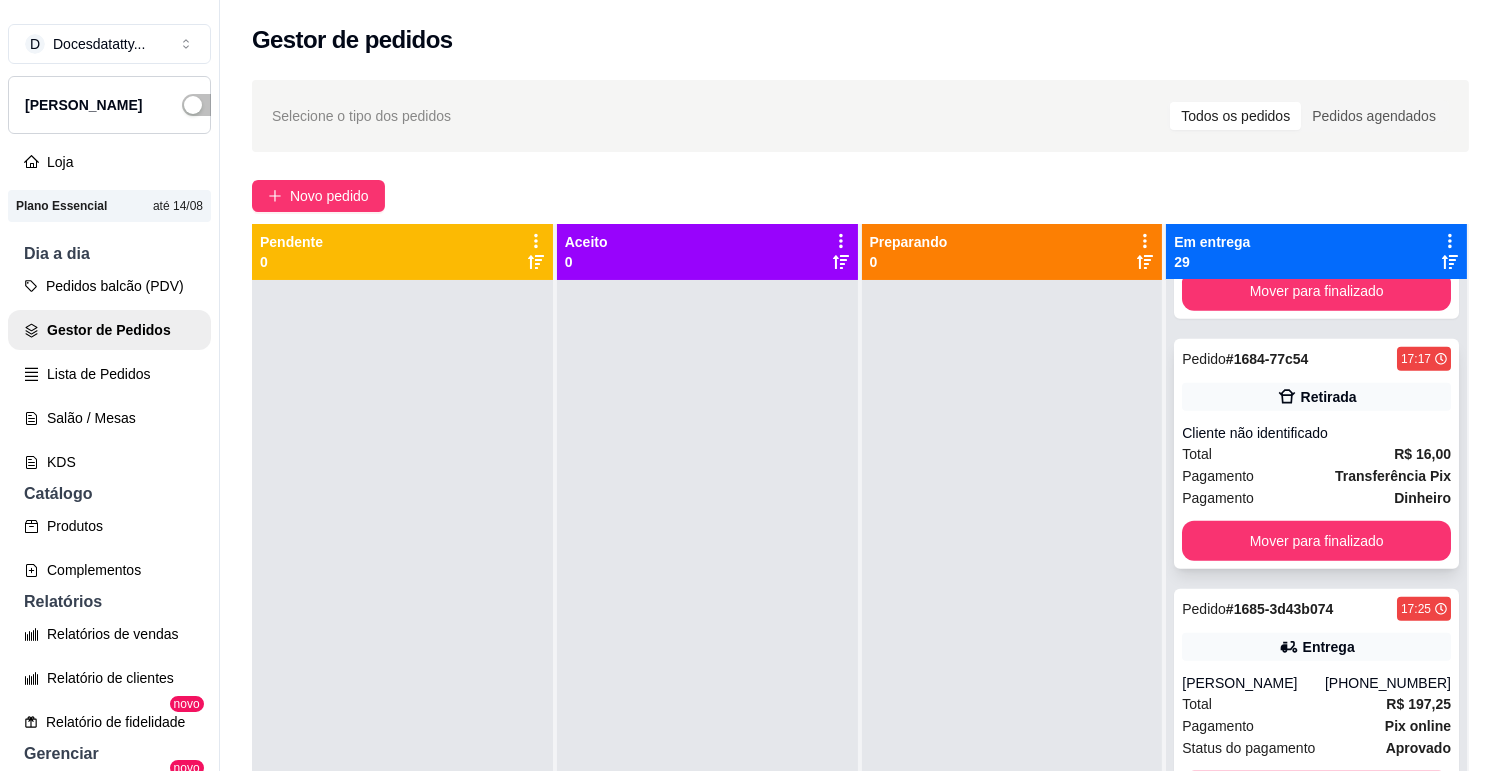 click on "Cliente não identificado" at bounding box center [1316, 433] 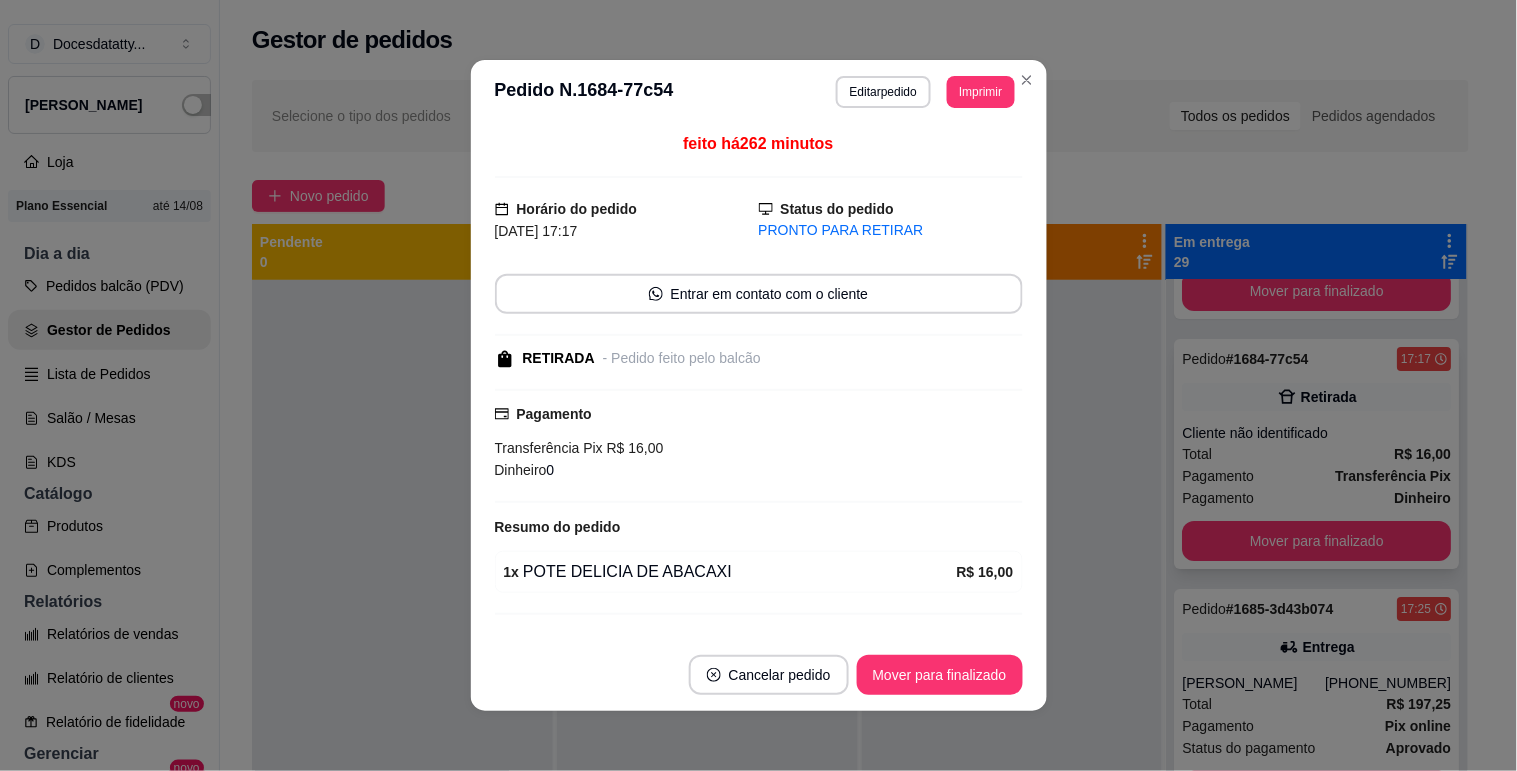 scroll, scrollTop: 42, scrollLeft: 0, axis: vertical 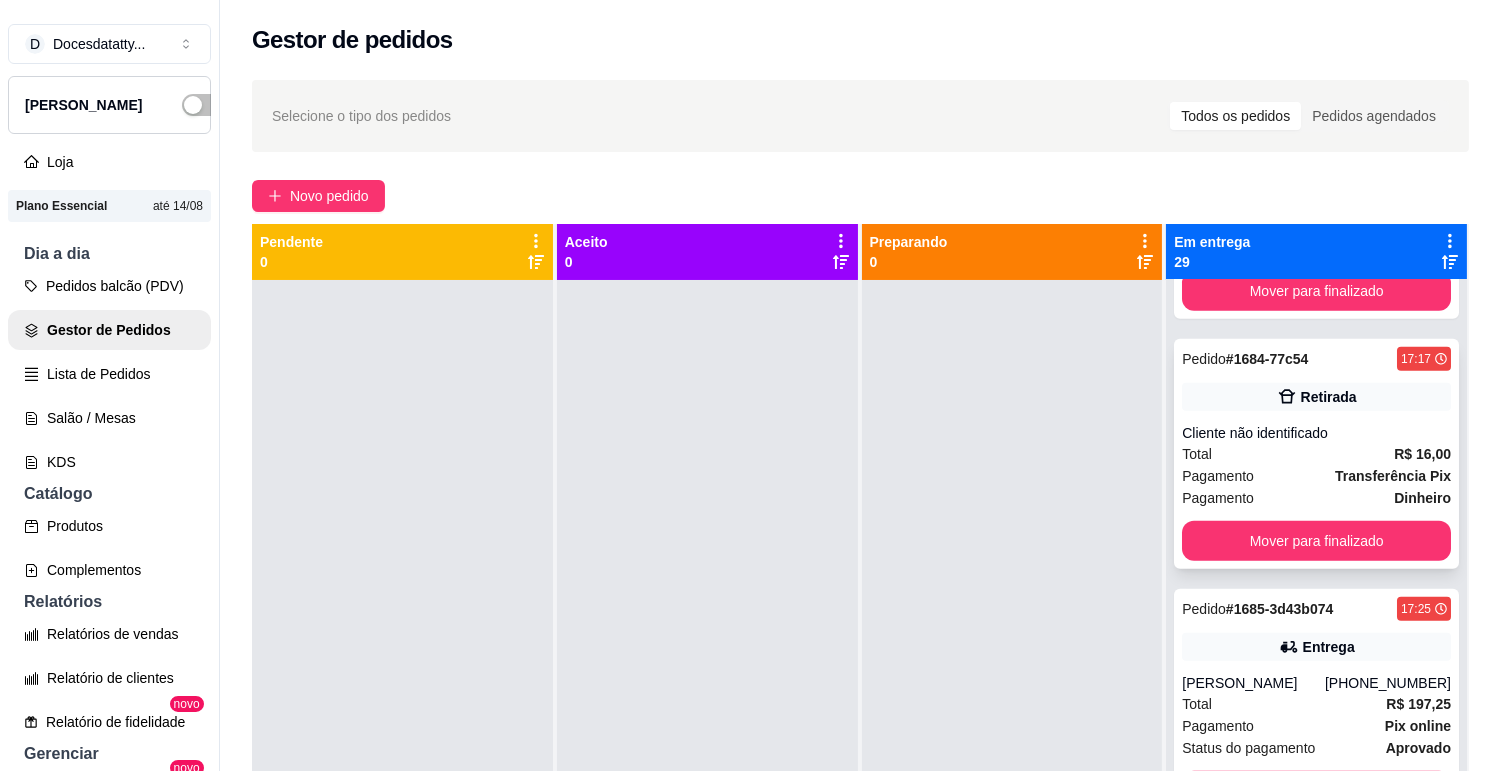 click on "Cliente não identificado" at bounding box center (1316, 433) 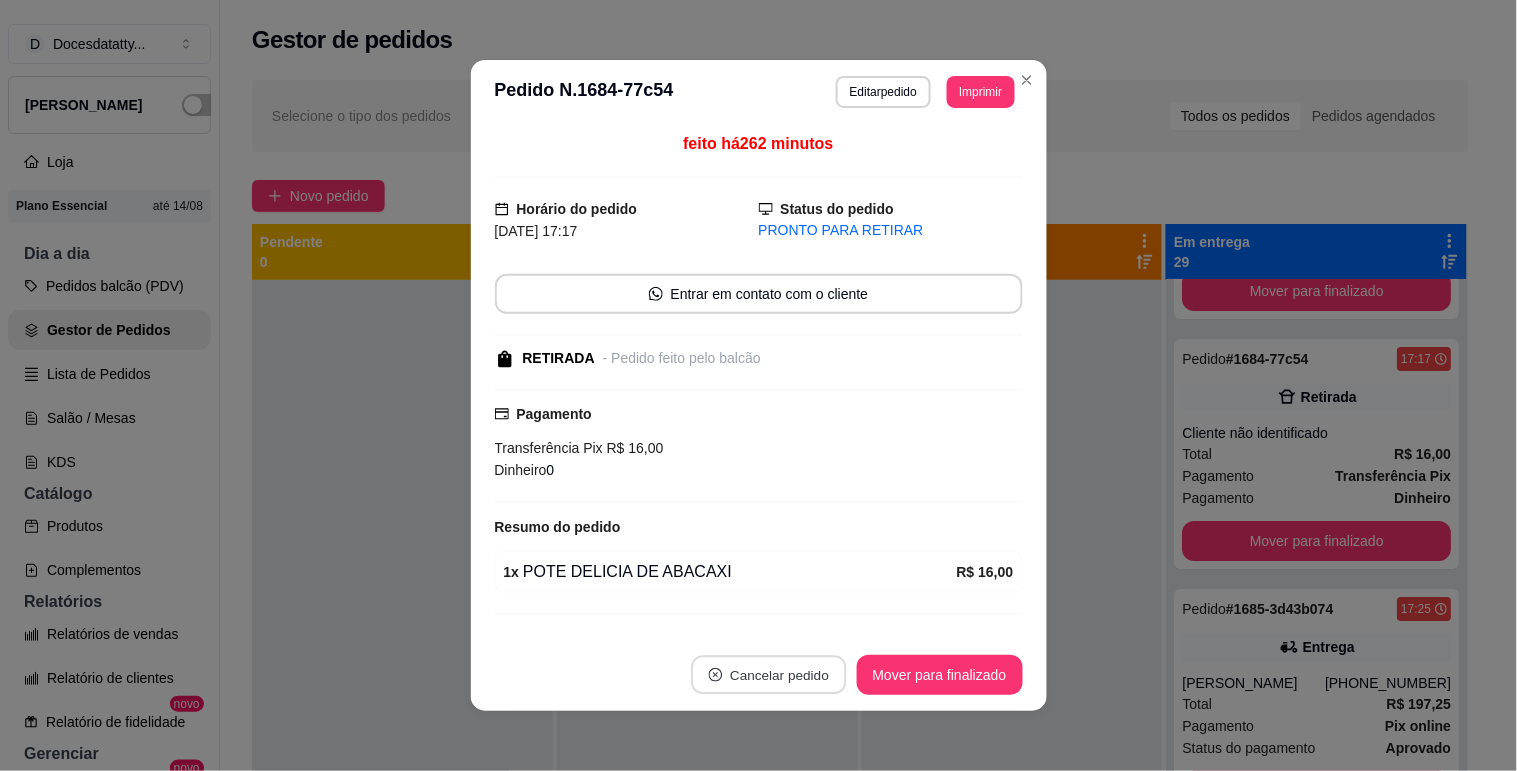 click on "Cancelar pedido" at bounding box center (768, 675) 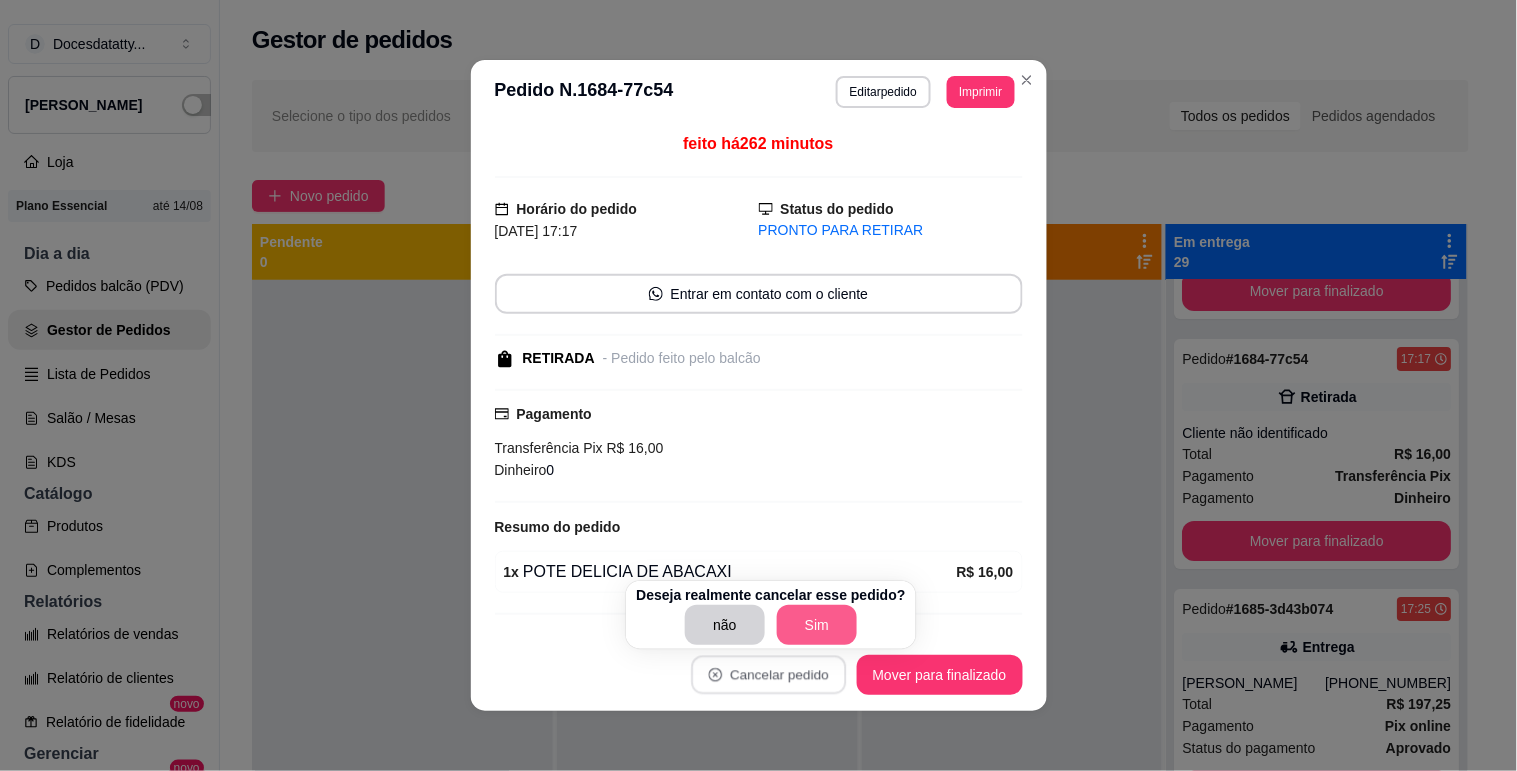 click on "Sim" at bounding box center (817, 625) 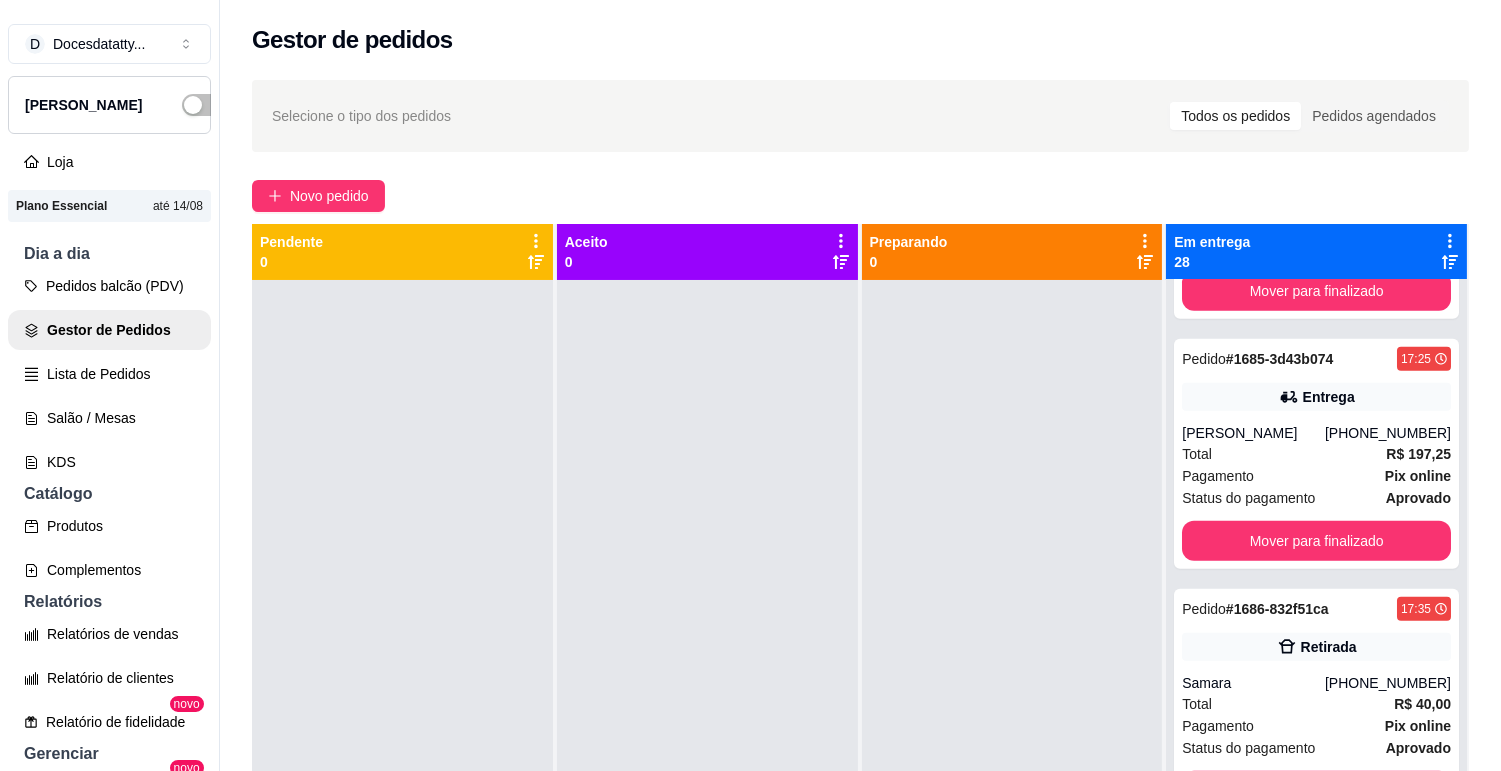 click at bounding box center (1012, 665) 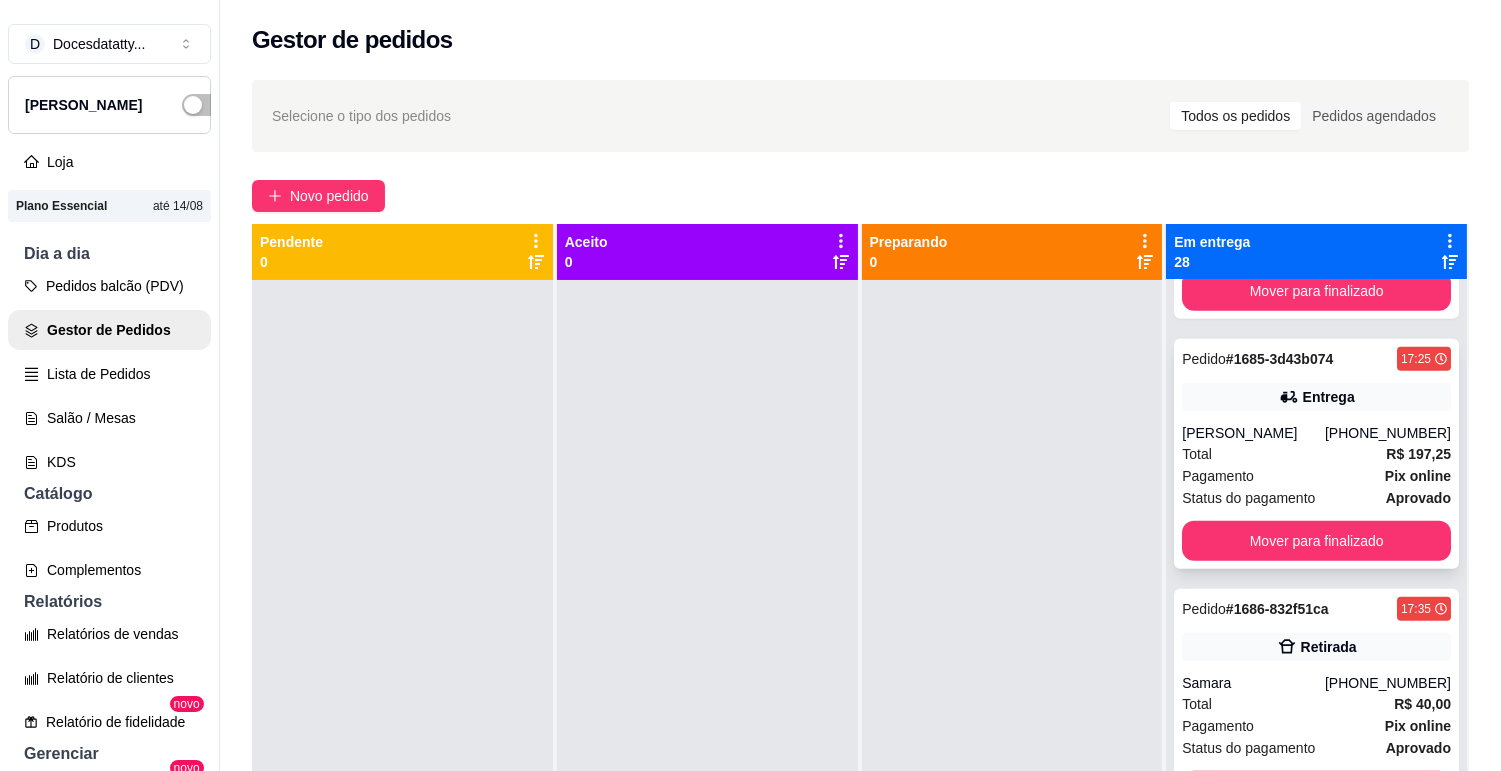click on "Total R$ 197,25" at bounding box center [1316, 454] 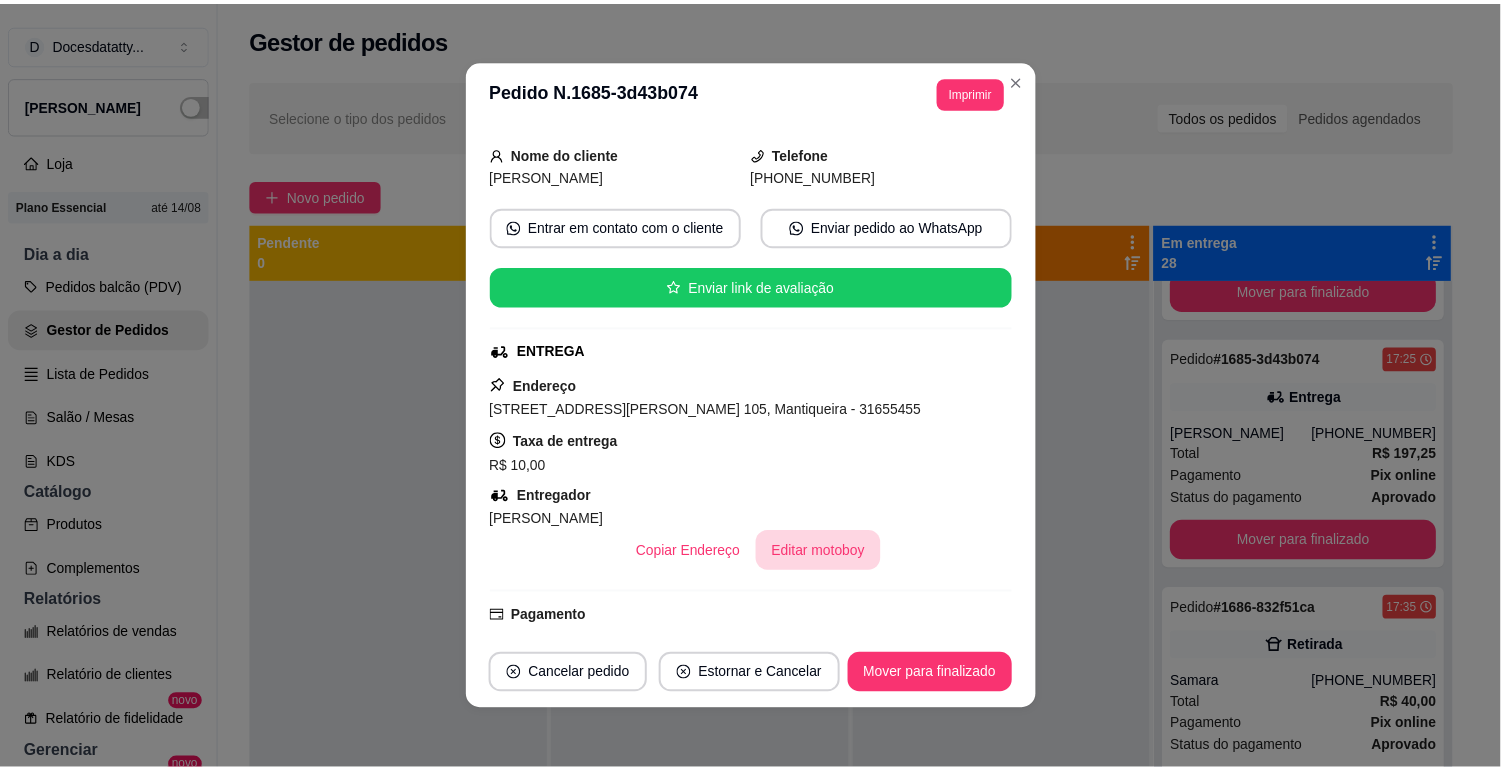 scroll, scrollTop: 222, scrollLeft: 0, axis: vertical 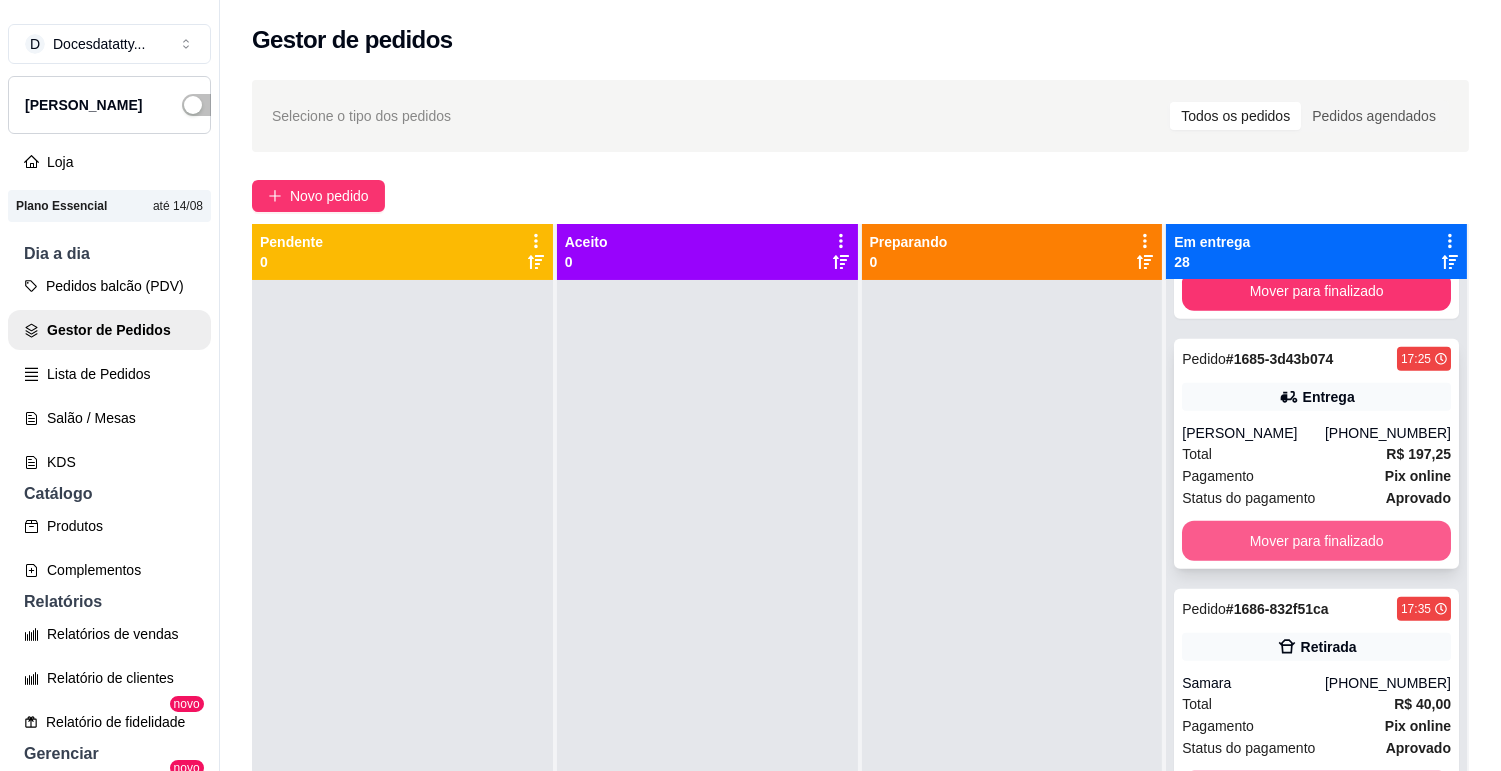 click on "Mover para finalizado" at bounding box center [1316, 541] 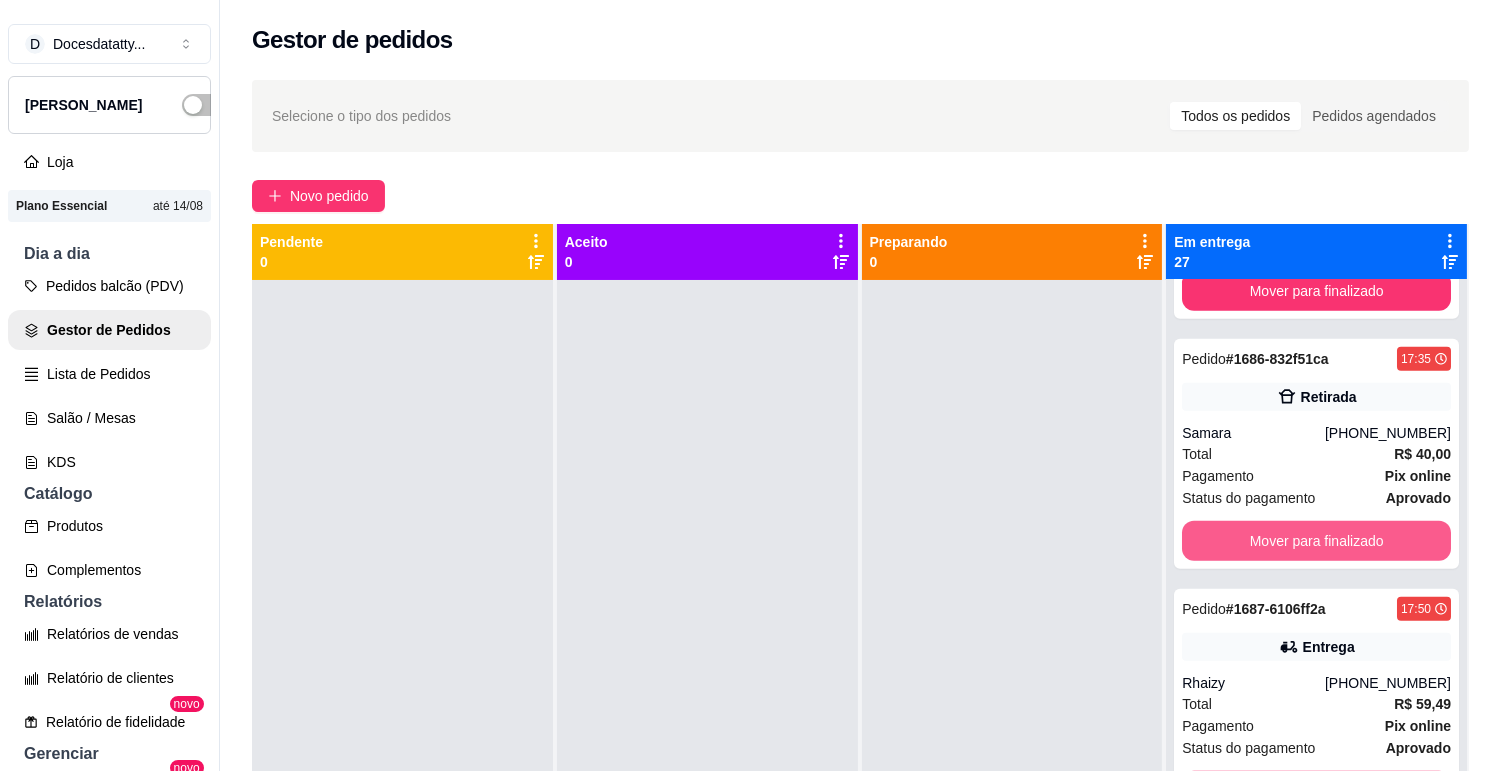 click on "Mover para finalizado" at bounding box center [1316, 541] 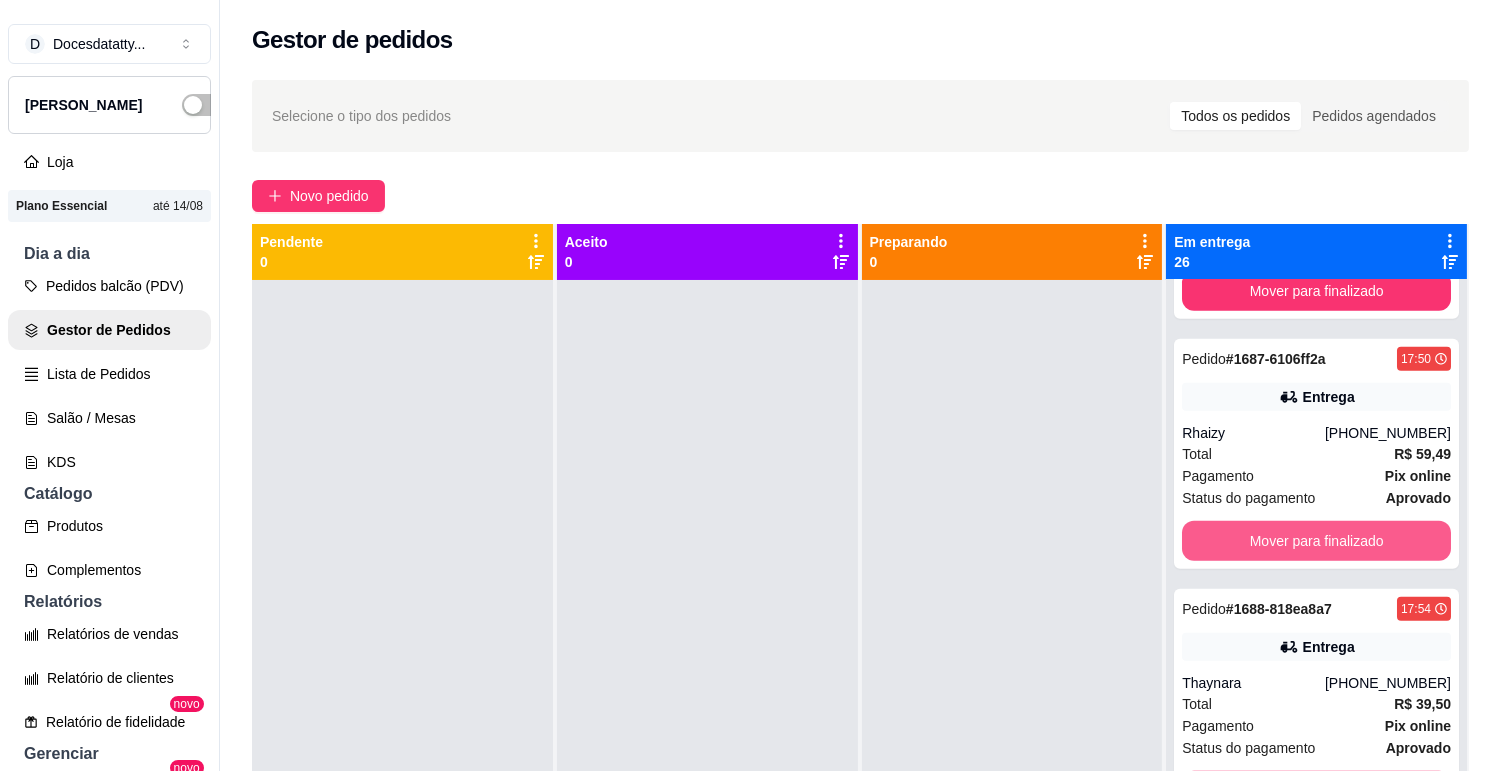 click on "Mover para finalizado" at bounding box center (1316, 541) 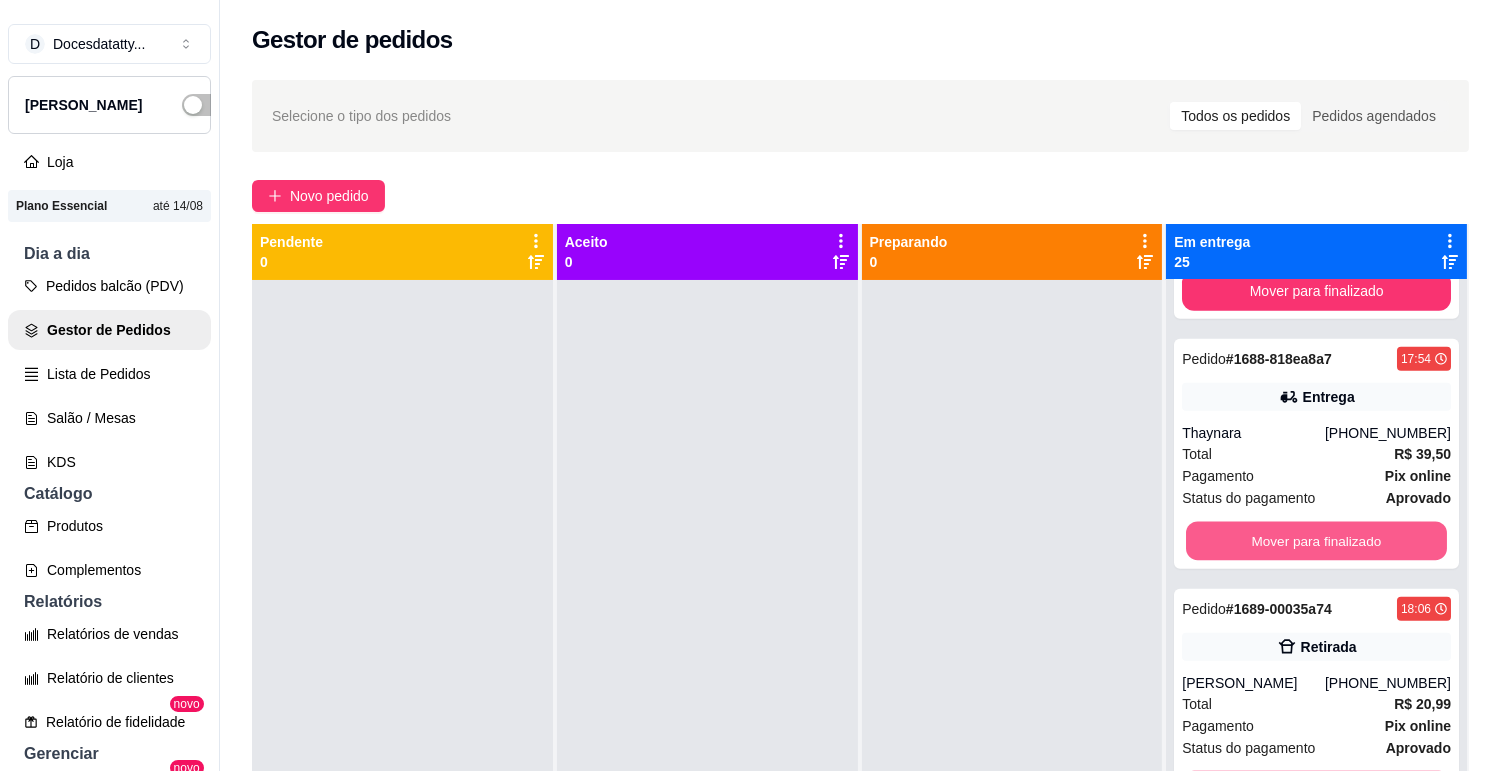 click on "Mover para finalizado" at bounding box center [1316, 541] 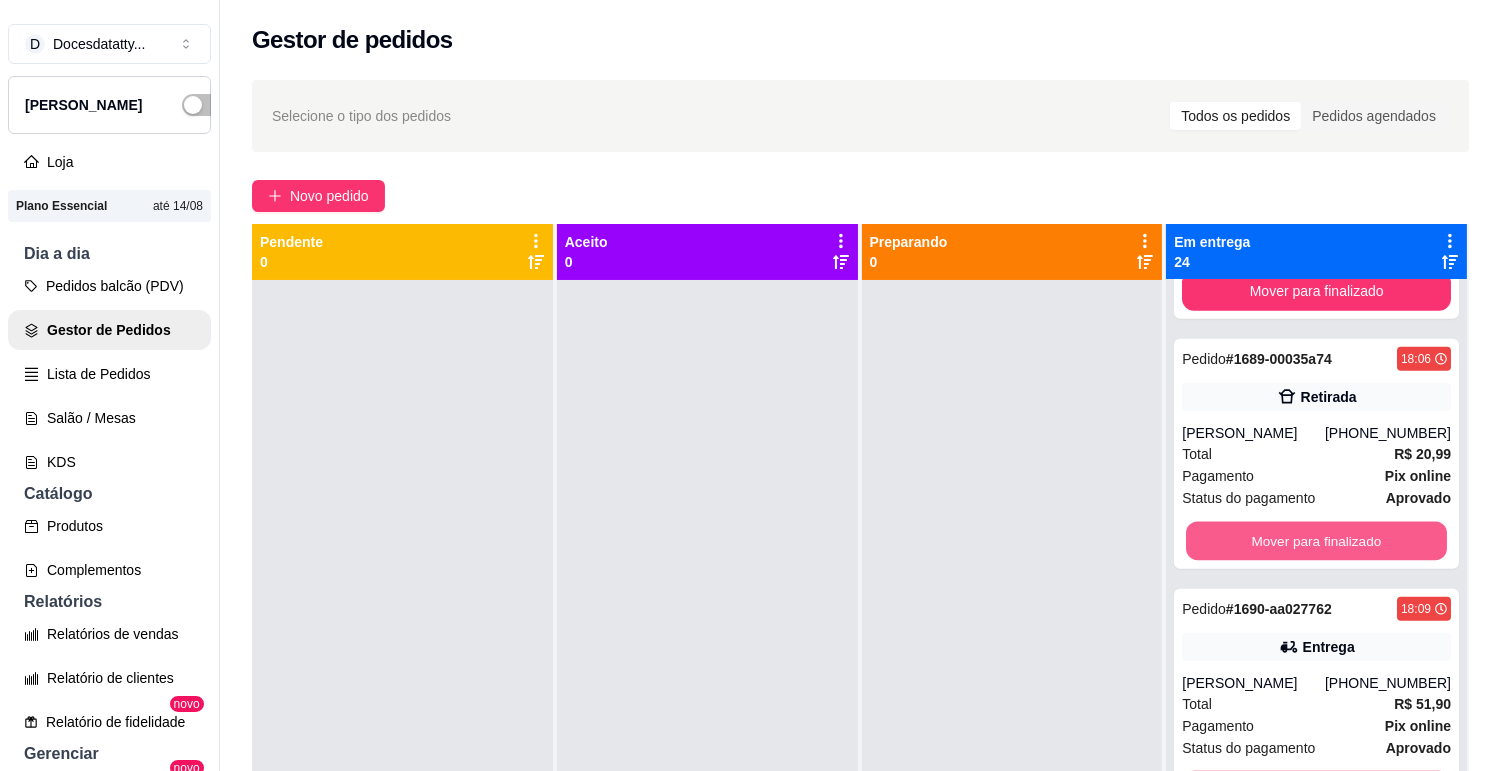 click on "Mover para finalizado" at bounding box center (1316, 541) 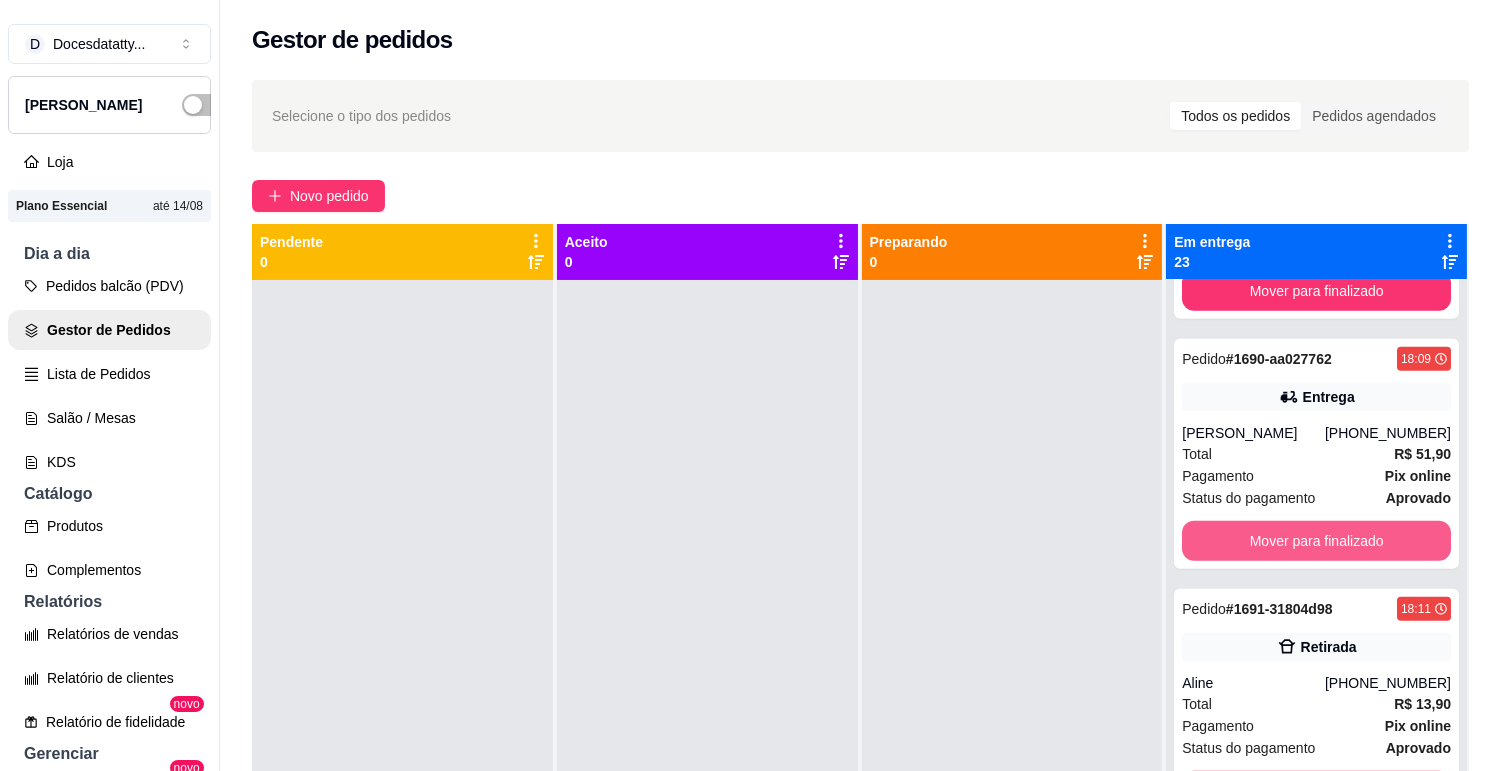 click on "Mover para finalizado" at bounding box center (1316, 541) 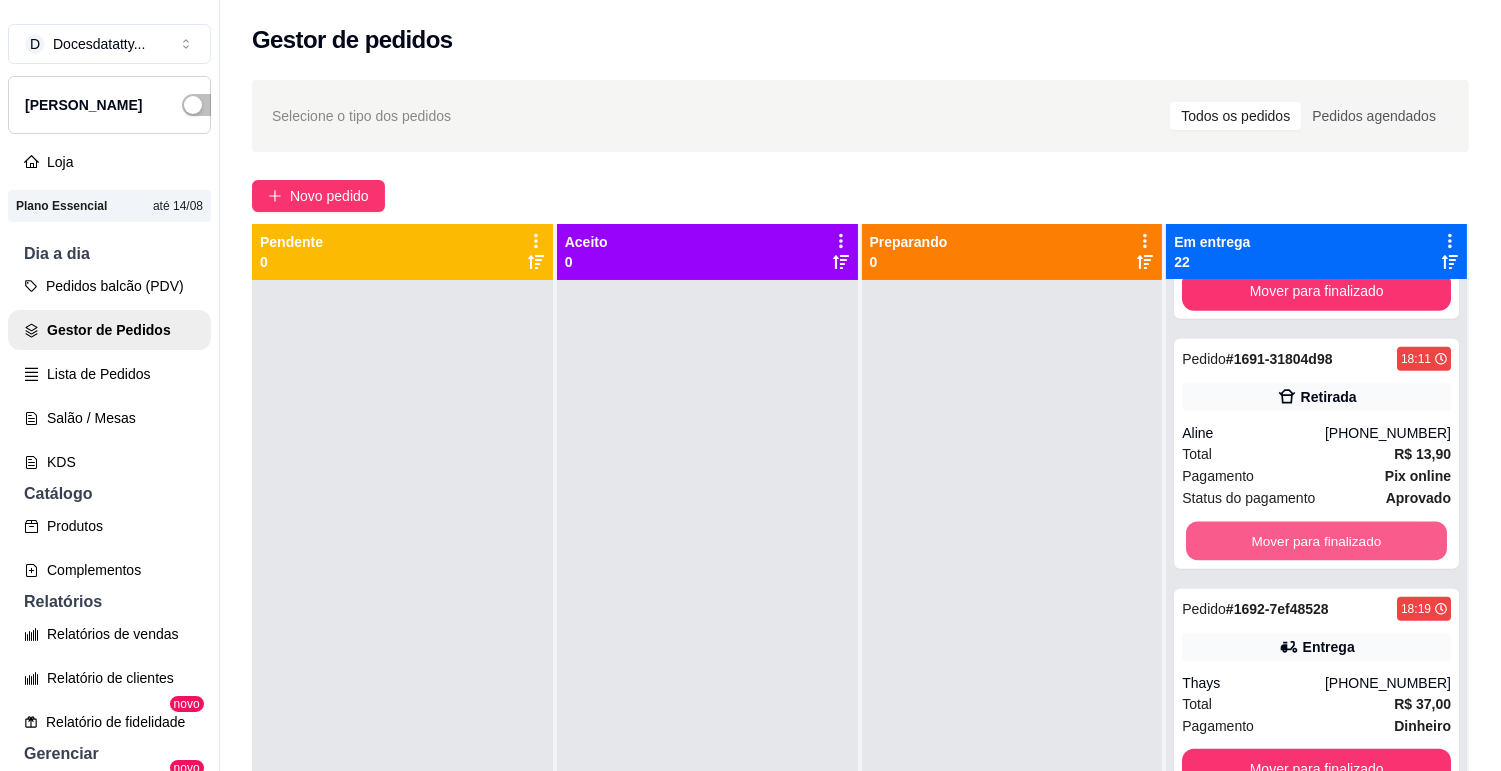 click on "Mover para finalizado" at bounding box center [1316, 541] 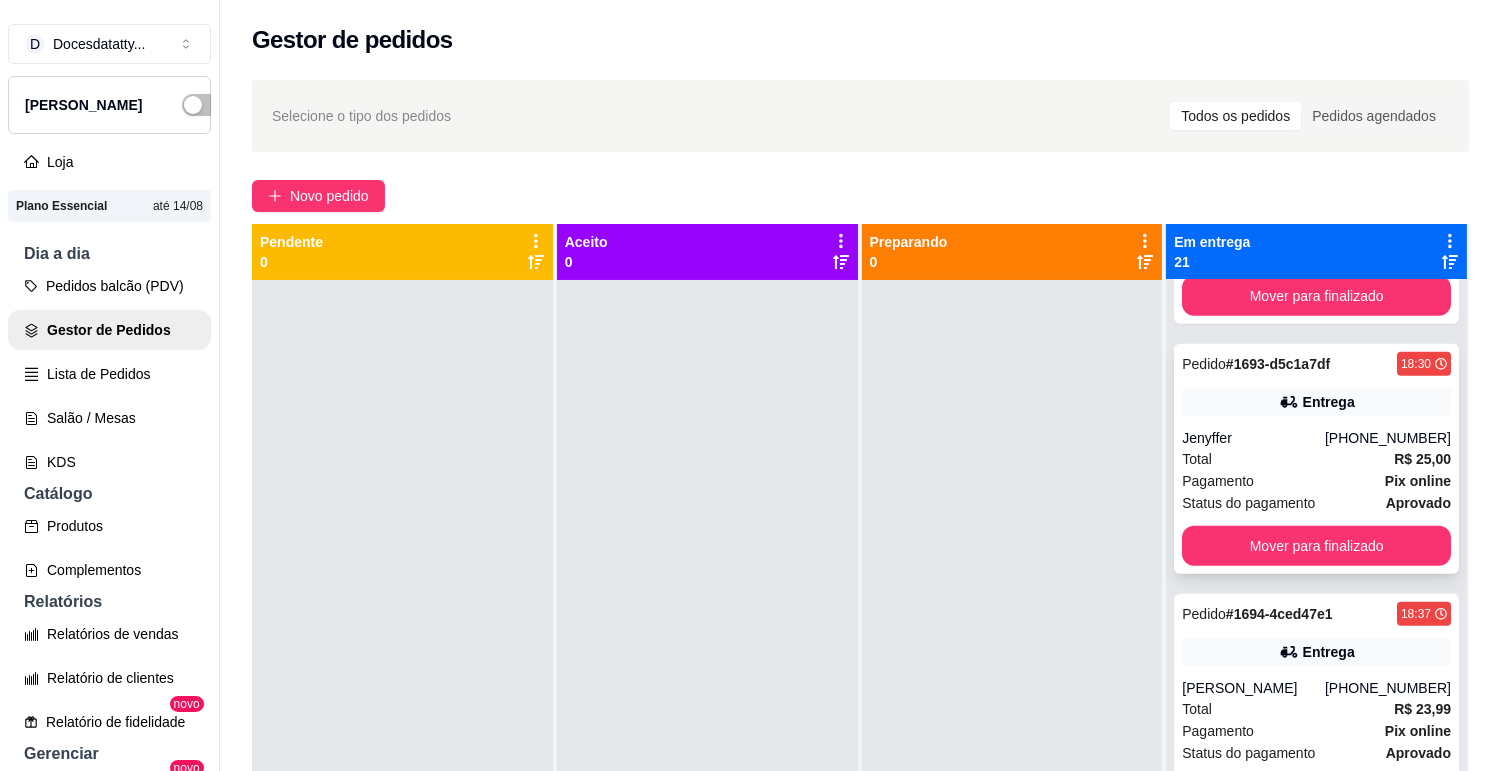 scroll, scrollTop: 2111, scrollLeft: 0, axis: vertical 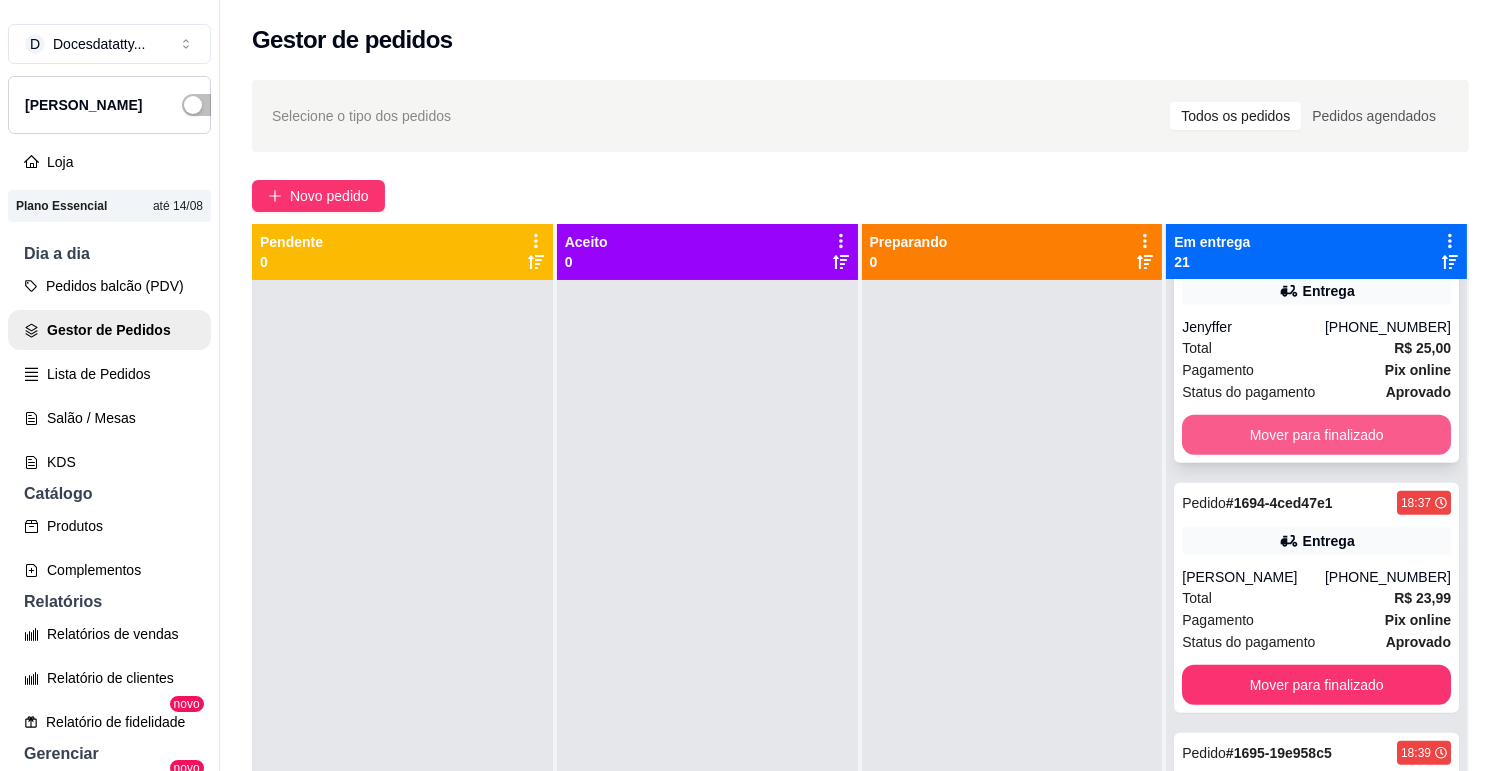 click on "Mover para finalizado" at bounding box center (1316, 435) 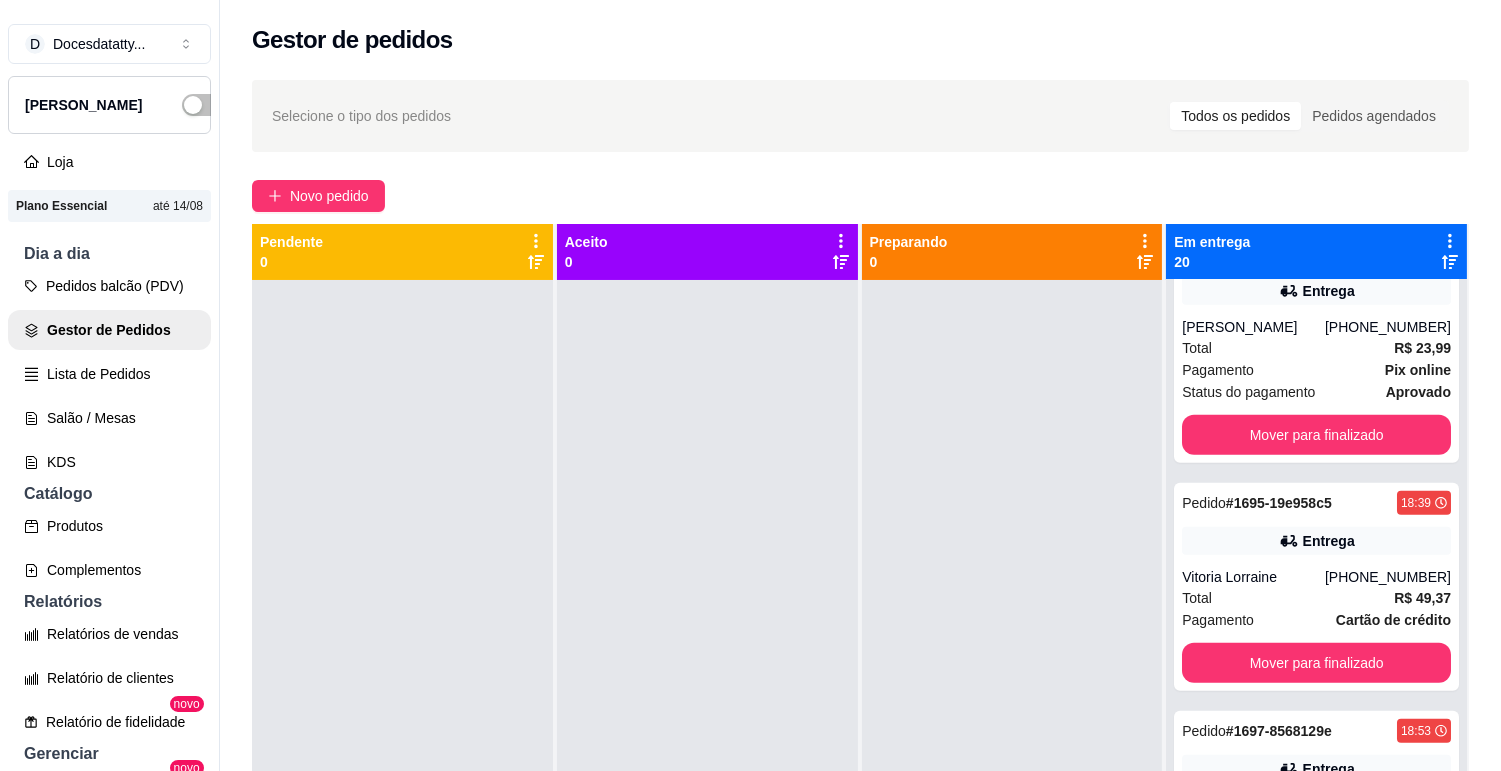 scroll, scrollTop: 1861, scrollLeft: 0, axis: vertical 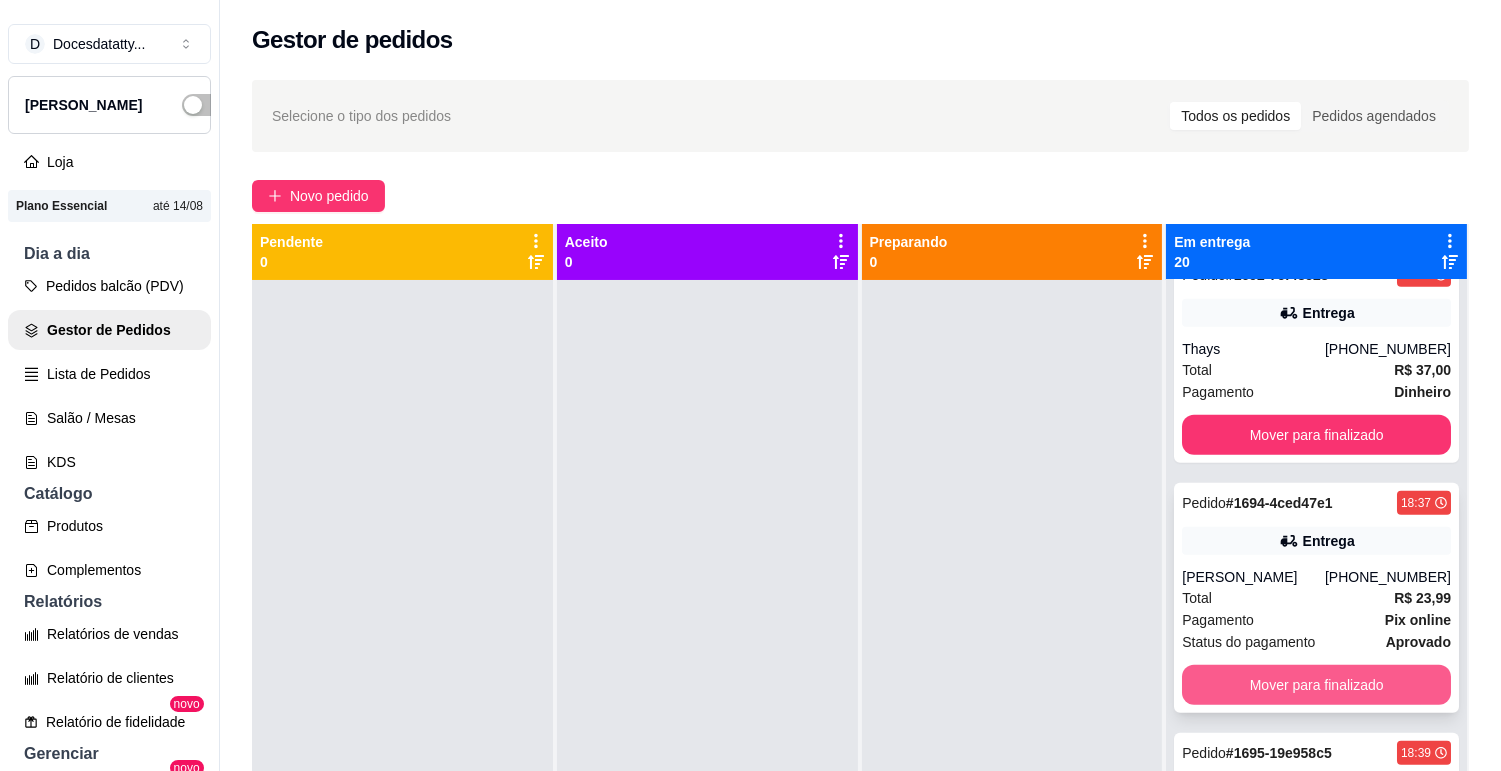 click on "Mover para finalizado" at bounding box center (1316, 685) 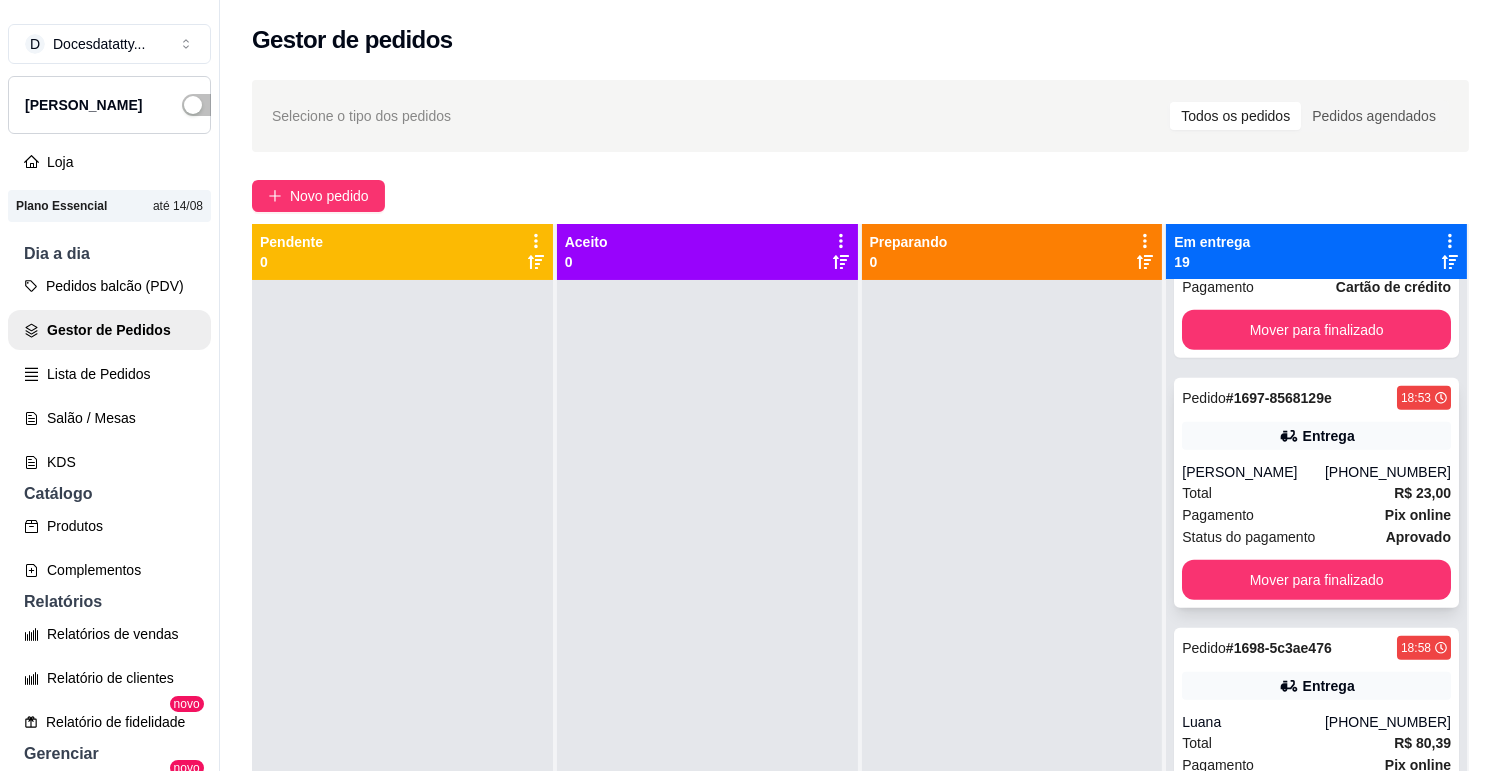 scroll, scrollTop: 2305, scrollLeft: 0, axis: vertical 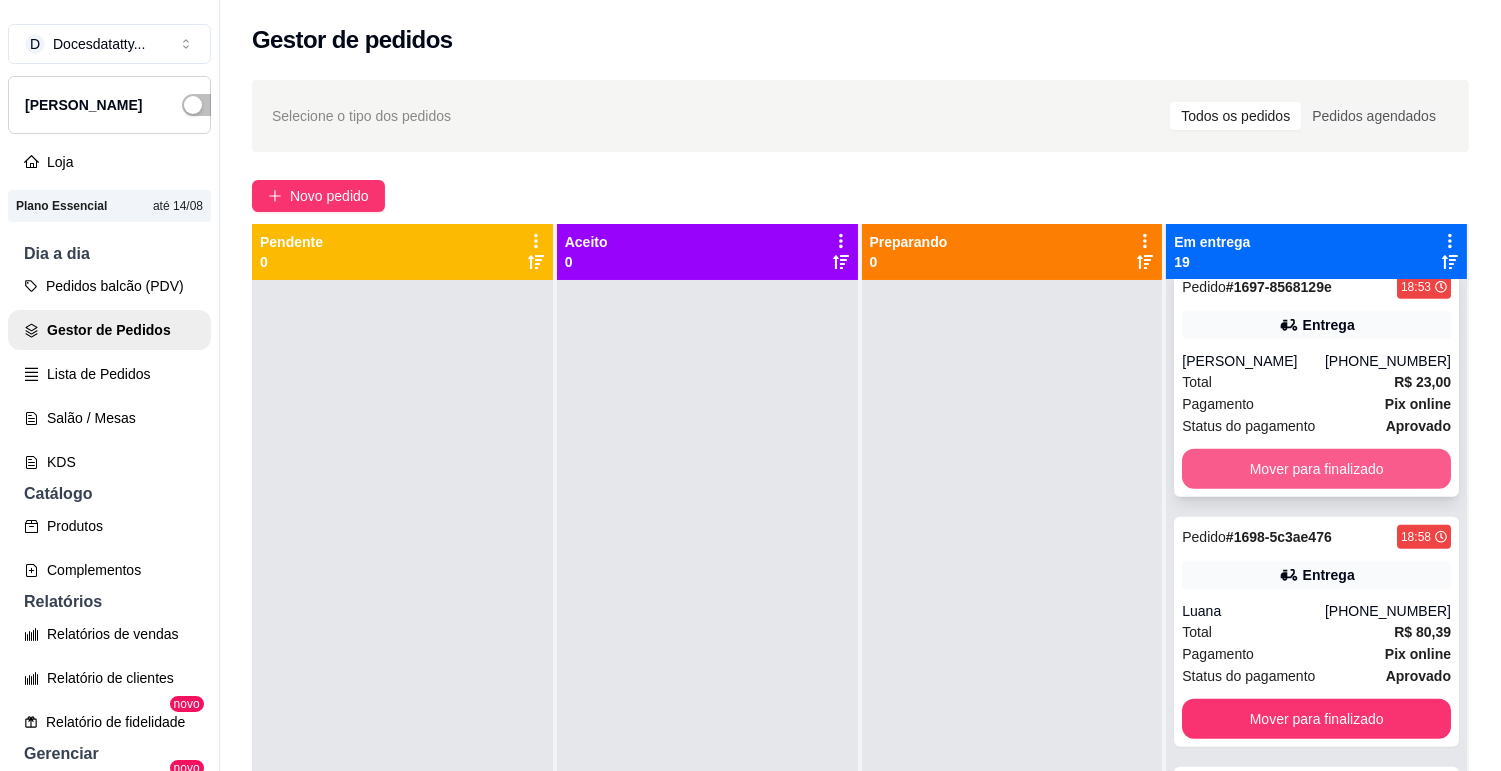click on "Mover para finalizado" at bounding box center [1316, 469] 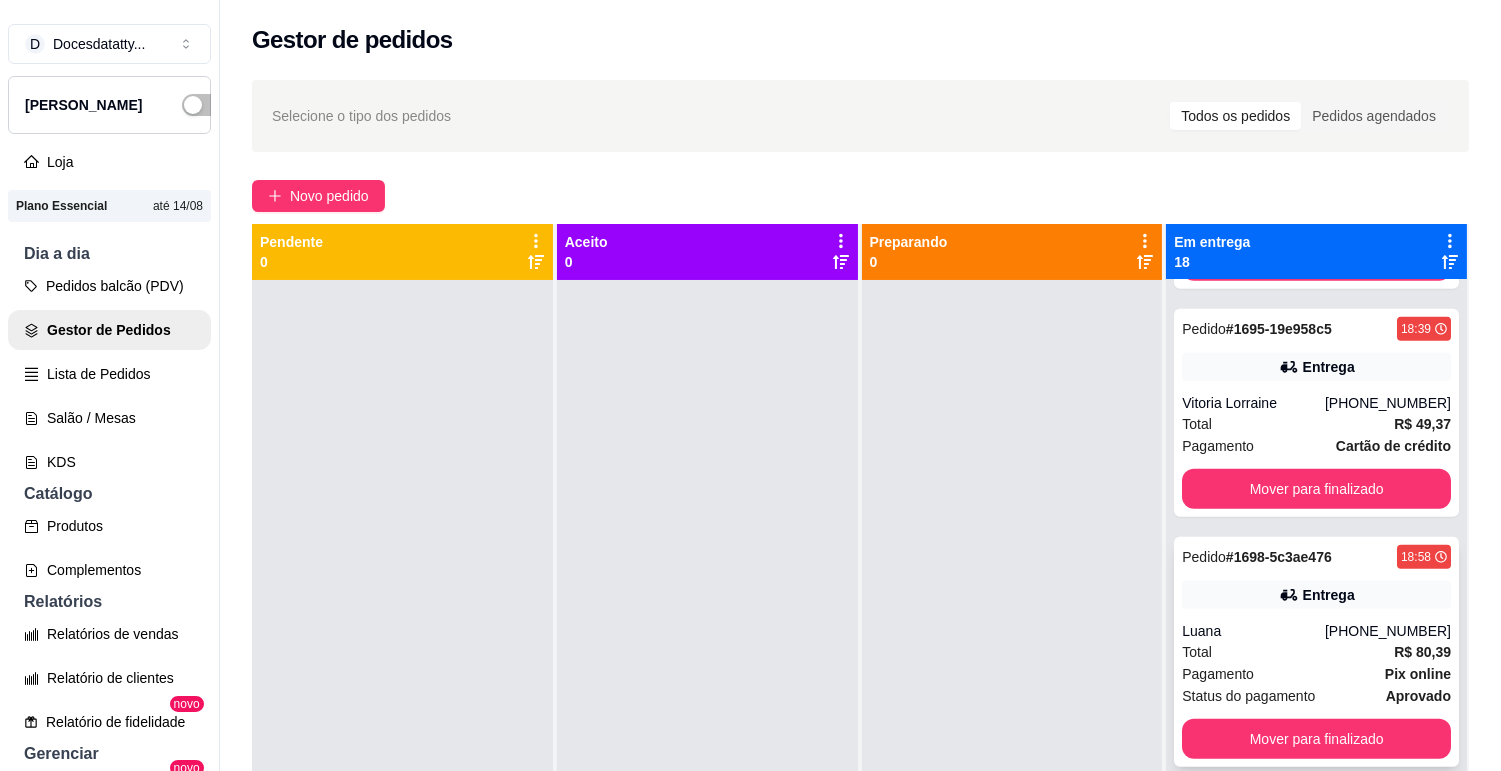 scroll, scrollTop: 2146, scrollLeft: 0, axis: vertical 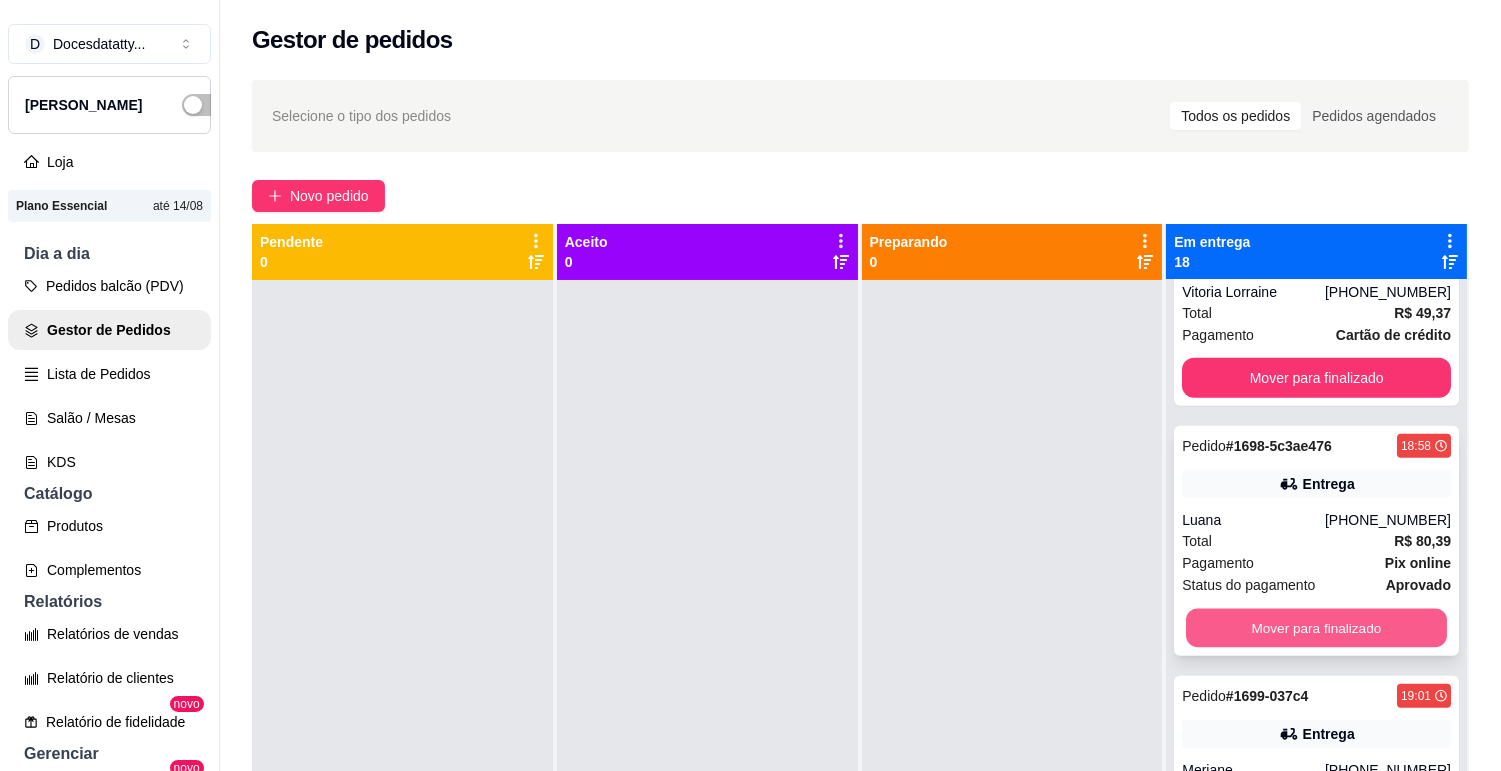 click on "Mover para finalizado" at bounding box center [1316, 628] 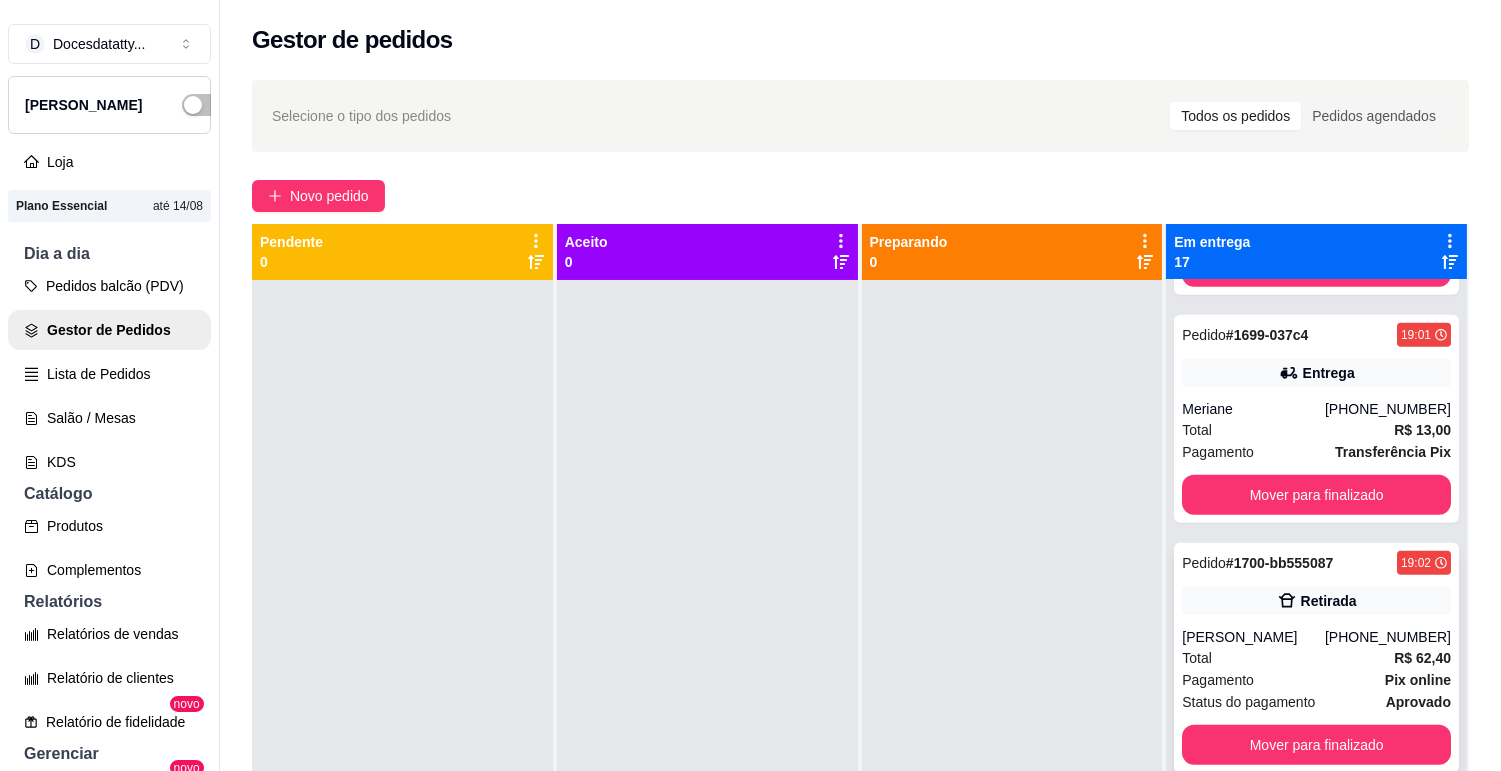 scroll, scrollTop: 2368, scrollLeft: 0, axis: vertical 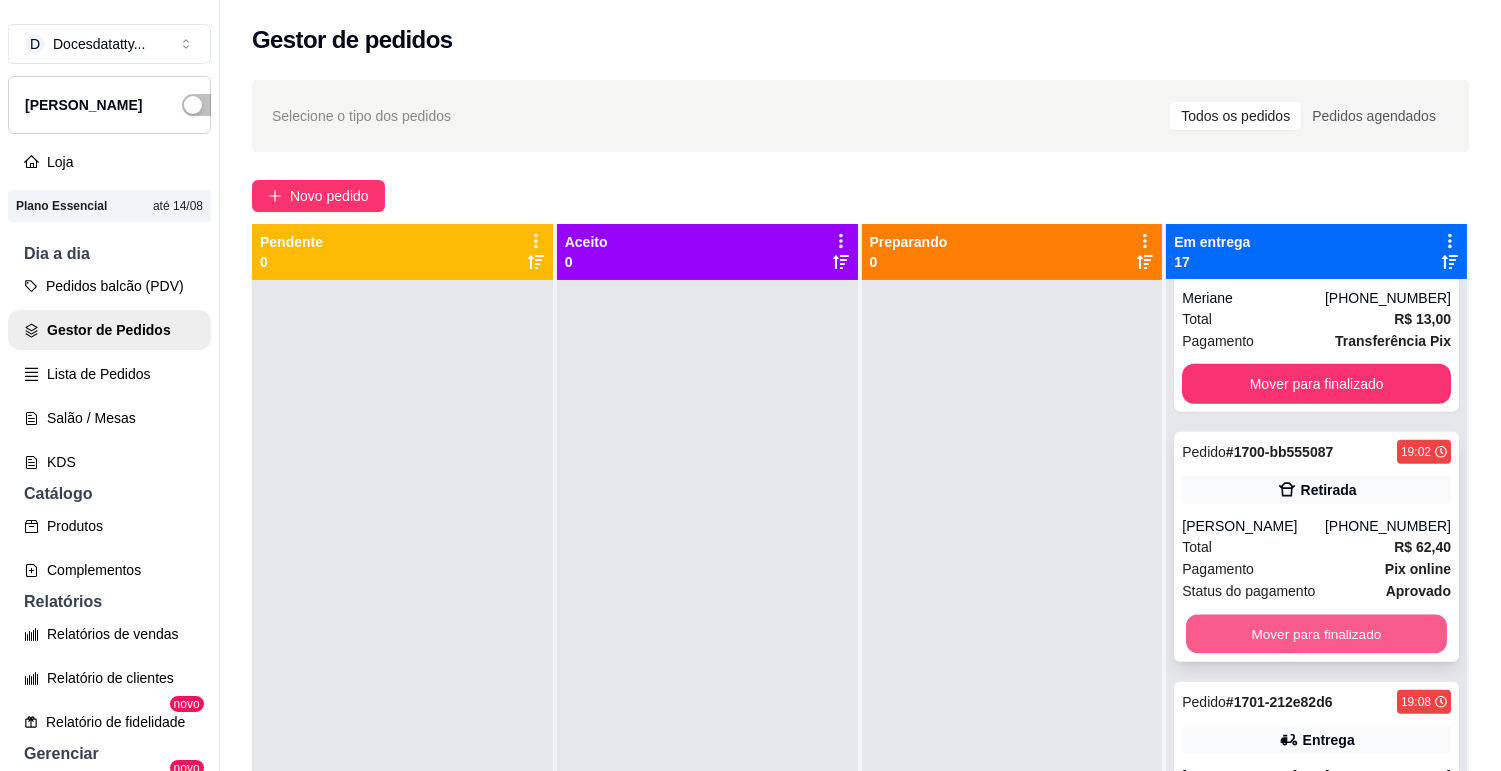 click on "Mover para finalizado" at bounding box center [1316, 634] 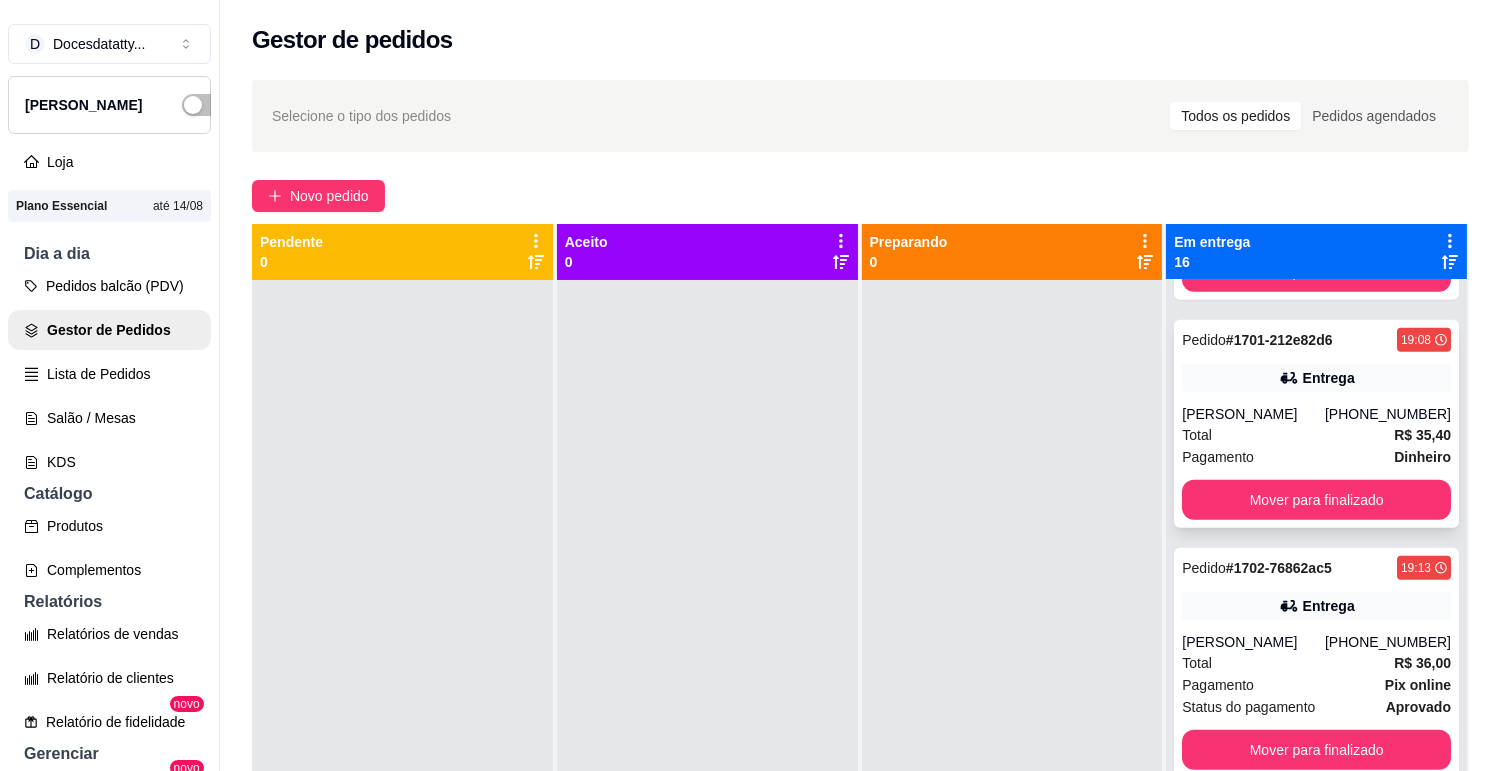 scroll, scrollTop: 2591, scrollLeft: 0, axis: vertical 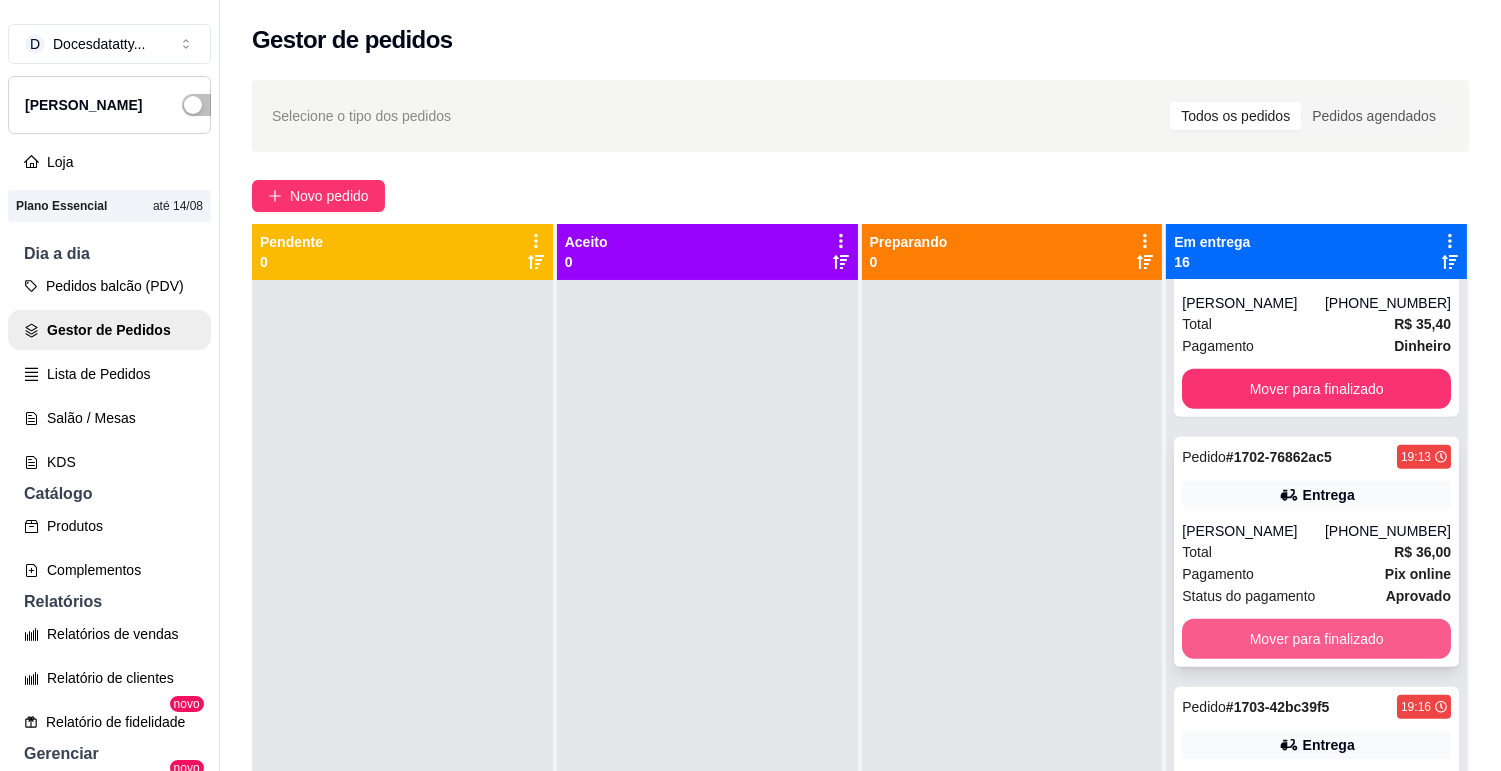 click on "Mover para finalizado" at bounding box center [1316, 639] 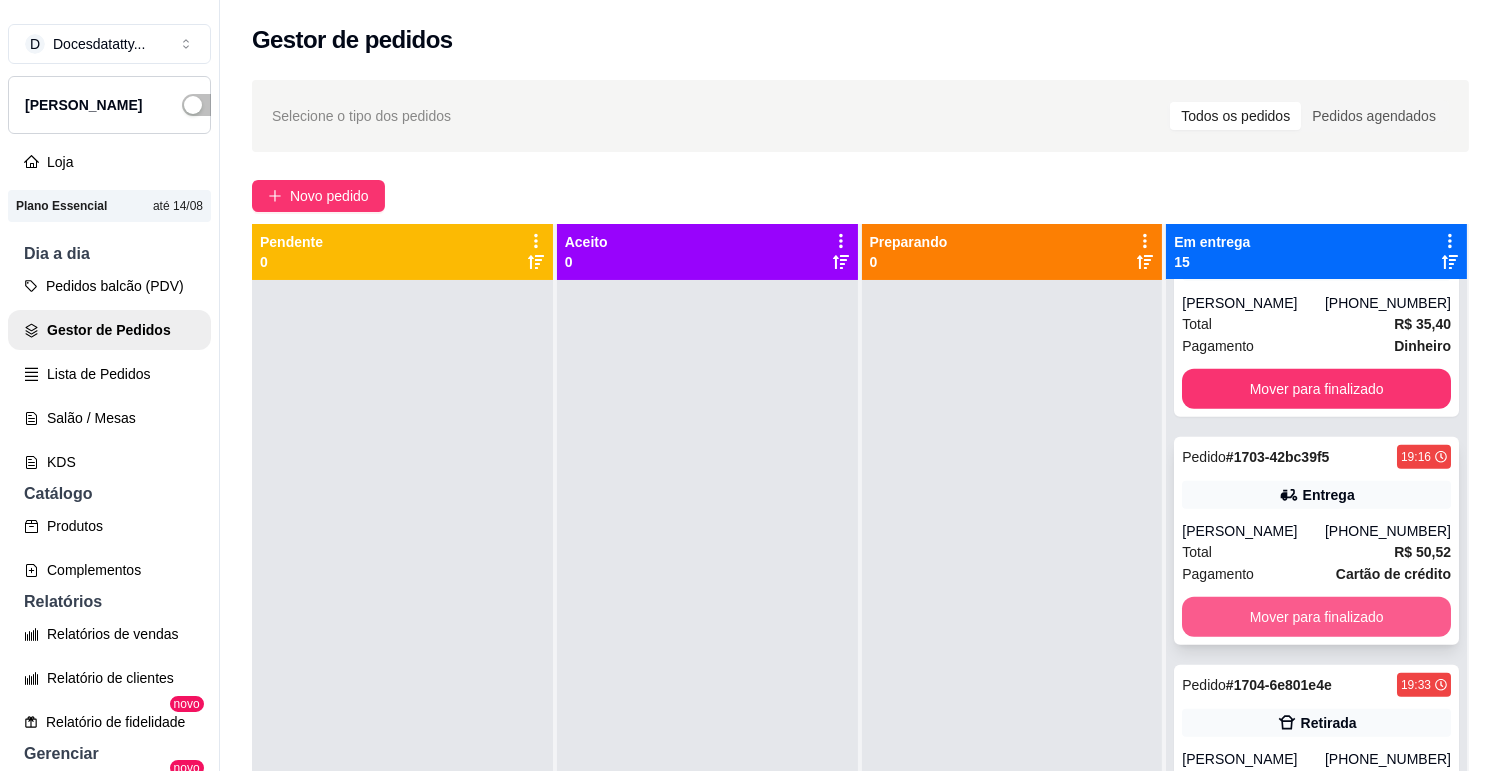 scroll, scrollTop: 2711, scrollLeft: 0, axis: vertical 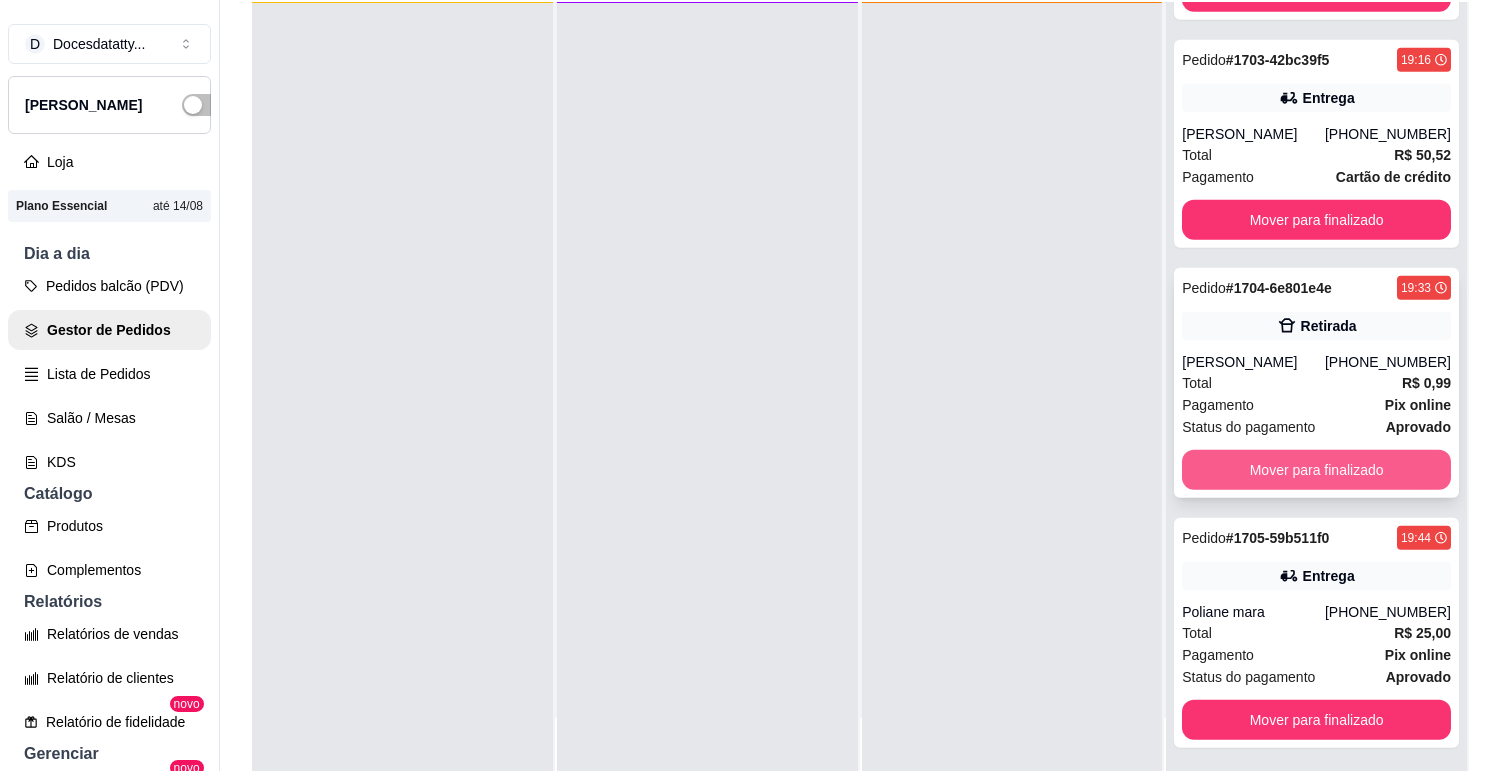 click on "Mover para finalizado" at bounding box center [1316, 470] 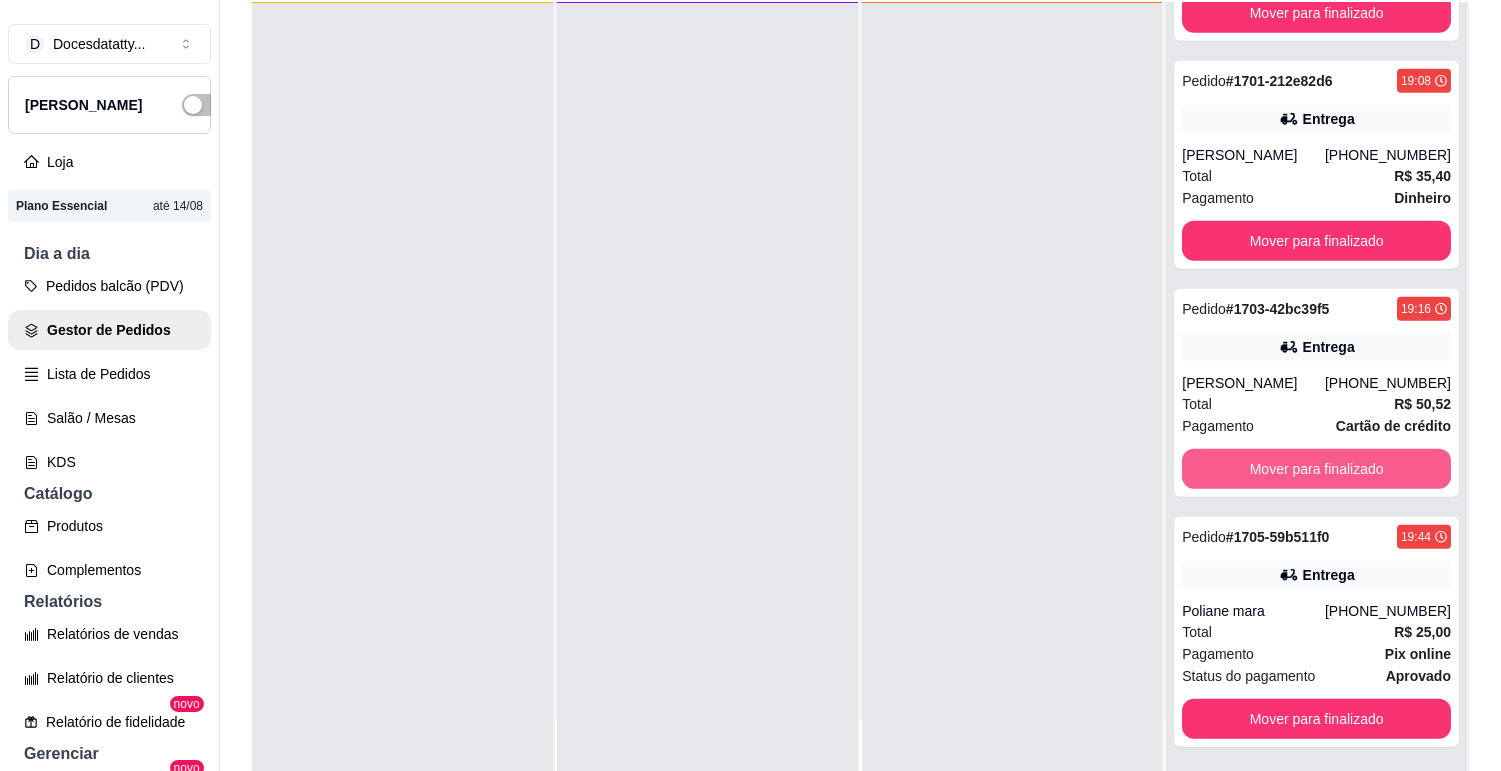 scroll, scrollTop: 2461, scrollLeft: 0, axis: vertical 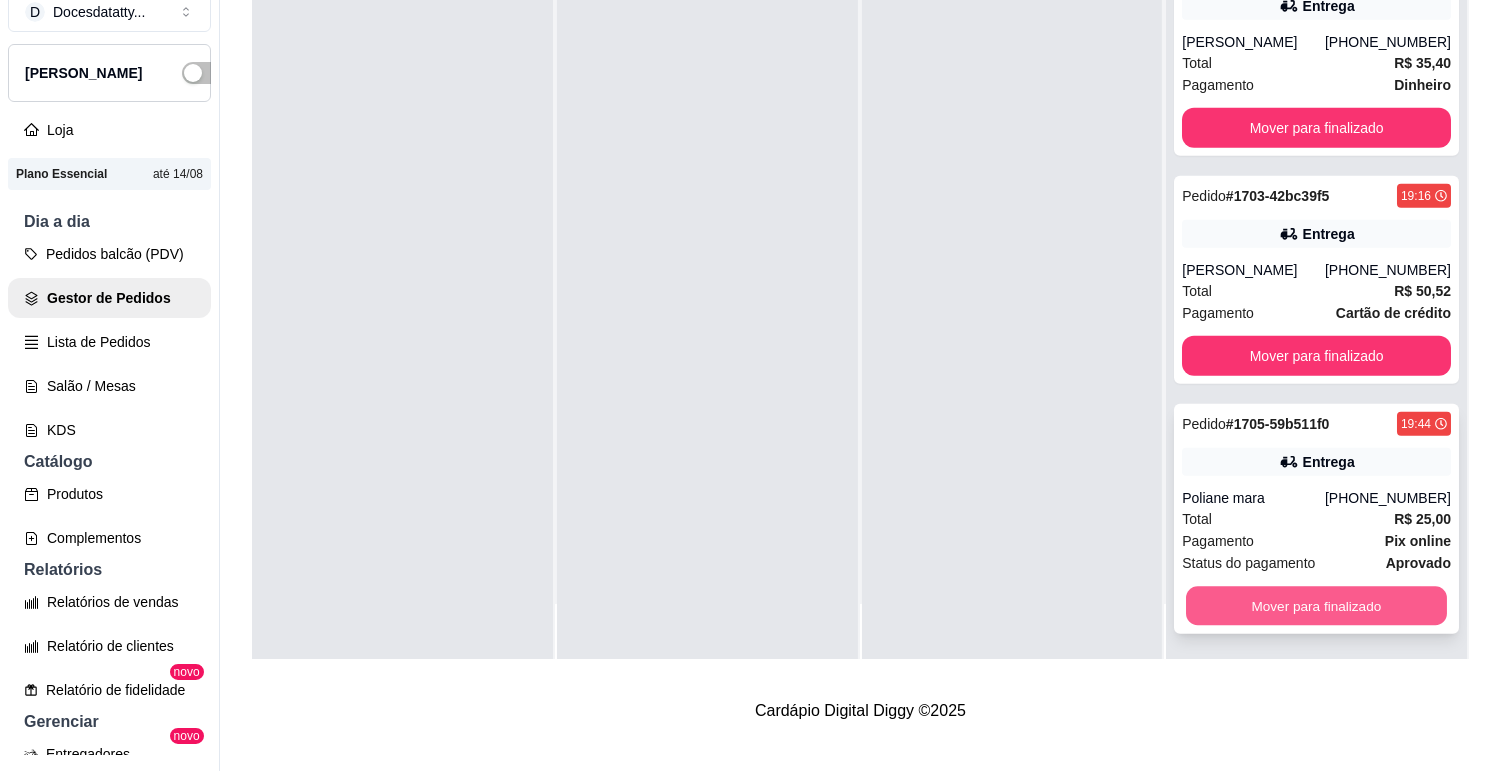 click on "Mover para finalizado" at bounding box center (1316, 606) 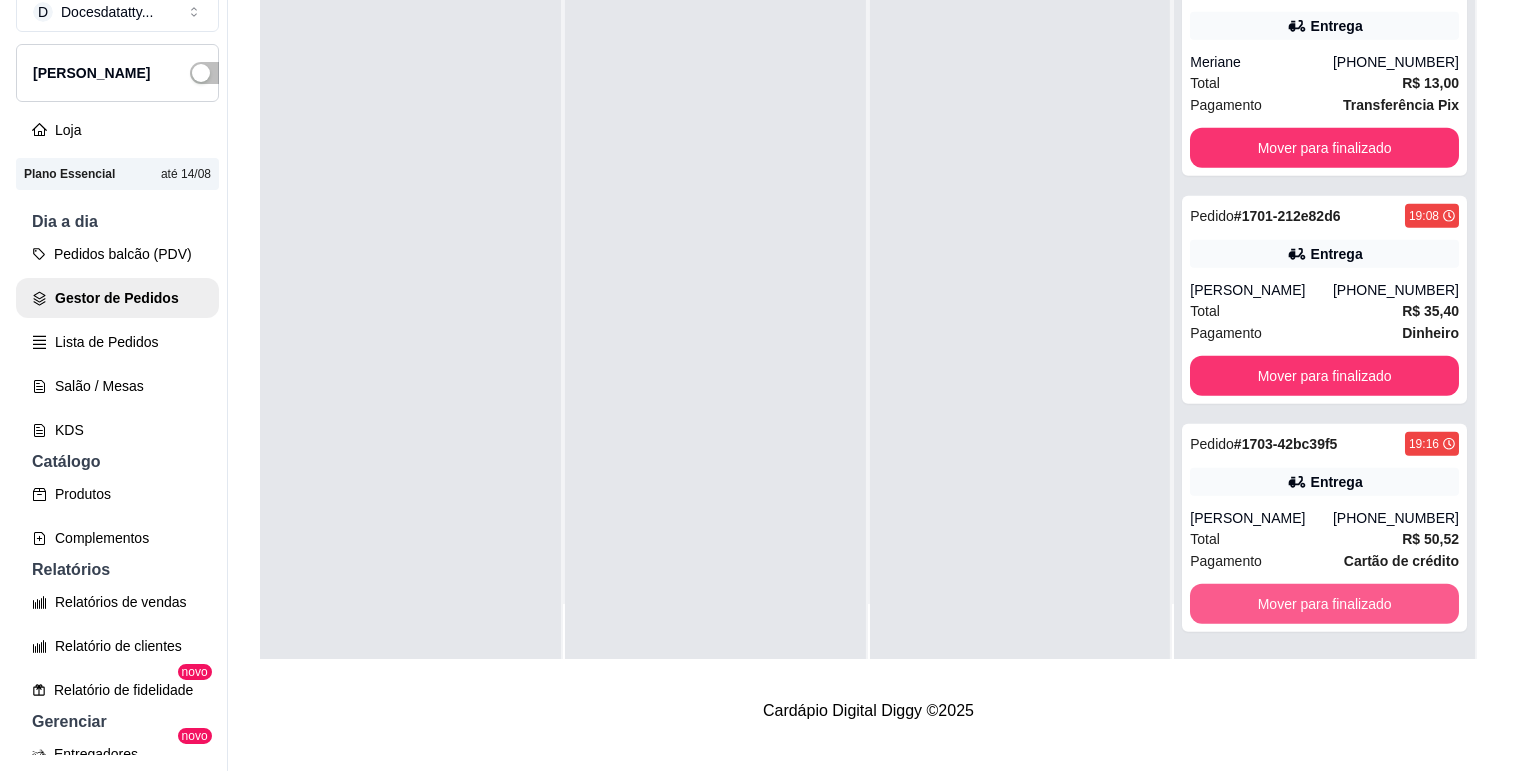 scroll, scrollTop: 2212, scrollLeft: 0, axis: vertical 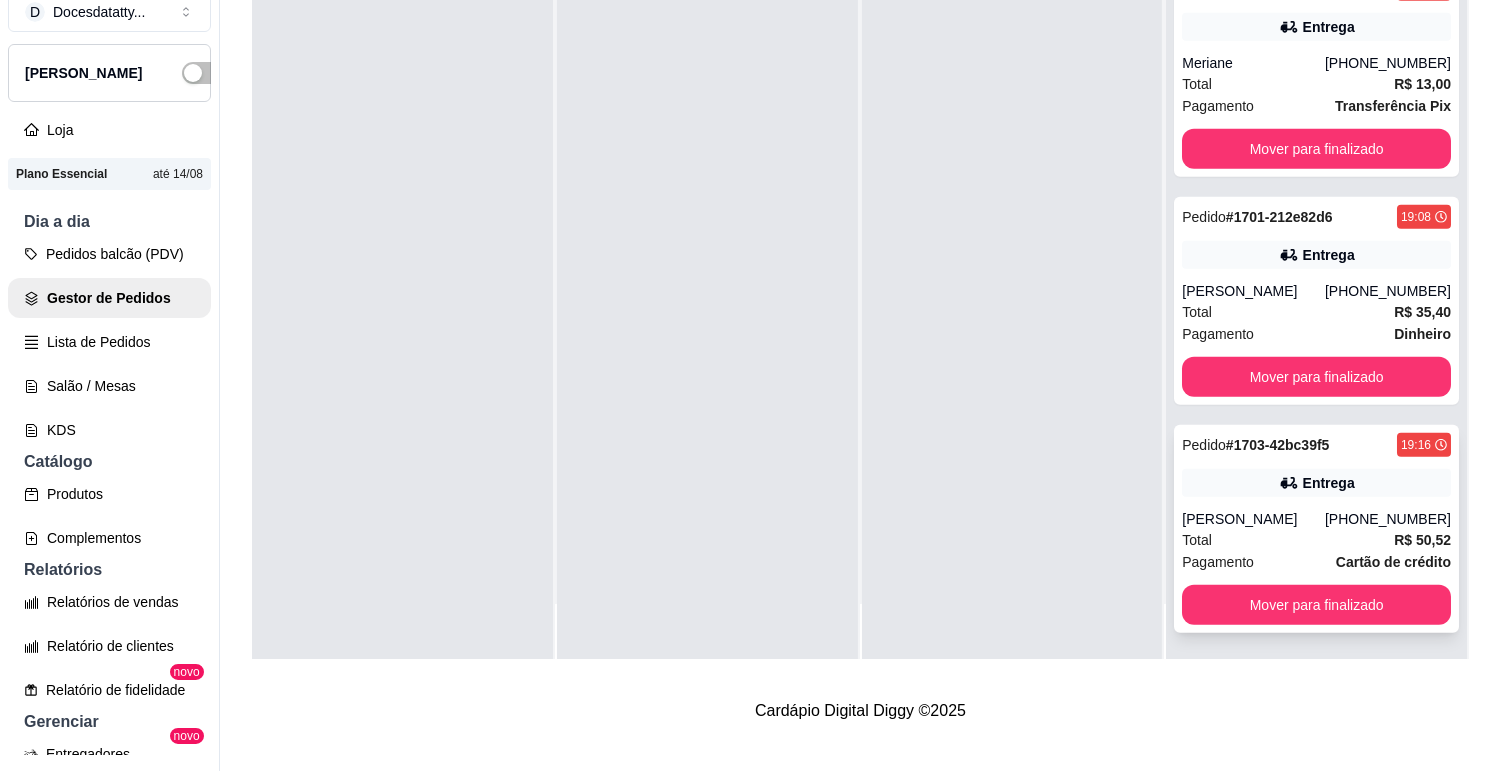 click on "[PERSON_NAME]" at bounding box center [1253, 519] 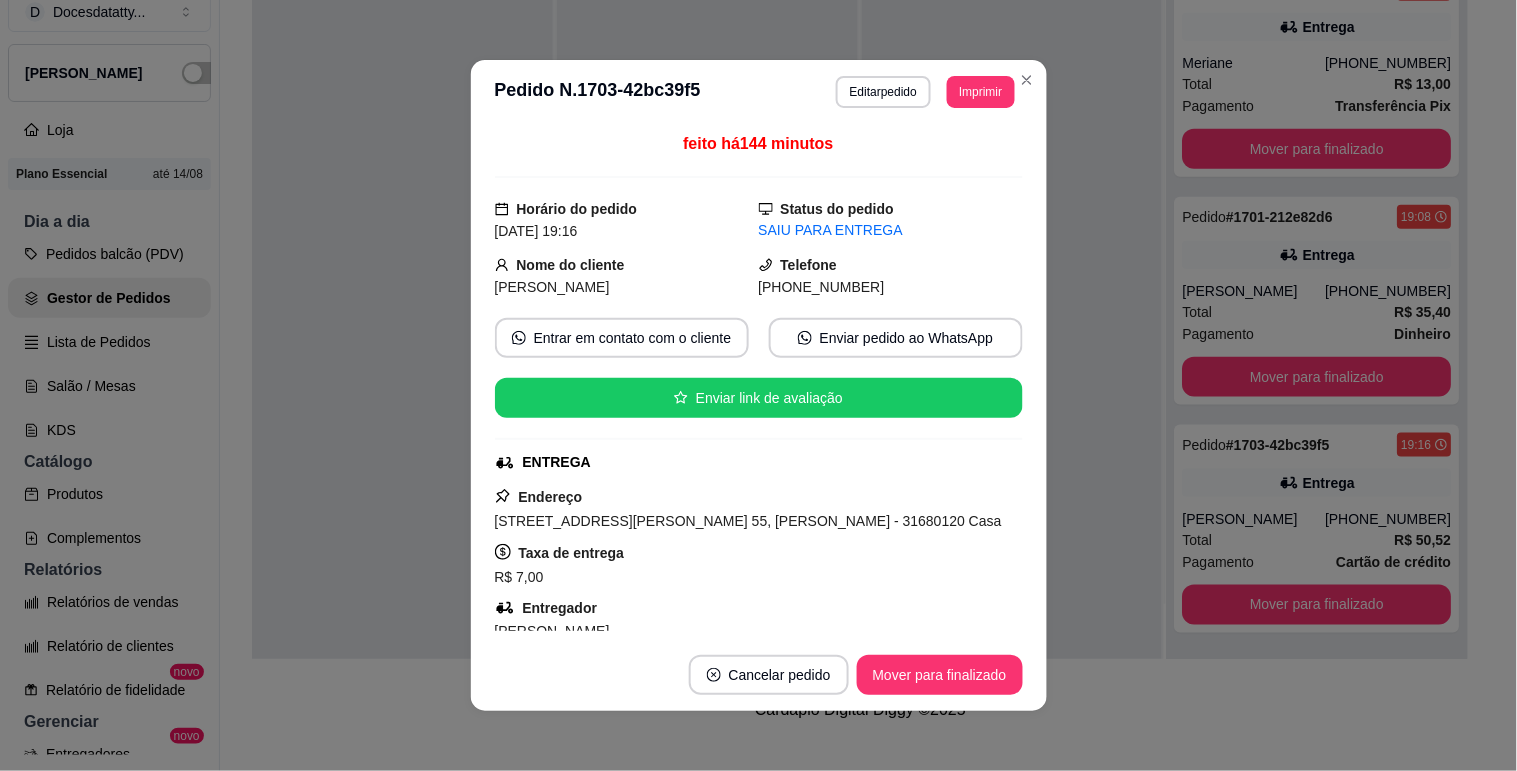 scroll, scrollTop: 111, scrollLeft: 0, axis: vertical 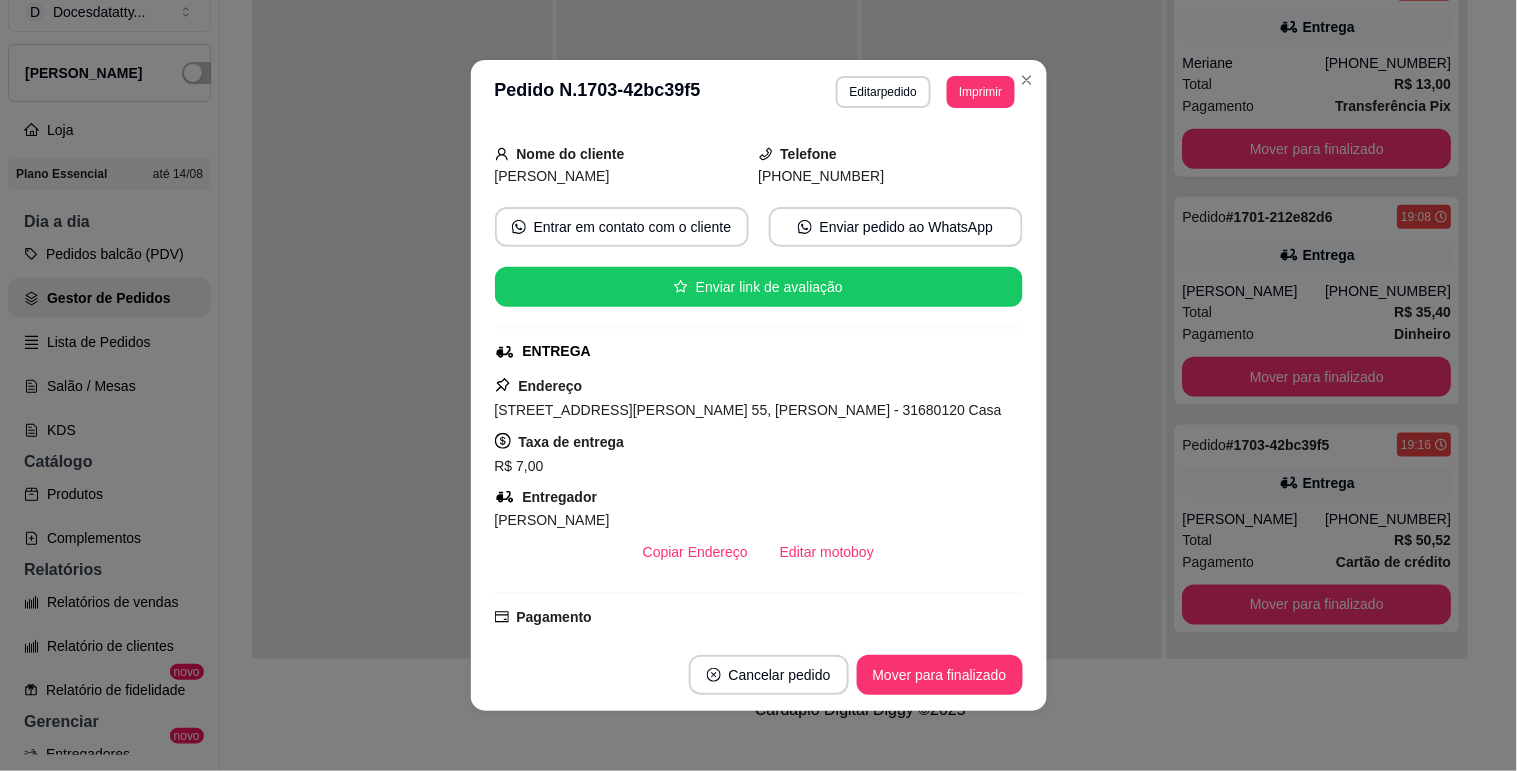click at bounding box center [1012, 274] 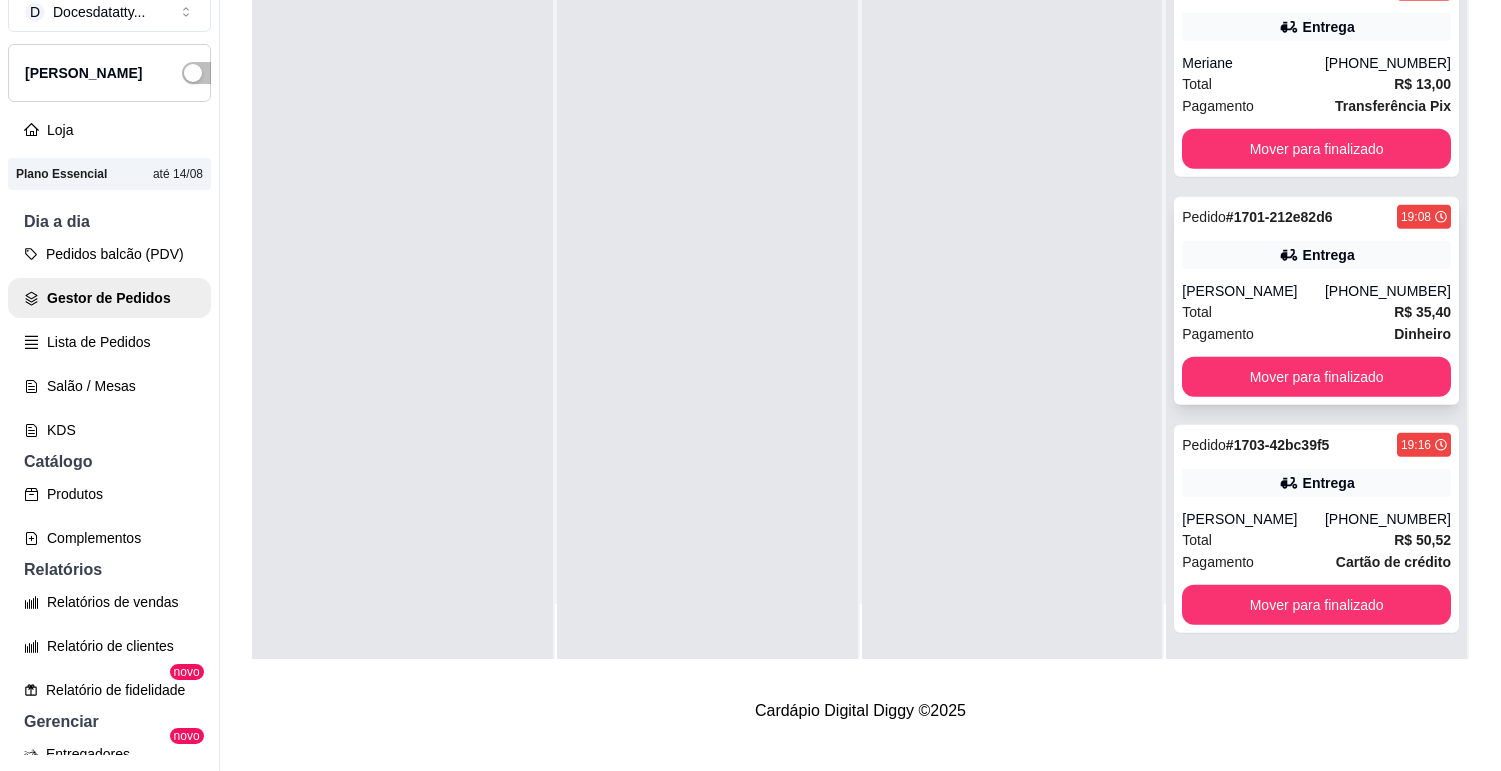 click on "[PERSON_NAME]" at bounding box center (1253, 291) 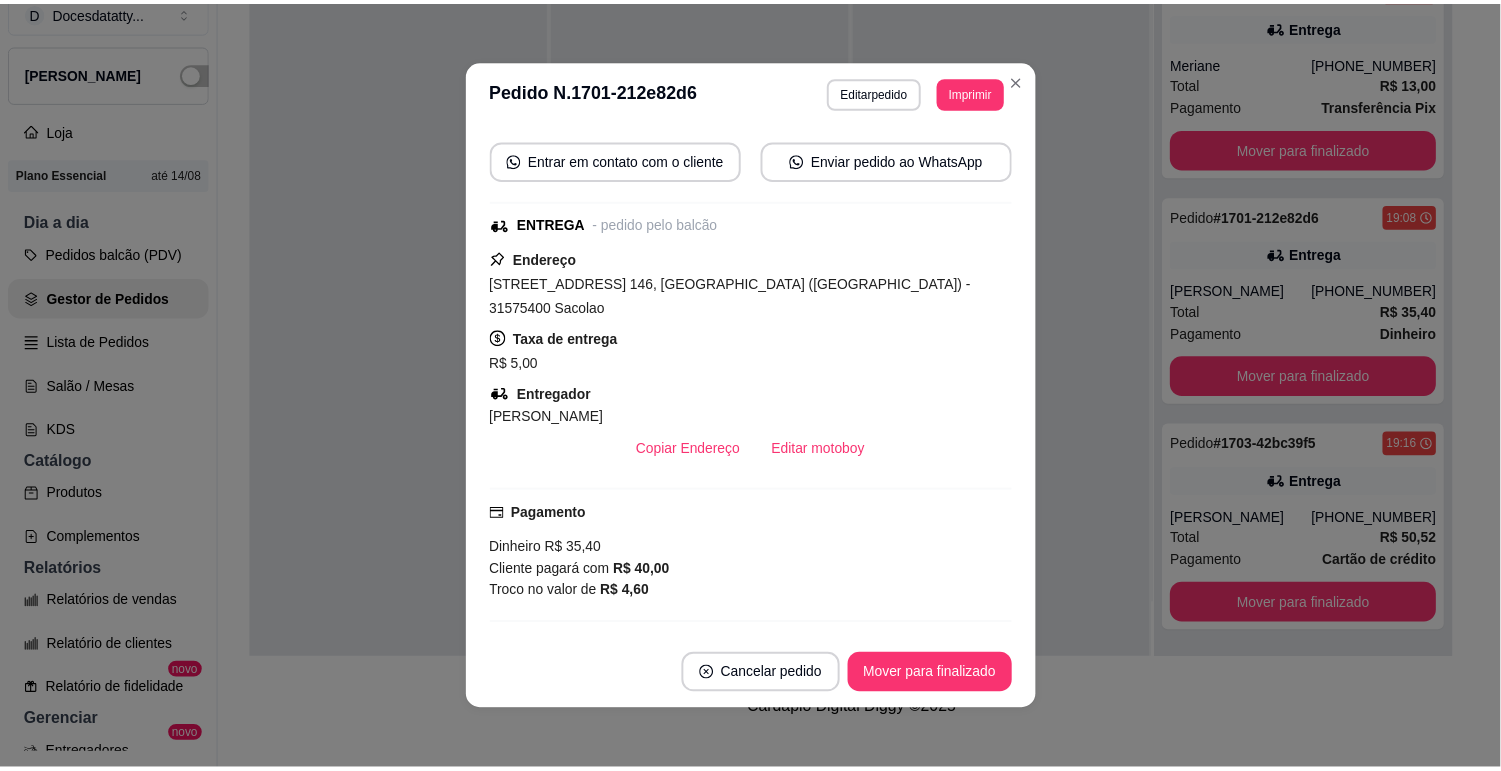 scroll, scrollTop: 425, scrollLeft: 0, axis: vertical 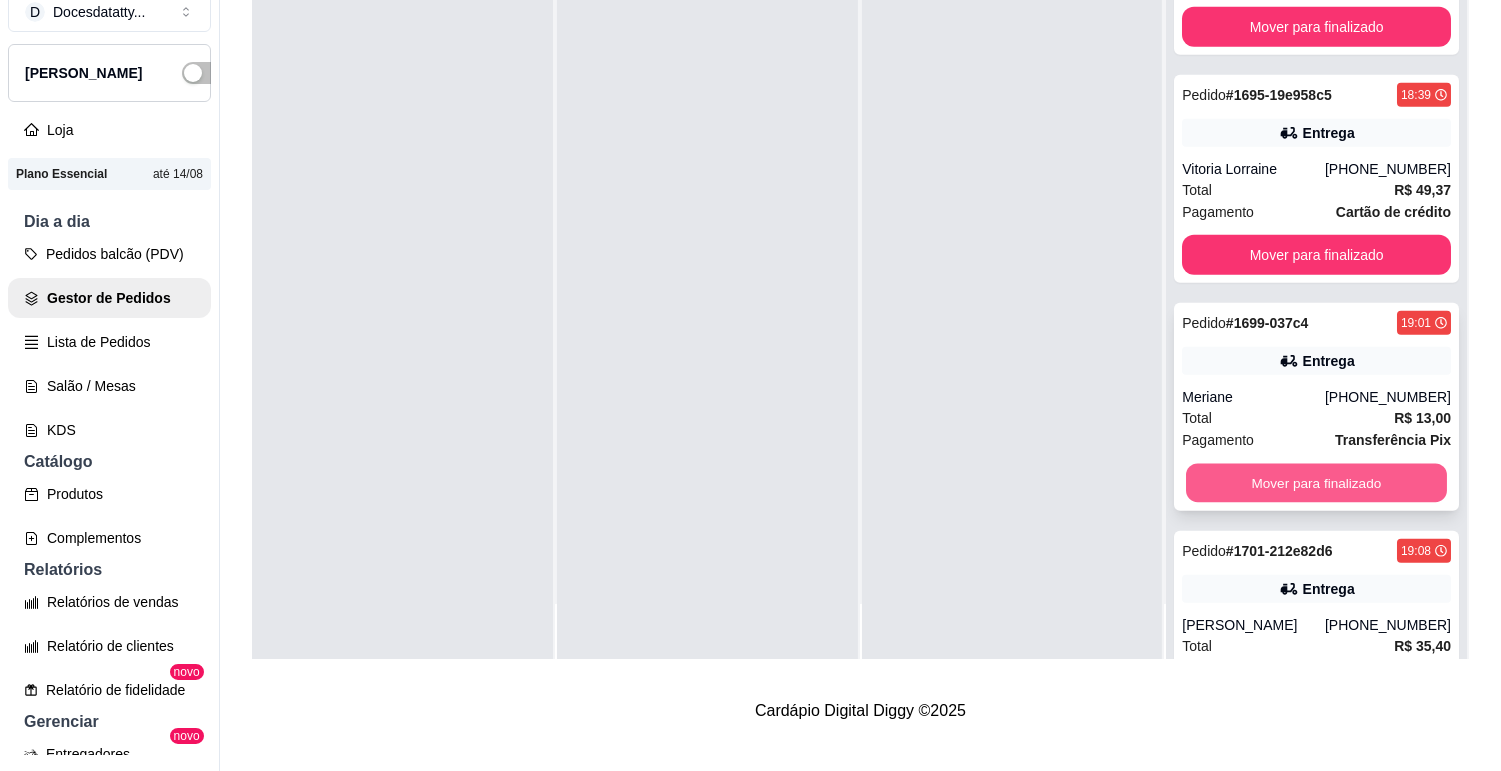 click on "Mover para finalizado" at bounding box center (1316, 483) 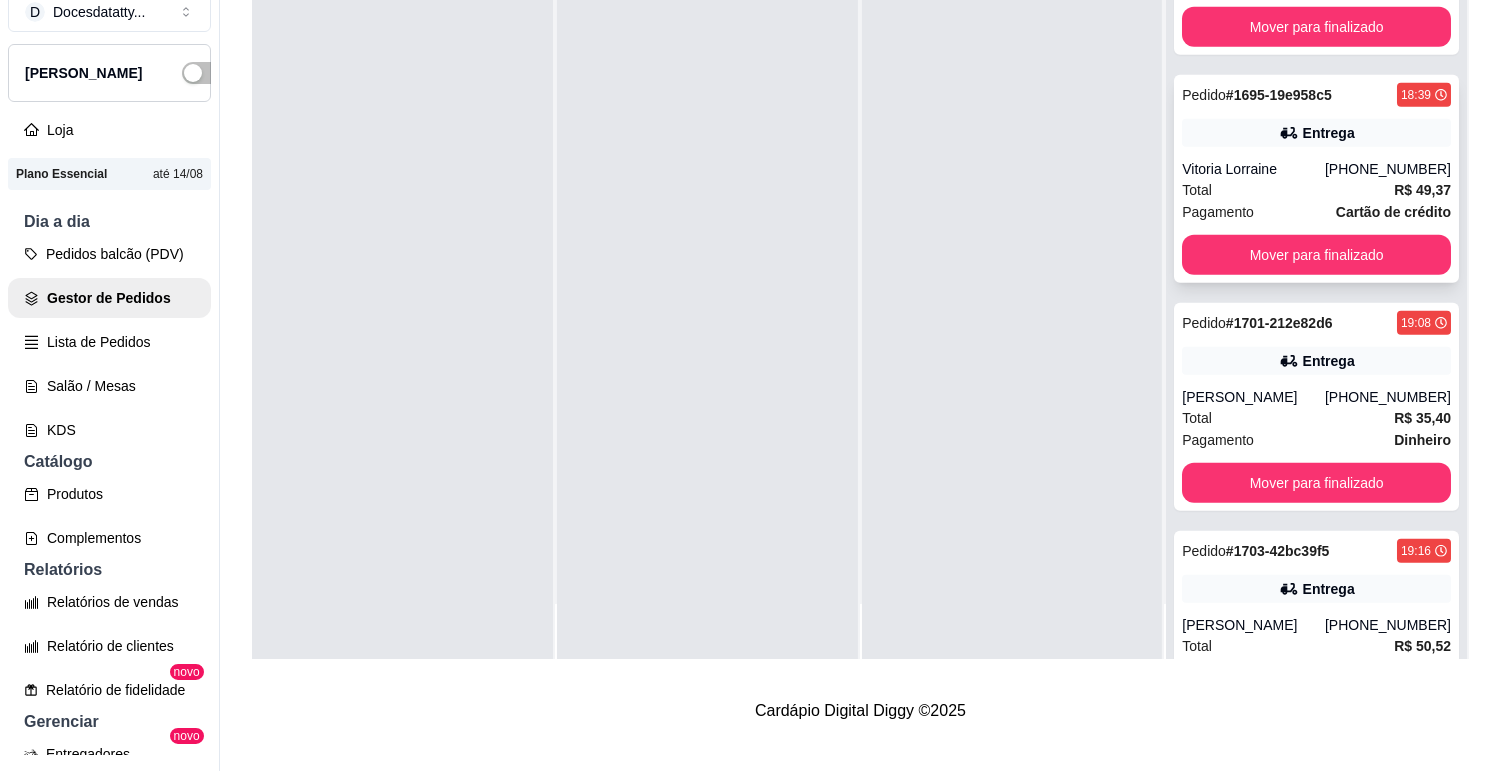 click on "Total R$ 49,37" at bounding box center [1316, 190] 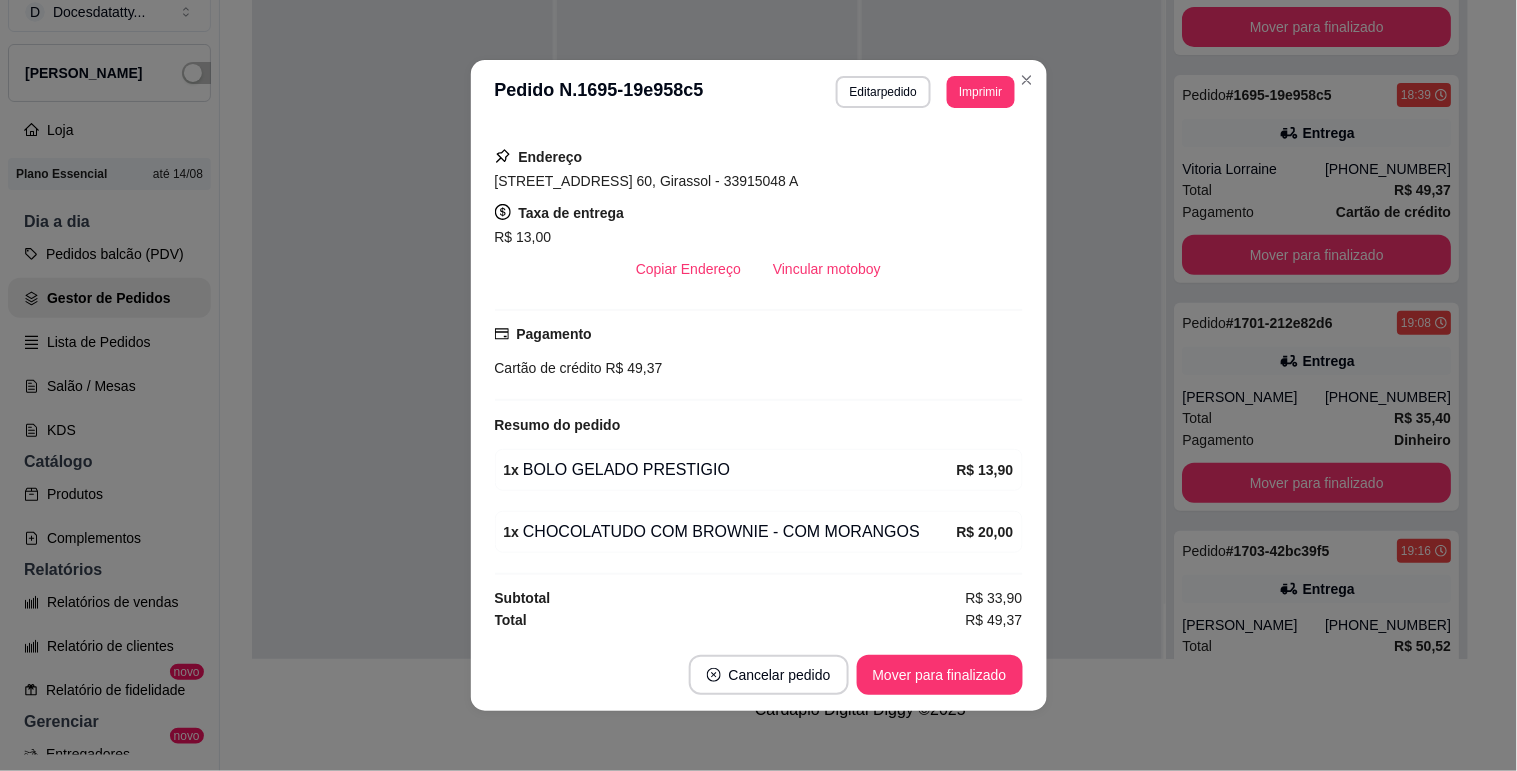 scroll, scrollTop: 121, scrollLeft: 0, axis: vertical 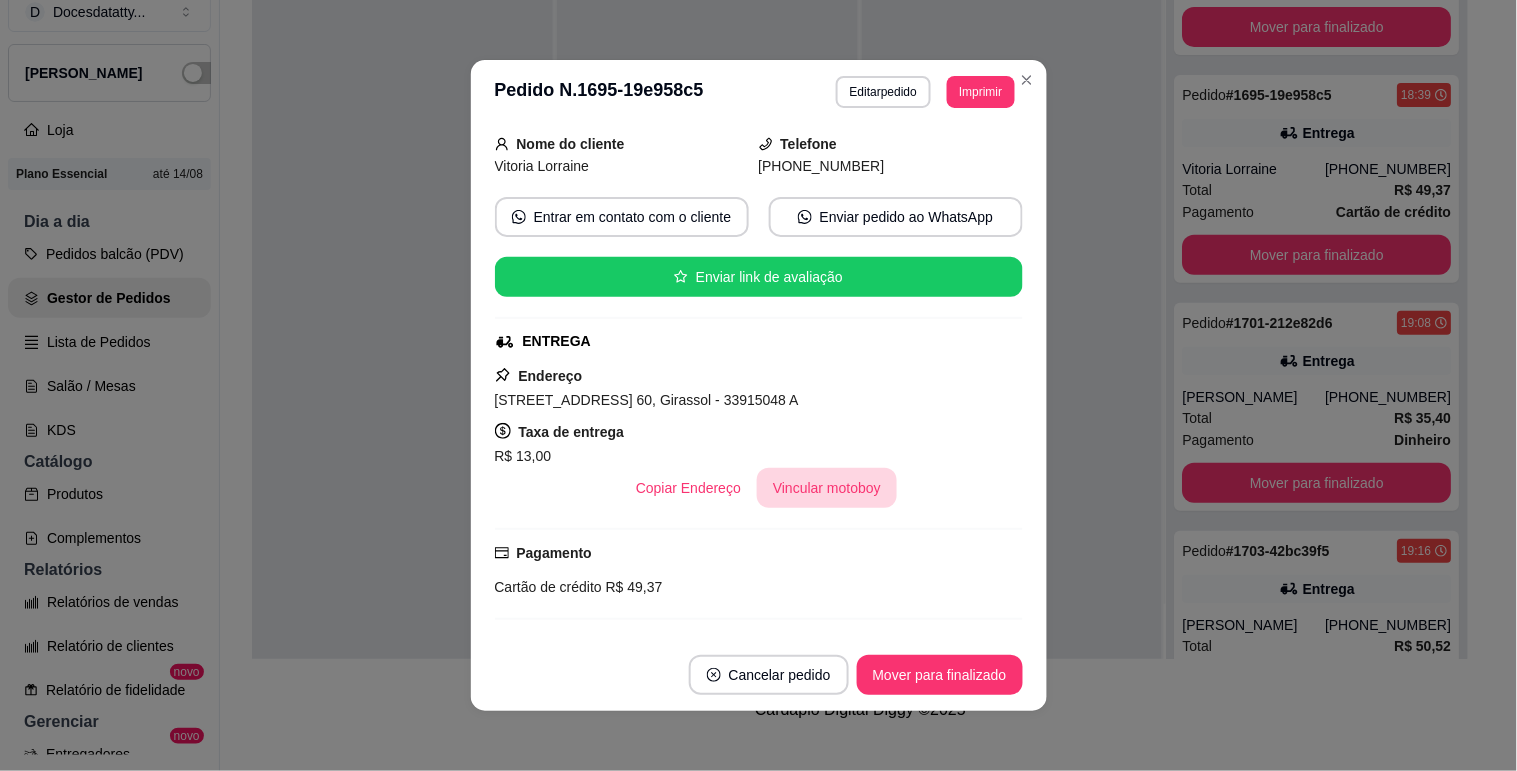 click on "Vincular motoboy" at bounding box center (827, 488) 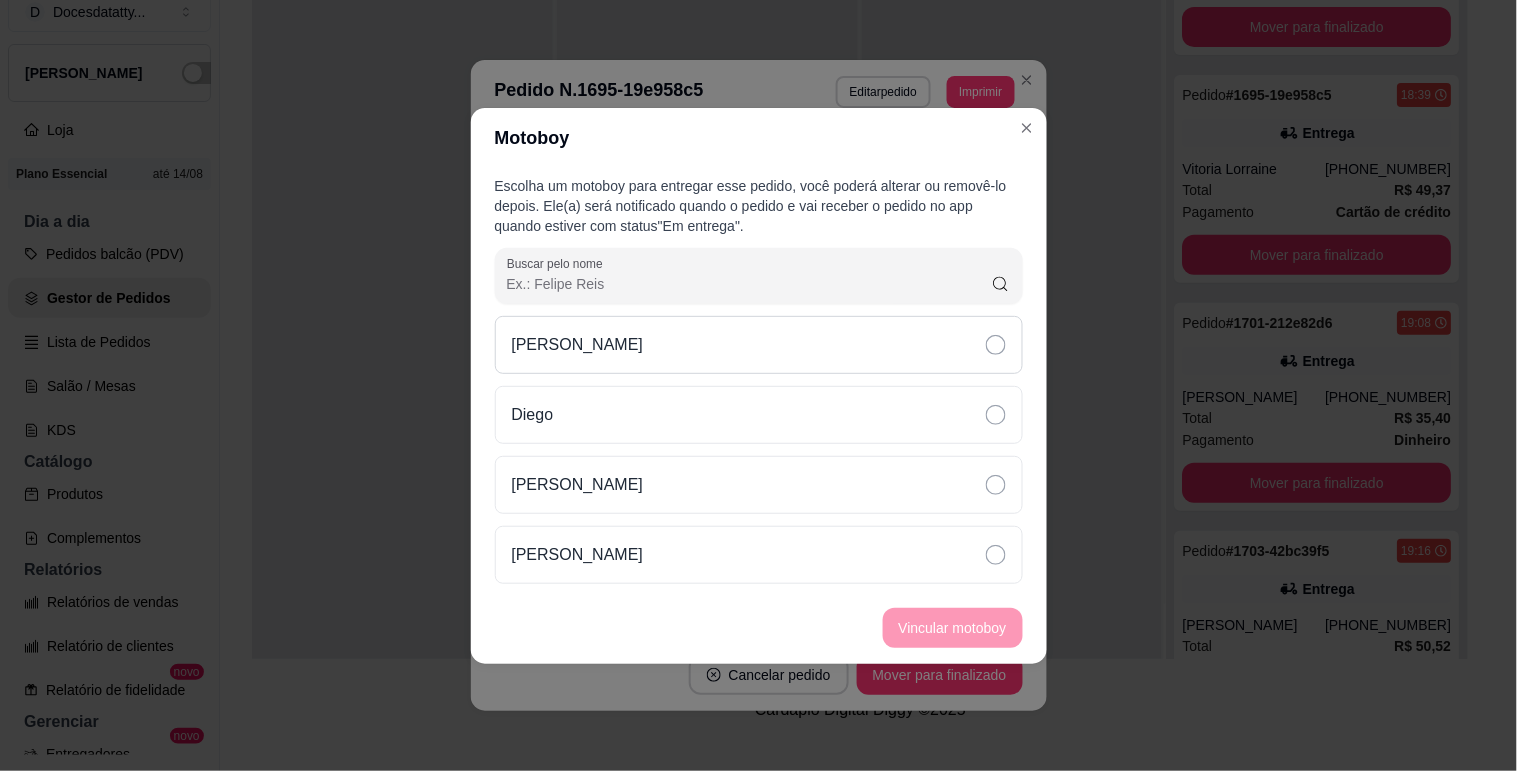click on "[PERSON_NAME]" at bounding box center [759, 345] 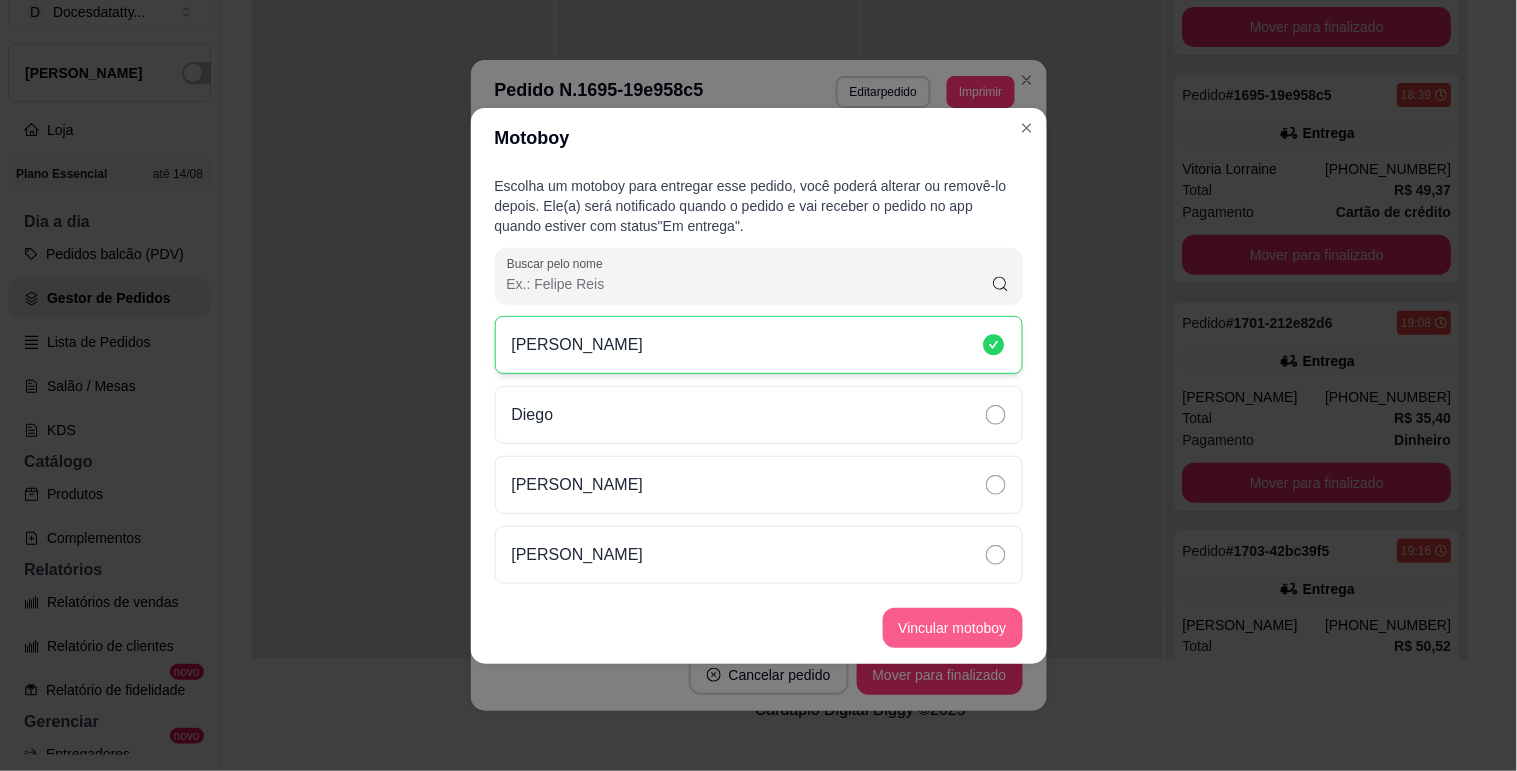 click on "Vincular motoboy" at bounding box center [953, 628] 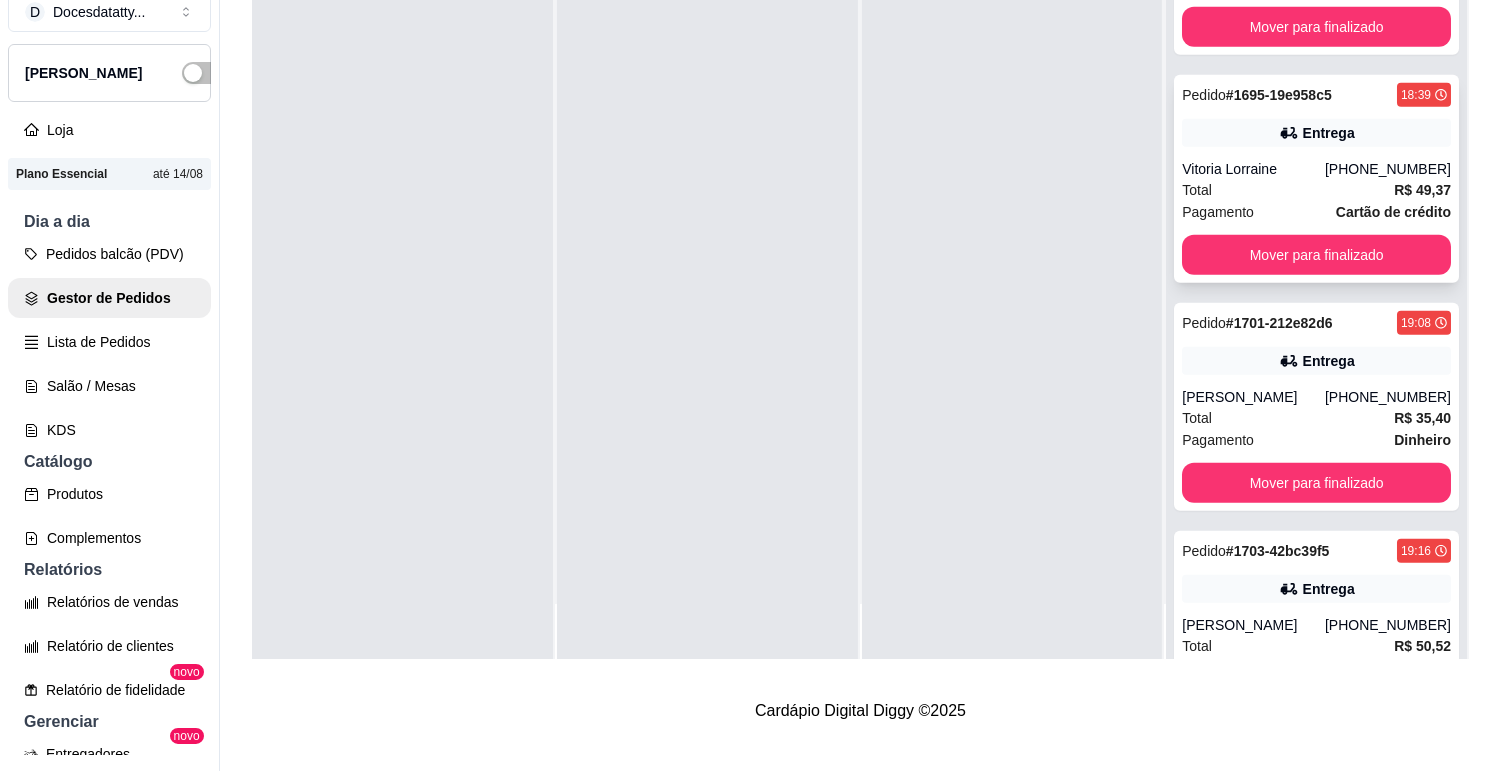 click on "Pedido  # 1695-19e958c5 18:39 Entrega [GEOGRAPHIC_DATA]  [PHONE_NUMBER] Total R$ 49,37 Pagamento Cartão de crédito Mover para finalizado" at bounding box center (1316, 179) 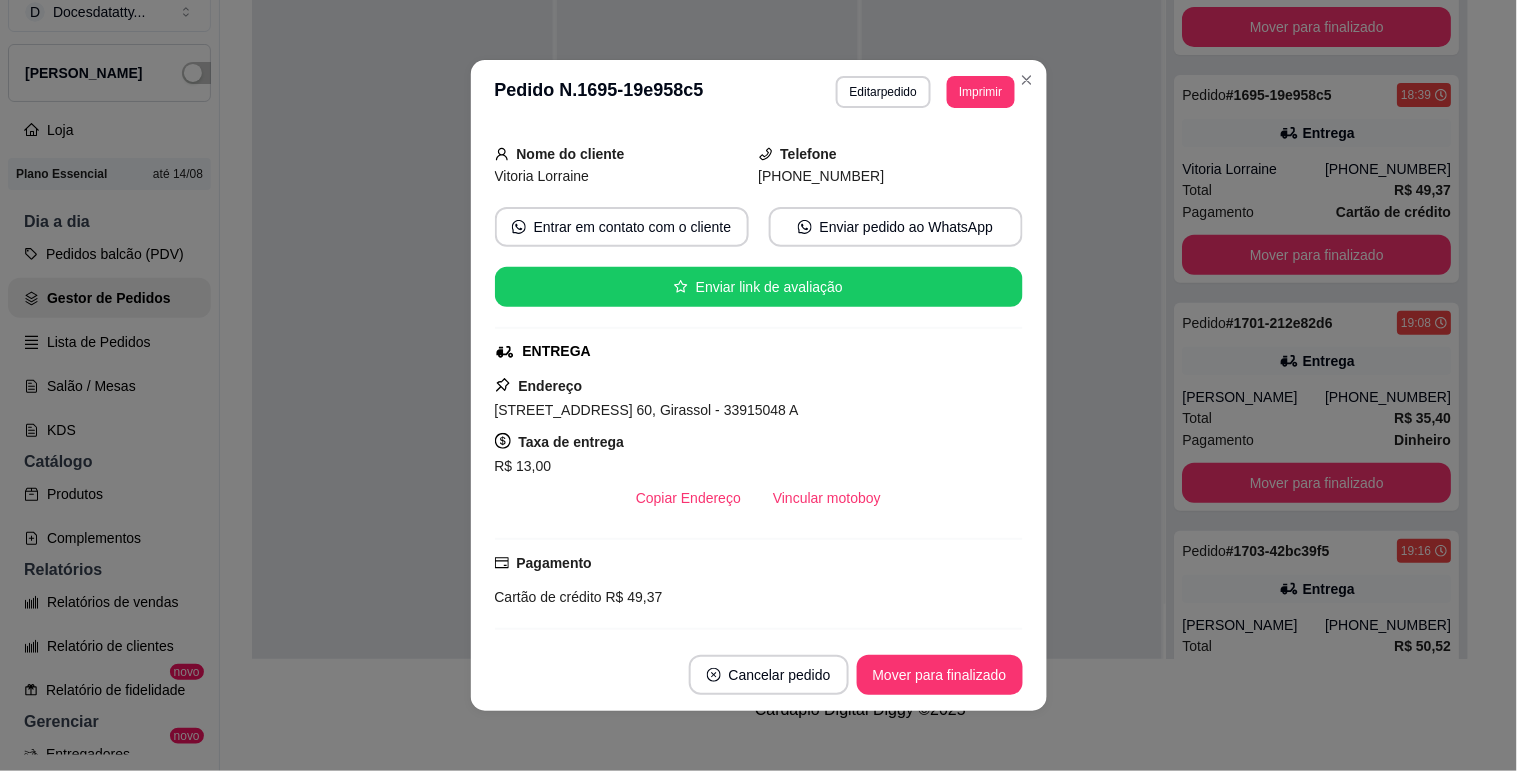 scroll, scrollTop: 222, scrollLeft: 0, axis: vertical 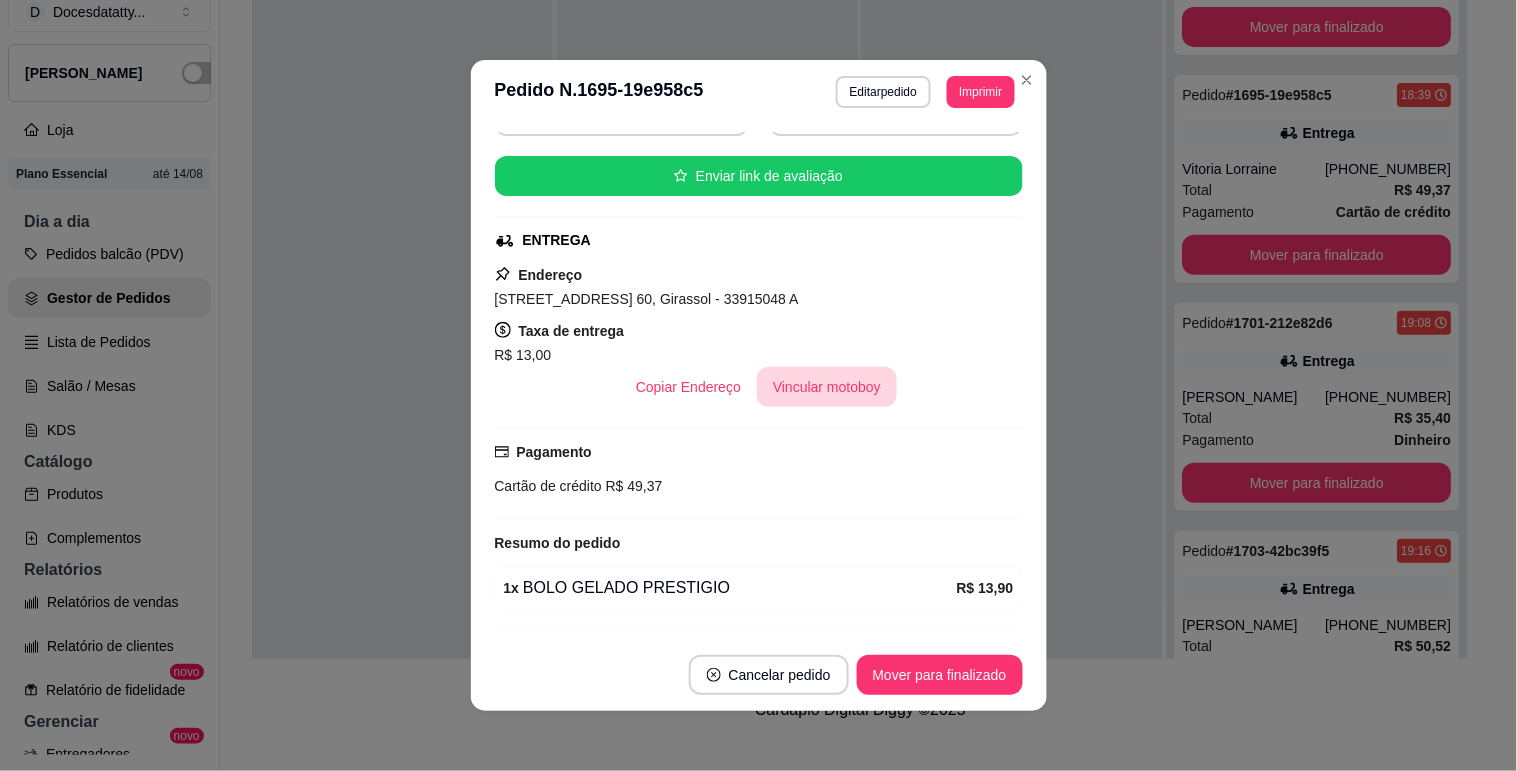 click on "Vincular motoboy" at bounding box center (827, 387) 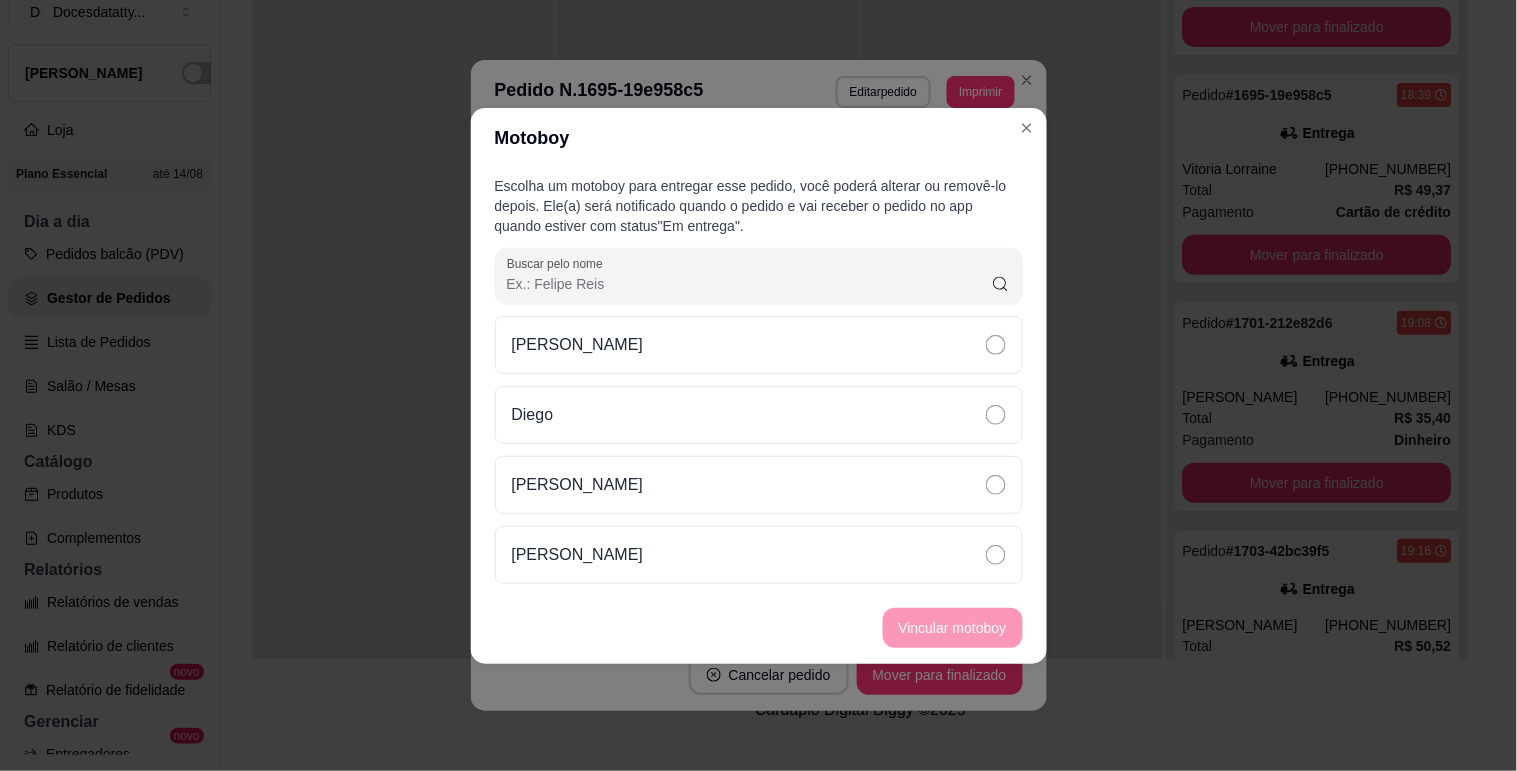 click on "Buscar pelo nome" at bounding box center (759, 276) 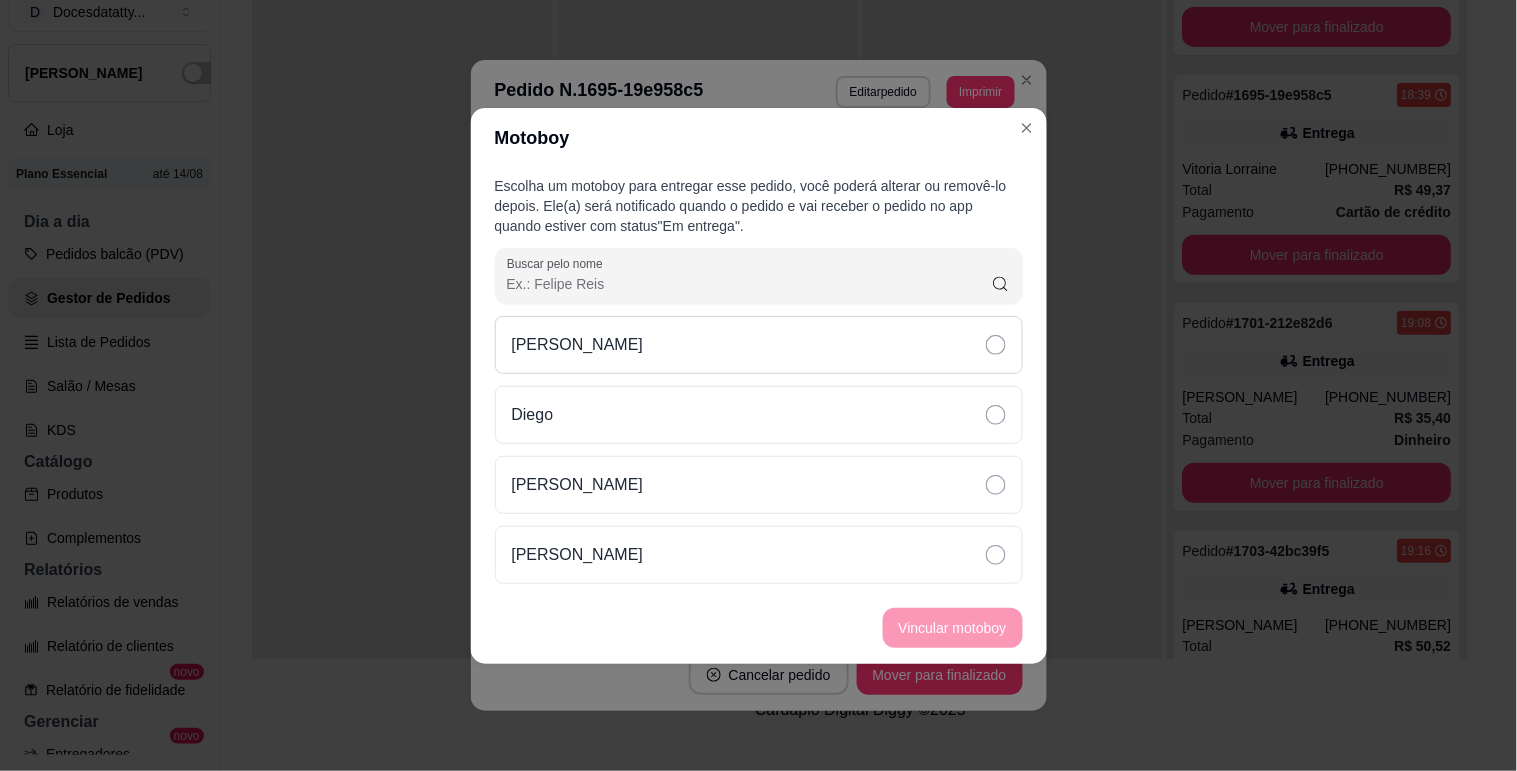 click on "[PERSON_NAME]" at bounding box center [759, 345] 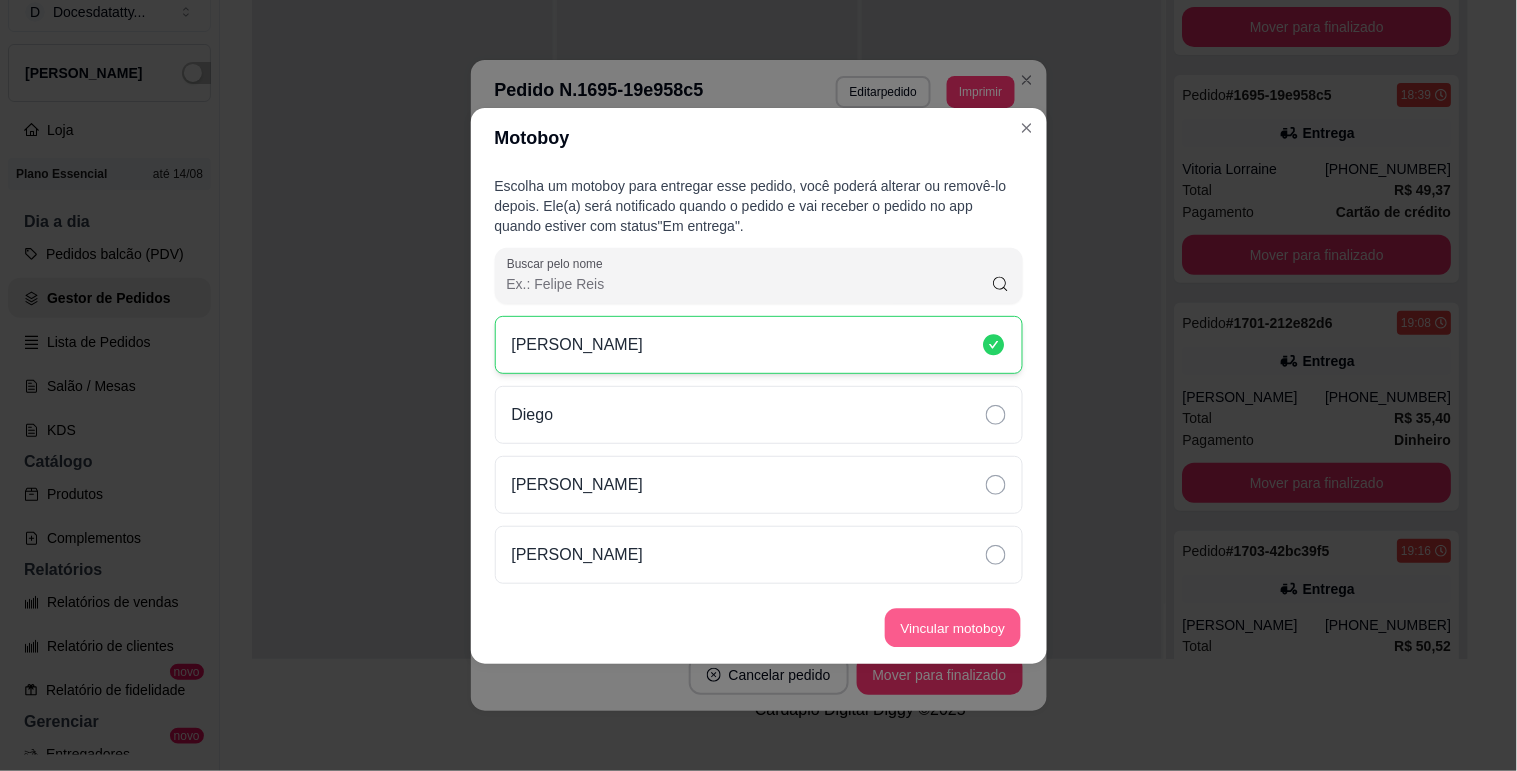 click on "Vincular motoboy" at bounding box center (953, 627) 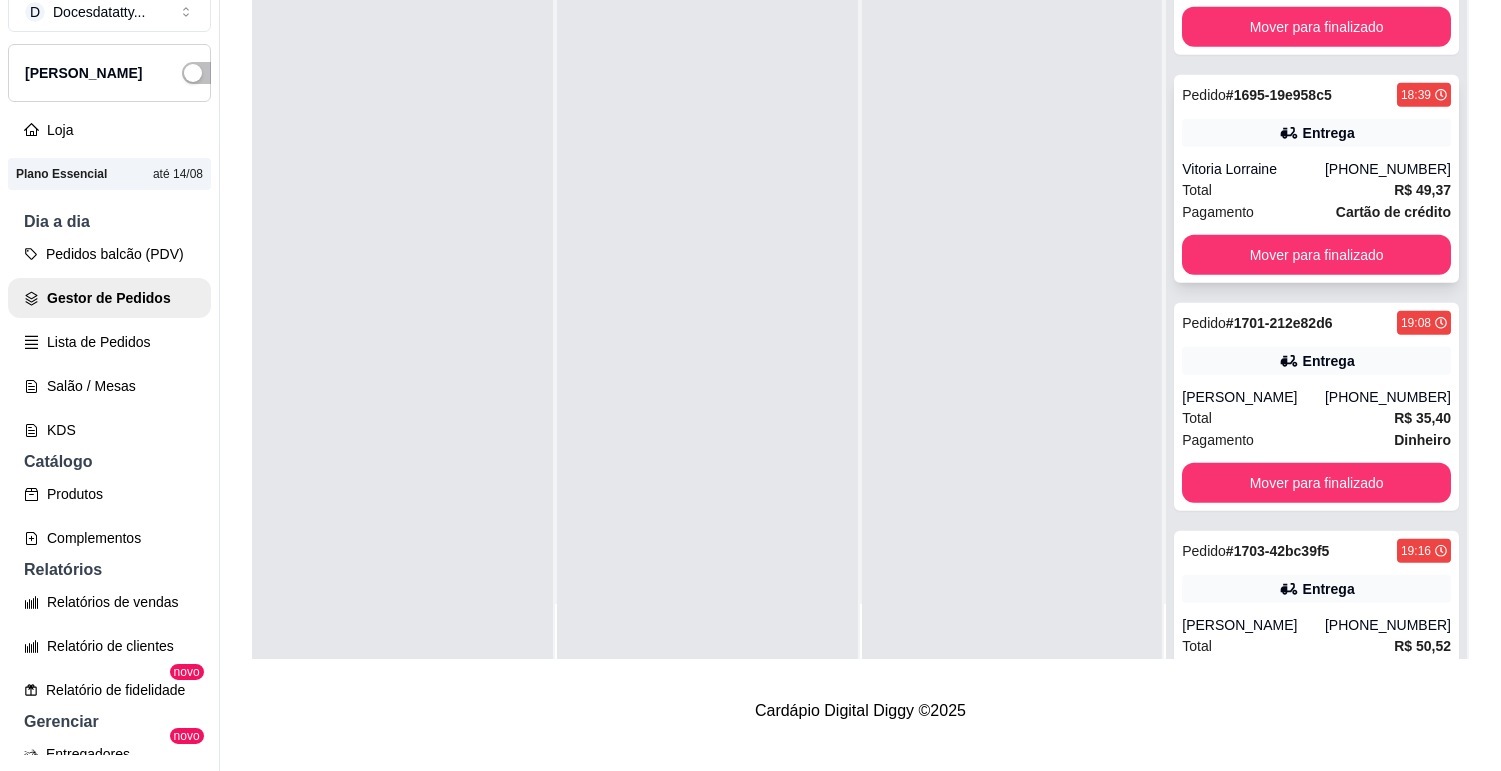 click on "Entrega" at bounding box center [1316, 133] 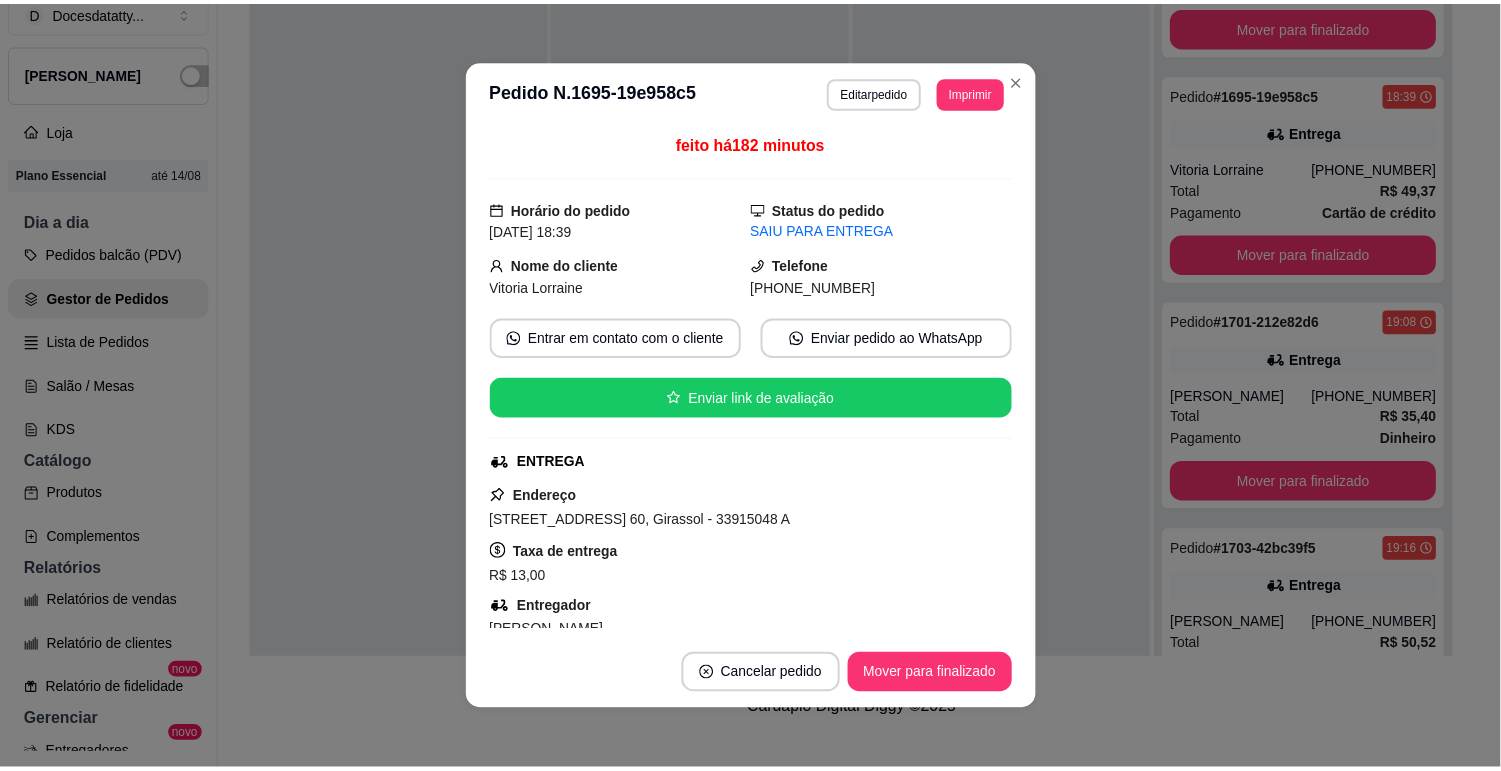 scroll, scrollTop: 111, scrollLeft: 0, axis: vertical 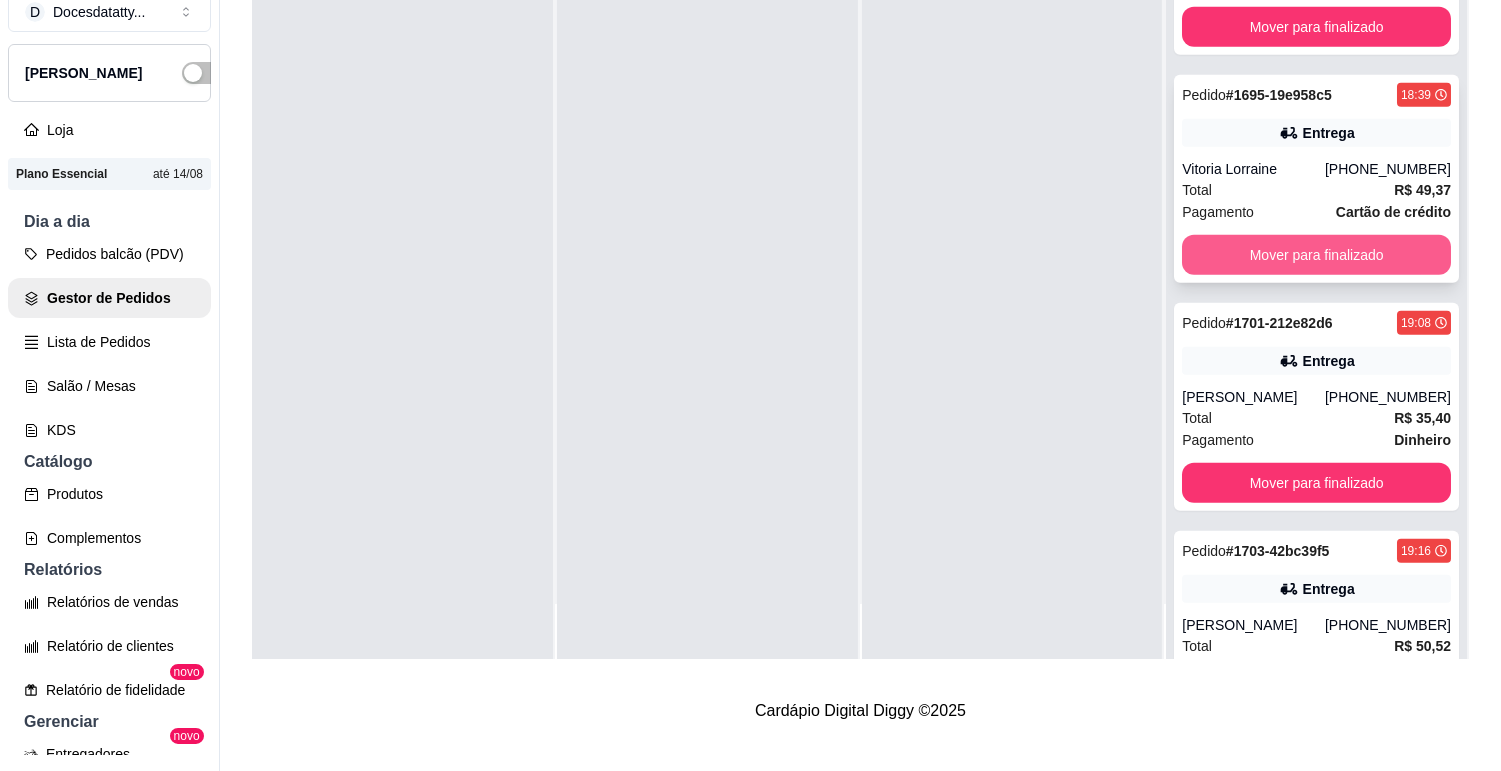 click on "Mover para finalizado" at bounding box center (1316, 255) 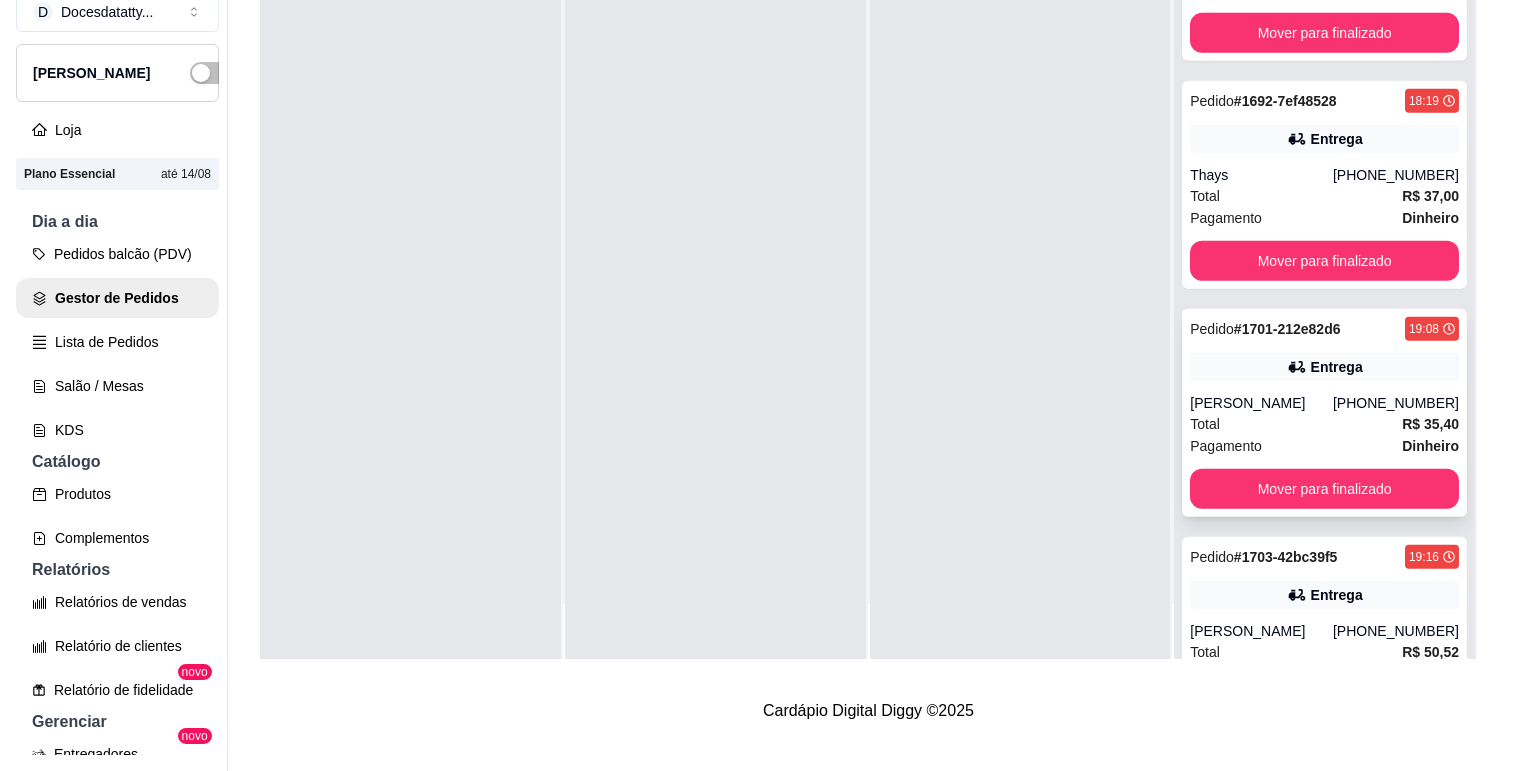 scroll, scrollTop: 1422, scrollLeft: 0, axis: vertical 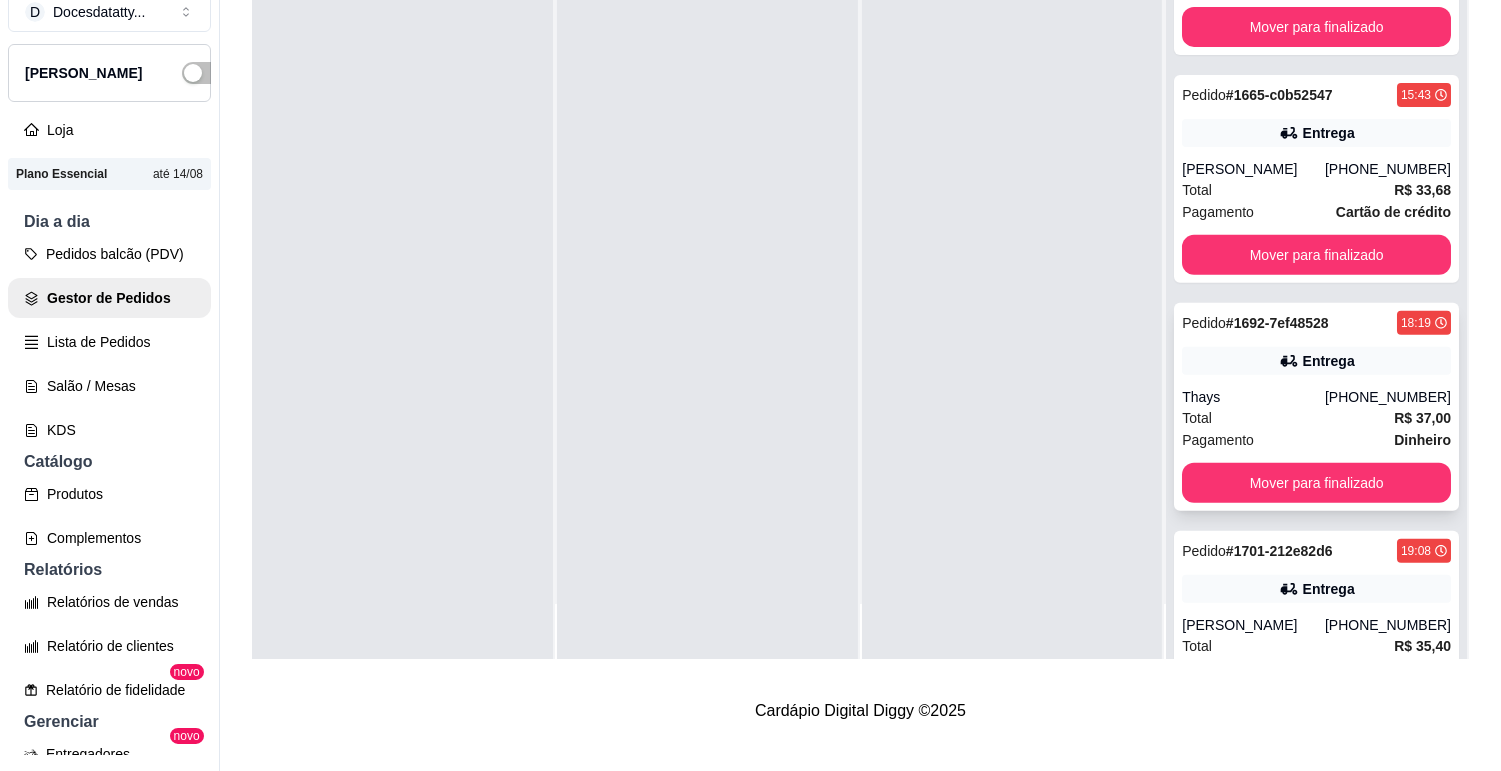click on "Entrega" at bounding box center [1316, 361] 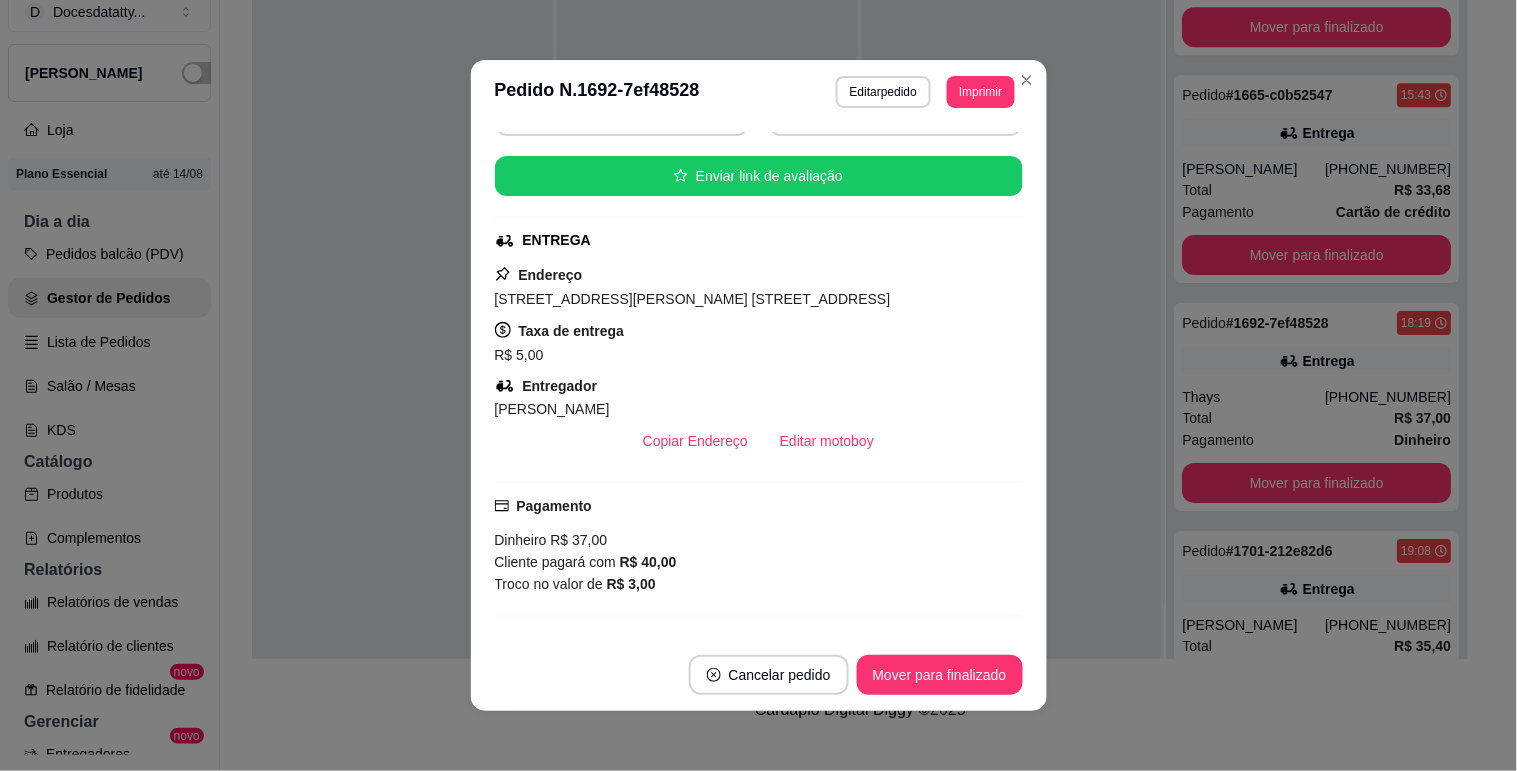scroll, scrollTop: 0, scrollLeft: 0, axis: both 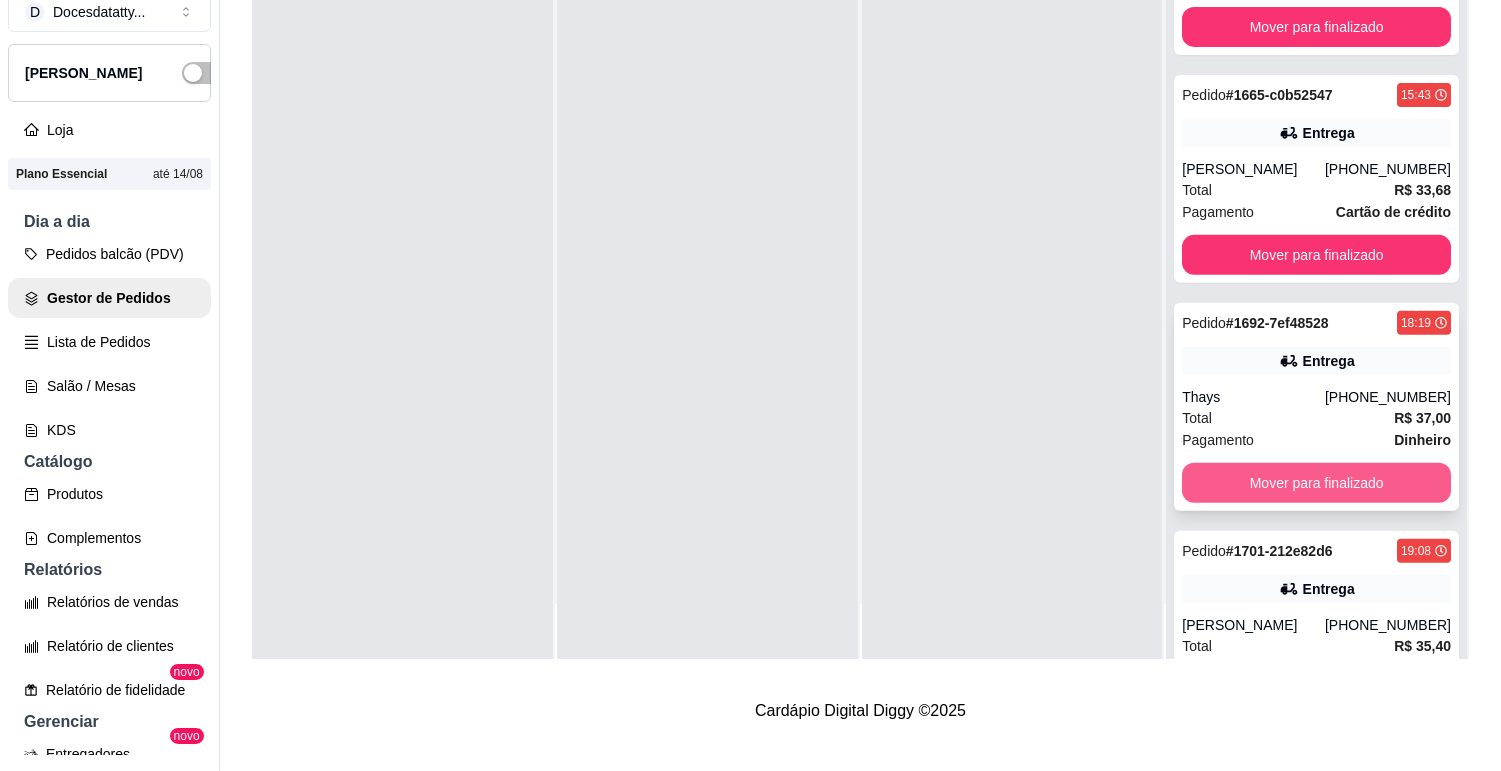 click on "Mover para finalizado" at bounding box center [1316, 483] 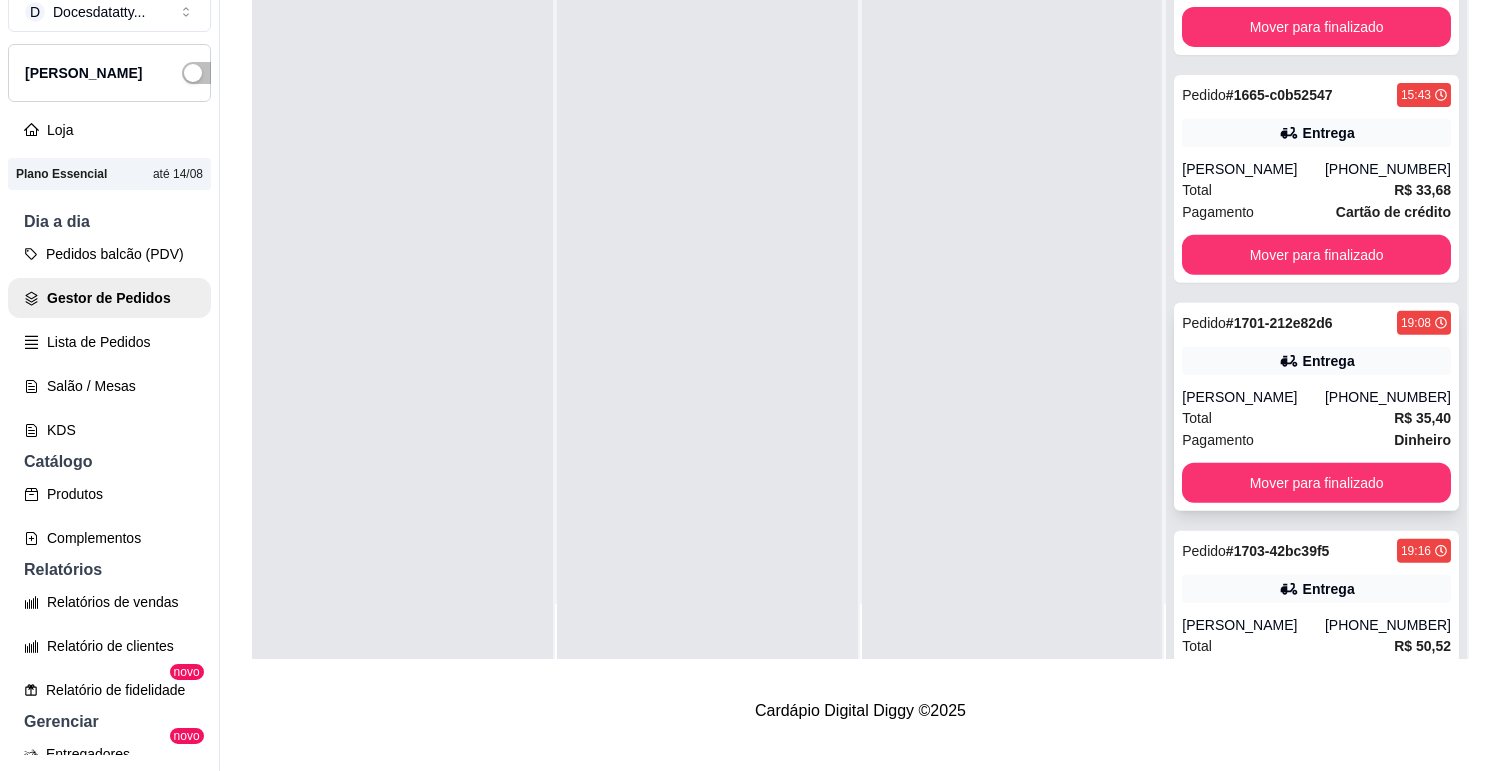click on "[PERSON_NAME]" at bounding box center [1253, 397] 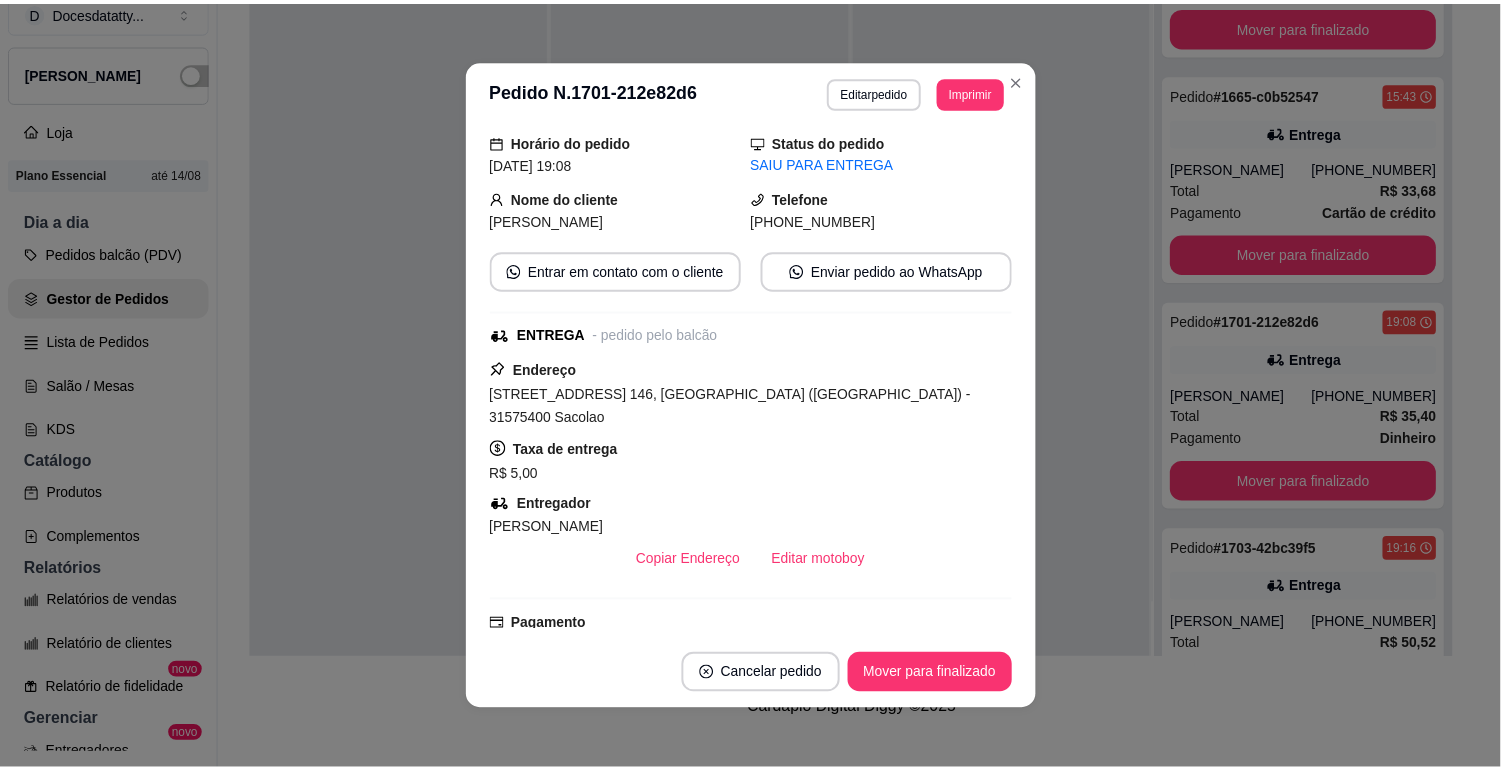 scroll, scrollTop: 222, scrollLeft: 0, axis: vertical 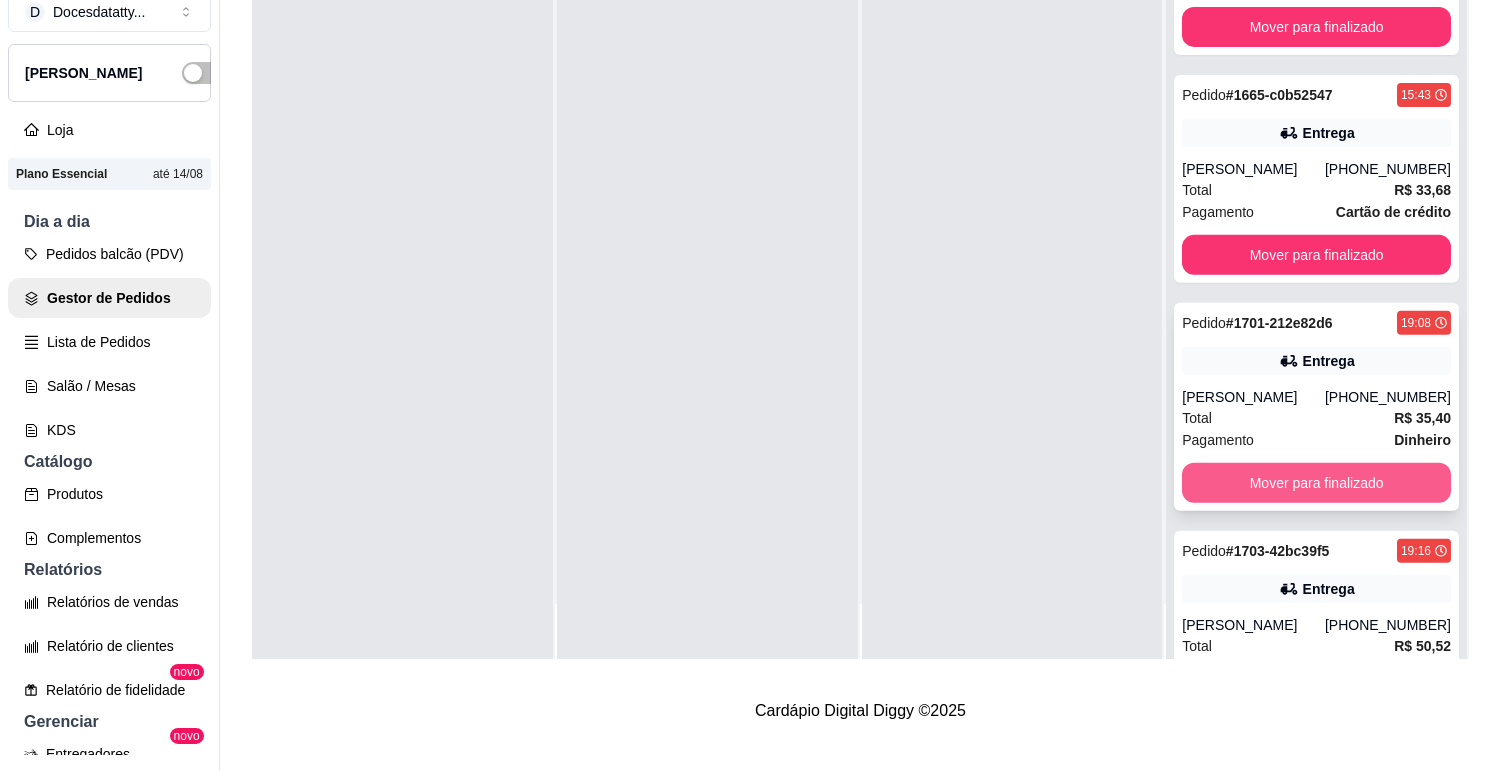 click on "Mover para finalizado" at bounding box center [1316, 483] 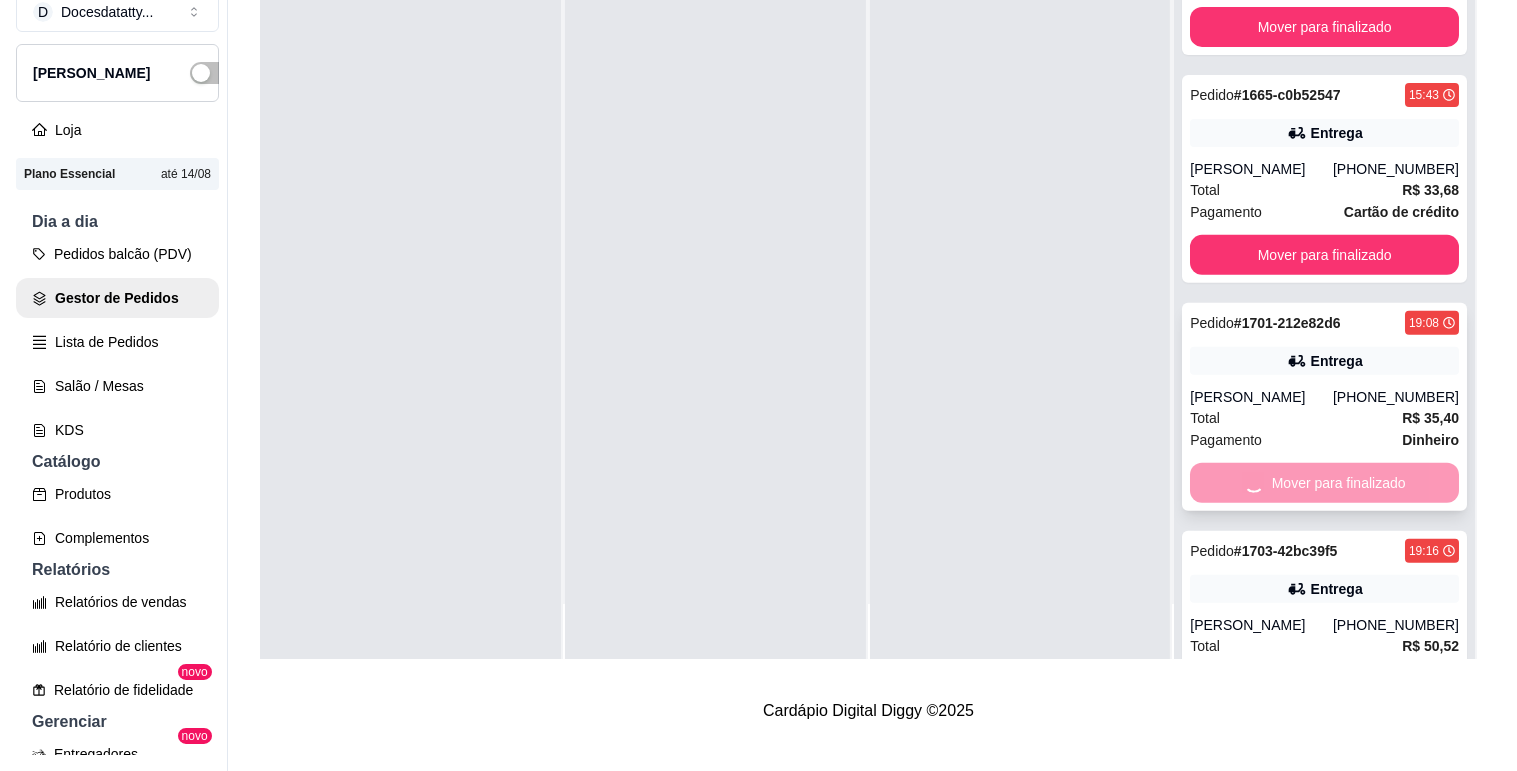 scroll, scrollTop: 1300, scrollLeft: 0, axis: vertical 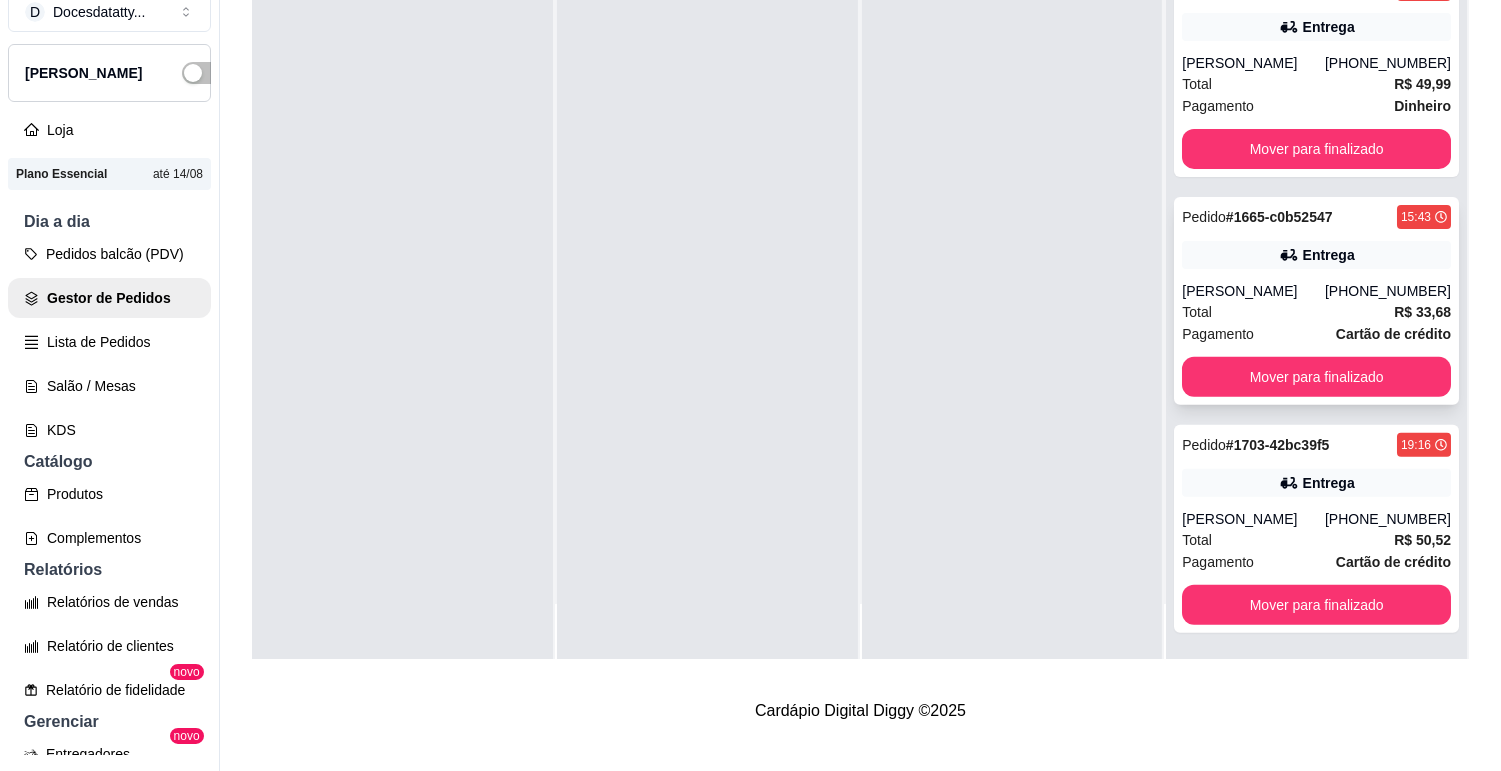 click on "Pedido  # 1665-c0b52547 15:43 Entrega [PERSON_NAME]  [PHONE_NUMBER] Total R$ 33,68 Pagamento Cartão de crédito Mover para finalizado" at bounding box center [1316, 301] 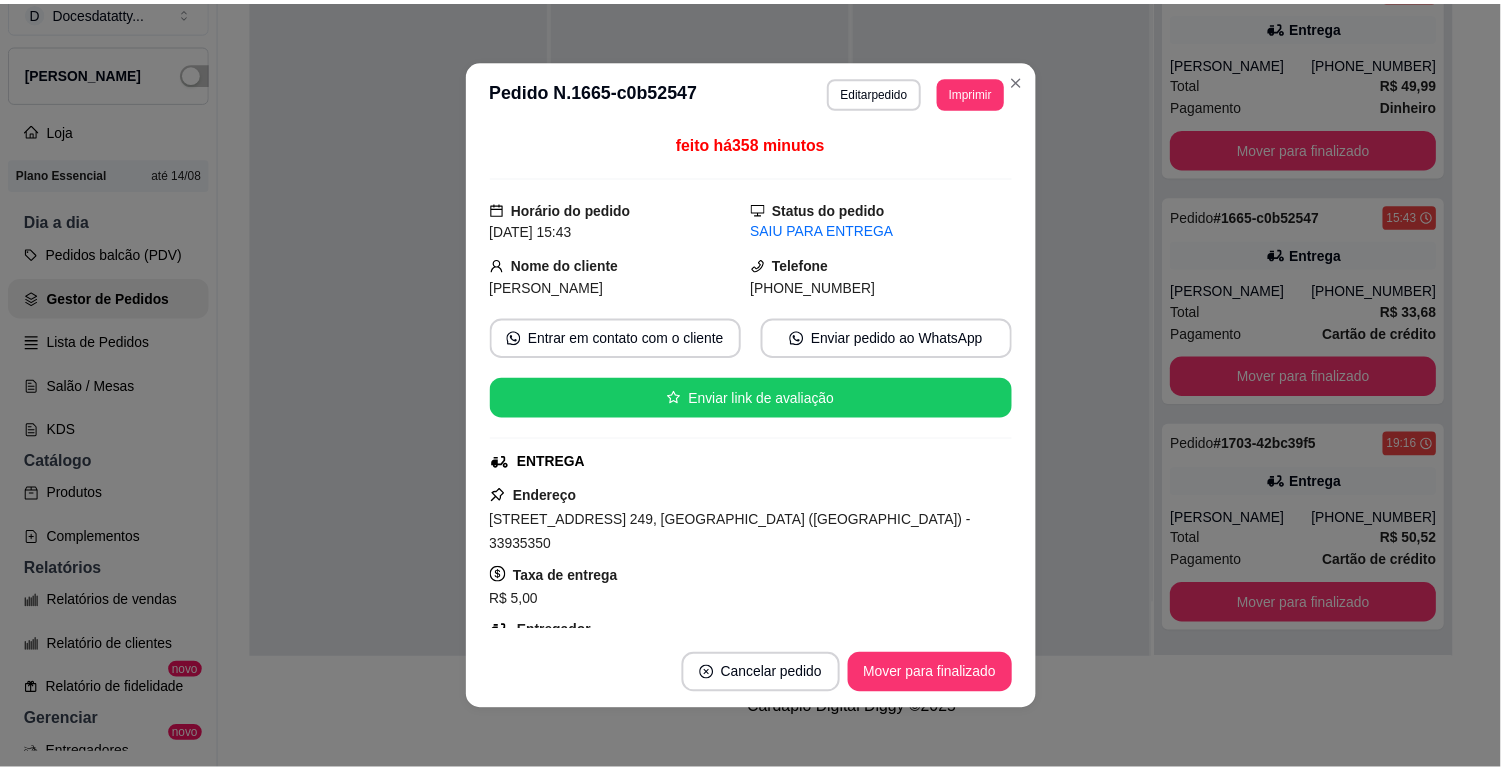 scroll, scrollTop: 222, scrollLeft: 0, axis: vertical 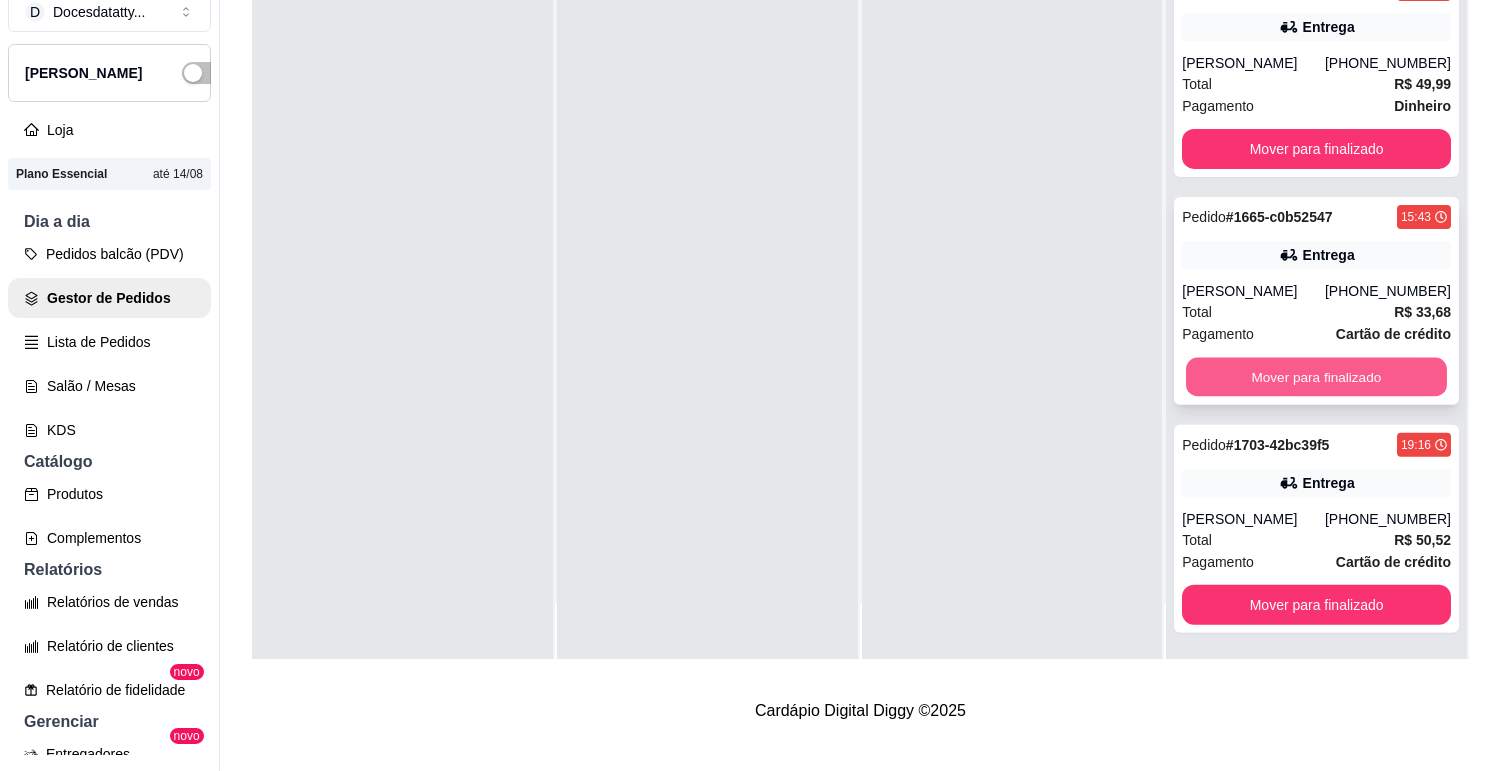 click on "Mover para finalizado" at bounding box center [1316, 377] 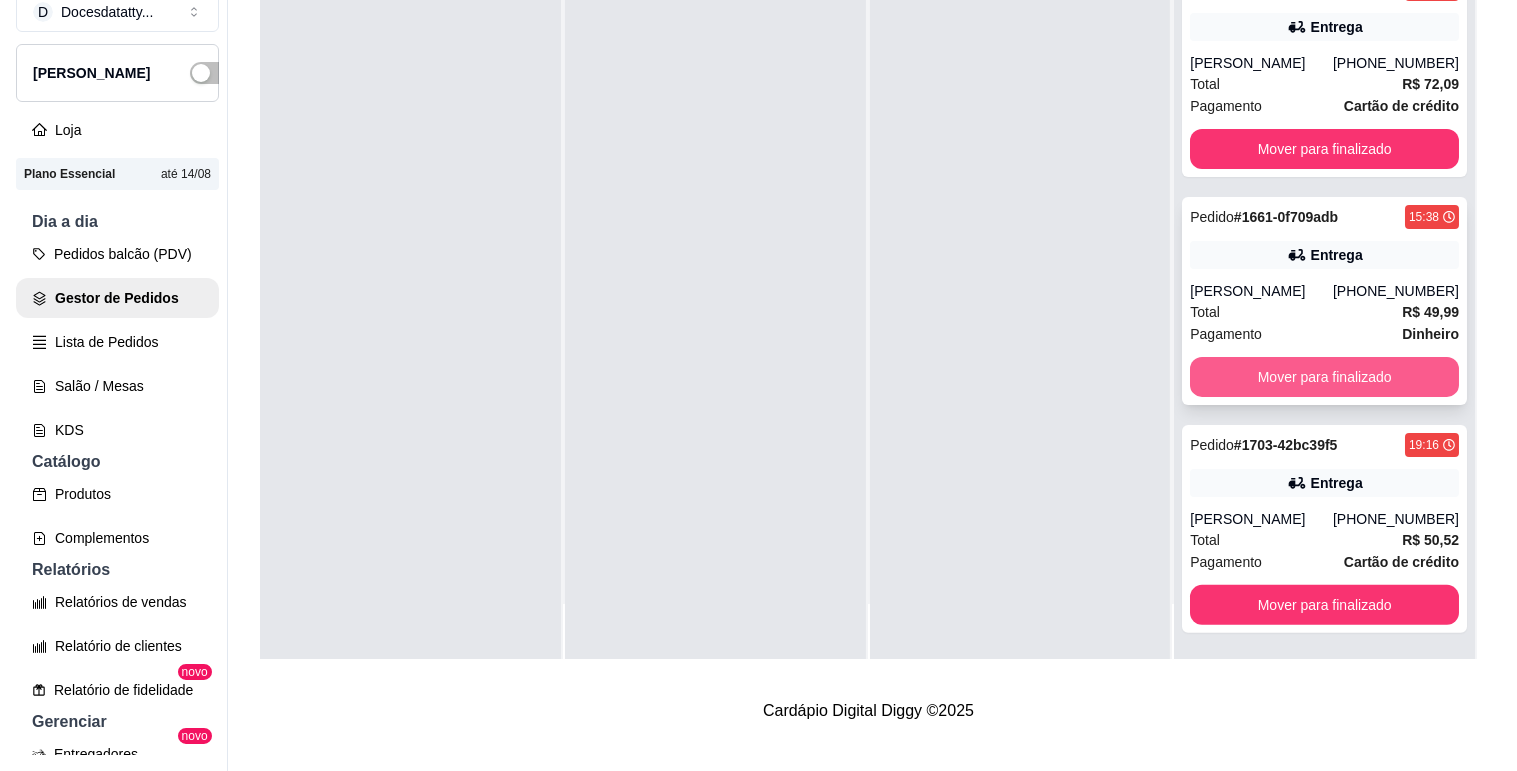 scroll, scrollTop: 961, scrollLeft: 0, axis: vertical 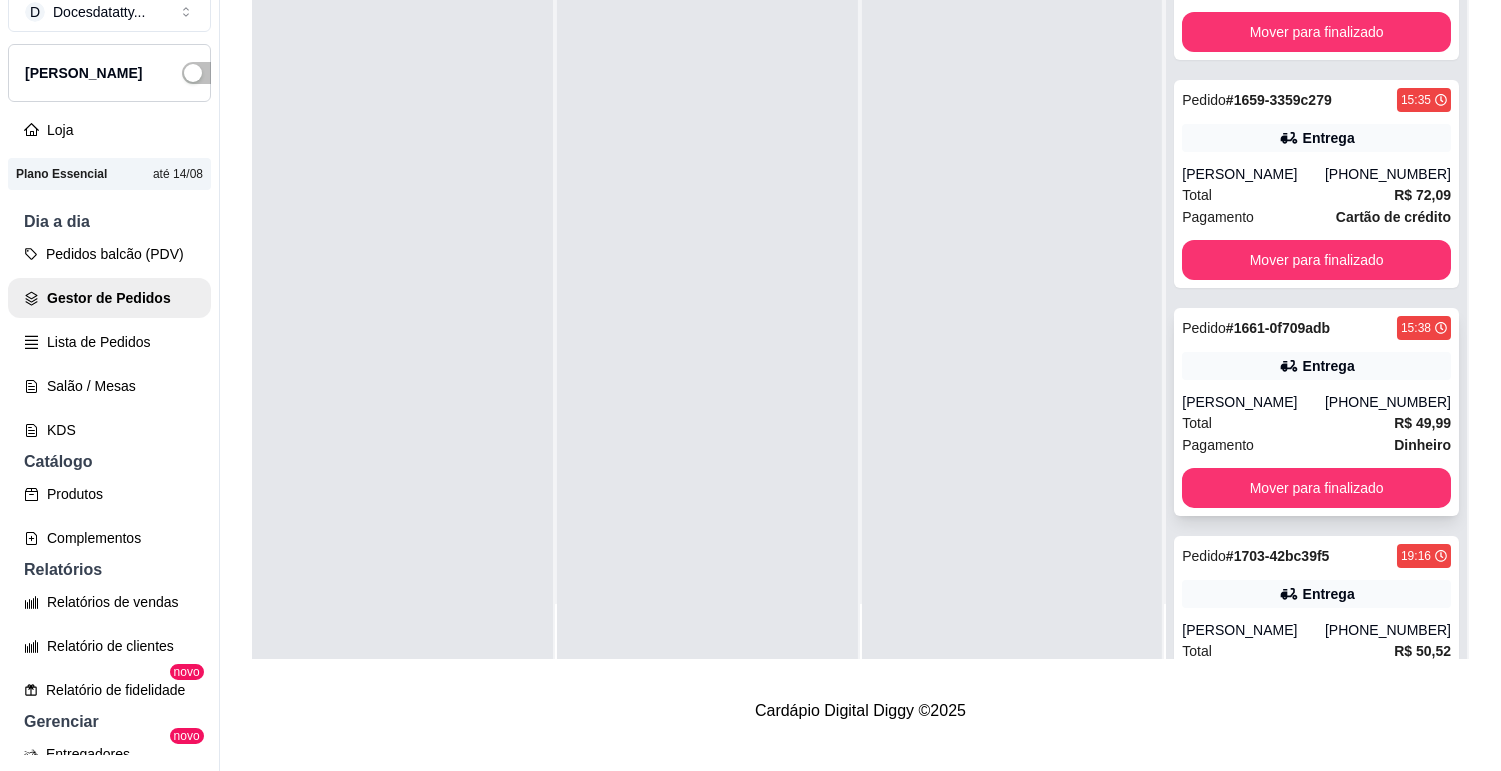 click on "Total R$ 49,99" at bounding box center (1316, 423) 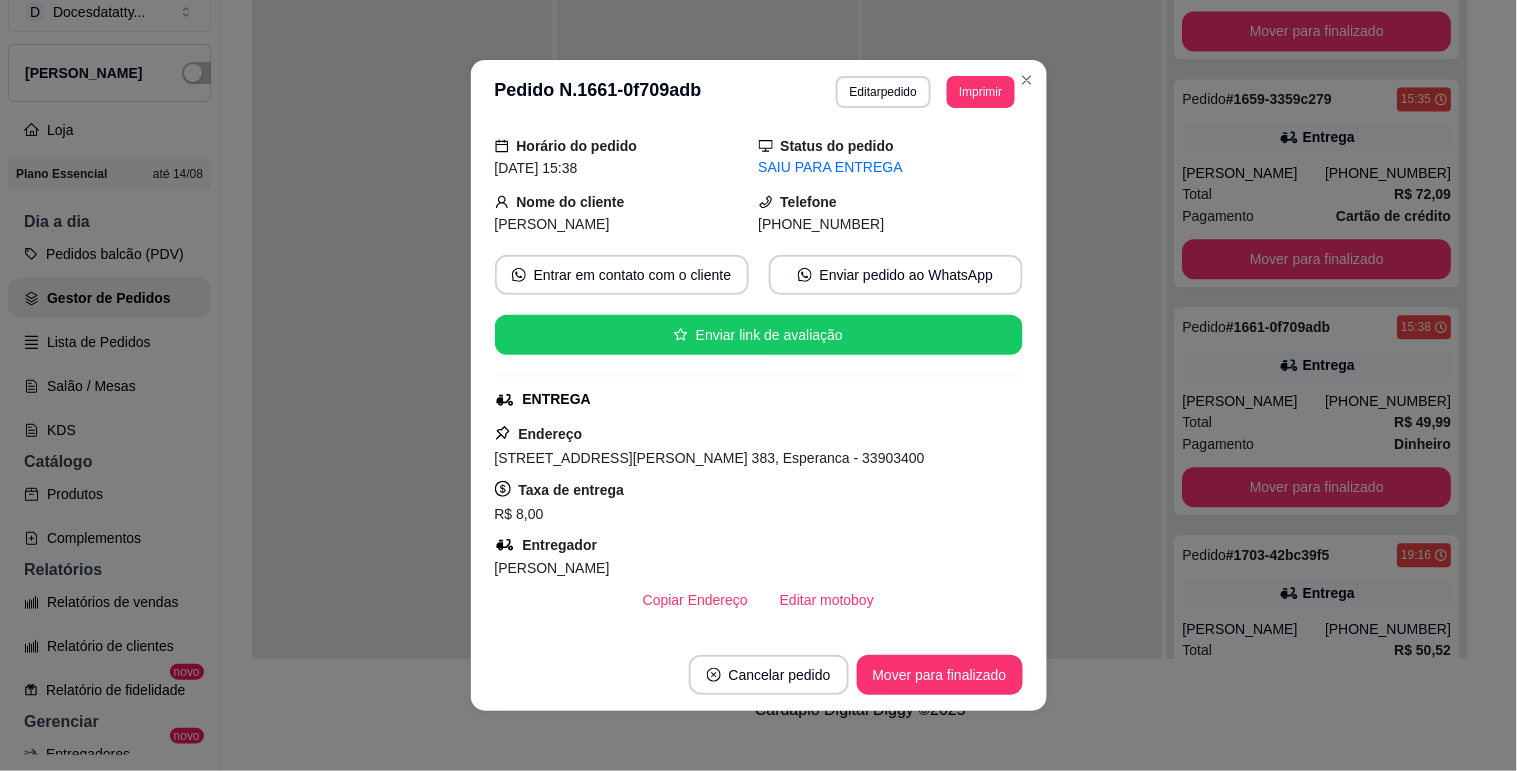 scroll, scrollTop: 285, scrollLeft: 0, axis: vertical 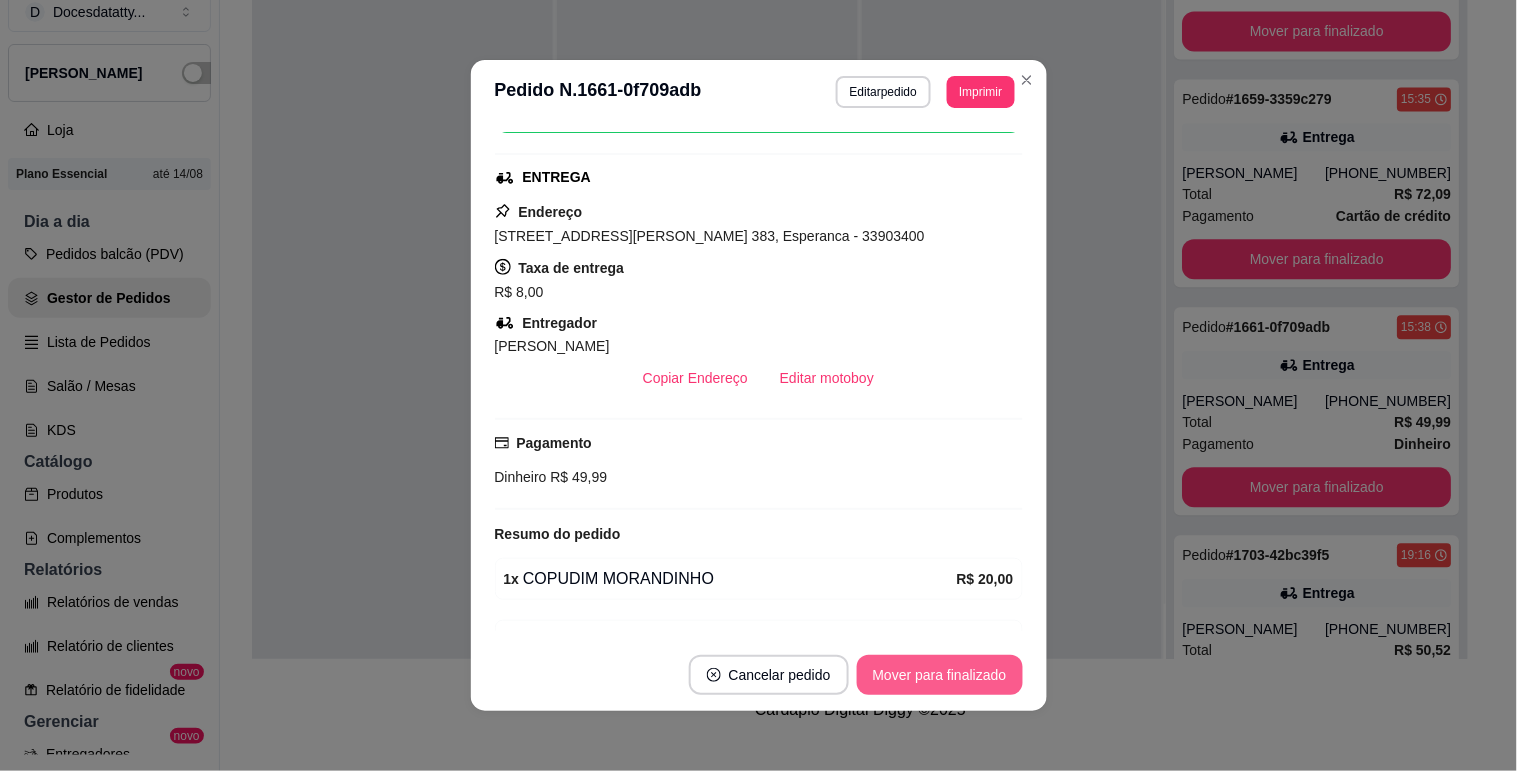 click on "Mover para finalizado" at bounding box center (940, 675) 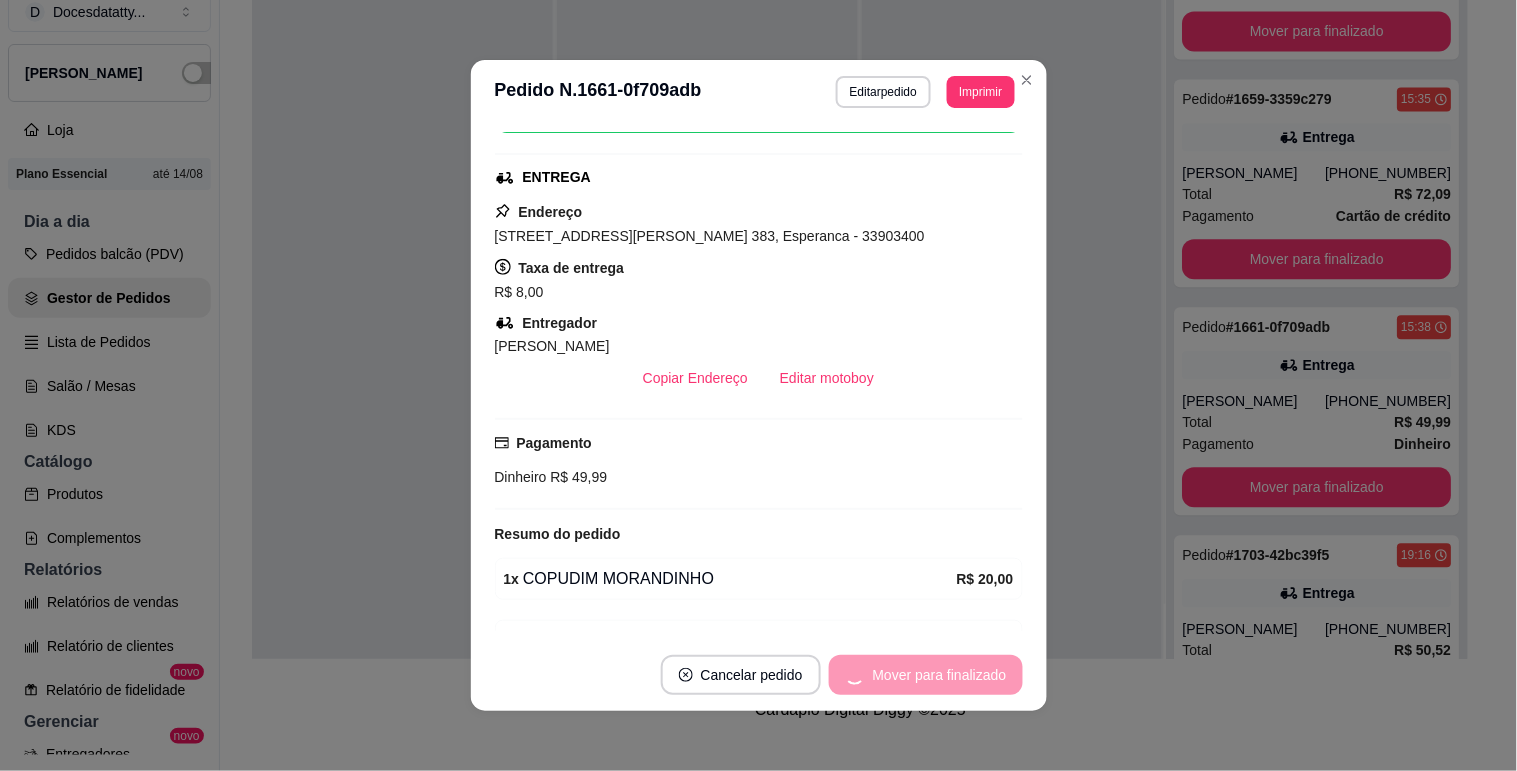 scroll, scrollTop: 844, scrollLeft: 0, axis: vertical 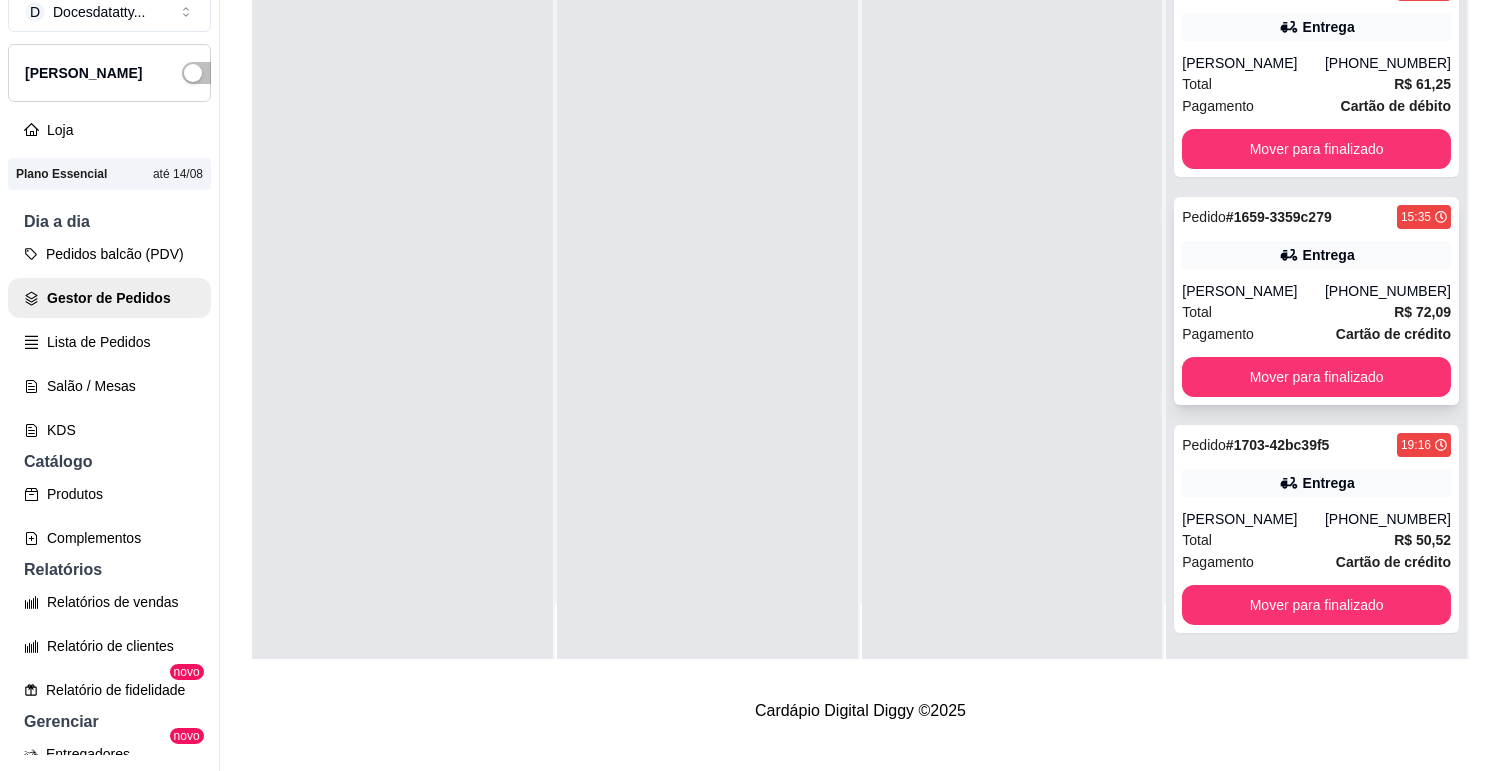 click on "[PERSON_NAME]" at bounding box center [1253, 291] 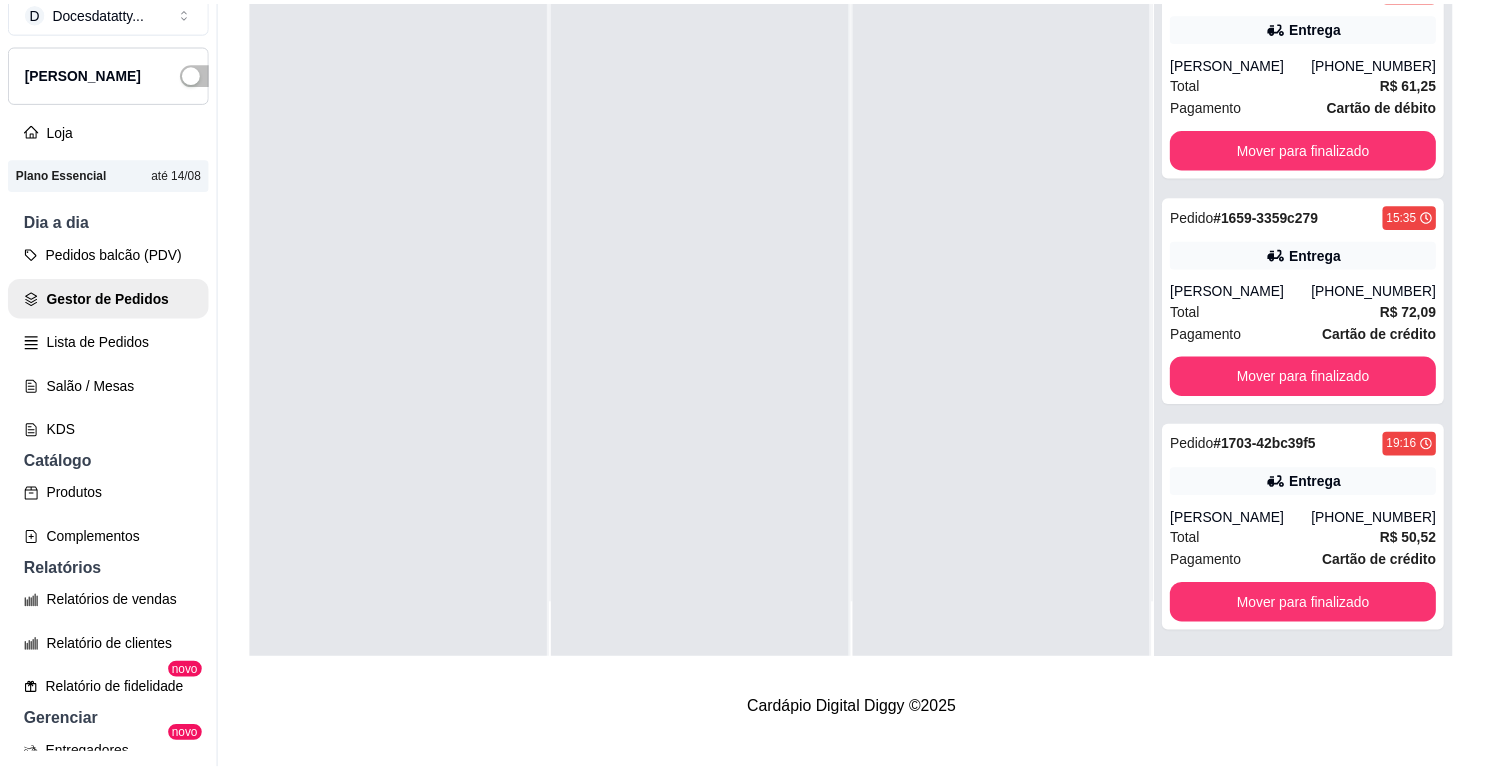 scroll, scrollTop: 222, scrollLeft: 0, axis: vertical 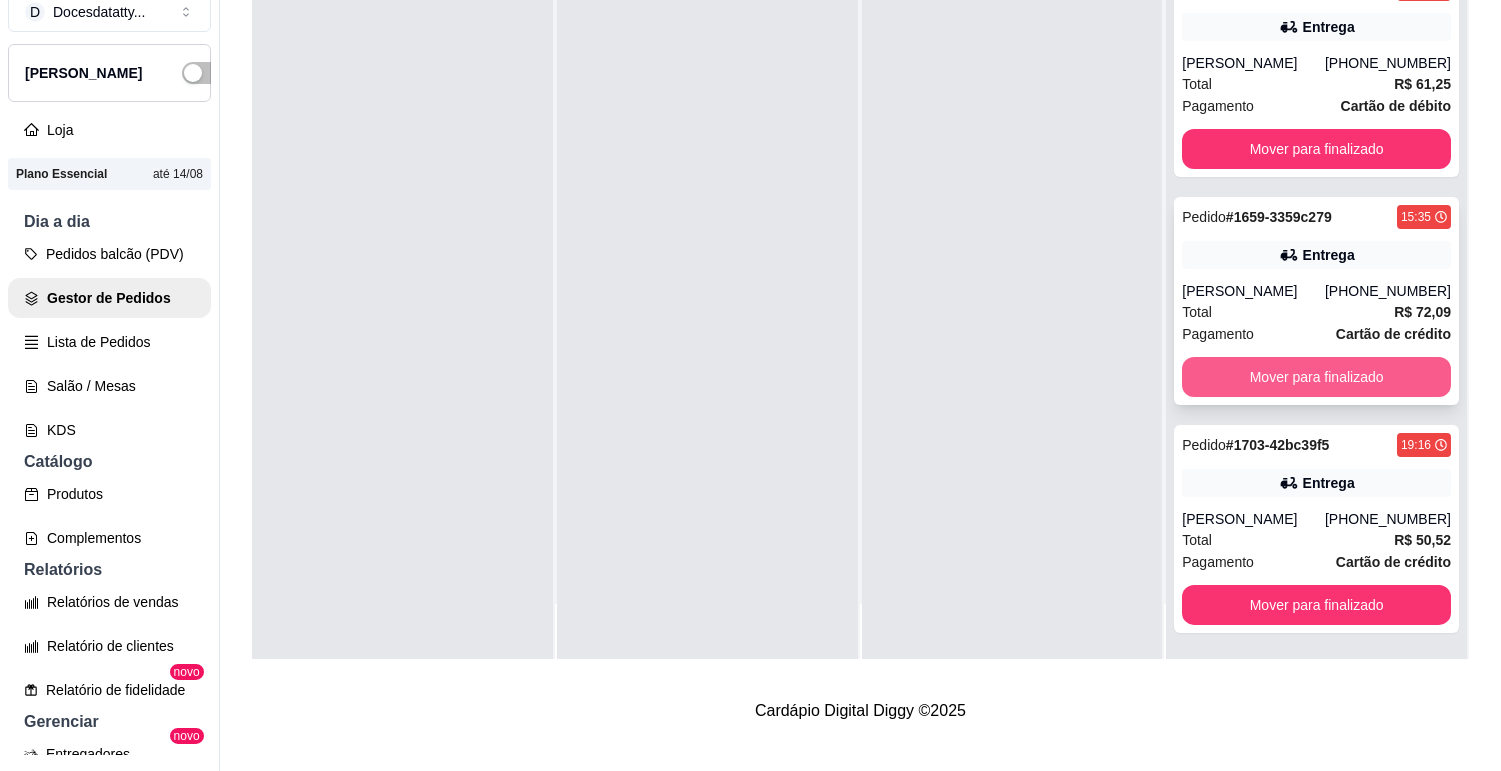 click on "Mover para finalizado" at bounding box center [1316, 377] 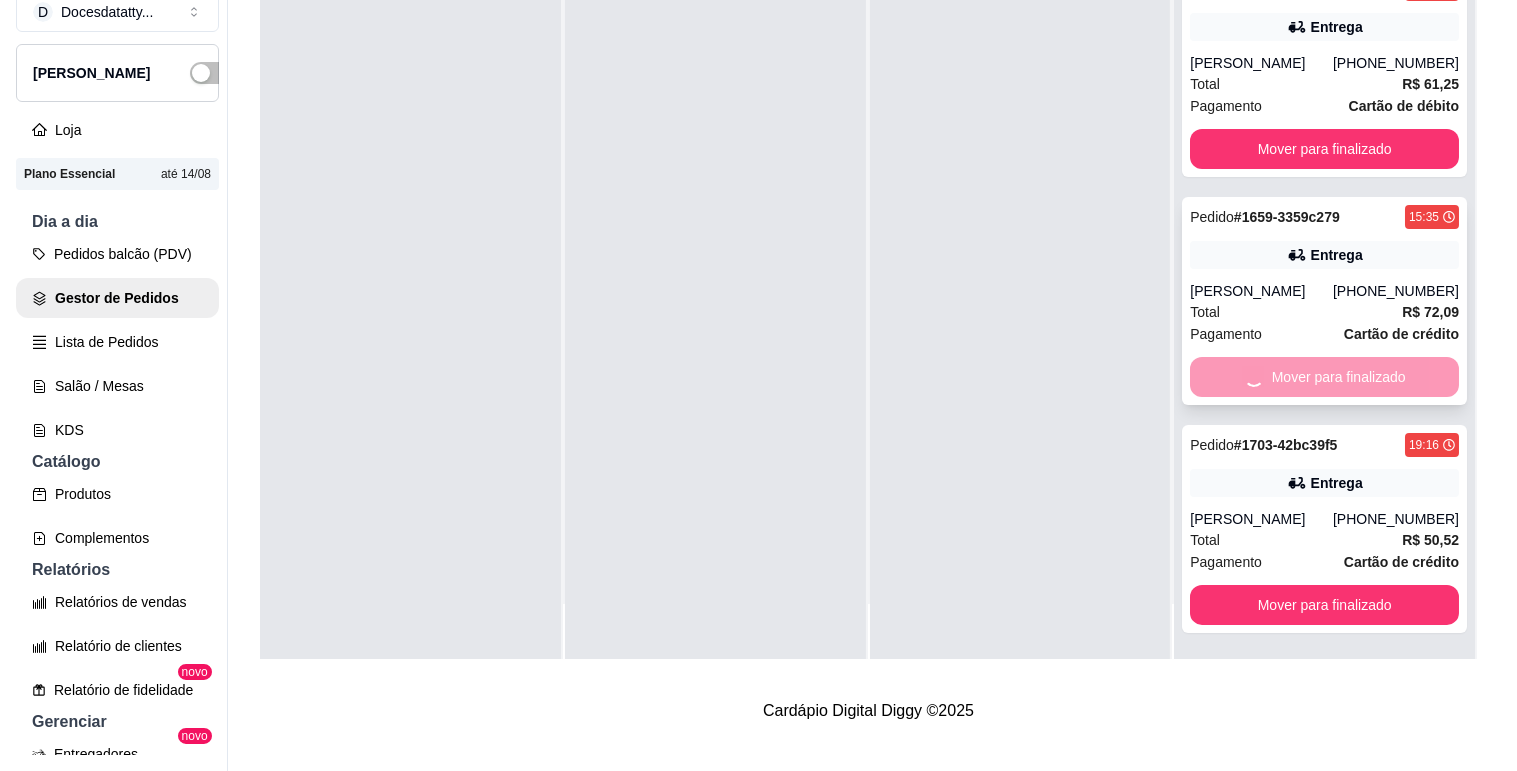 scroll, scrollTop: 616, scrollLeft: 0, axis: vertical 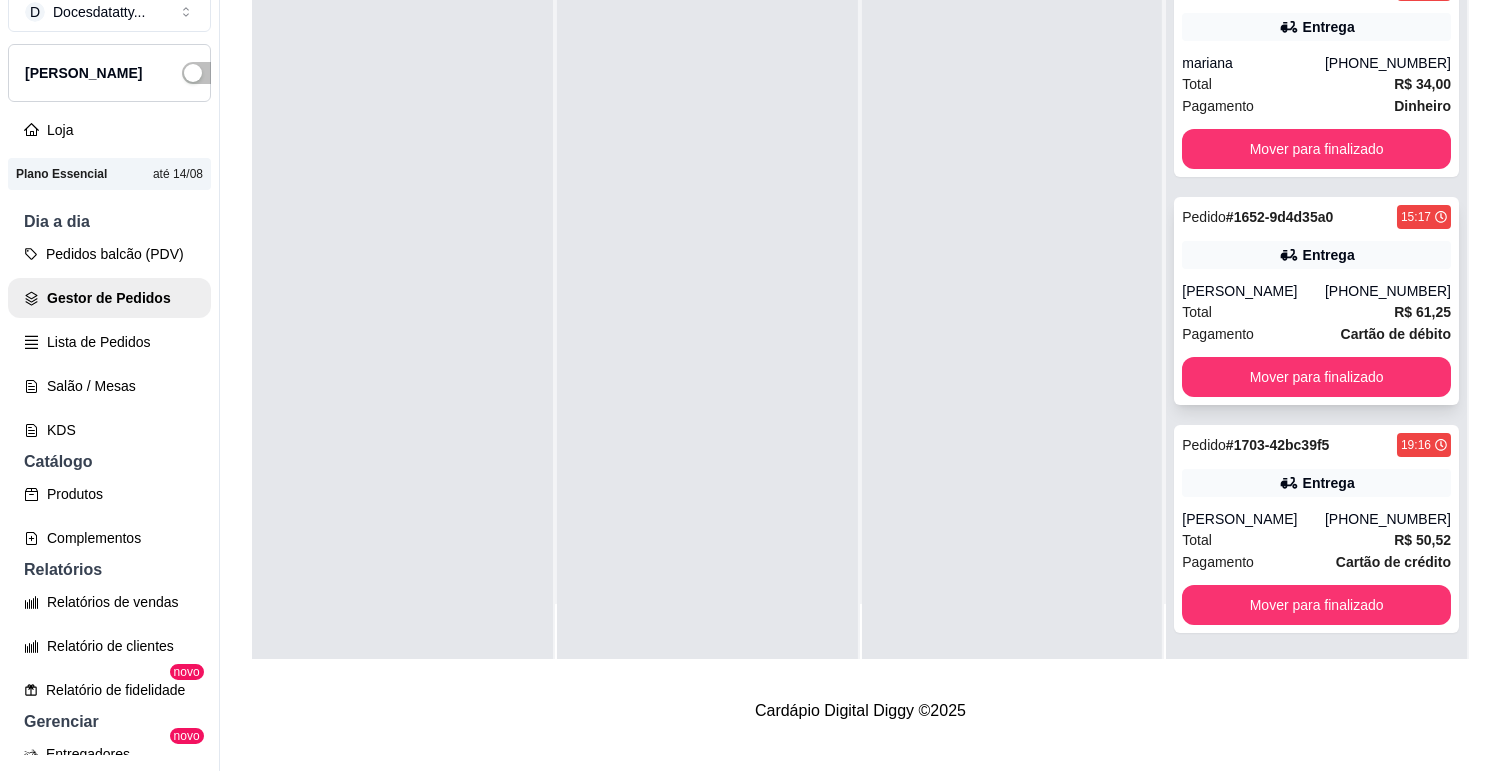 click on "Pedido  # 1652-9d4d35a0 15:17 Entrega Gabrieli [PHONE_NUMBER] Total R$ 61,25 Pagamento Cartão de débito Mover para finalizado" at bounding box center (1316, 301) 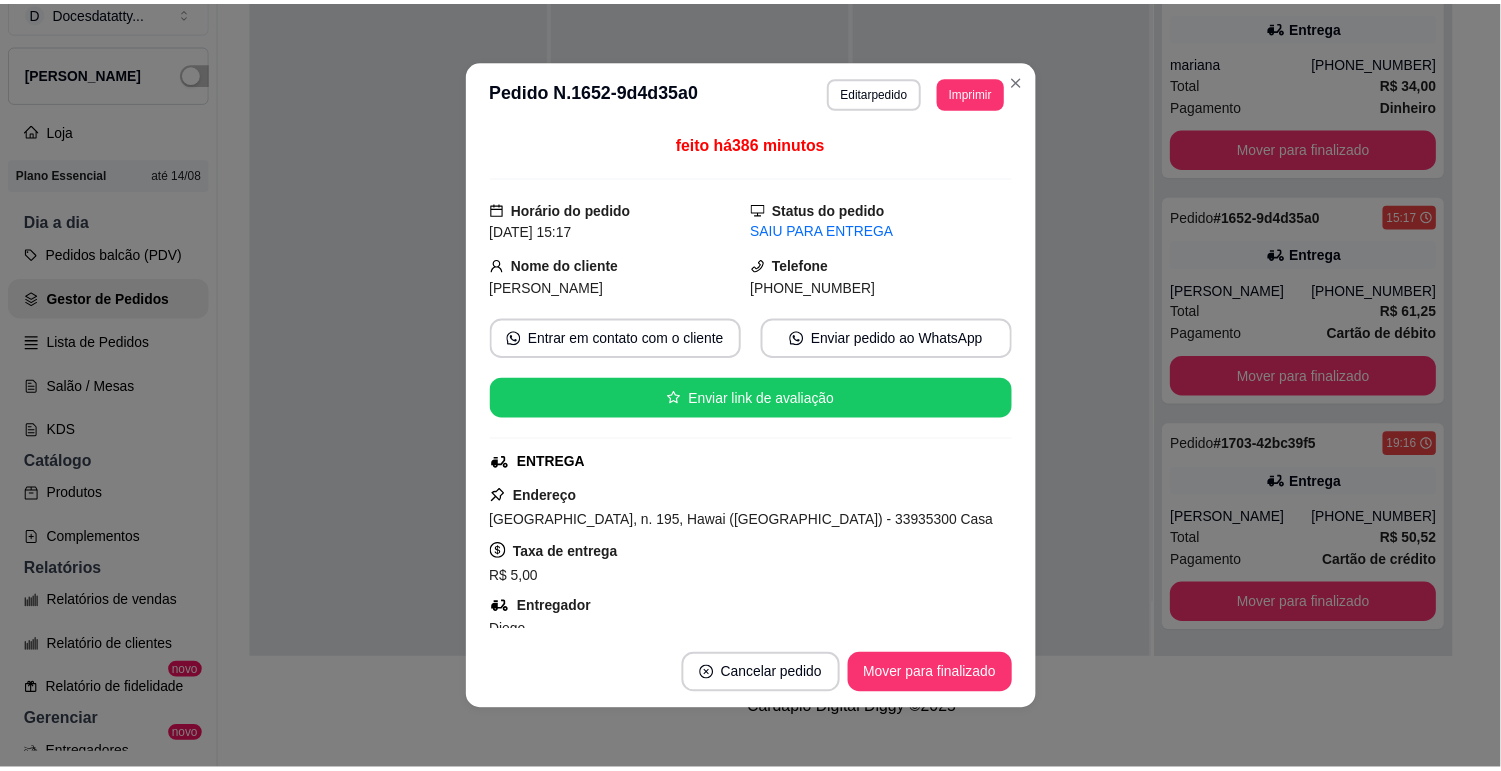 scroll, scrollTop: 222, scrollLeft: 0, axis: vertical 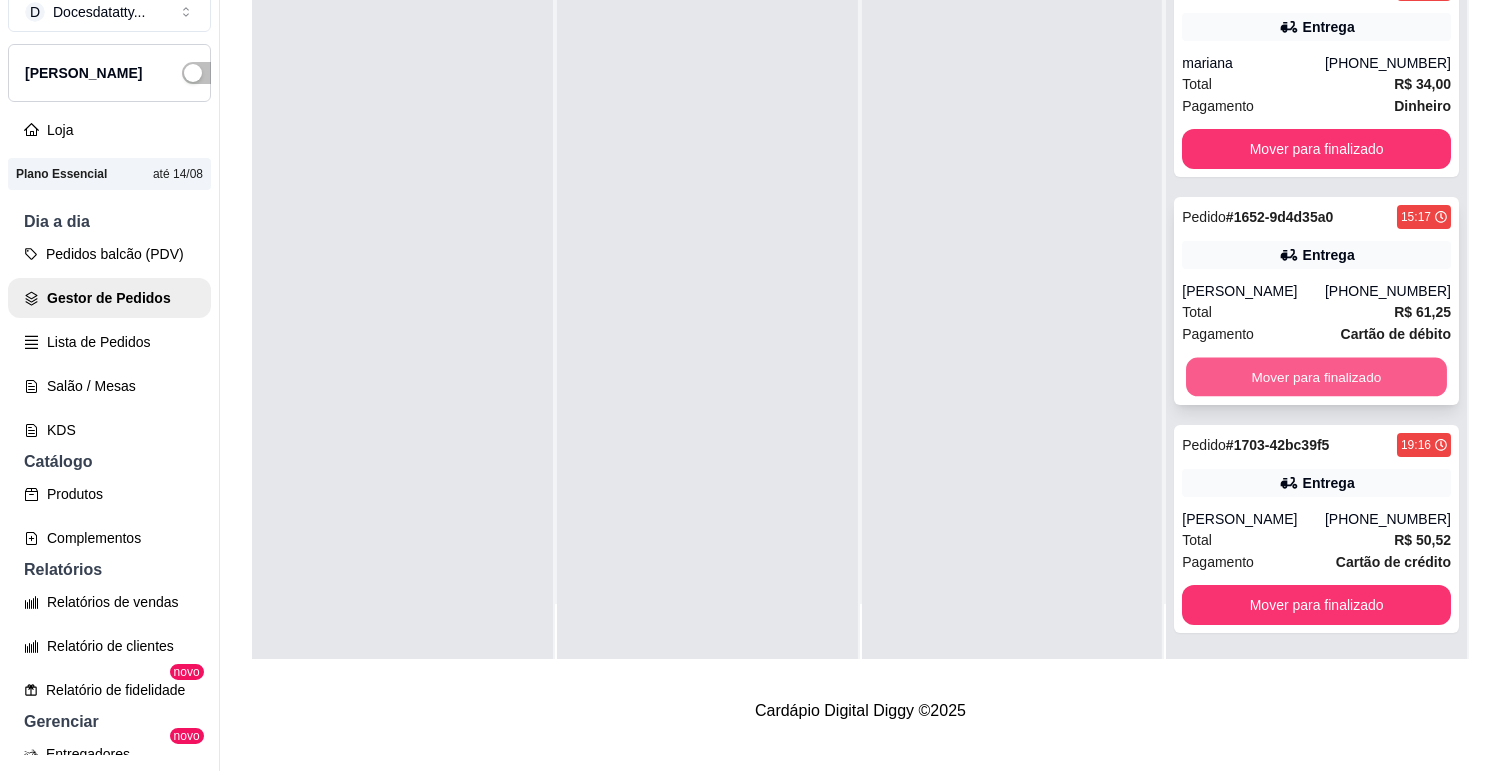 click on "Mover para finalizado" at bounding box center [1316, 377] 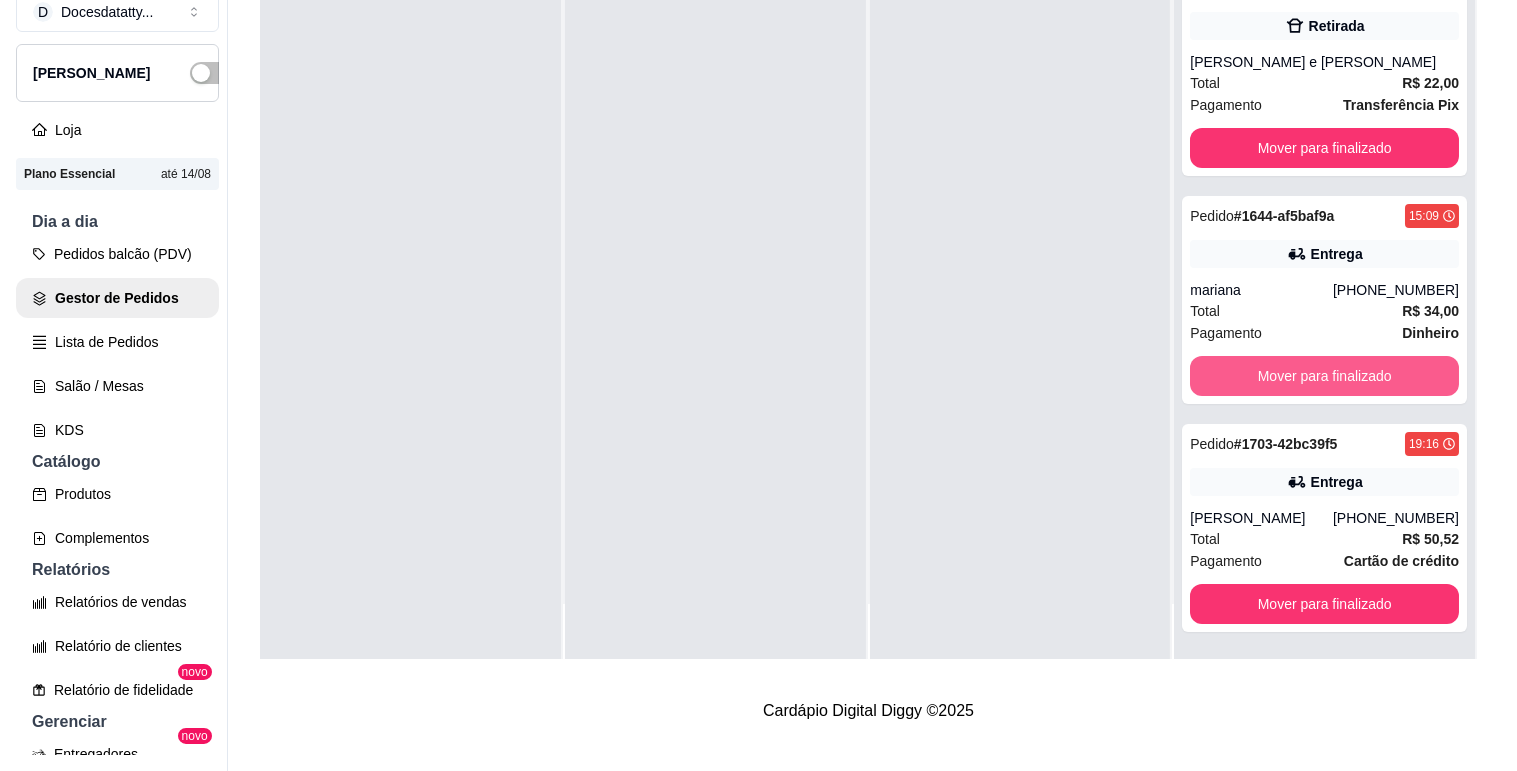 scroll, scrollTop: 388, scrollLeft: 0, axis: vertical 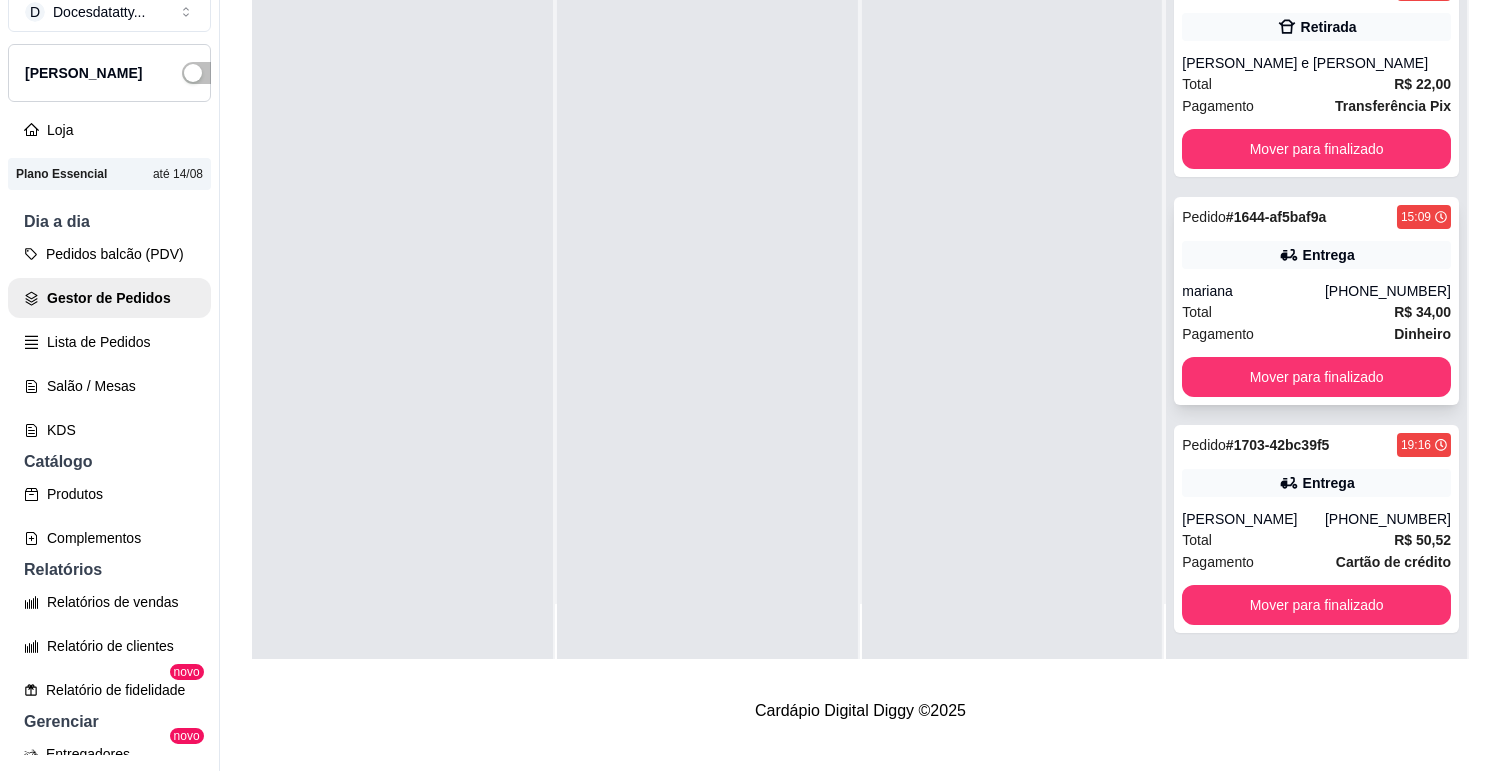 click on "mariana" at bounding box center [1253, 291] 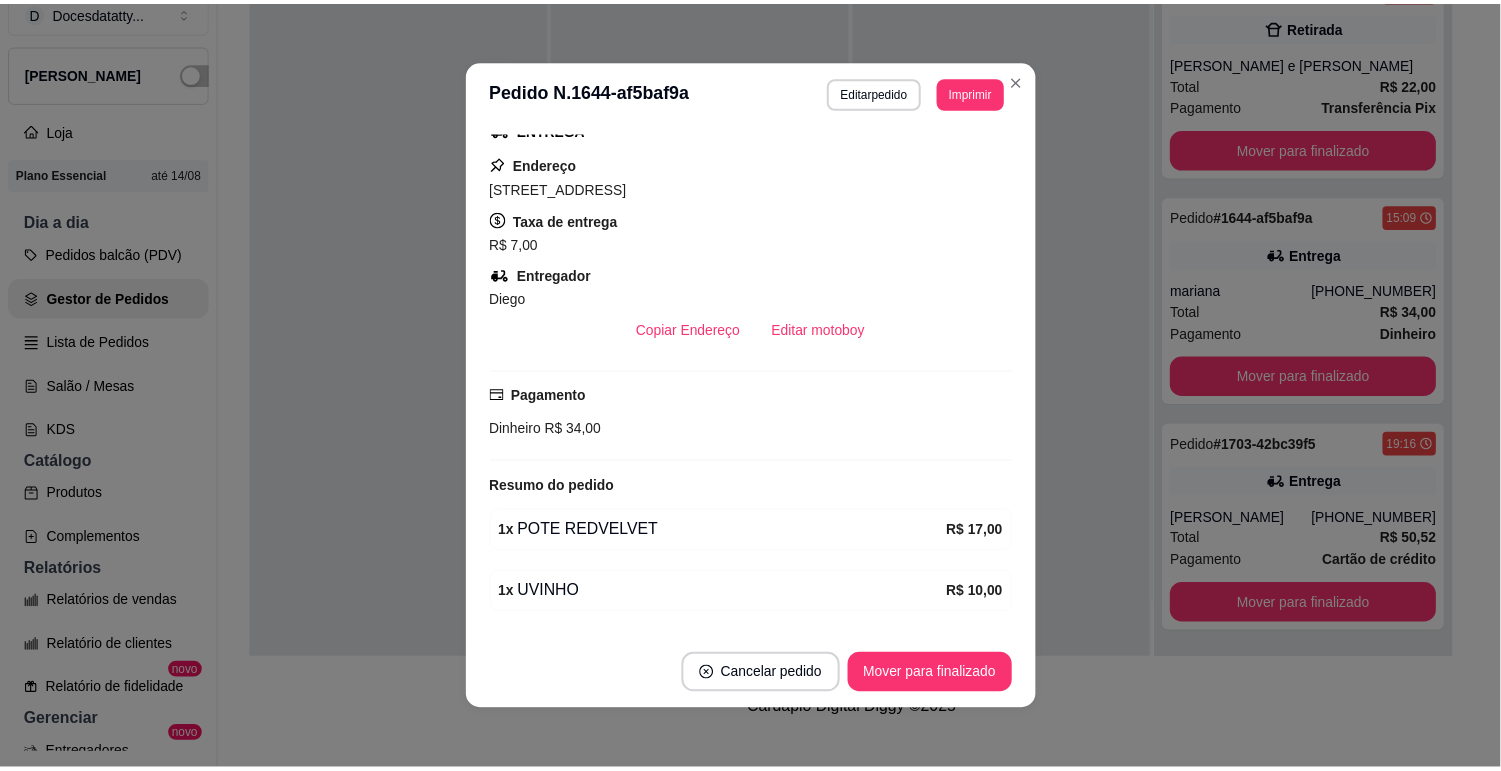 scroll, scrollTop: 396, scrollLeft: 0, axis: vertical 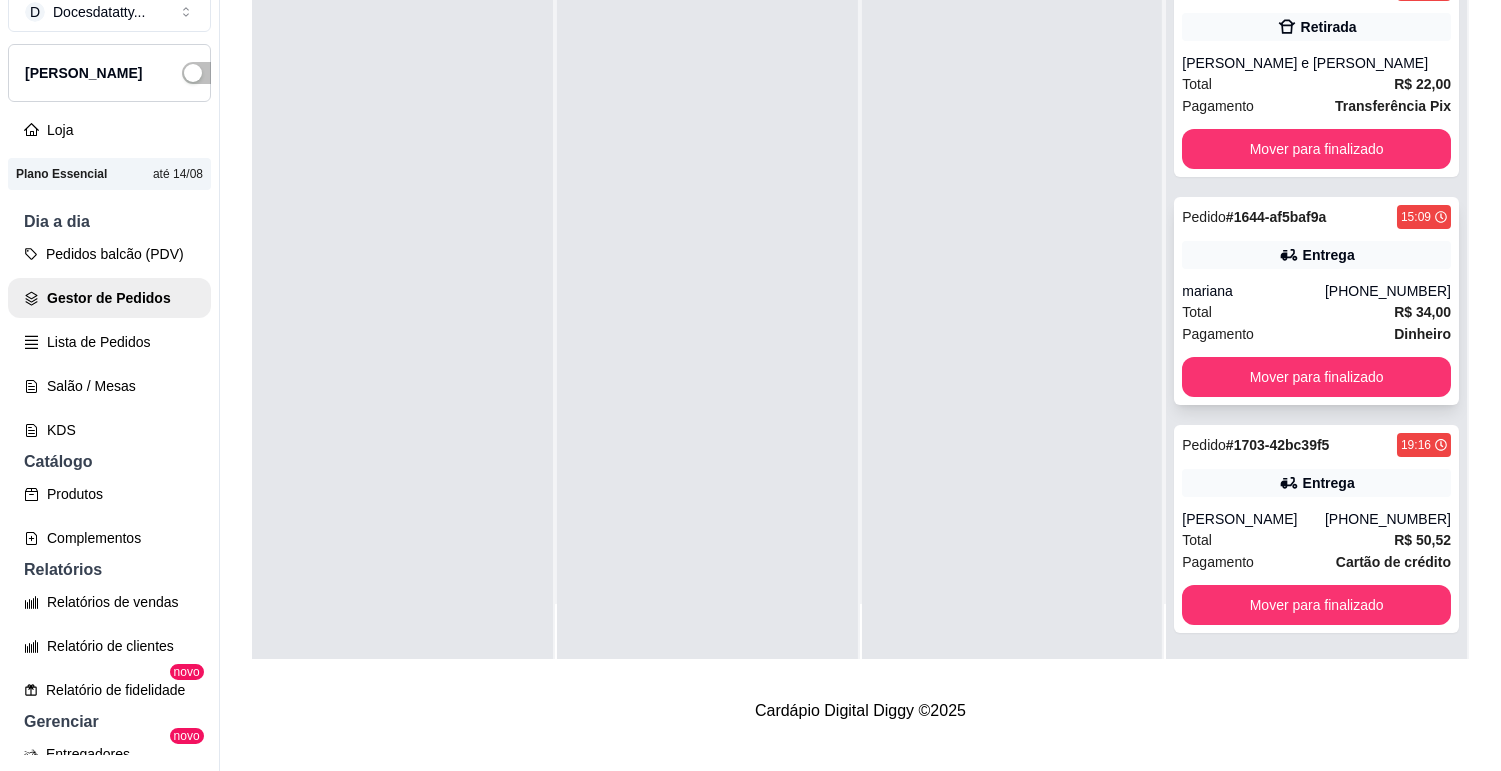 click on "mariana" at bounding box center (1253, 291) 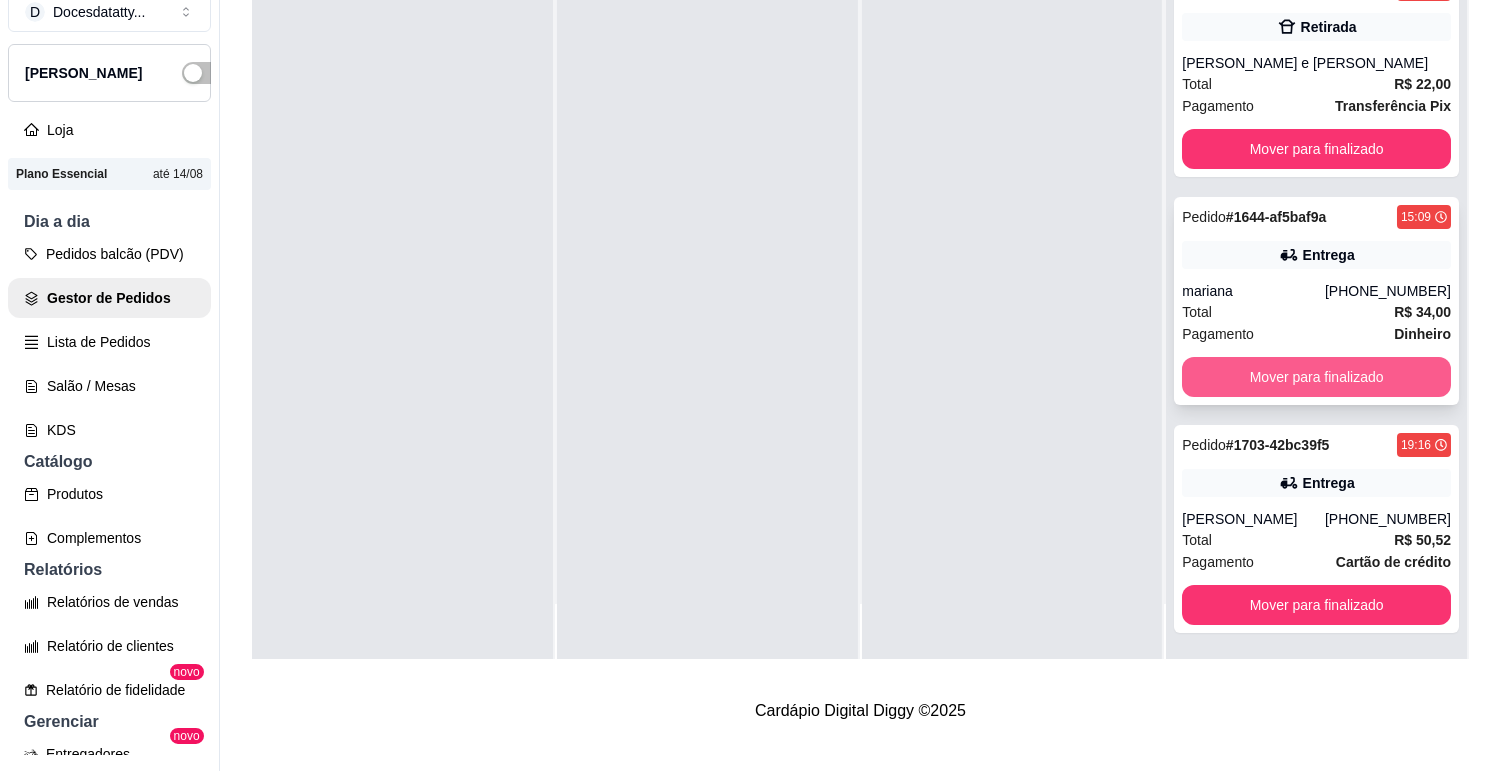 click on "Mover para finalizado" at bounding box center [1316, 377] 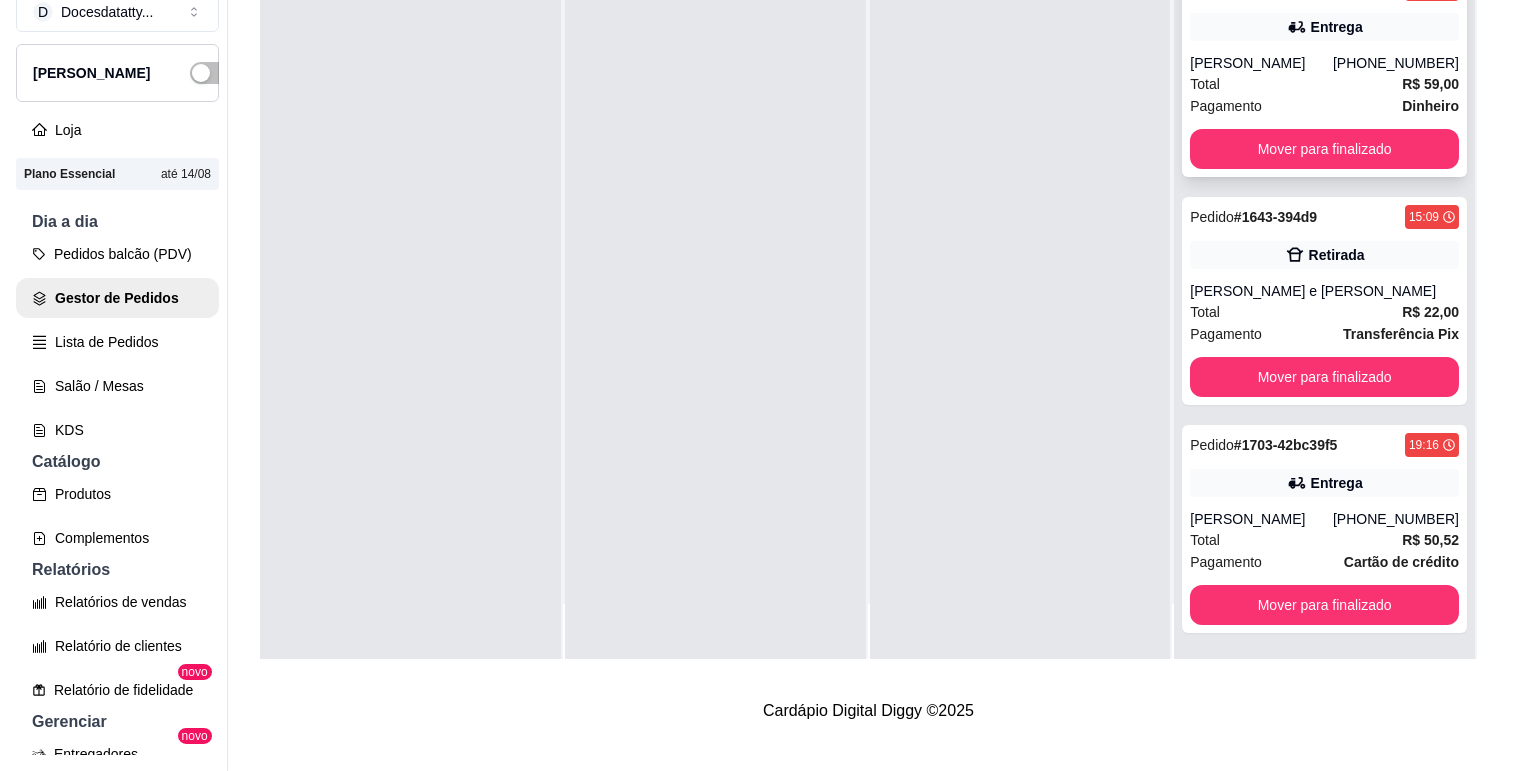 scroll, scrollTop: 0, scrollLeft: 0, axis: both 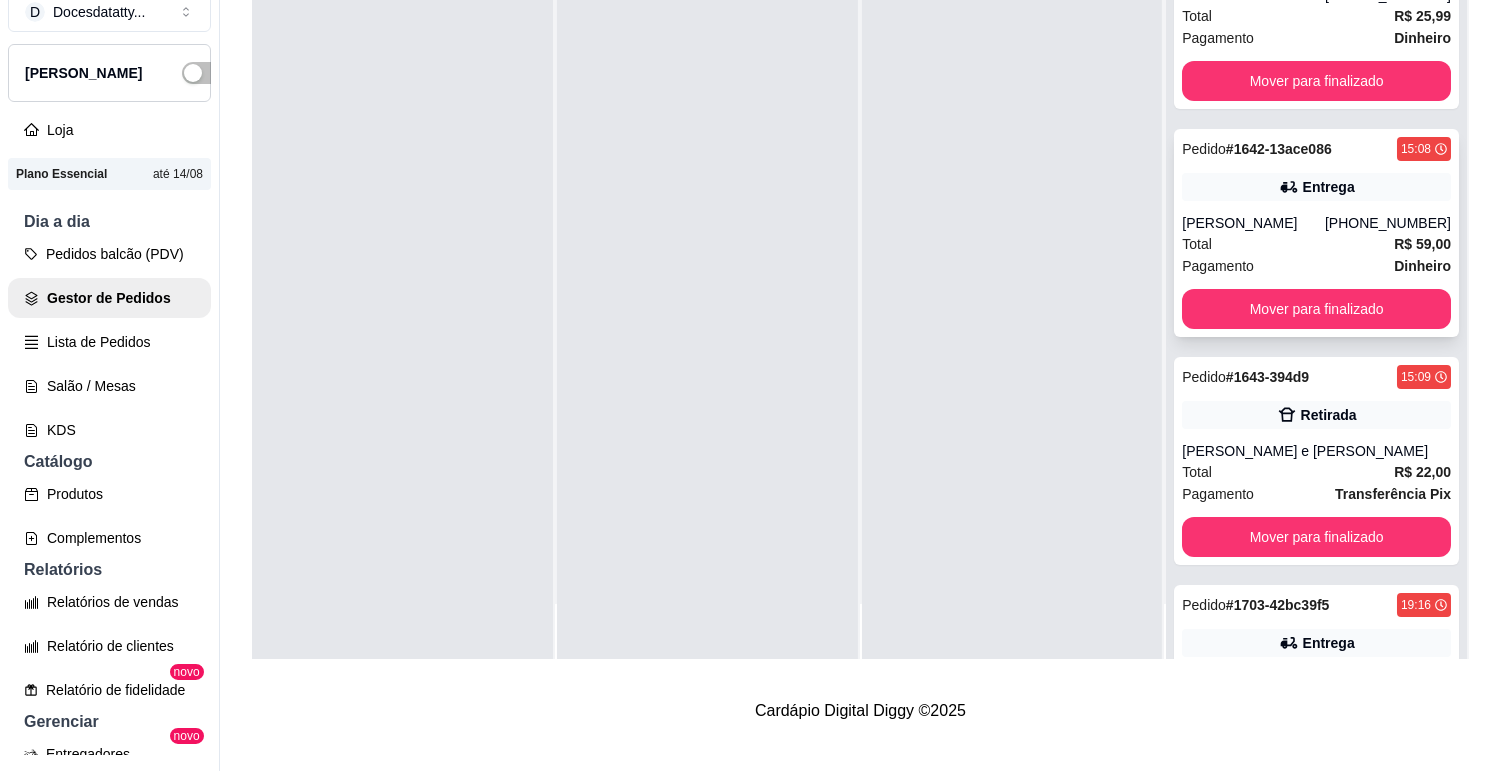click on "[PERSON_NAME]" at bounding box center (1253, 223) 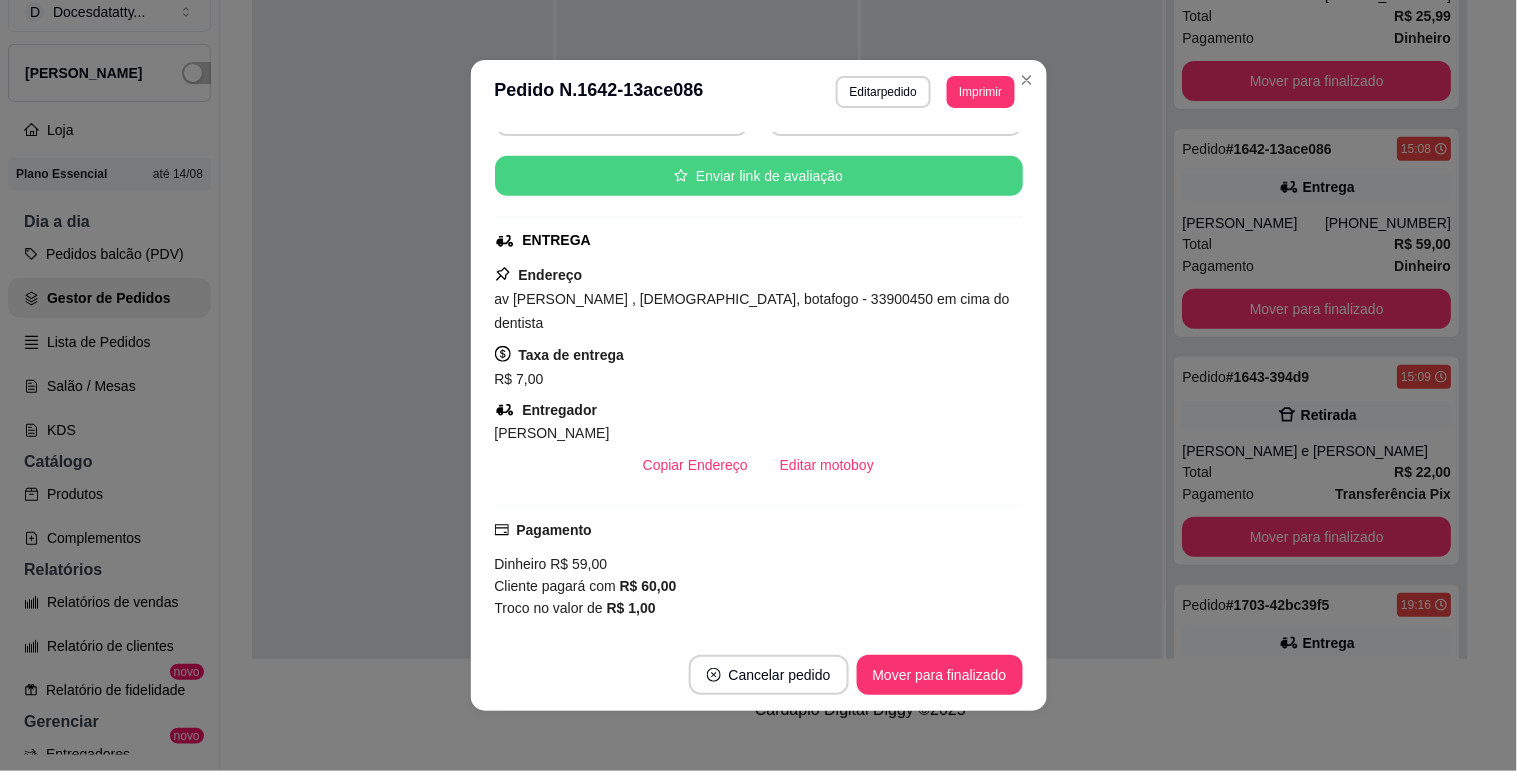 scroll, scrollTop: 333, scrollLeft: 0, axis: vertical 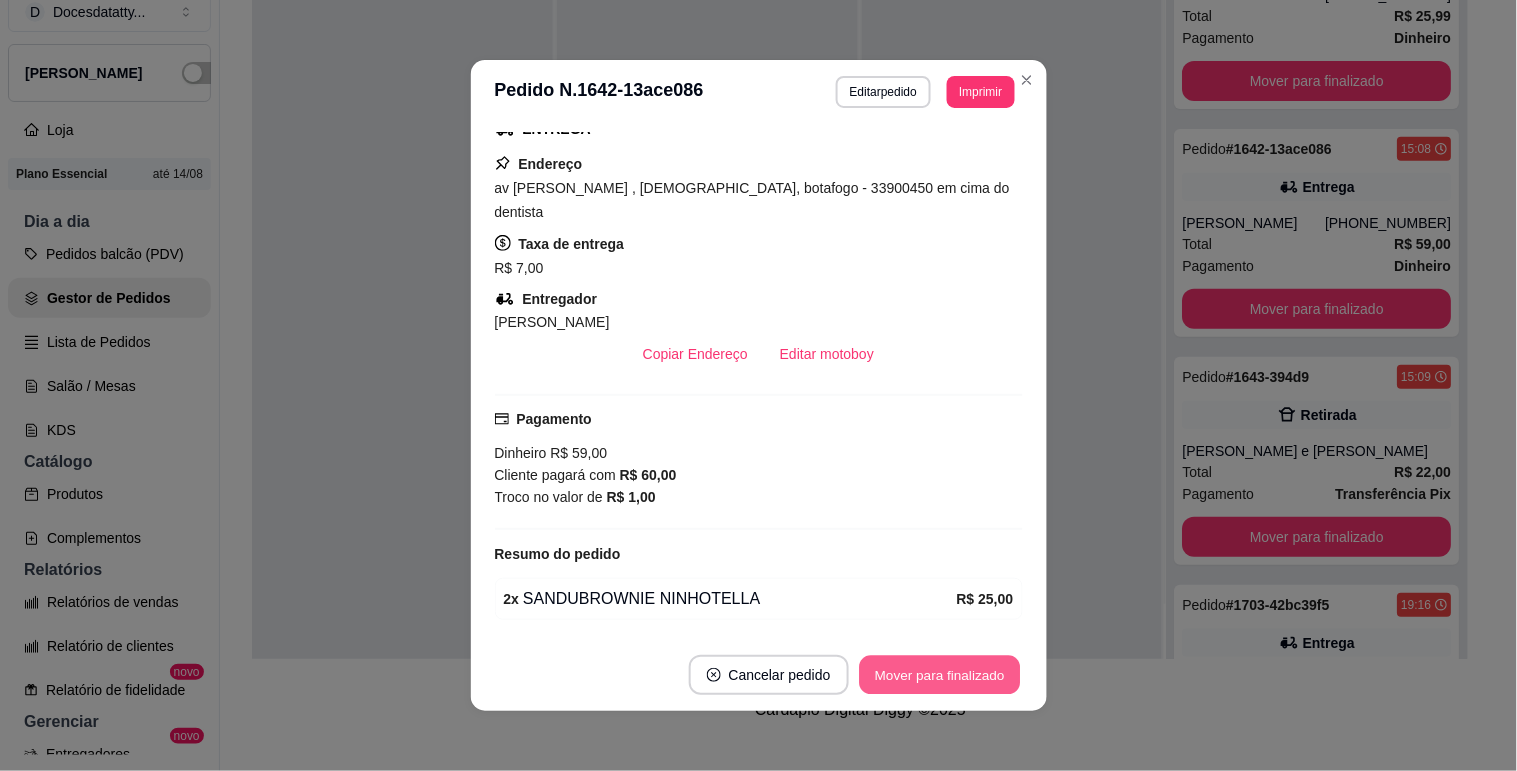 click on "Mover para finalizado" at bounding box center (939, 675) 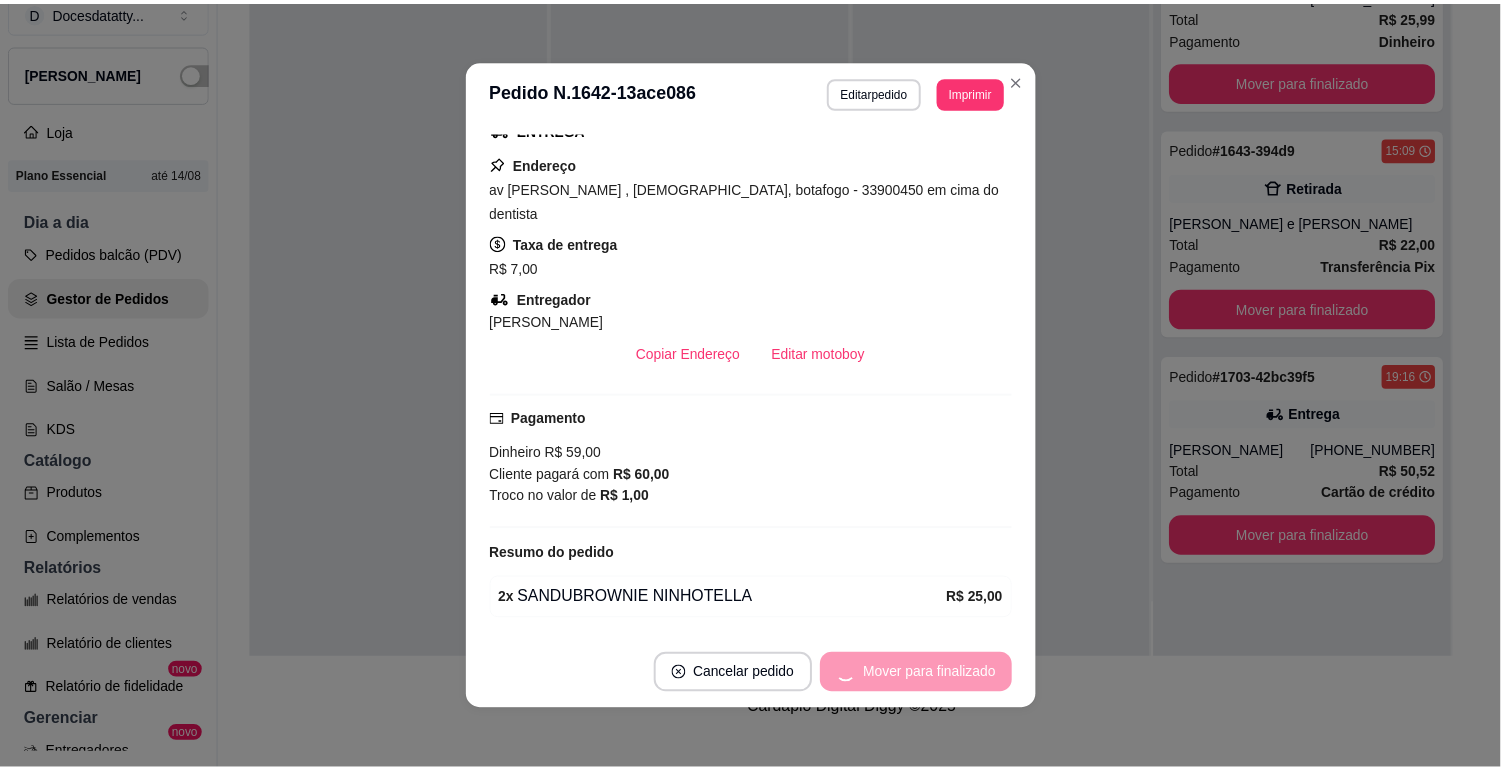 scroll, scrollTop: 287, scrollLeft: 0, axis: vertical 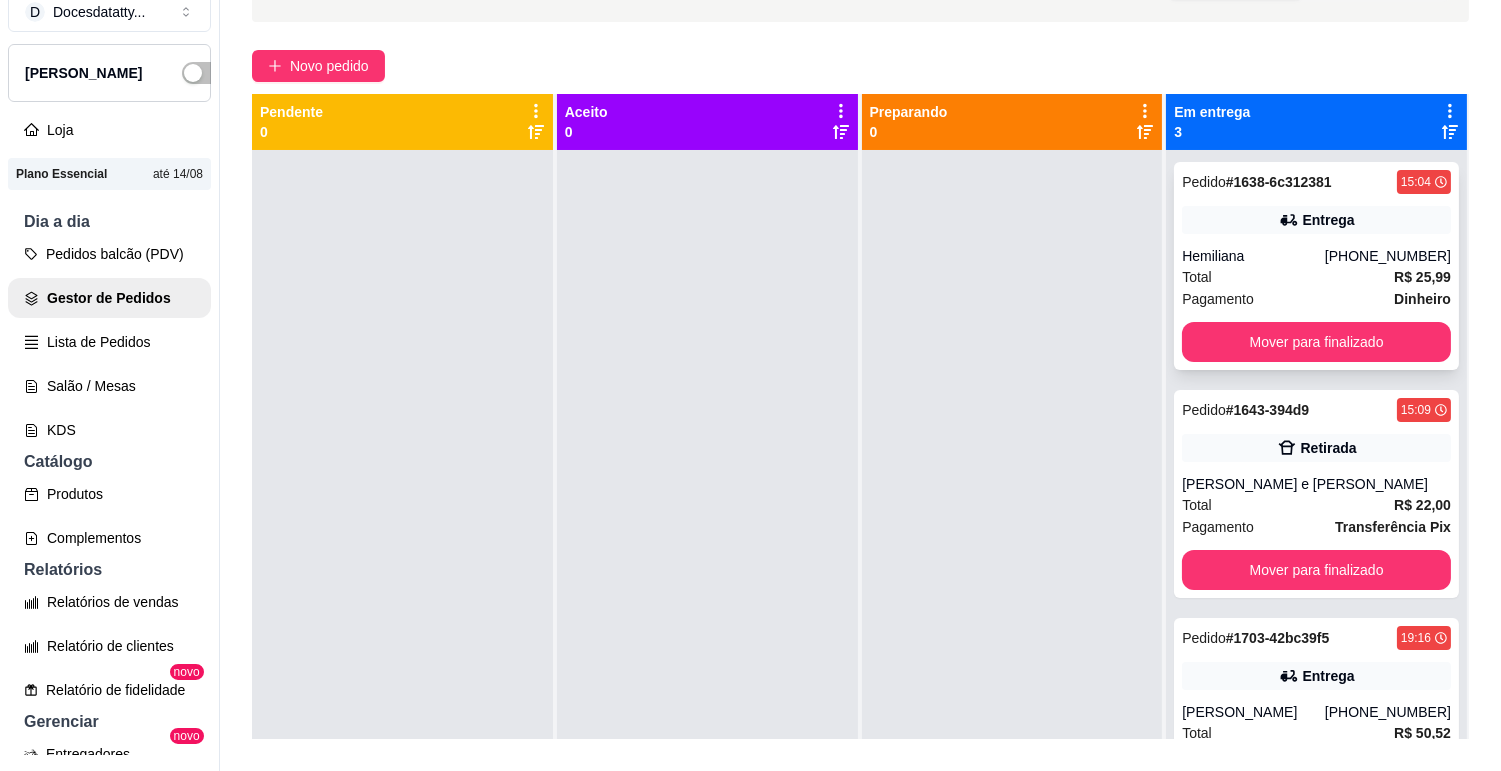 click on "Entrega" at bounding box center [1316, 220] 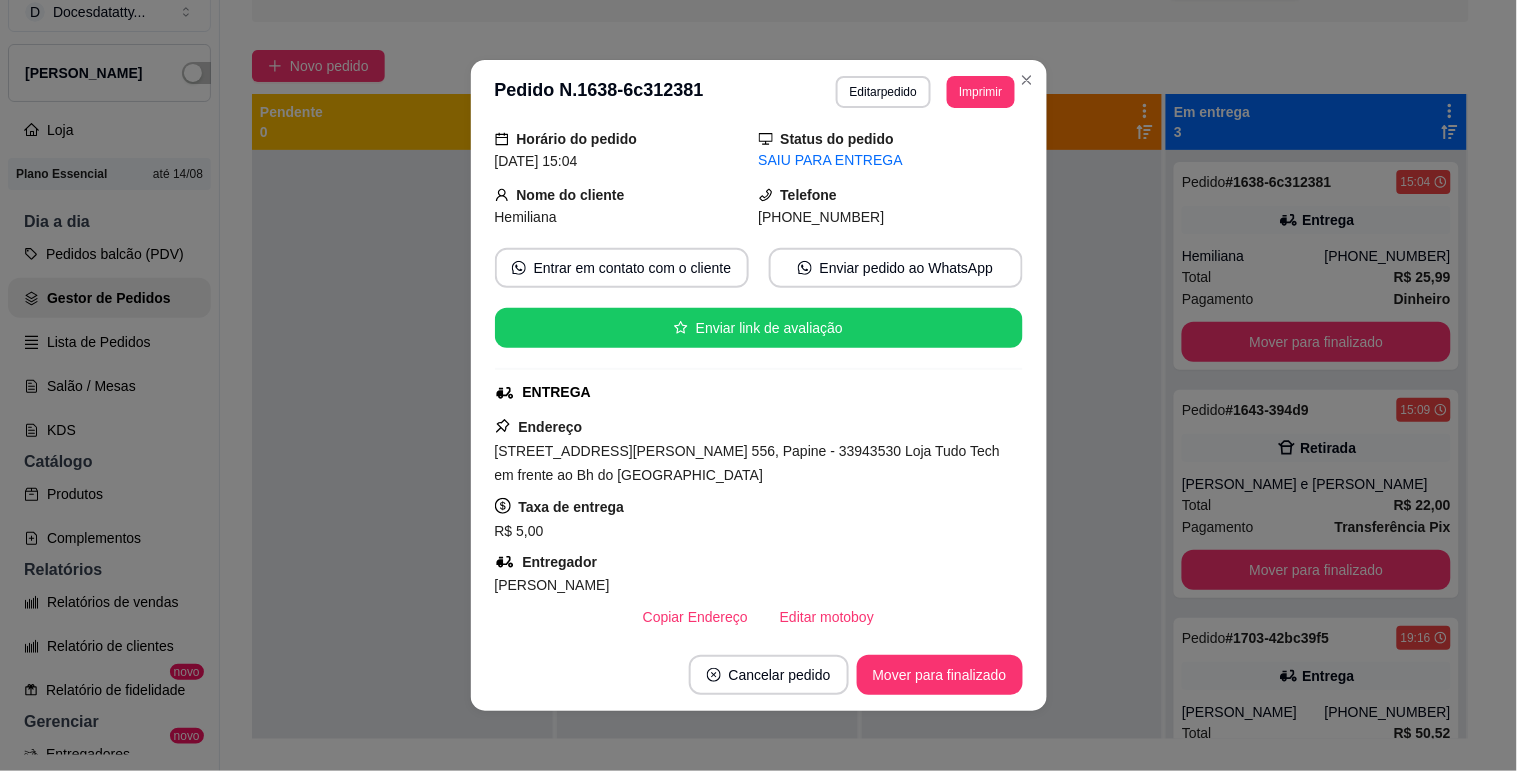scroll, scrollTop: 0, scrollLeft: 0, axis: both 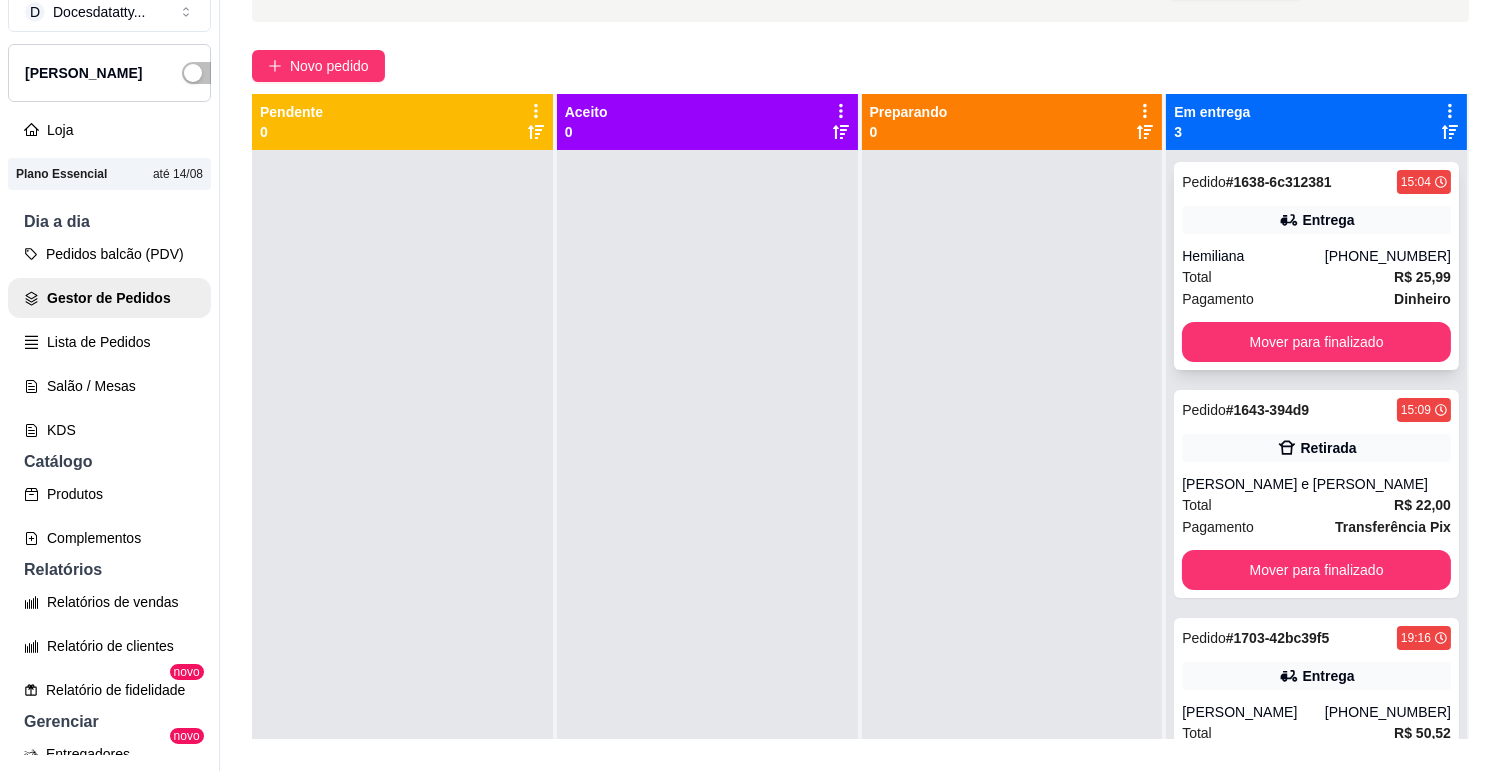 click on "Pedido  # 1638-6c312381 15:04 Entrega Hemiliana  [PHONE_NUMBER] Total R$ 25,99 Pagamento Dinheiro Mover para finalizado" at bounding box center (1316, 266) 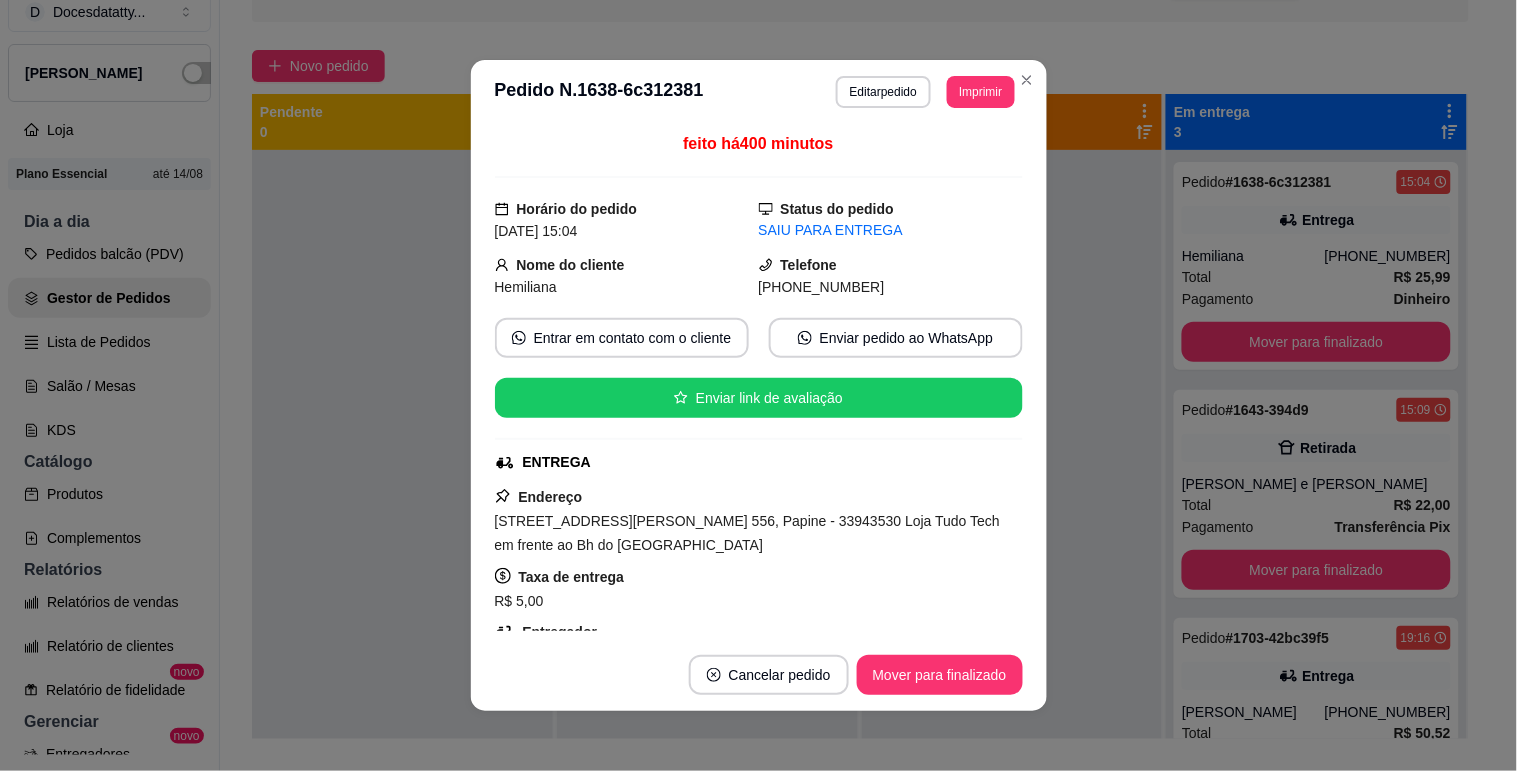scroll, scrollTop: 222, scrollLeft: 0, axis: vertical 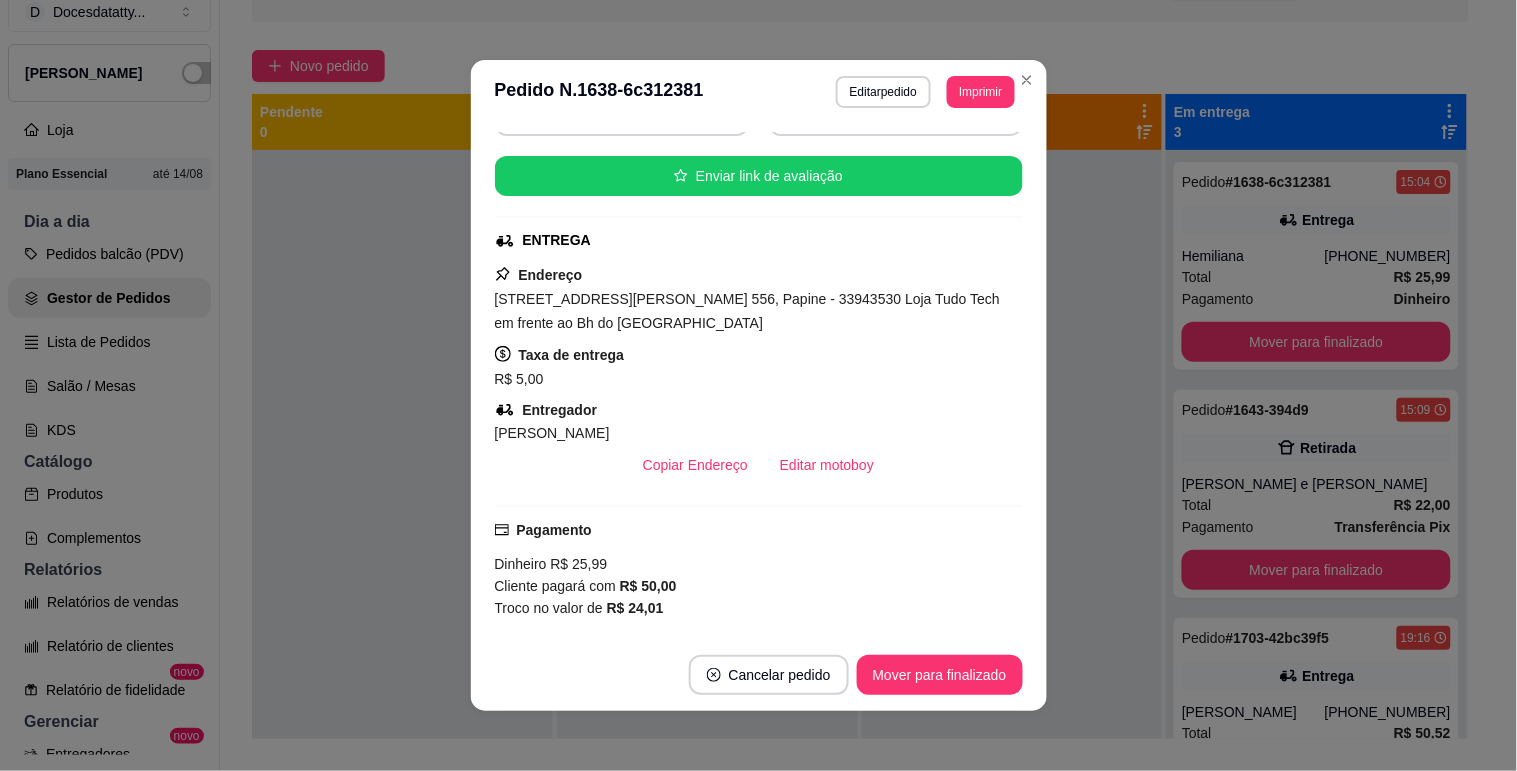 click on "feito há  400   minutos Horário do pedido [DATE] 15:04 Status do pedido SAIU PARA ENTREGA Nome do cliente Hemiliana  Telefone [PHONE_NUMBER] Entrar em contato com o cliente Enviar pedido ao WhatsApp Enviar link de avaliação ENTREGA Endereço  [STREET_ADDRESS][PERSON_NAME] 556, Papine - 33943530 Loja Tudo Tech em frente ao Bh do Justinópolis  Taxa de entrega  R$ 5,00 Entregador Victor Drumond  Copiar Endereço Editar motoboy Pagamento Dinheiro   R$ 25,99 Cliente pagará com   R$ 50,00 Troco no valor de   R$ 24,01 Resumo do pedido 1 x     TORTA COOKIE C/ NUTELLA R$ 20,99 Subtotal R$ 20,99 Total R$ 25,99" at bounding box center (759, 381) 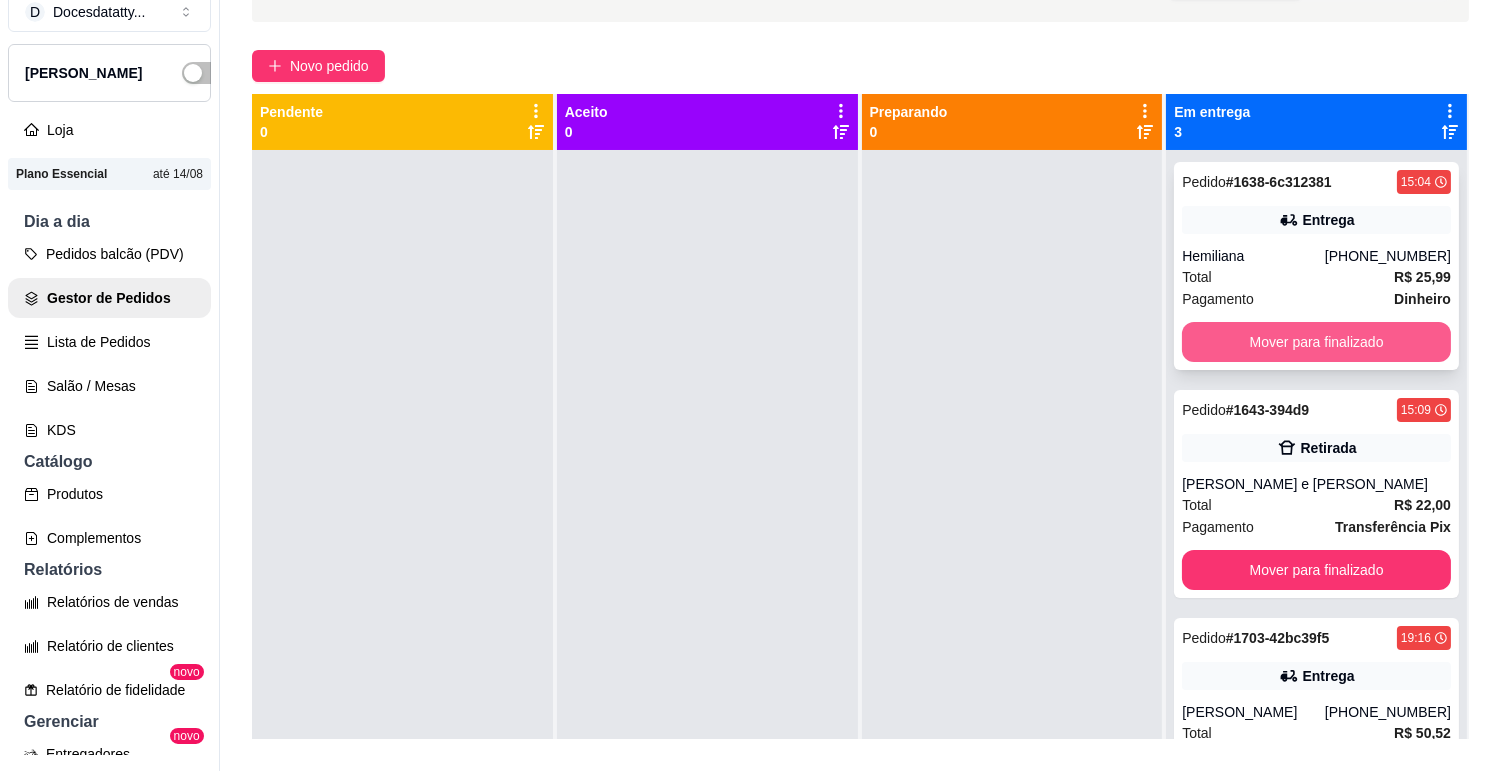 click on "Mover para finalizado" at bounding box center [1316, 342] 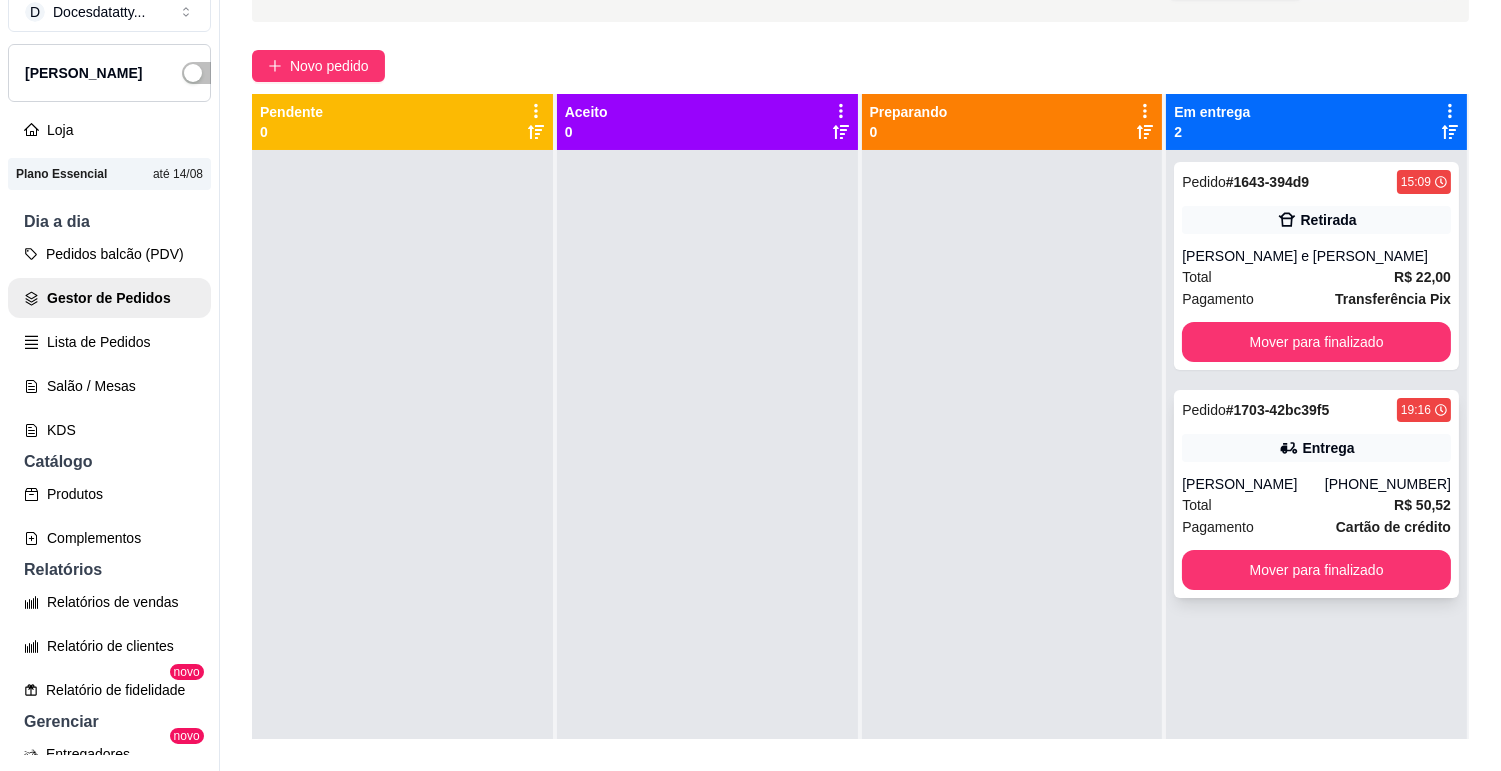 click on "Entrega" at bounding box center [1316, 448] 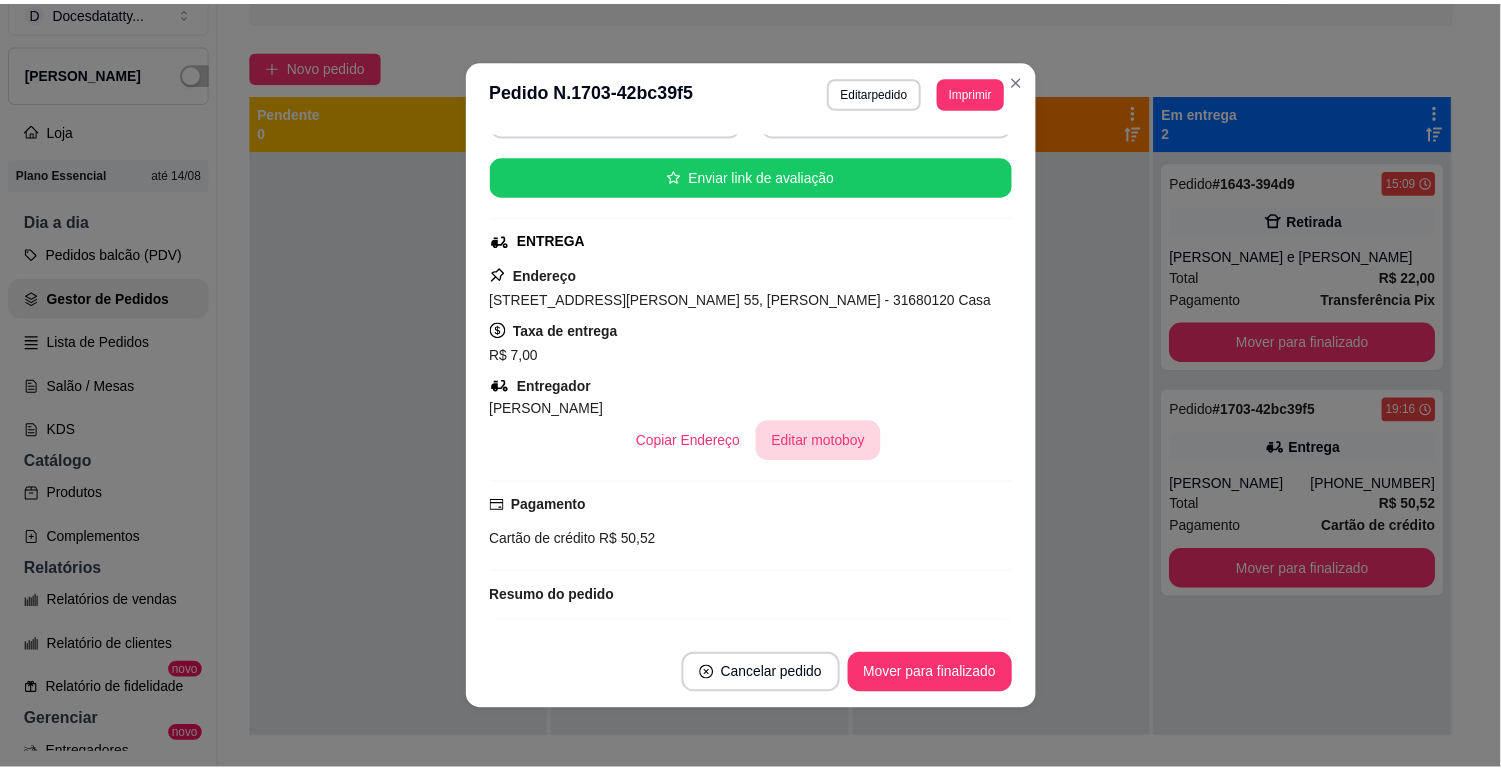 scroll, scrollTop: 396, scrollLeft: 0, axis: vertical 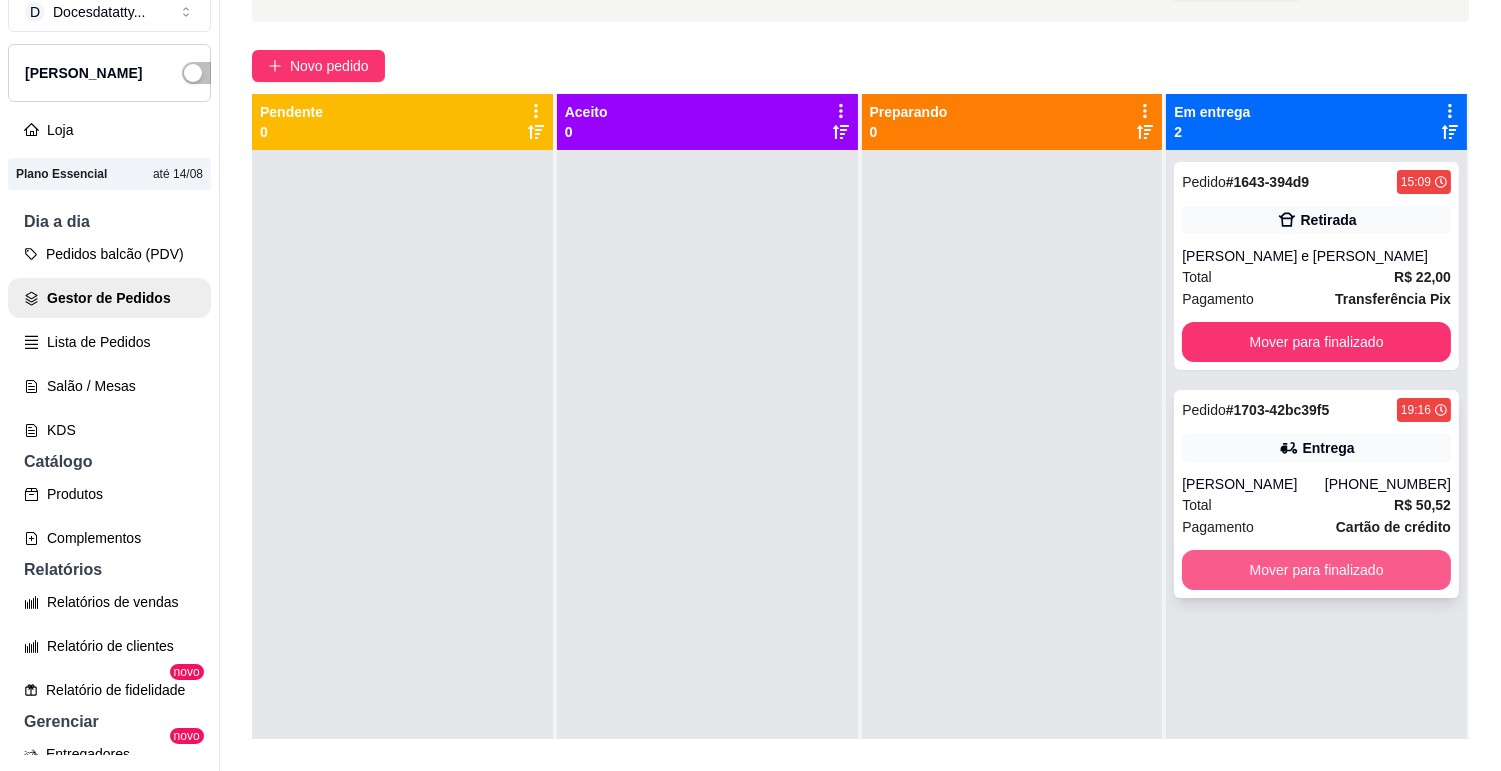 click on "Mover para finalizado" at bounding box center [1316, 570] 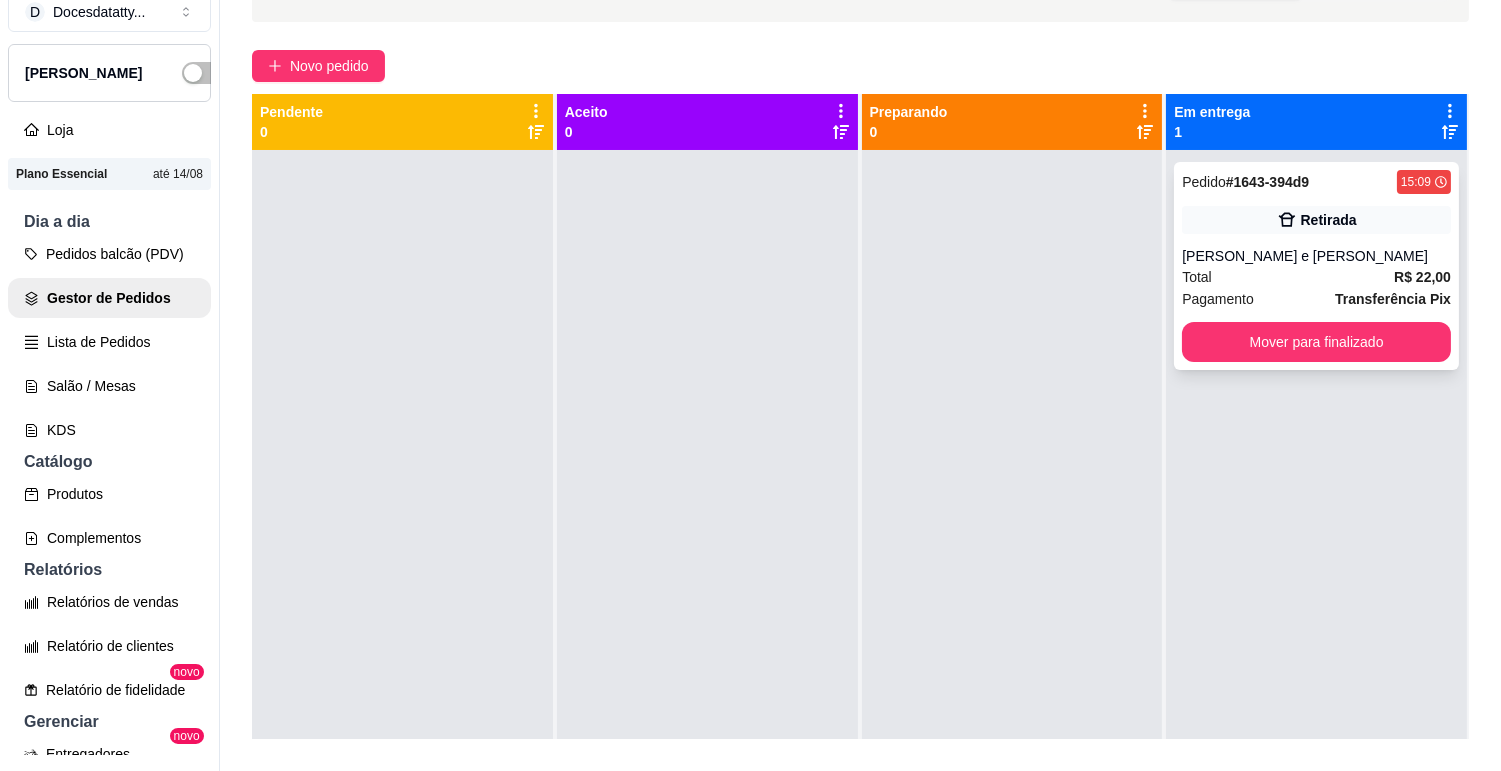 click on "[PERSON_NAME] e [PERSON_NAME]" at bounding box center (1316, 256) 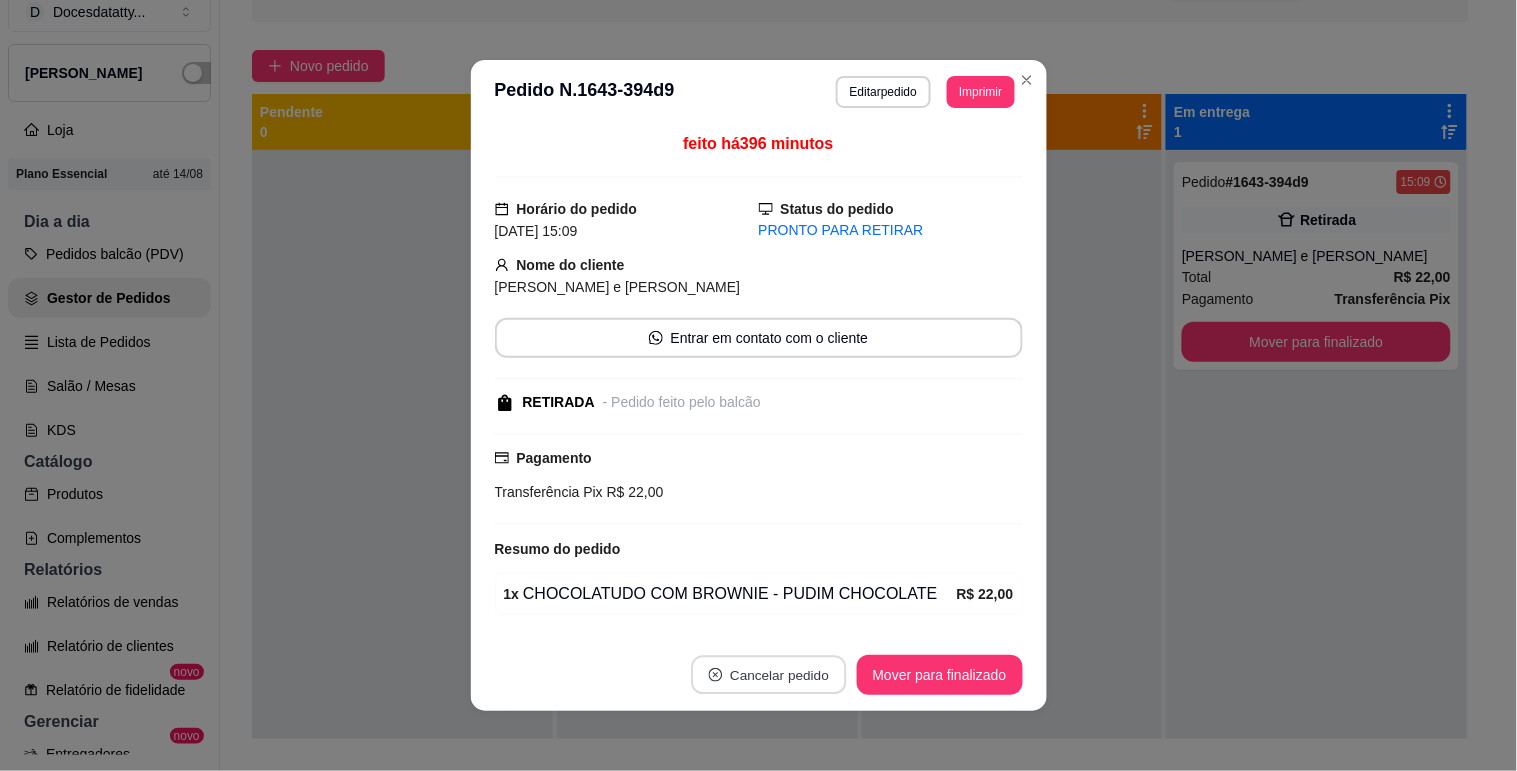 click on "Cancelar pedido" at bounding box center [768, 675] 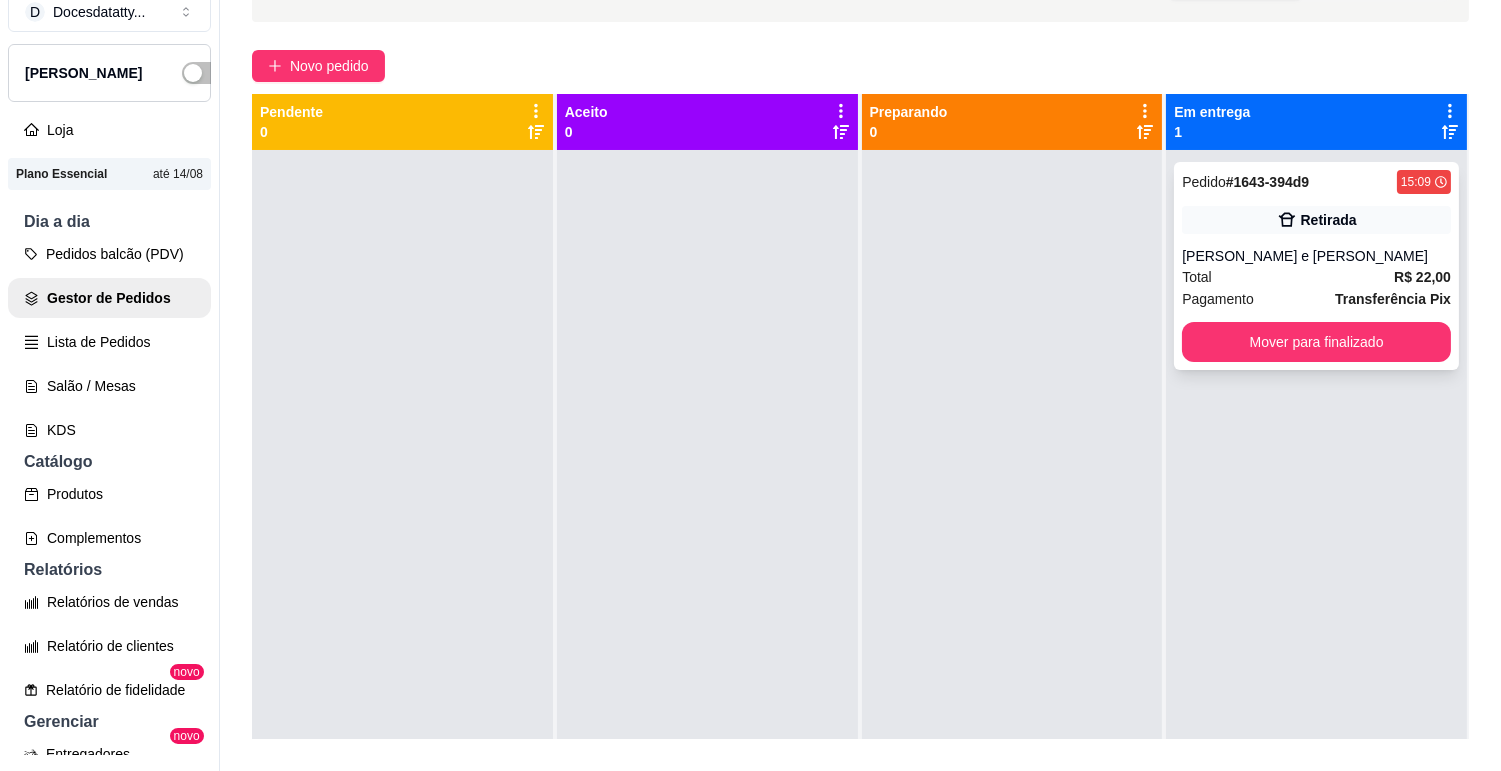 click on "Retirada" at bounding box center [1316, 220] 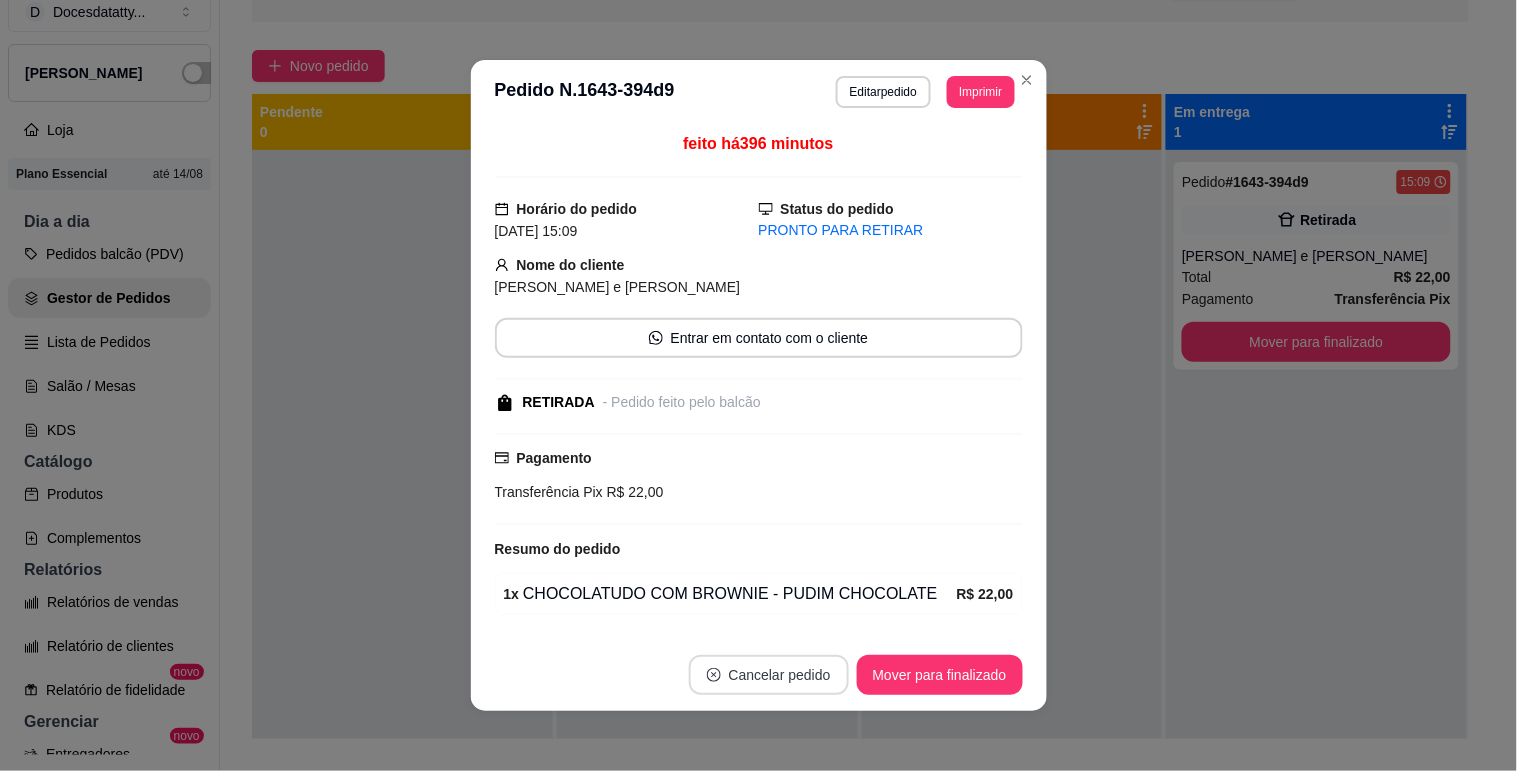 click on "Cancelar pedido" at bounding box center (769, 675) 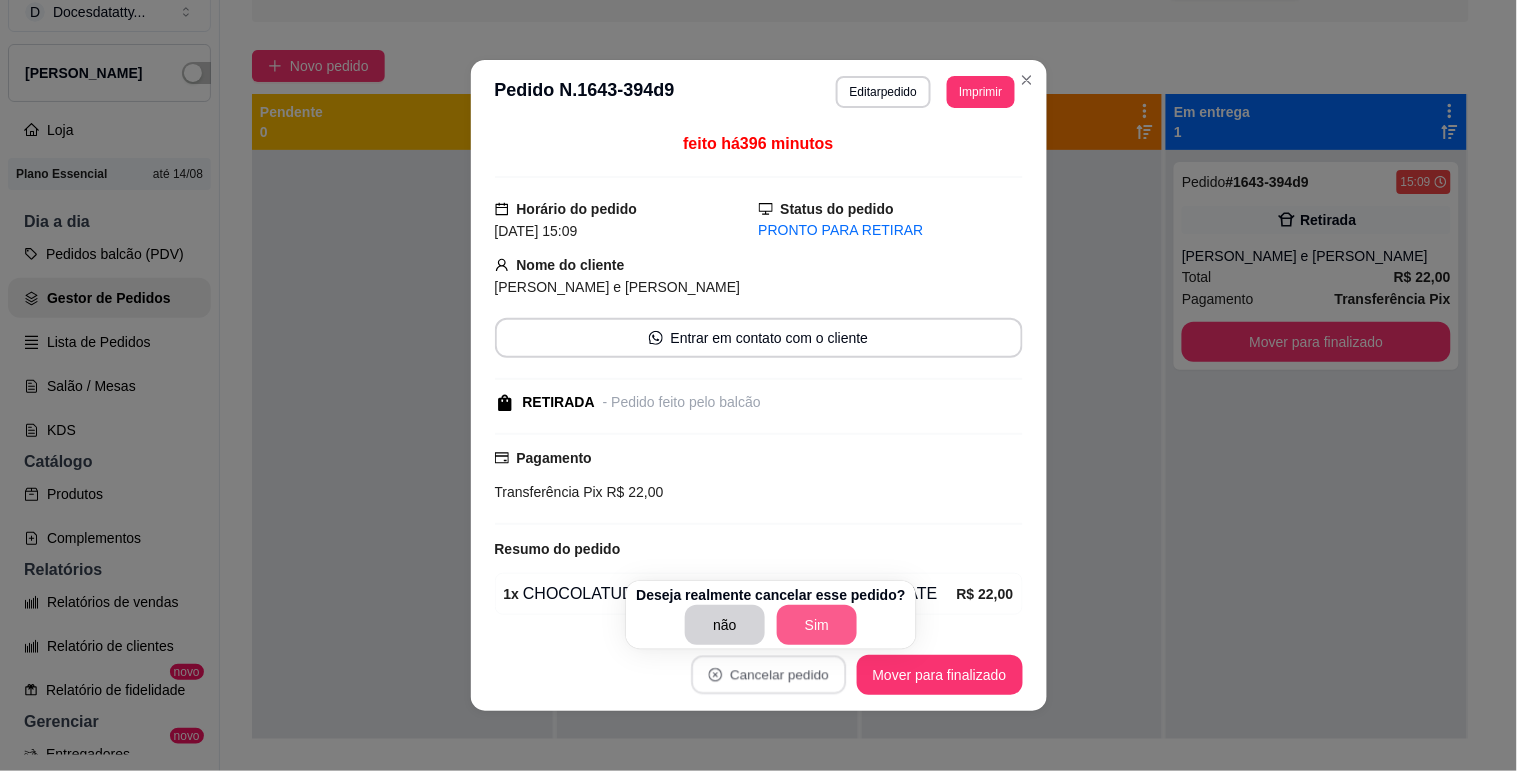 click on "Sim" at bounding box center [817, 625] 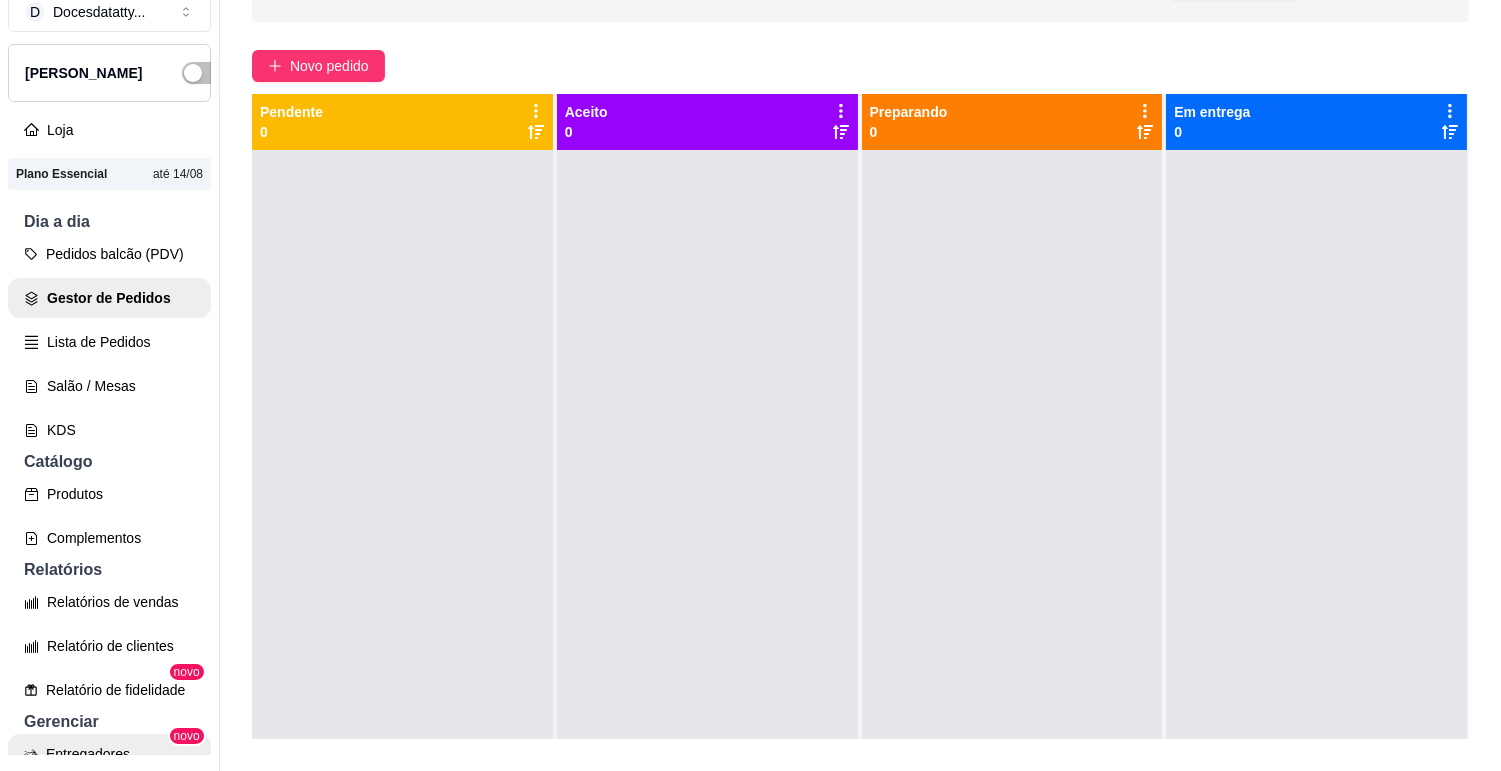 scroll, scrollTop: 222, scrollLeft: 0, axis: vertical 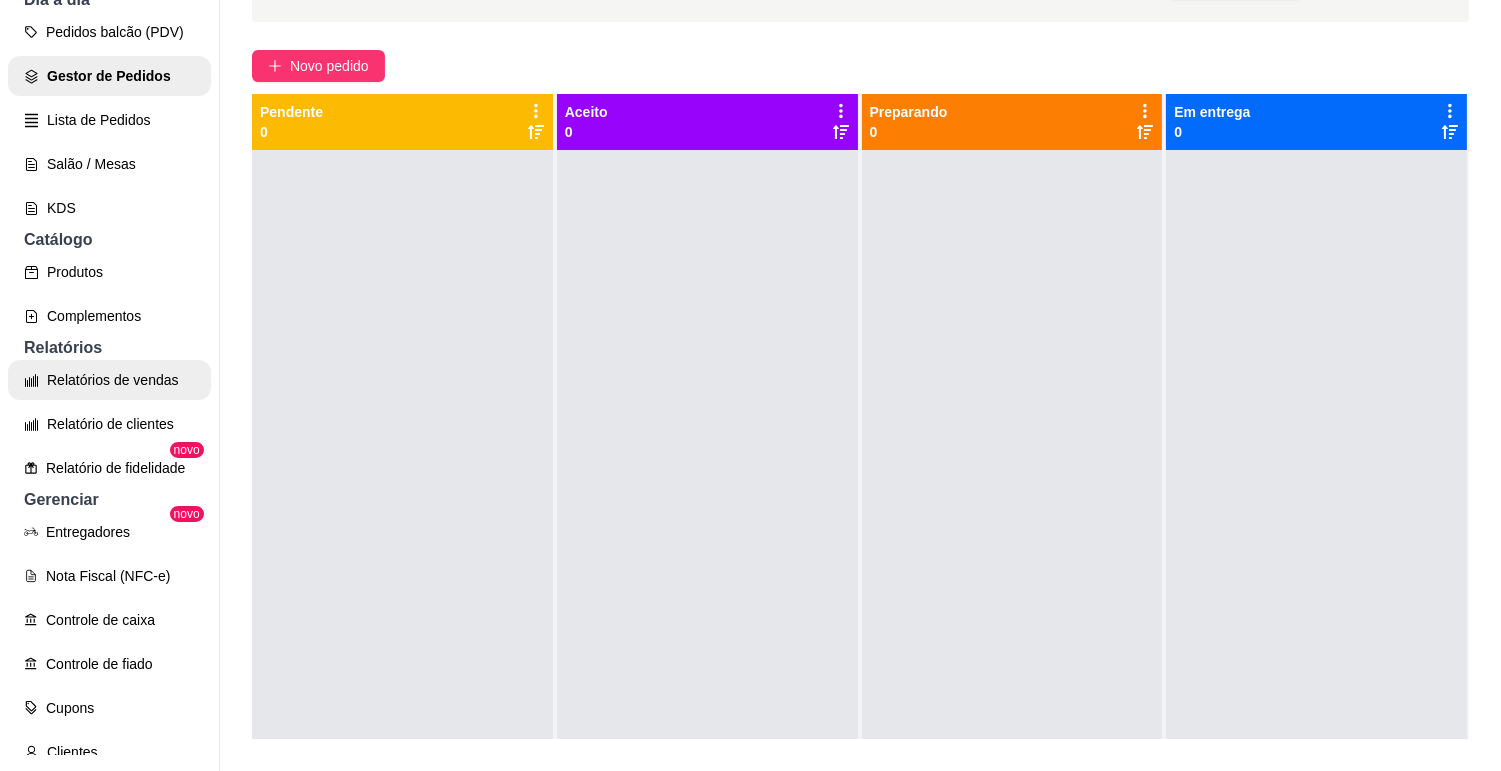 click on "Relatórios de vendas" at bounding box center (109, 380) 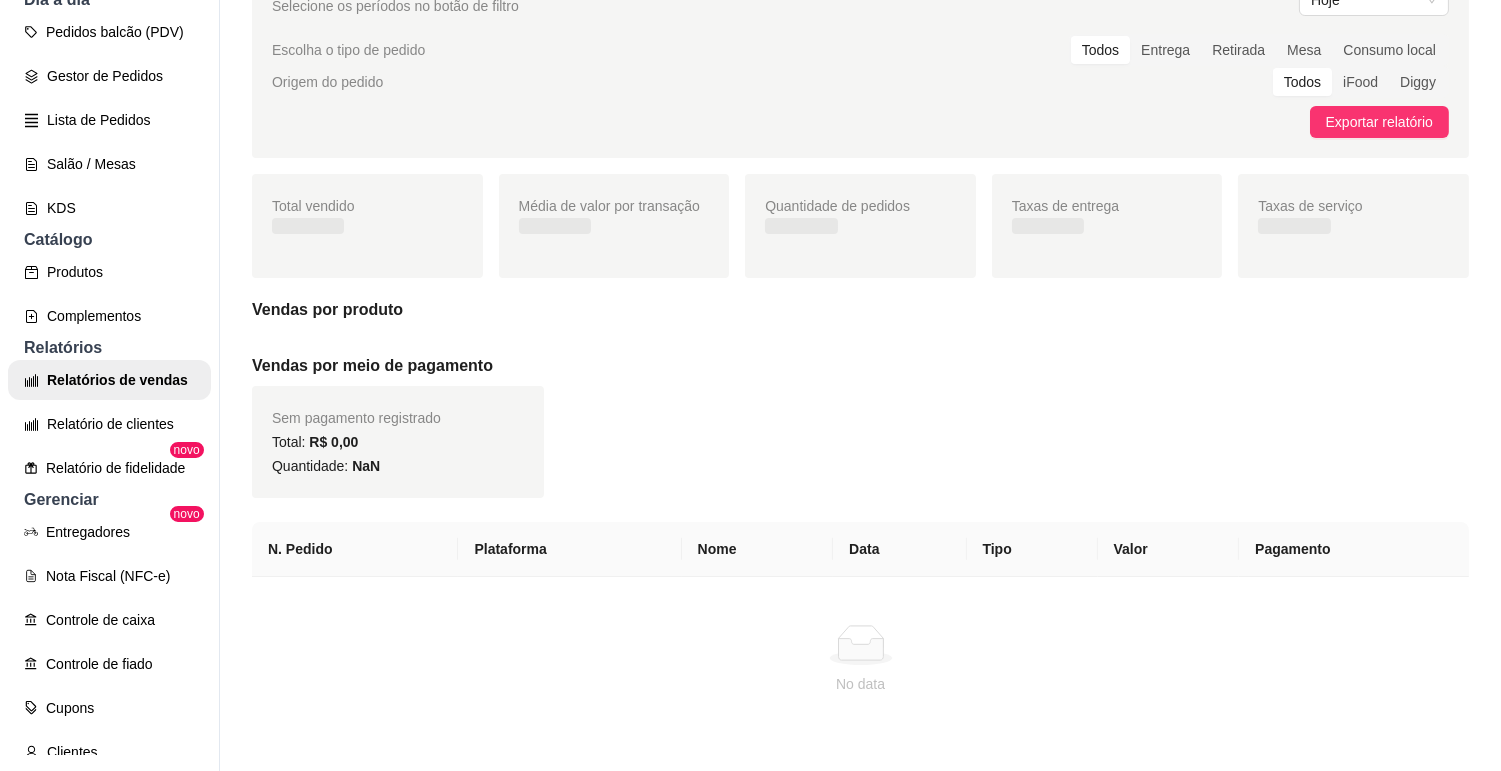 scroll, scrollTop: 0, scrollLeft: 0, axis: both 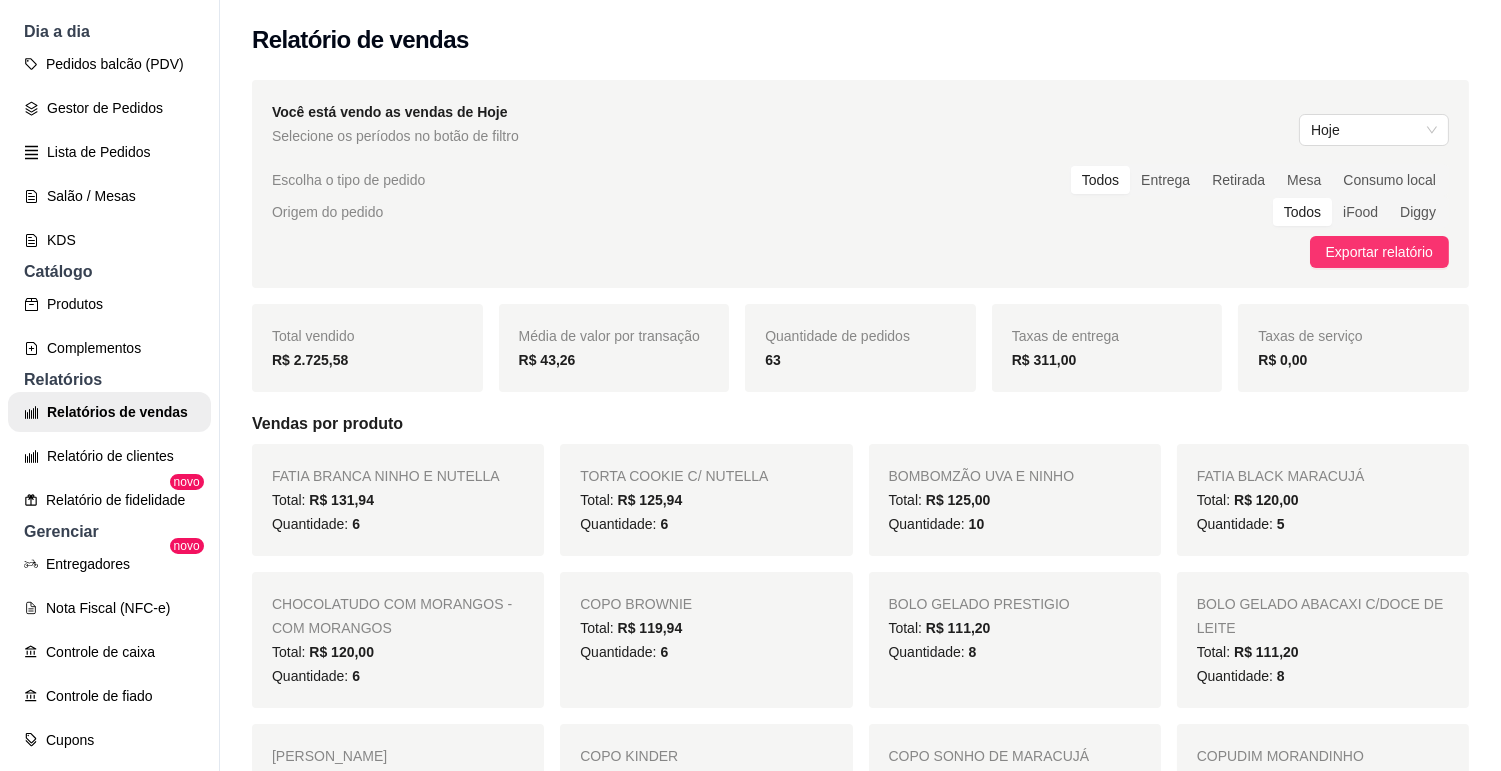 click on "63" at bounding box center [860, 360] 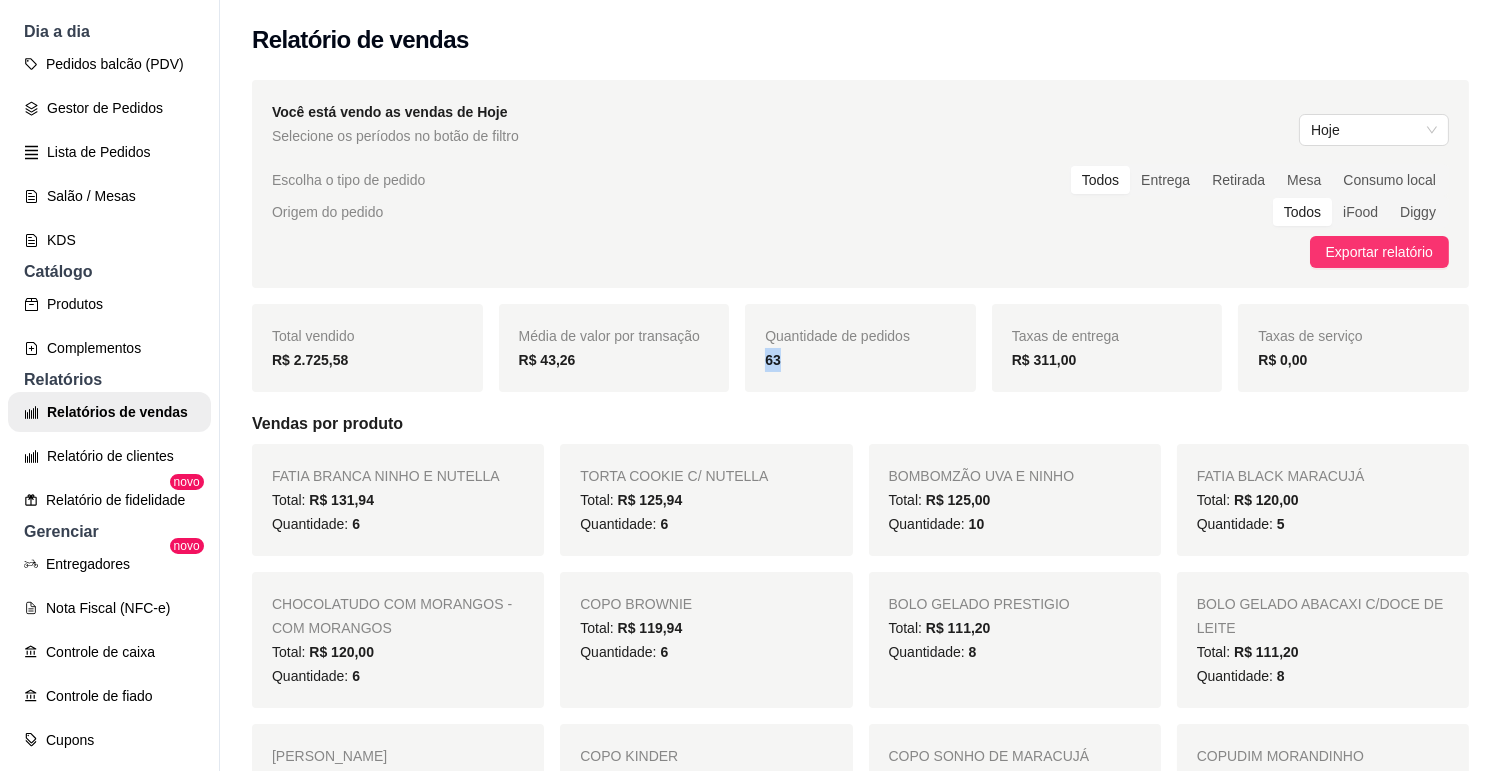 drag, startPoint x: 795, startPoint y: 363, endPoint x: 731, endPoint y: 363, distance: 64 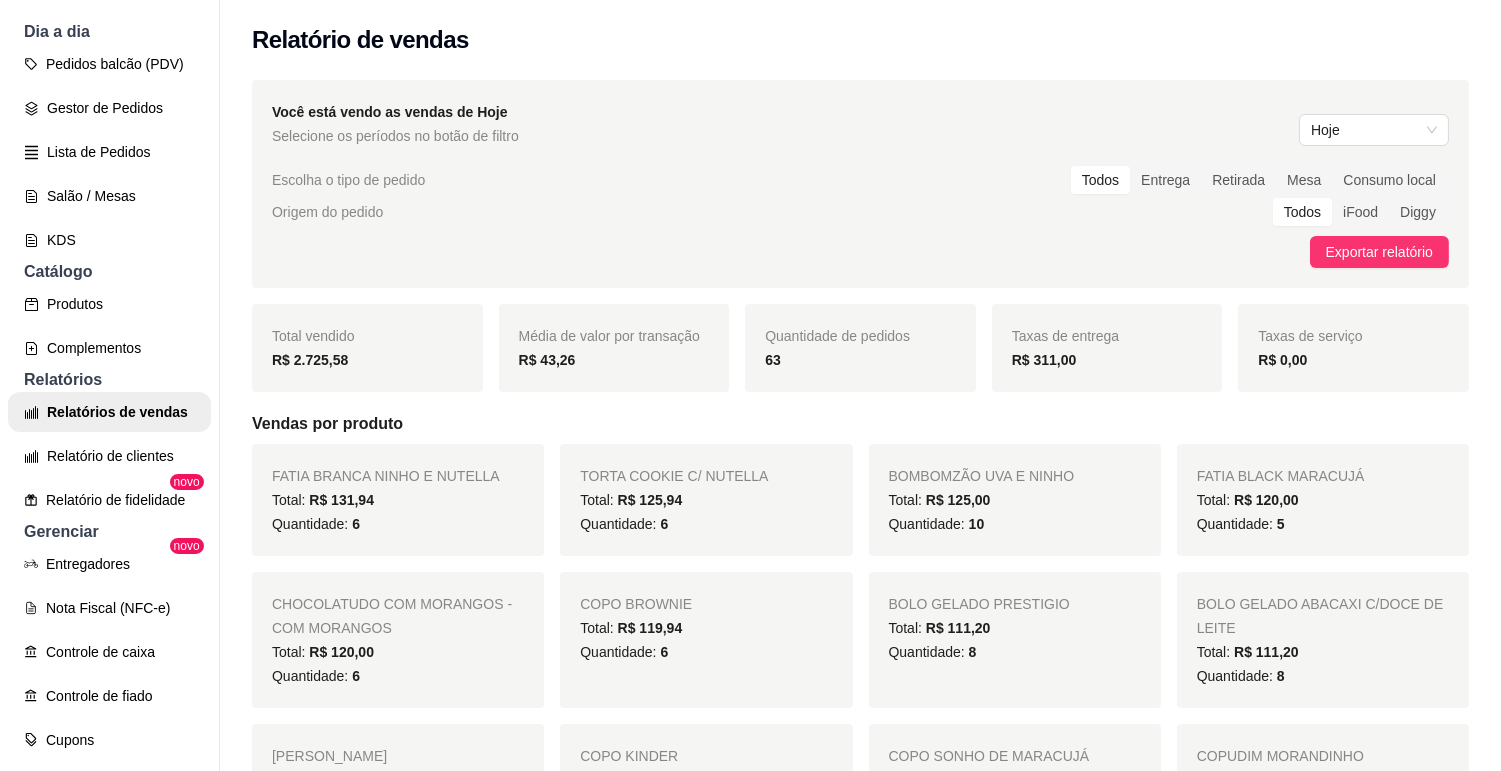 click on "Quantidade de pedidos 63" at bounding box center (860, 348) 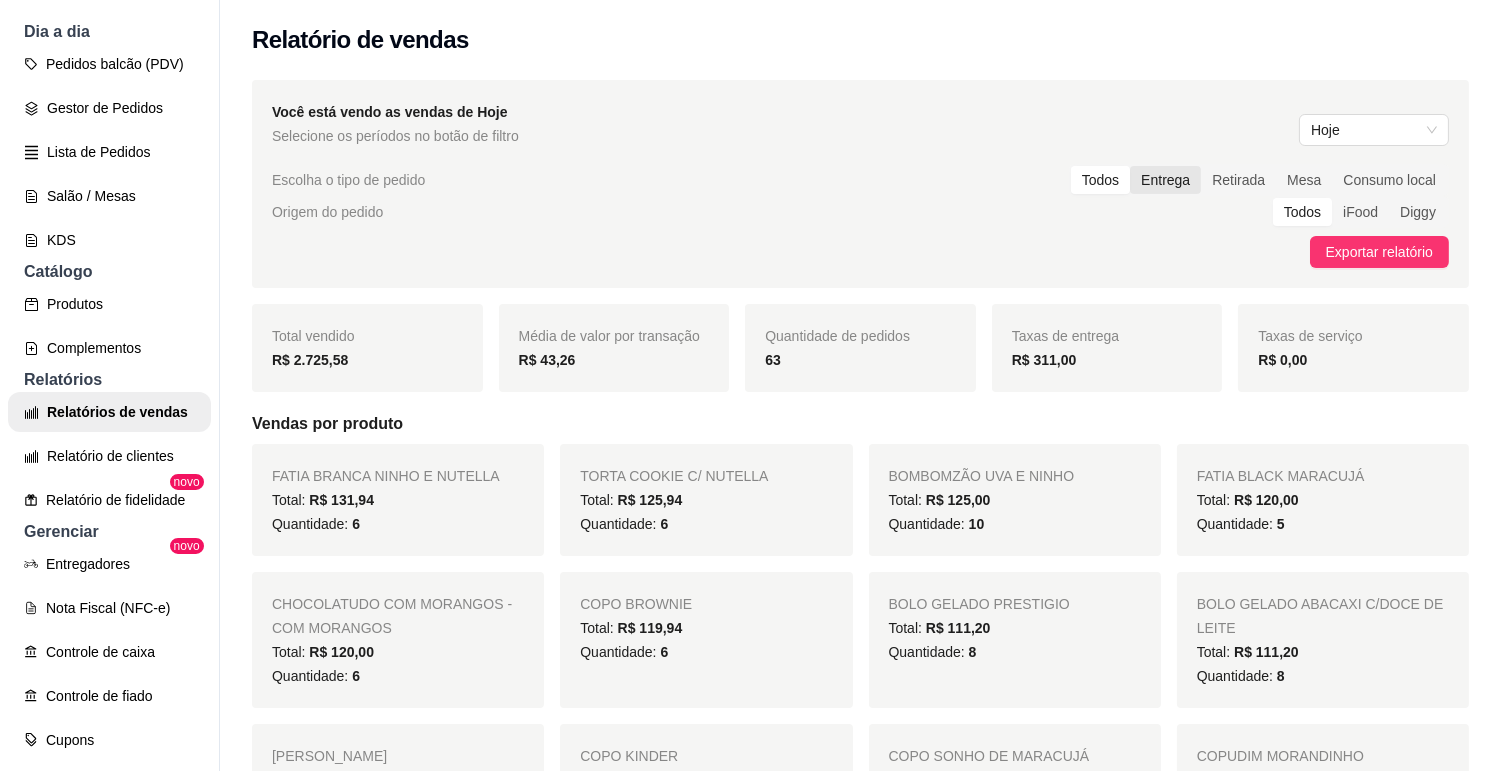 click on "Entrega" at bounding box center [1165, 180] 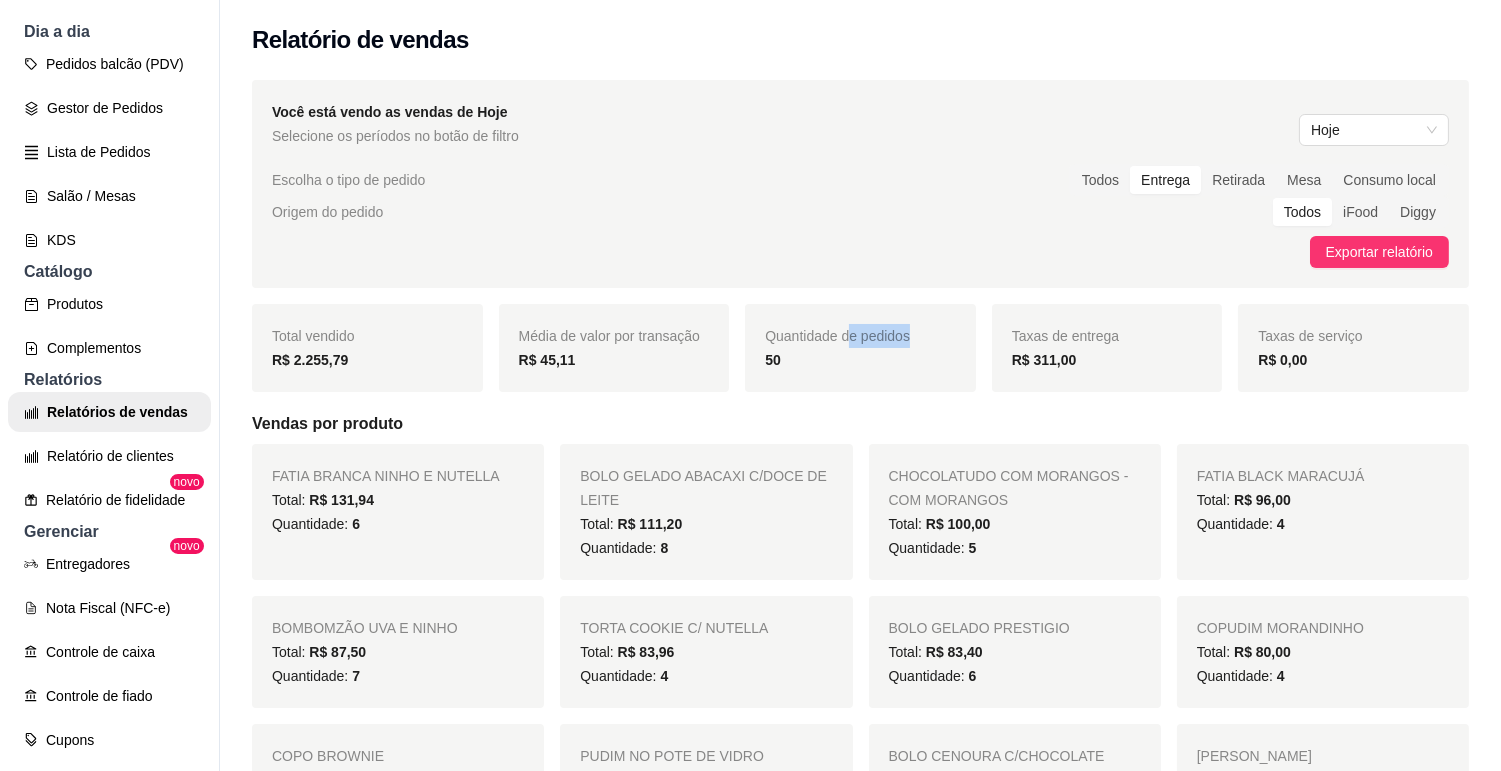 drag, startPoint x: 846, startPoint y: 346, endPoint x: 753, endPoint y: 328, distance: 94.72592 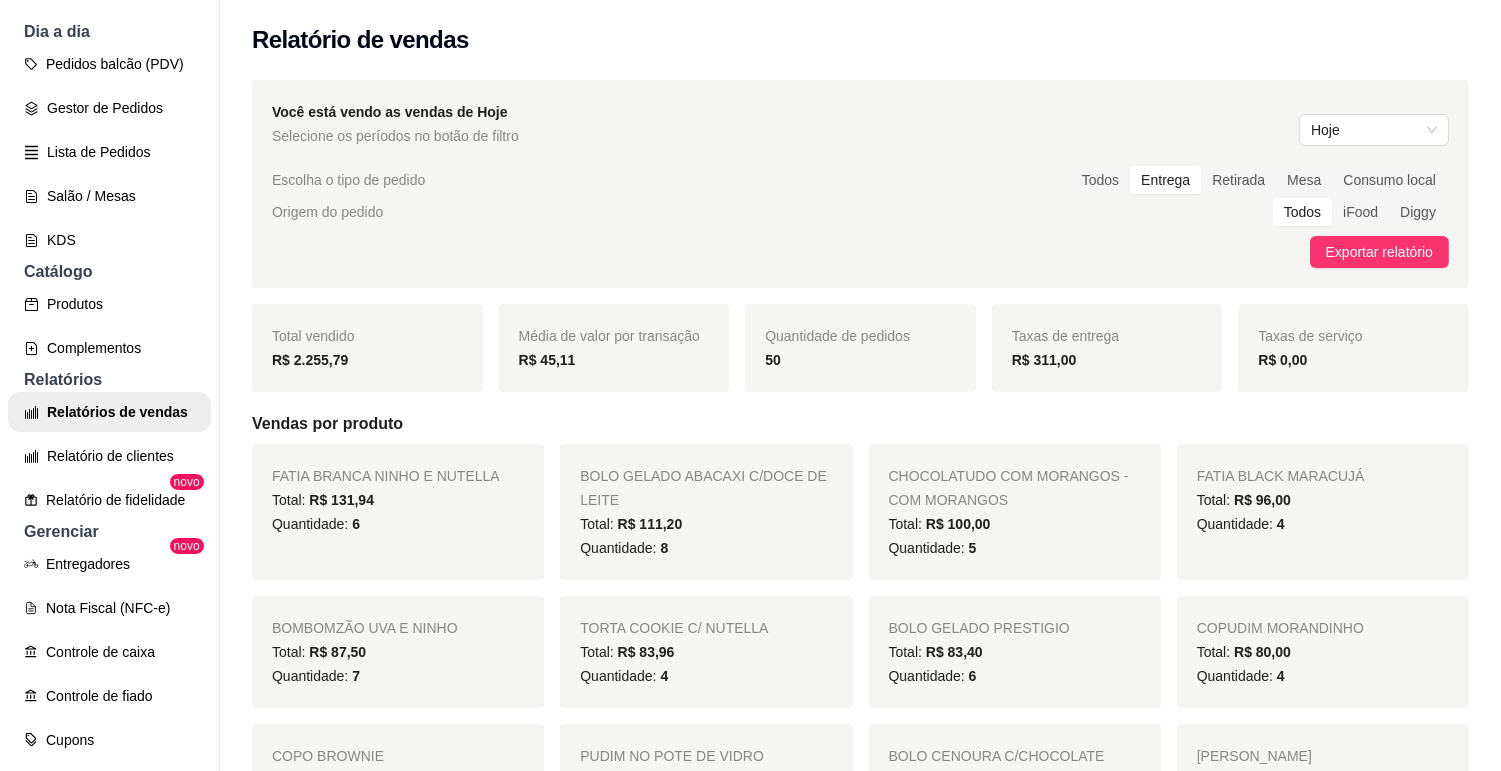 click on "Exportar relatório" at bounding box center [860, 252] 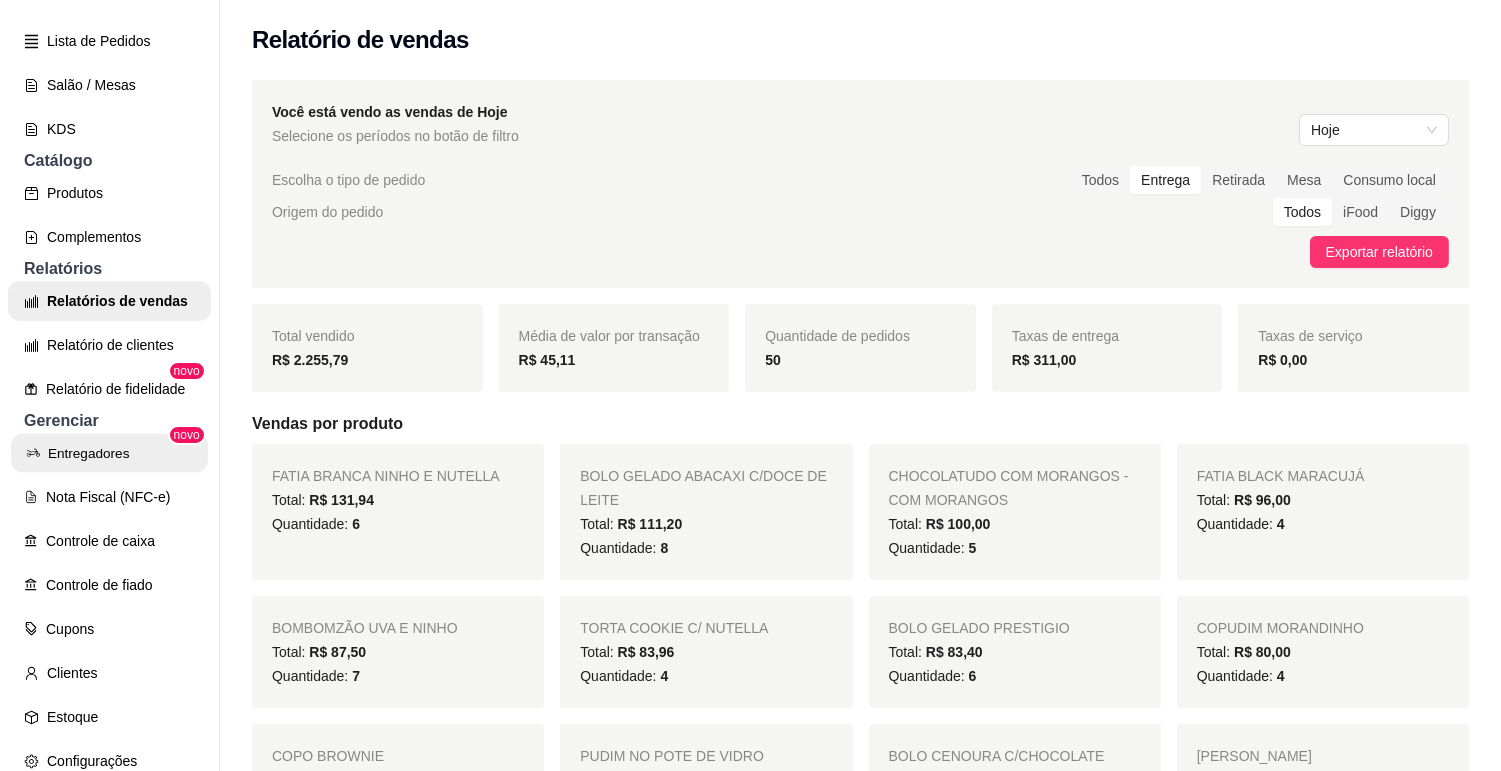 click on "Entregadores" at bounding box center (109, 453) 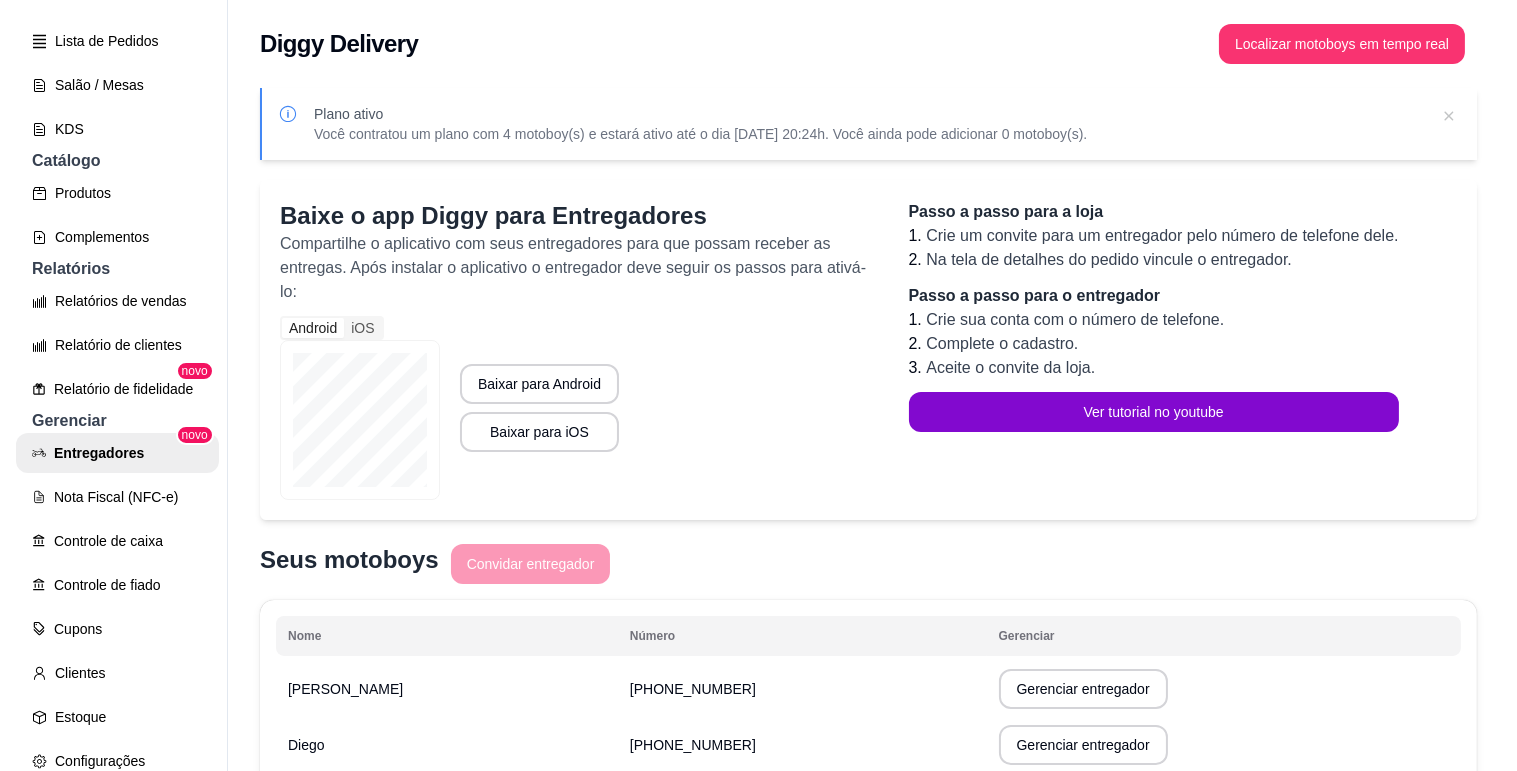 scroll, scrollTop: 111, scrollLeft: 0, axis: vertical 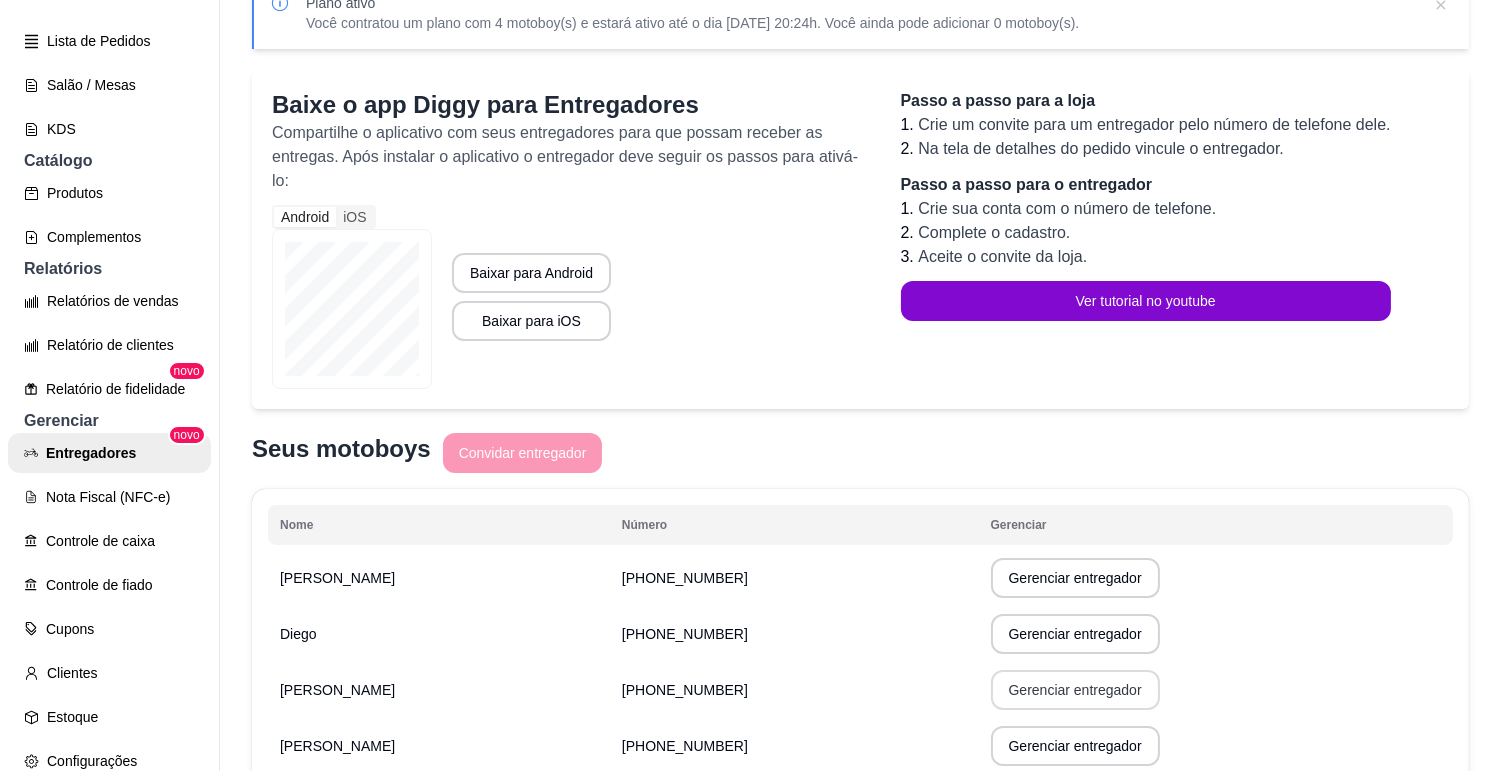 click on "Gerenciar entregador" at bounding box center (1075, 690) 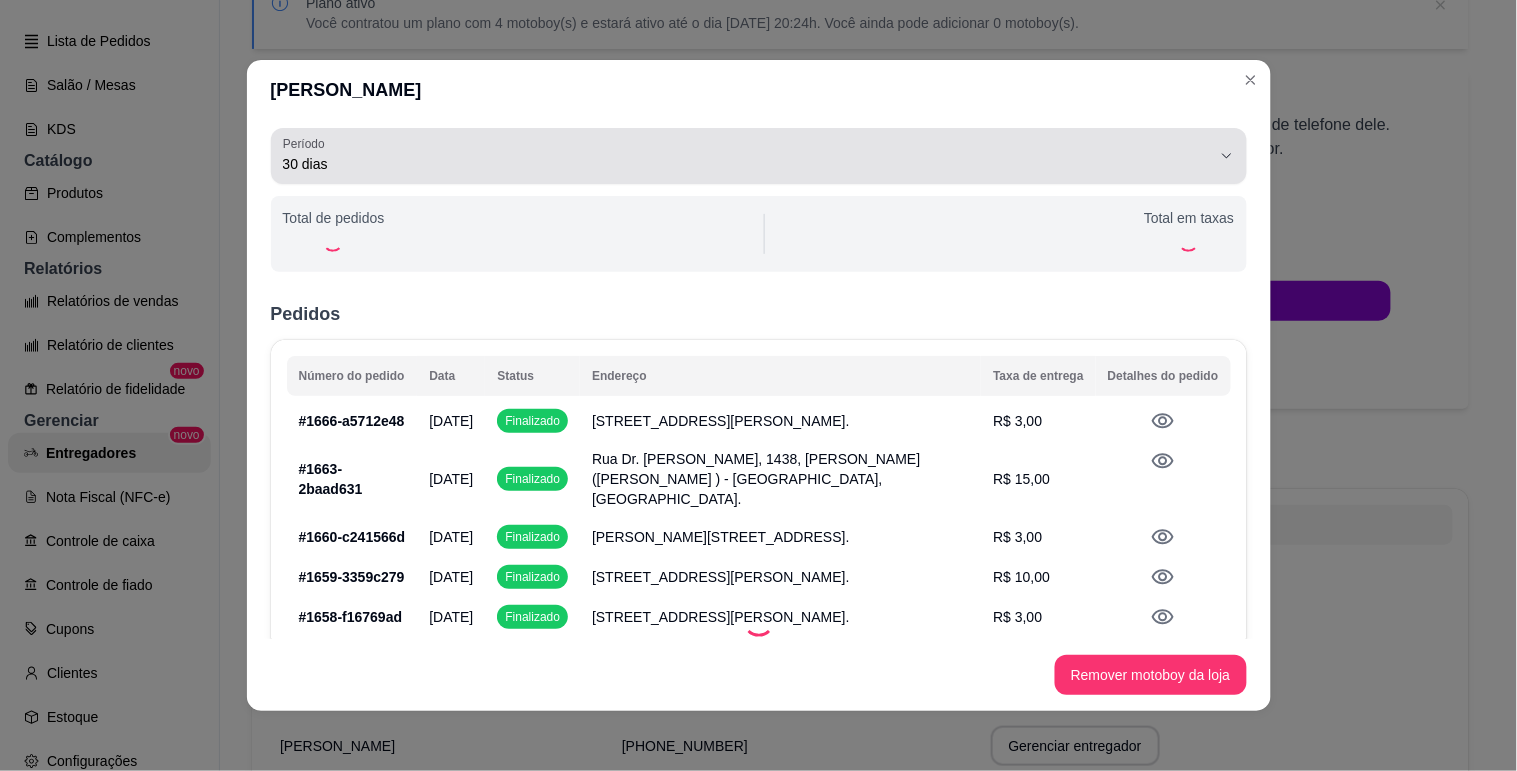 click on "30 dias" at bounding box center (747, 164) 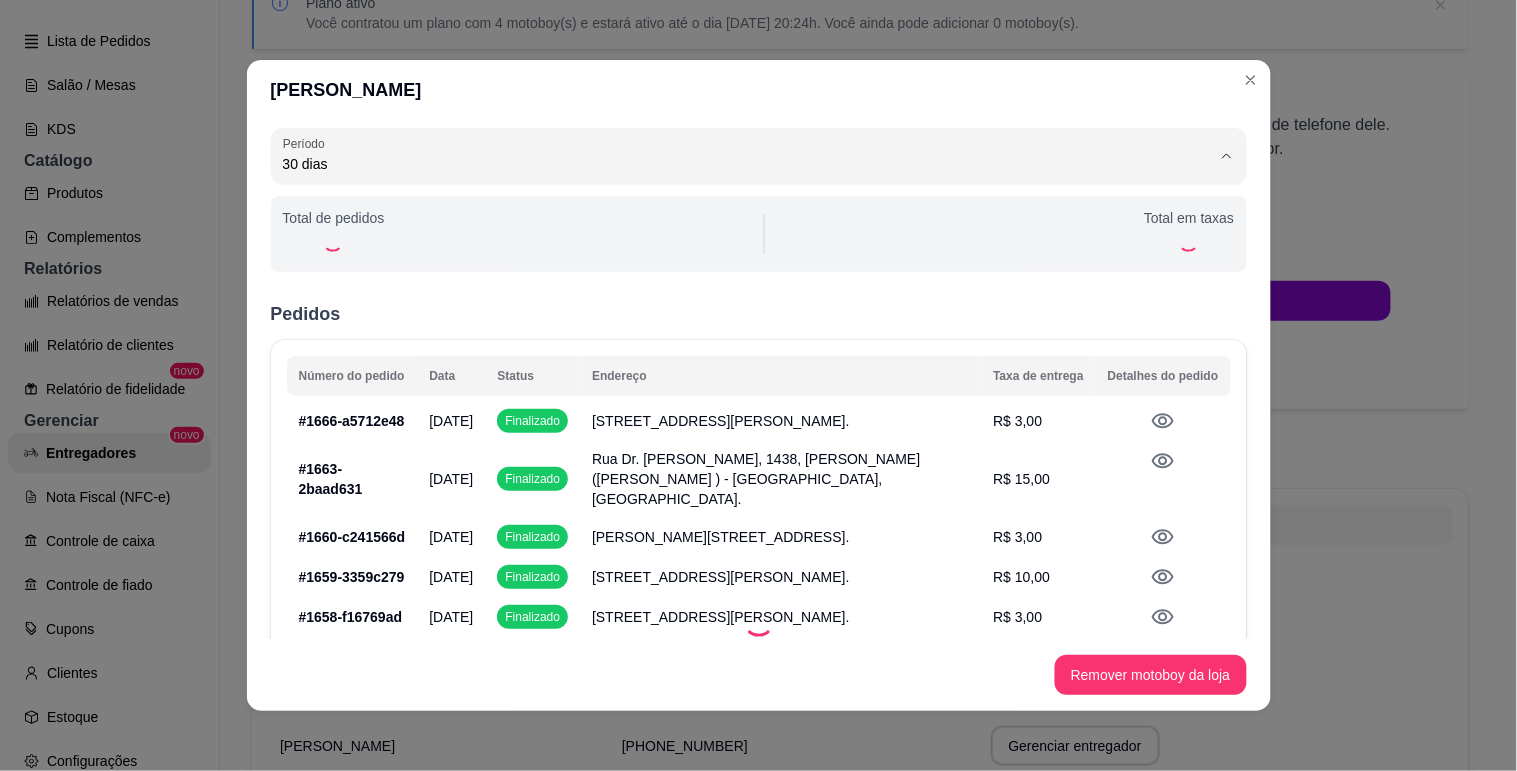 click on "Customizado" at bounding box center [732, 341] 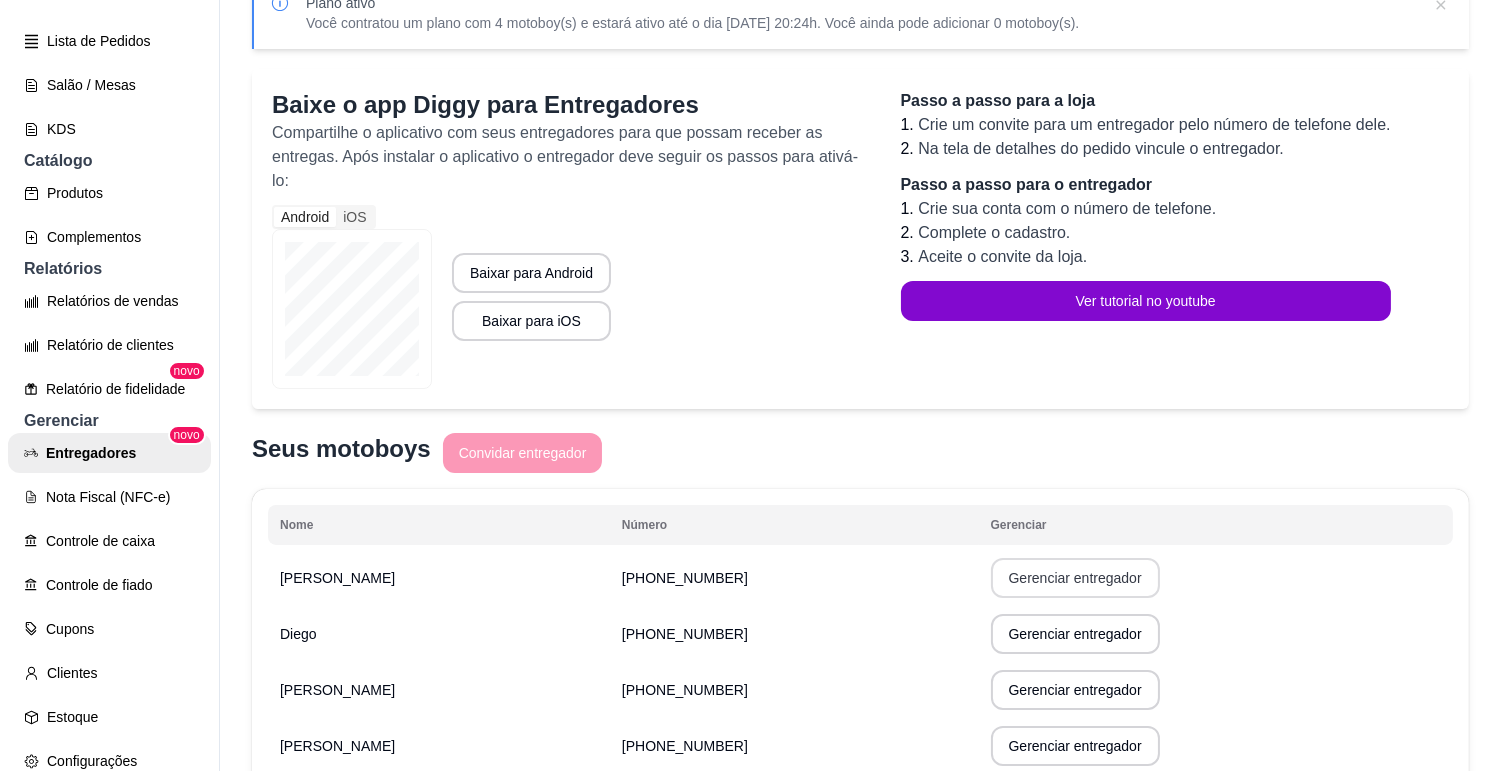 click on "Gerenciar entregador" at bounding box center [1075, 578] 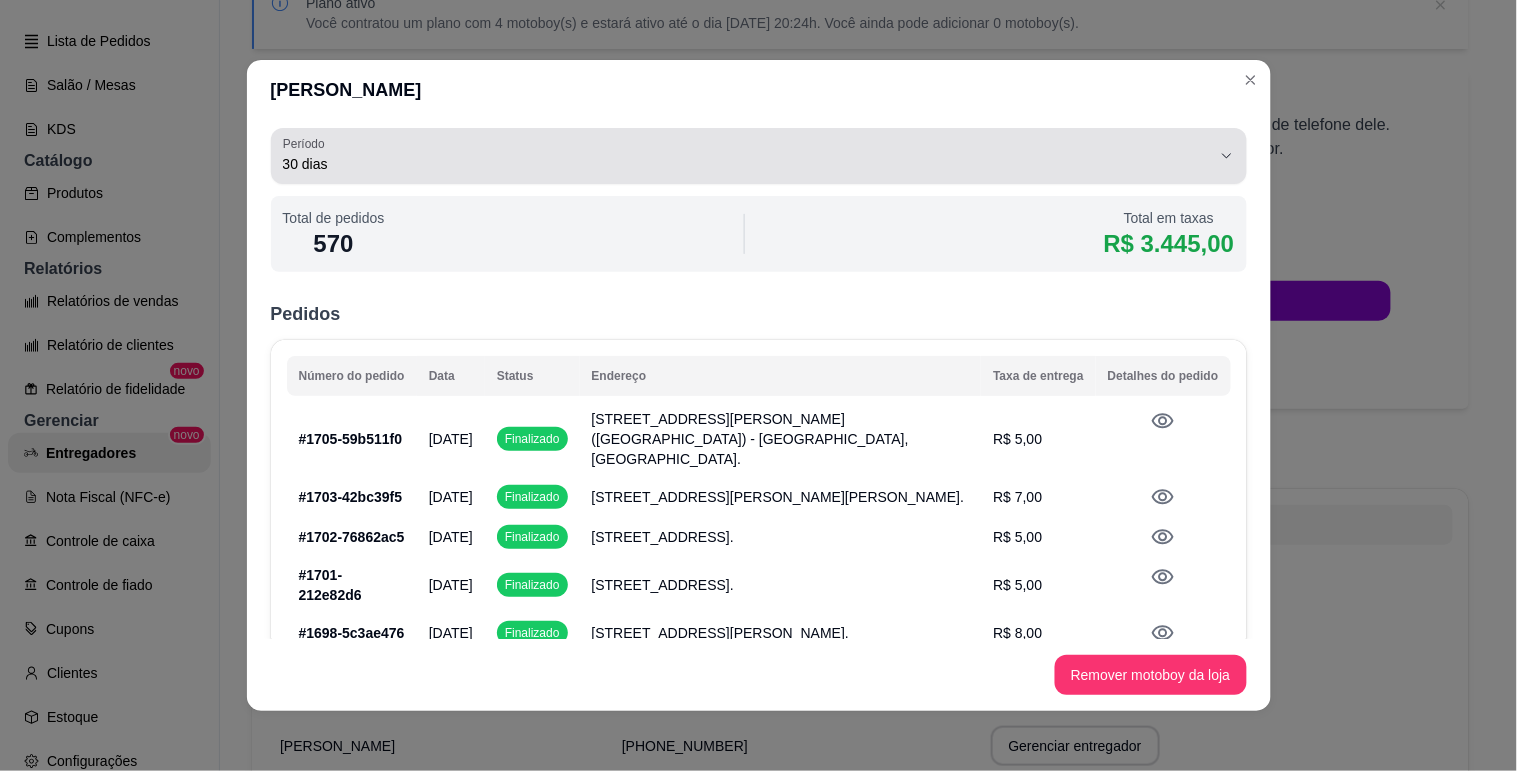 click on "30 dias" at bounding box center [747, 164] 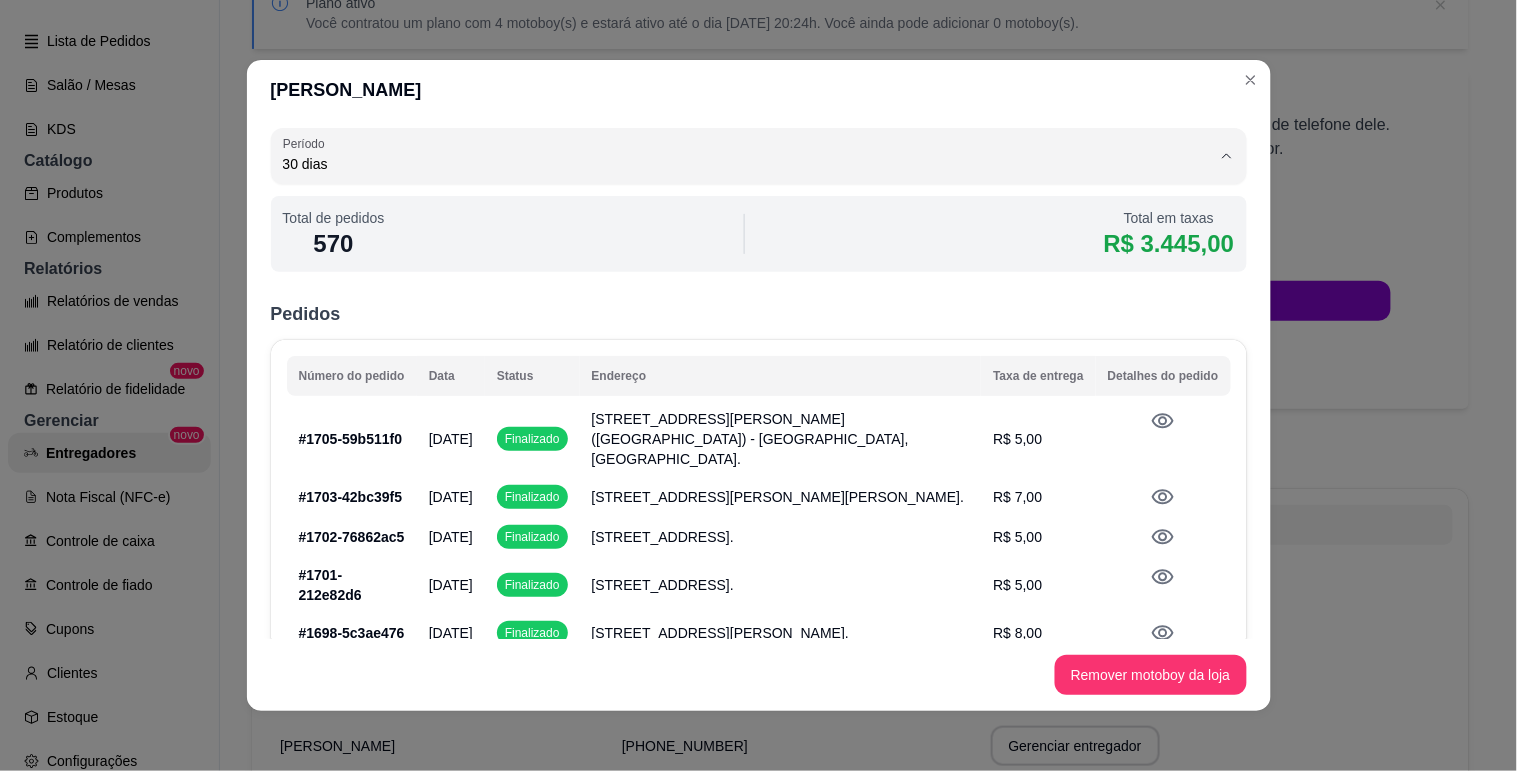 click on "Customizado" at bounding box center (732, 341) 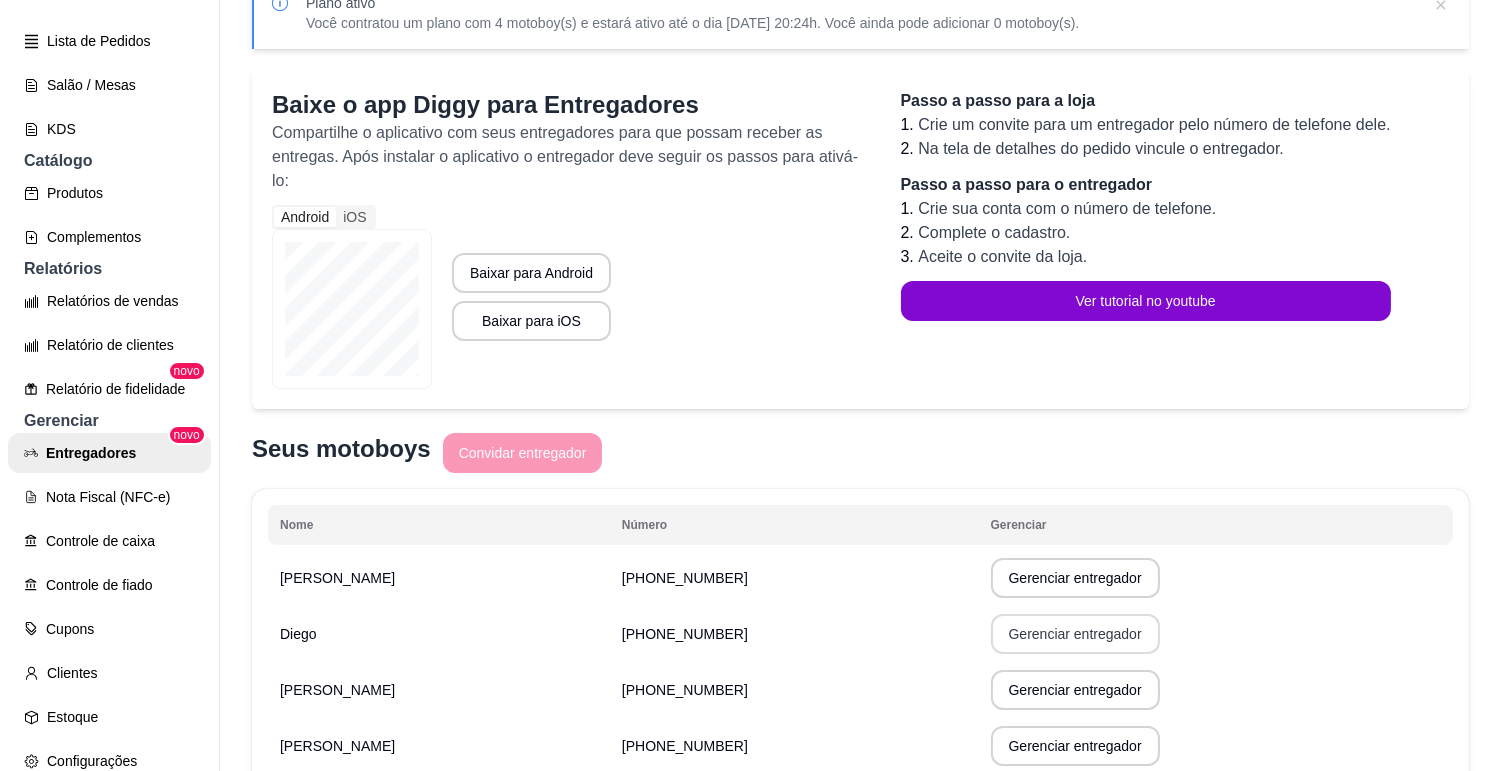 click on "Gerenciar entregador" at bounding box center (1075, 634) 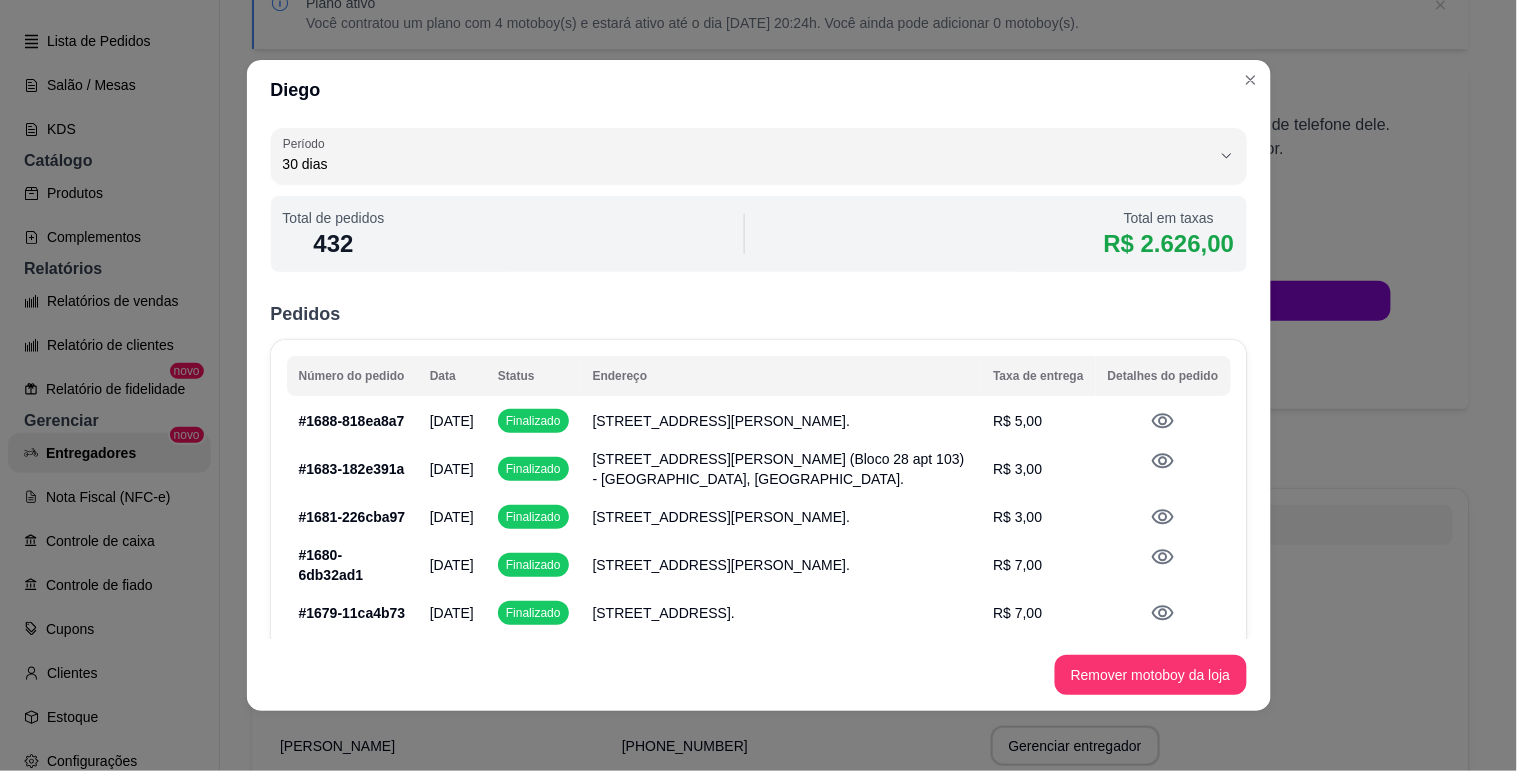 click on "Período 30 dias" at bounding box center [759, 156] 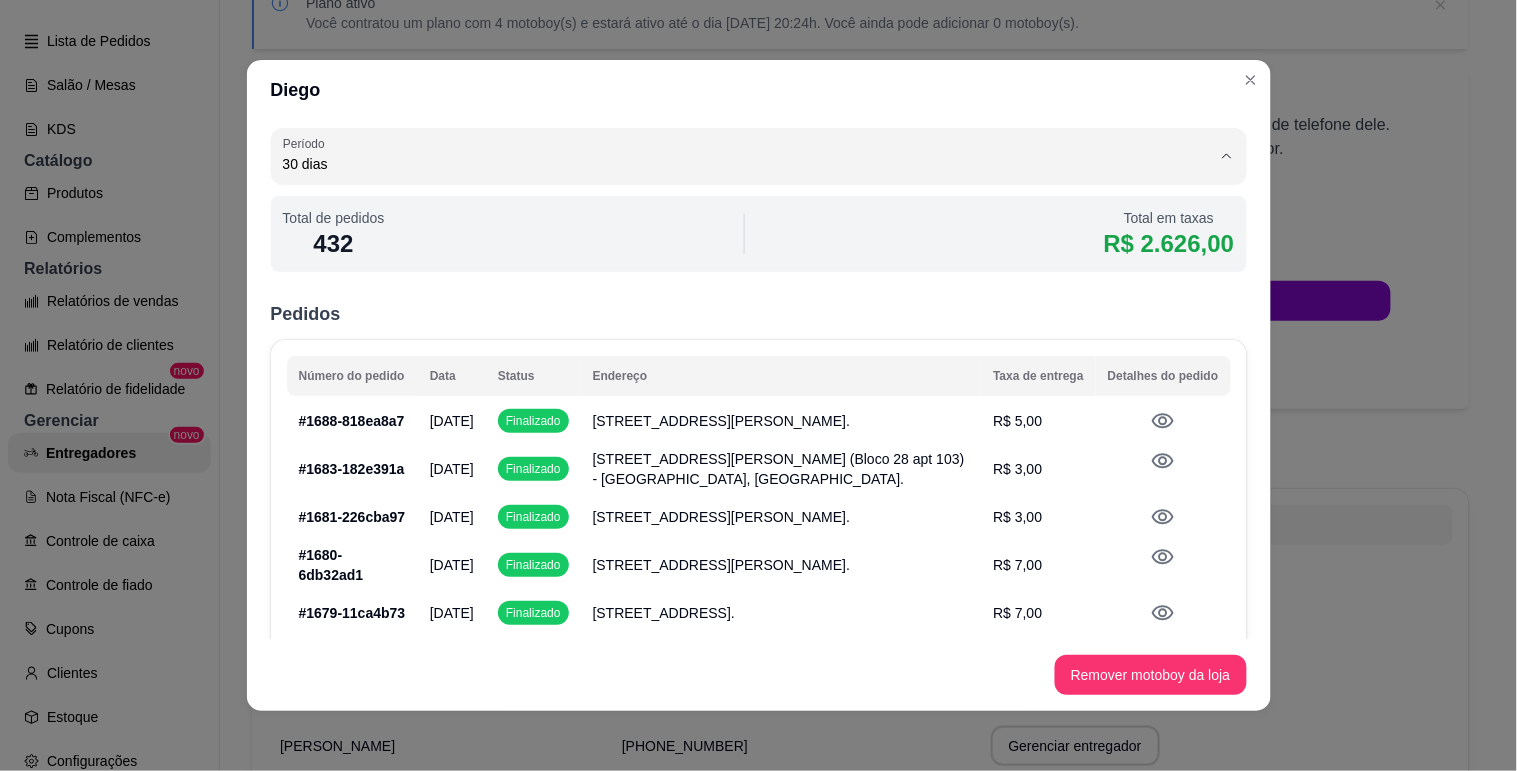 click on "Customizado" at bounding box center (732, 341) 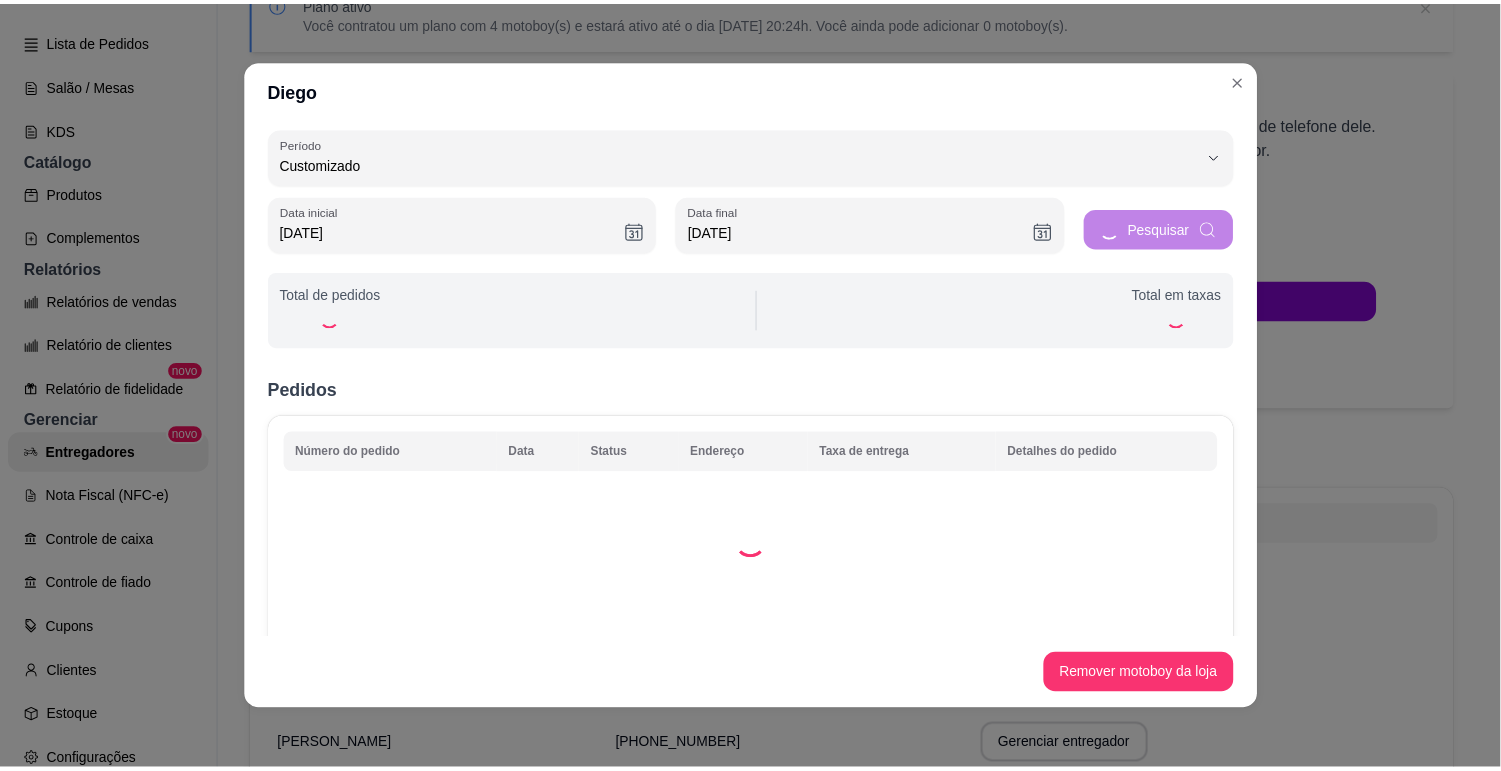 scroll, scrollTop: 18, scrollLeft: 0, axis: vertical 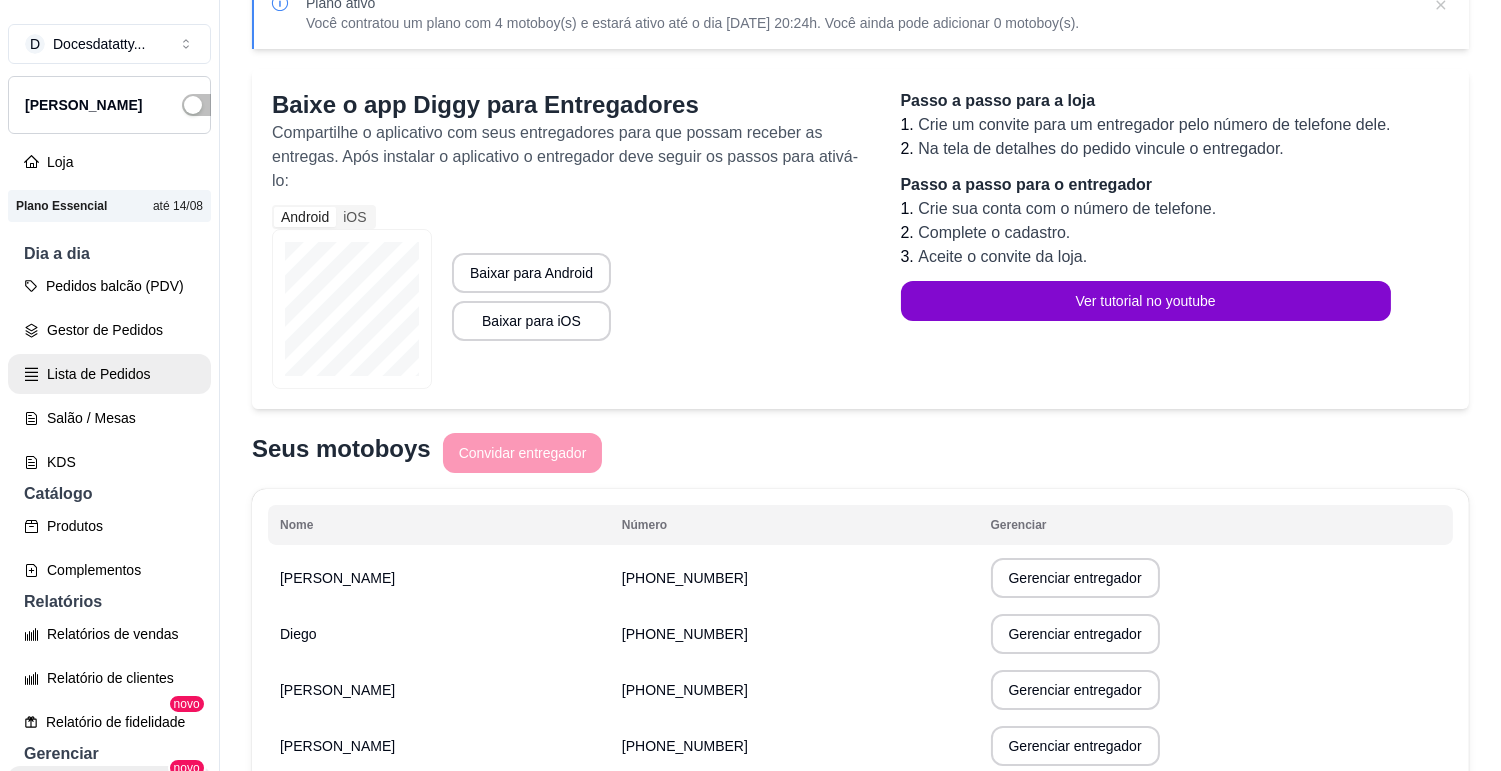 click on "Lista de Pedidos" at bounding box center (109, 374) 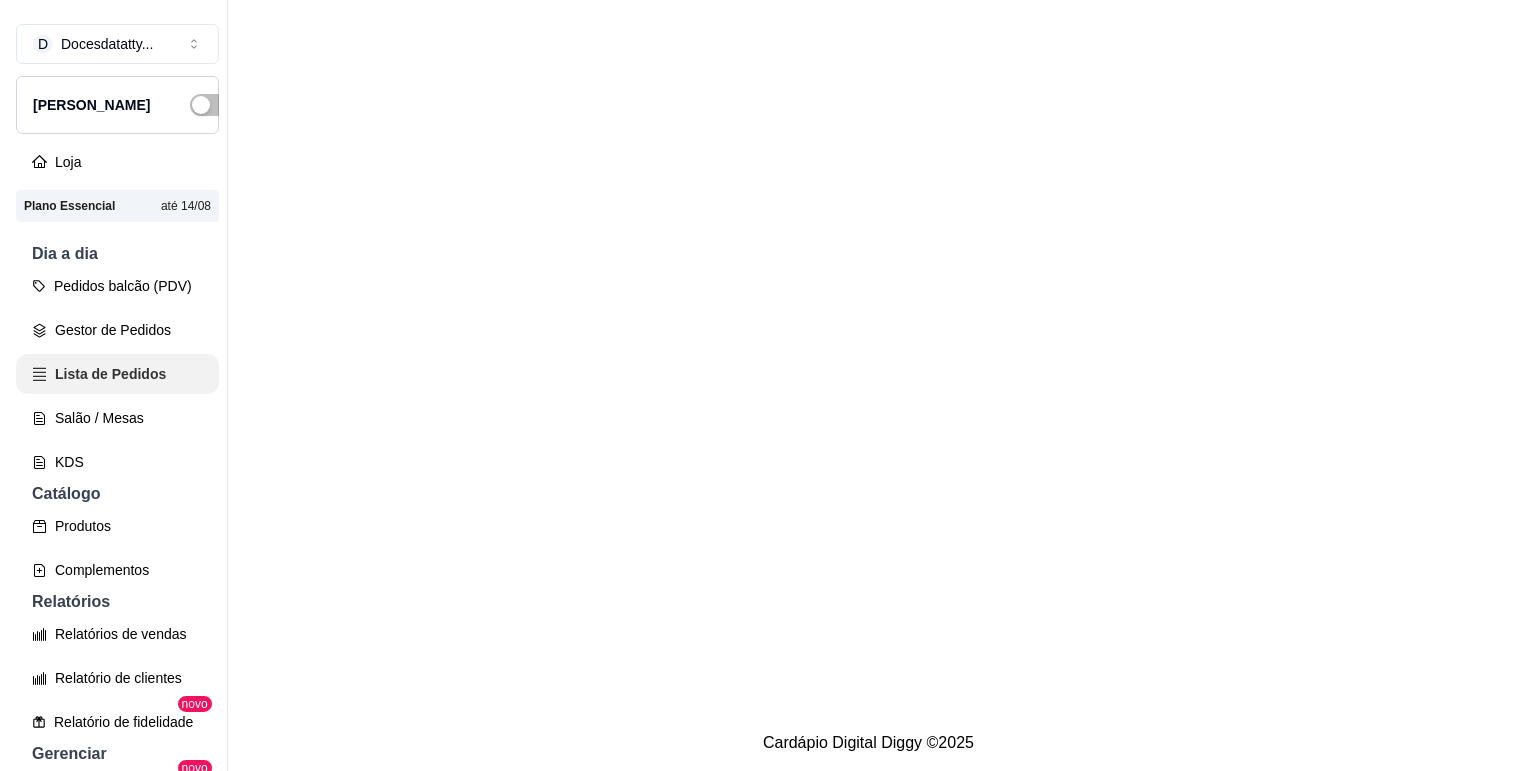 scroll, scrollTop: 0, scrollLeft: 0, axis: both 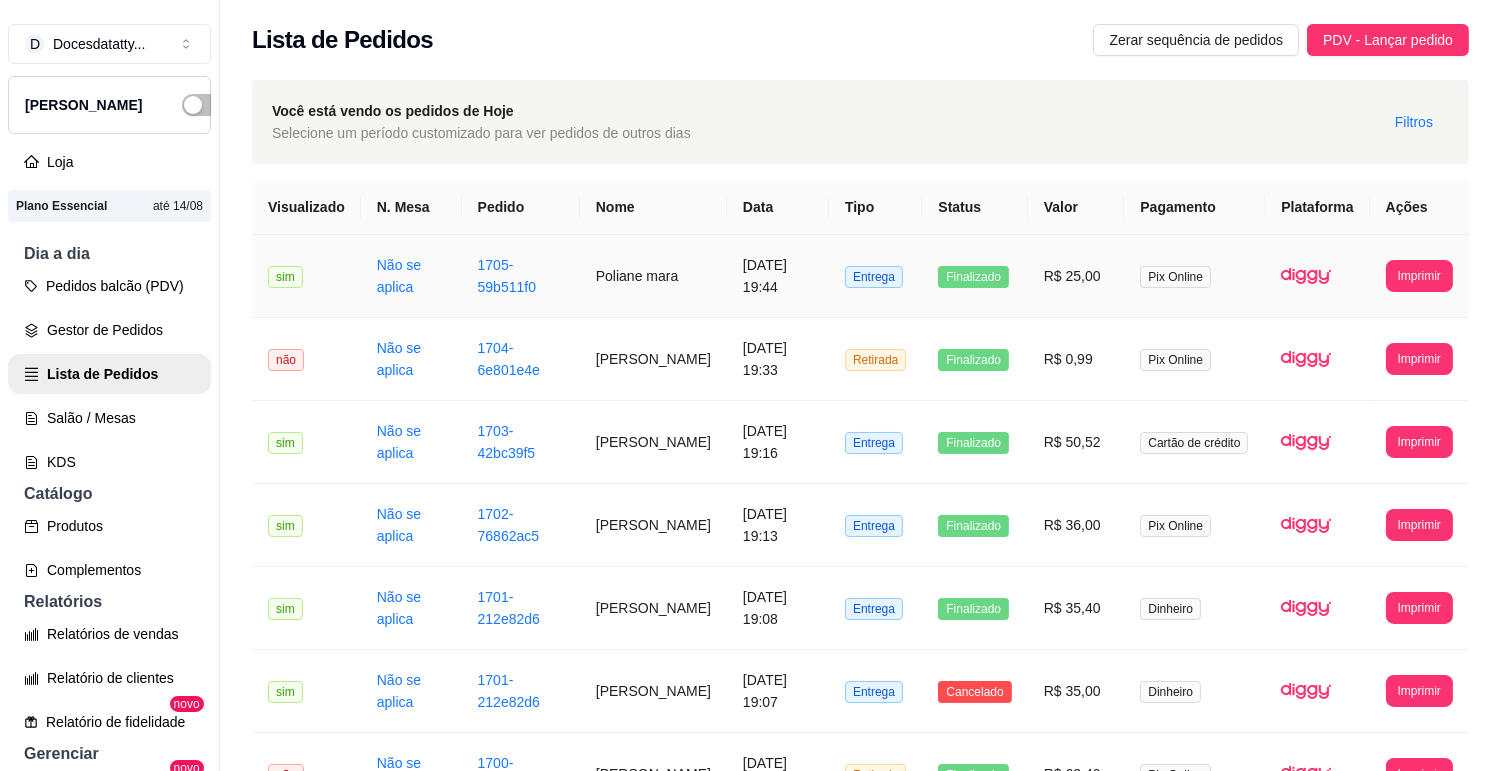 click on "[DATE] 19:44" at bounding box center (778, 276) 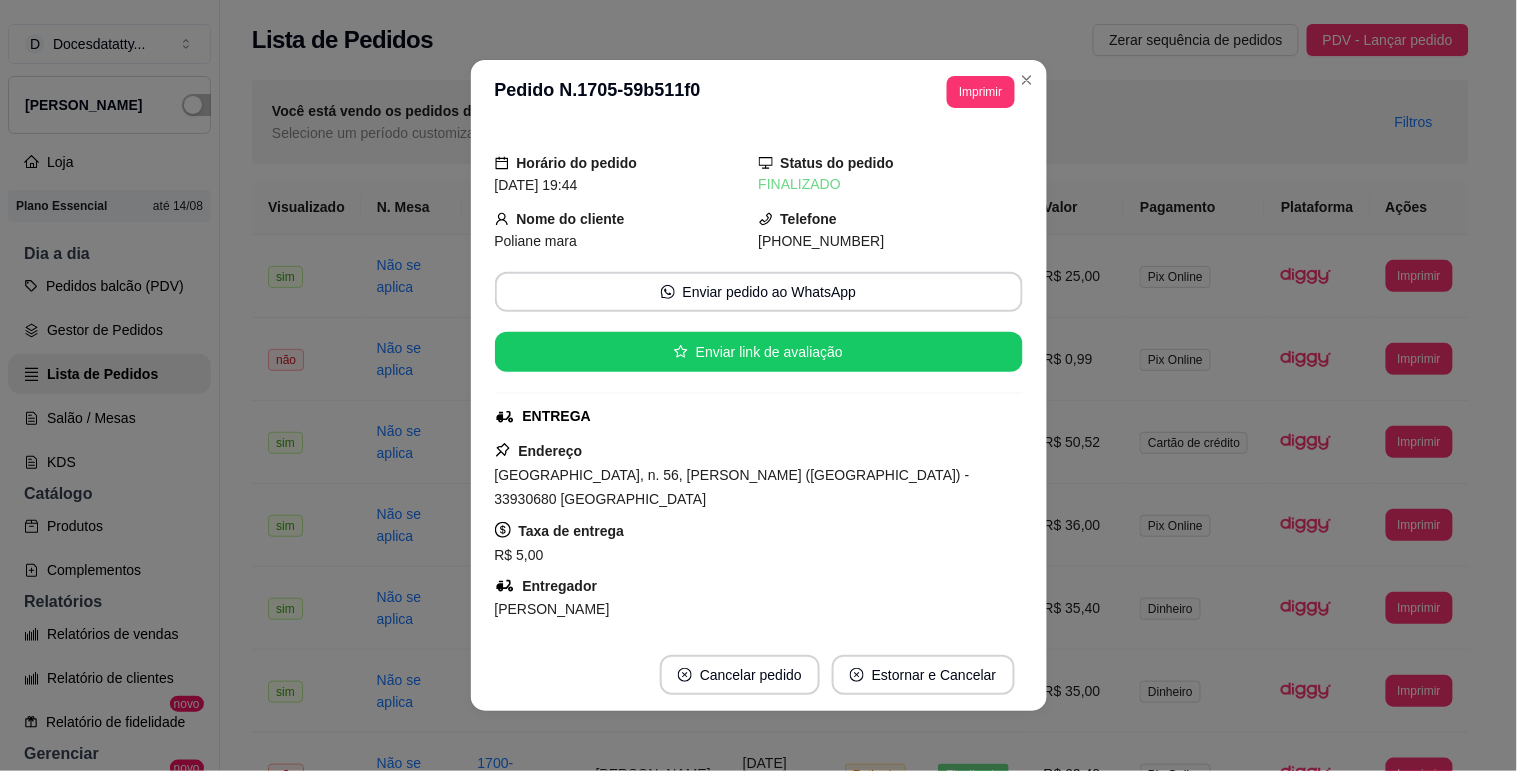 scroll, scrollTop: 111, scrollLeft: 0, axis: vertical 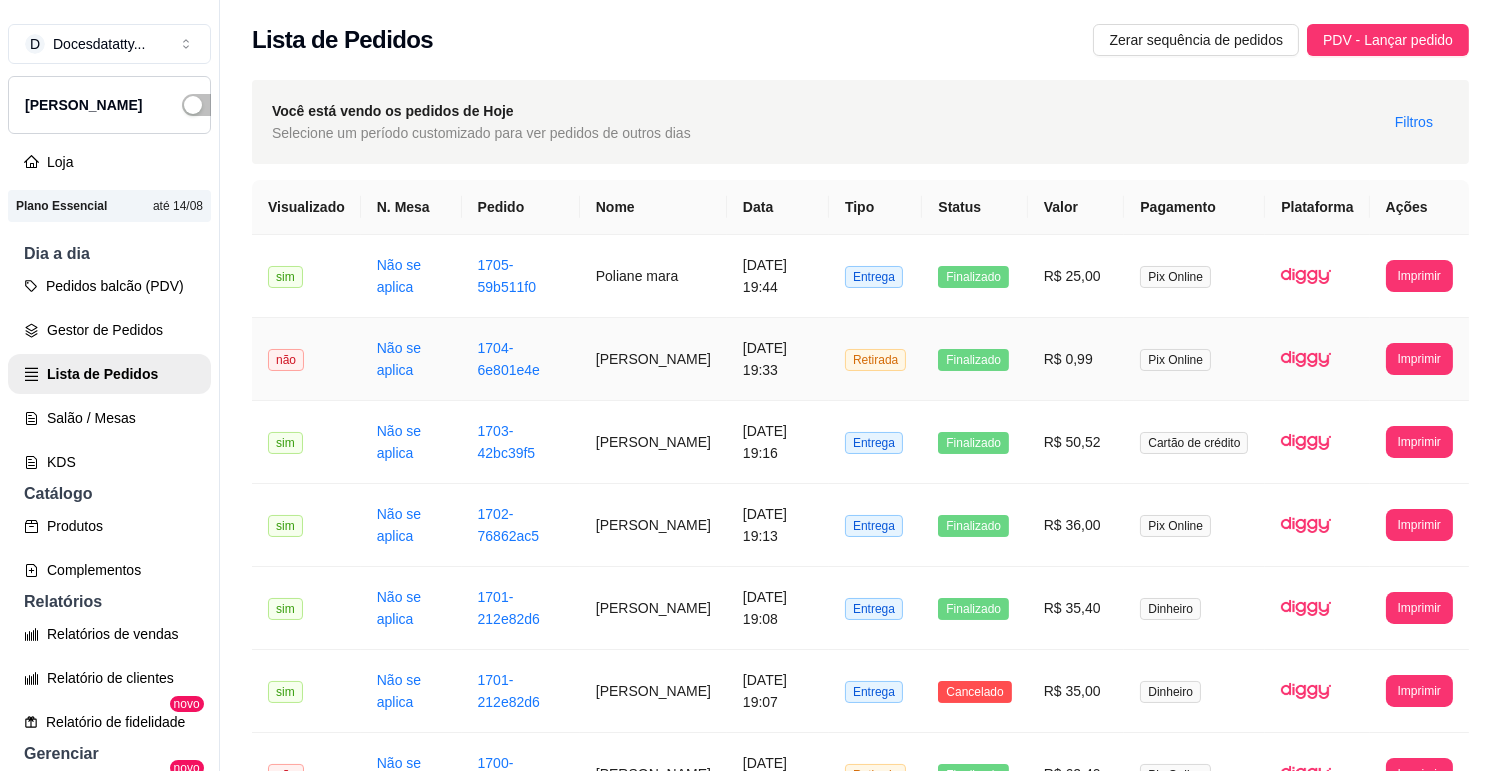 click on "R$ 0,99" at bounding box center [1076, 359] 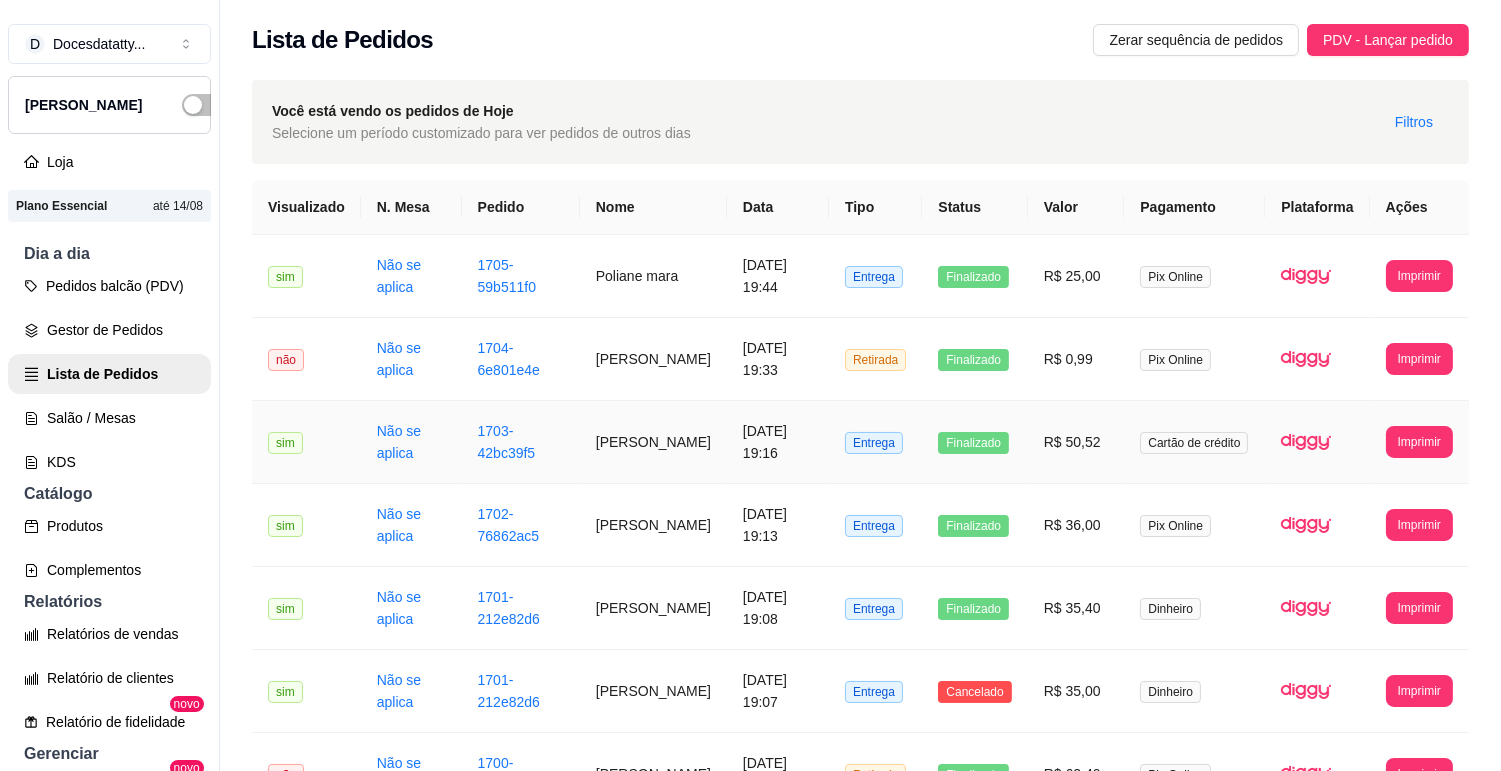 click on "R$ 50,52" at bounding box center [1076, 442] 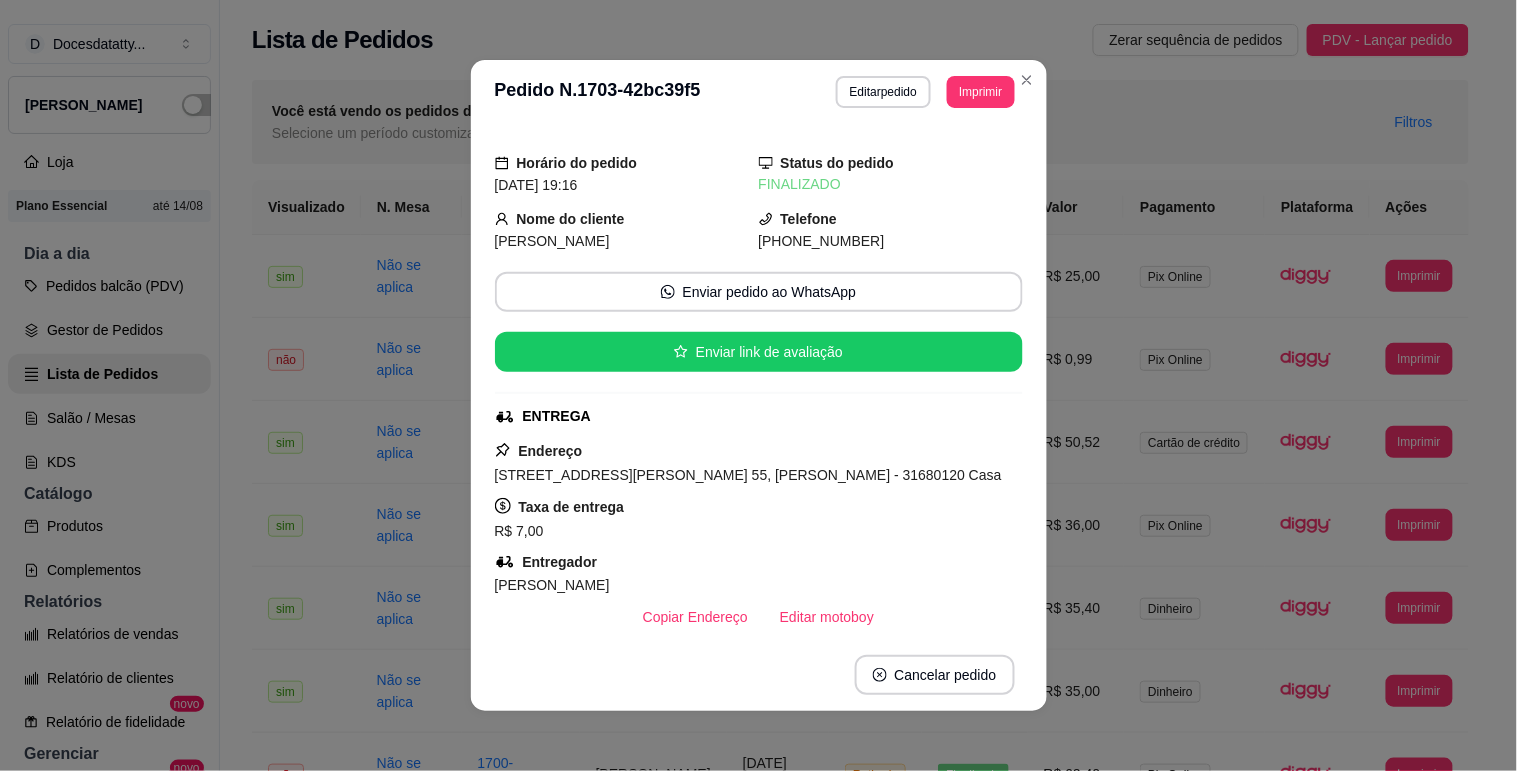 scroll, scrollTop: 111, scrollLeft: 0, axis: vertical 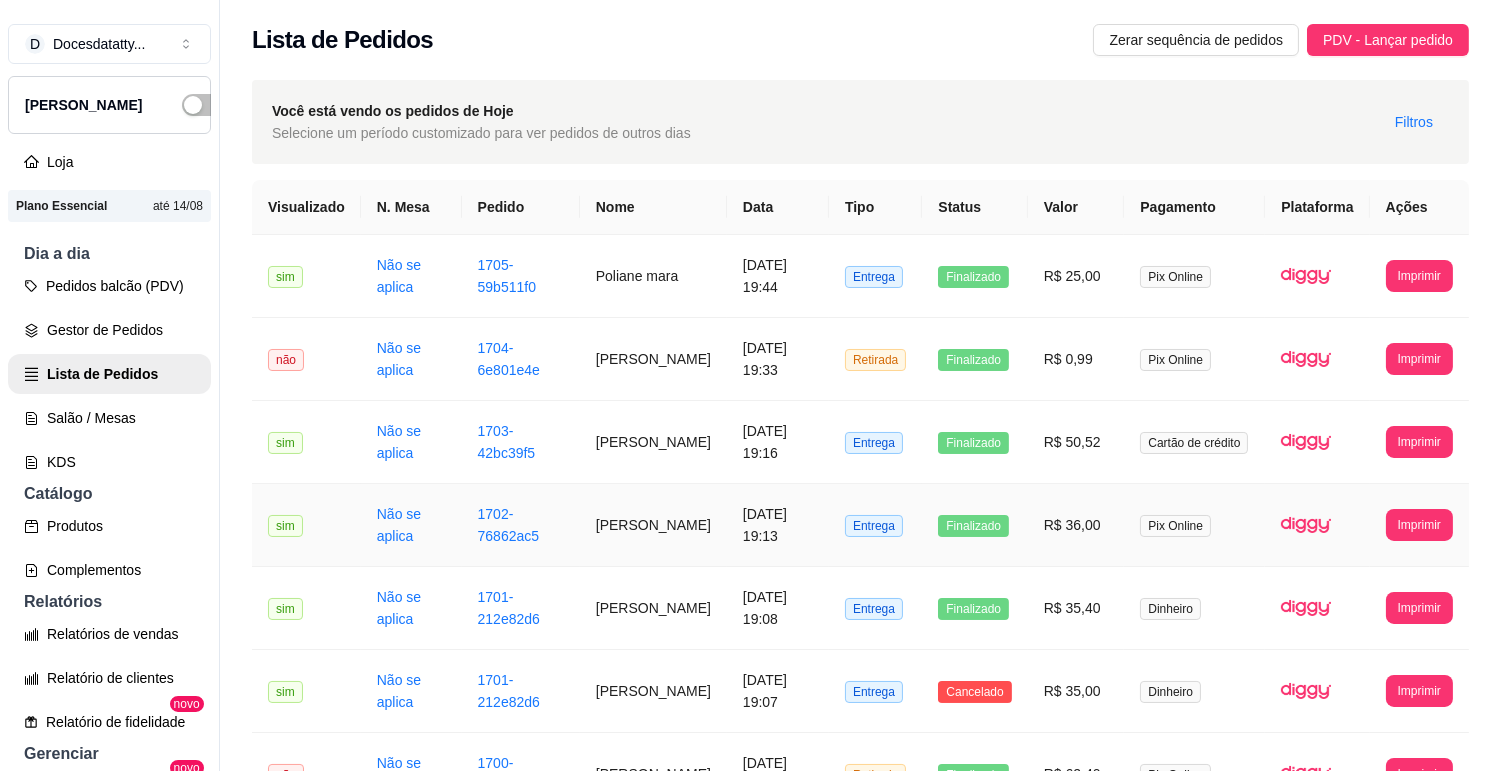 click on "R$ 36,00" at bounding box center [1076, 525] 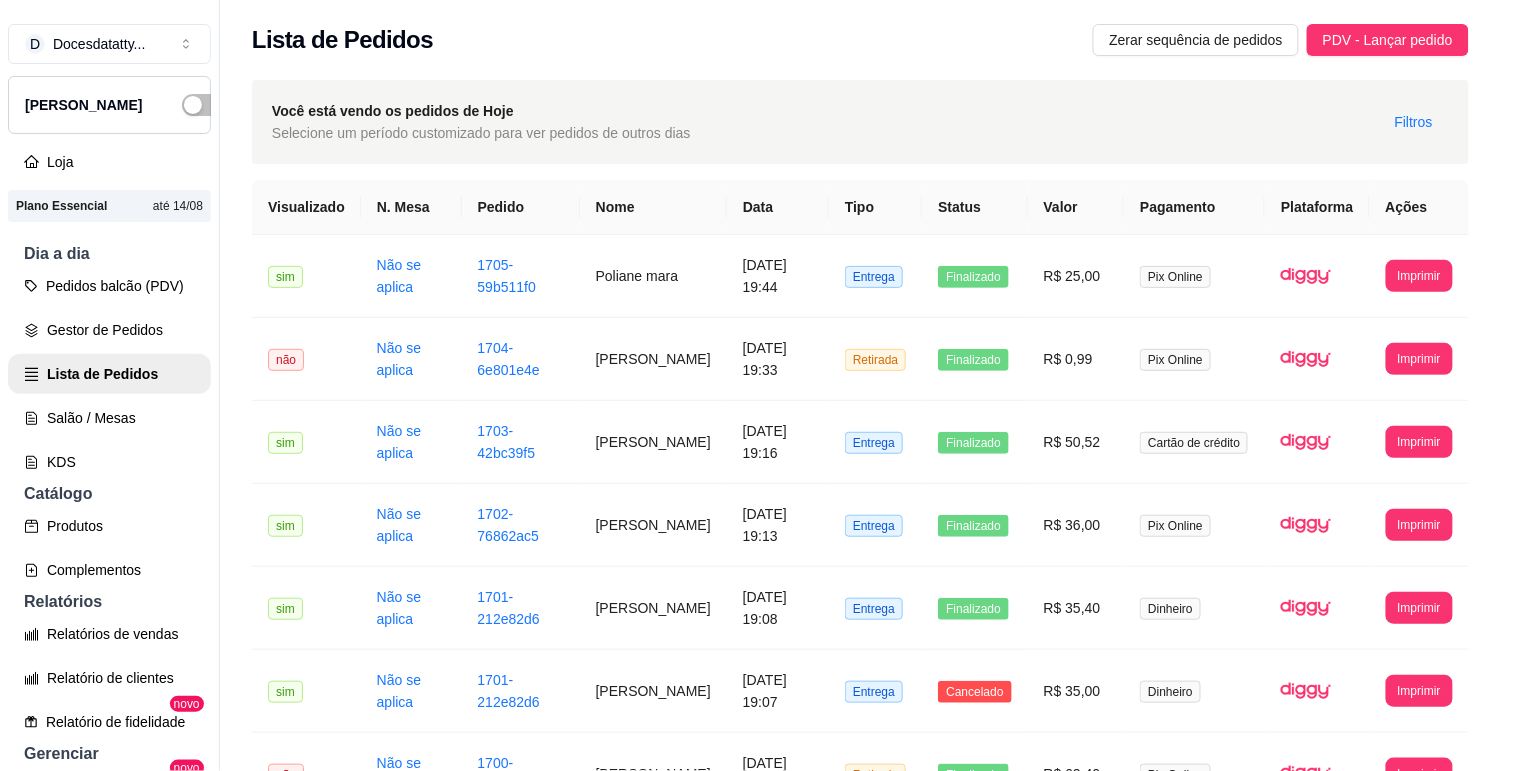 scroll, scrollTop: 111, scrollLeft: 0, axis: vertical 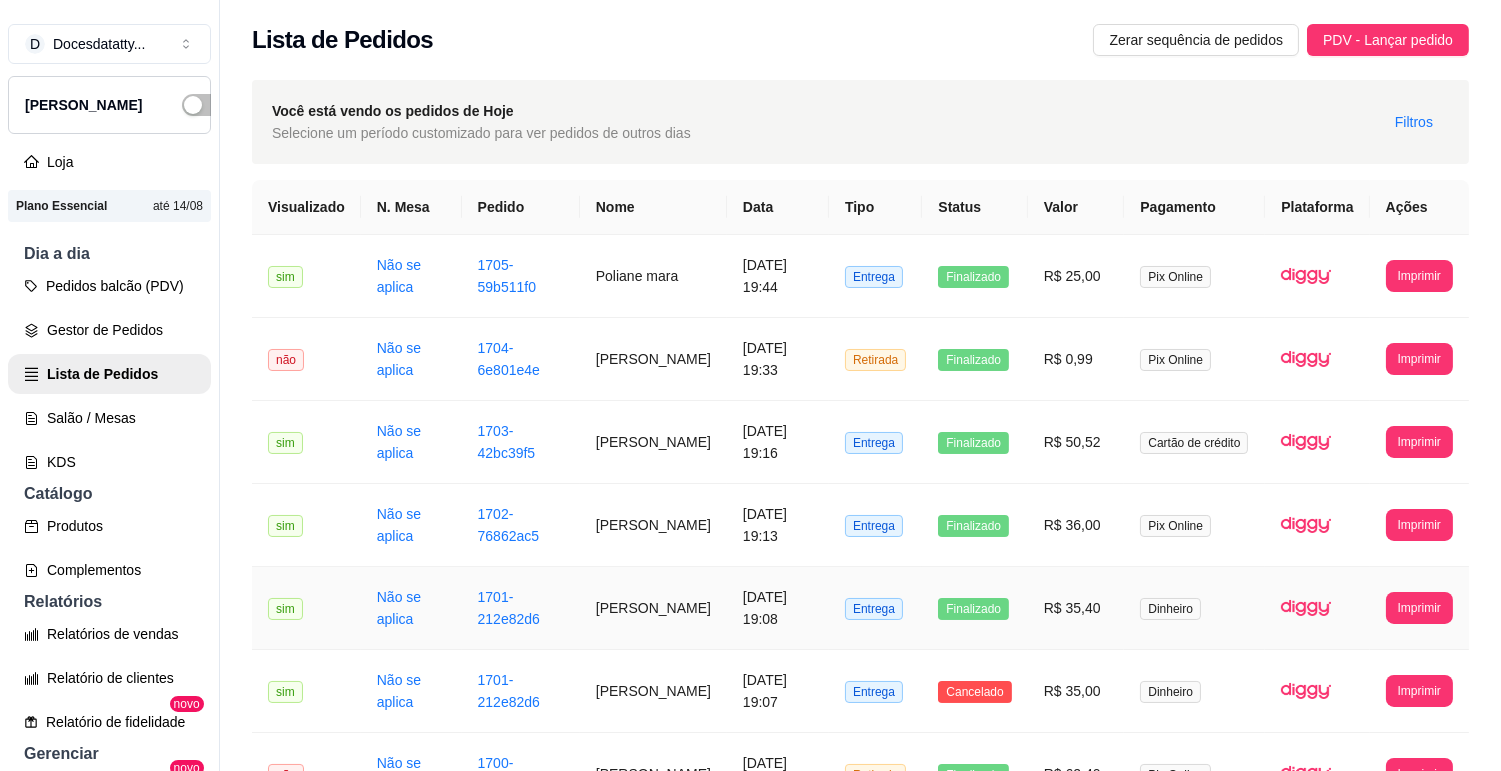 click on "R$ 35,40" at bounding box center [1076, 608] 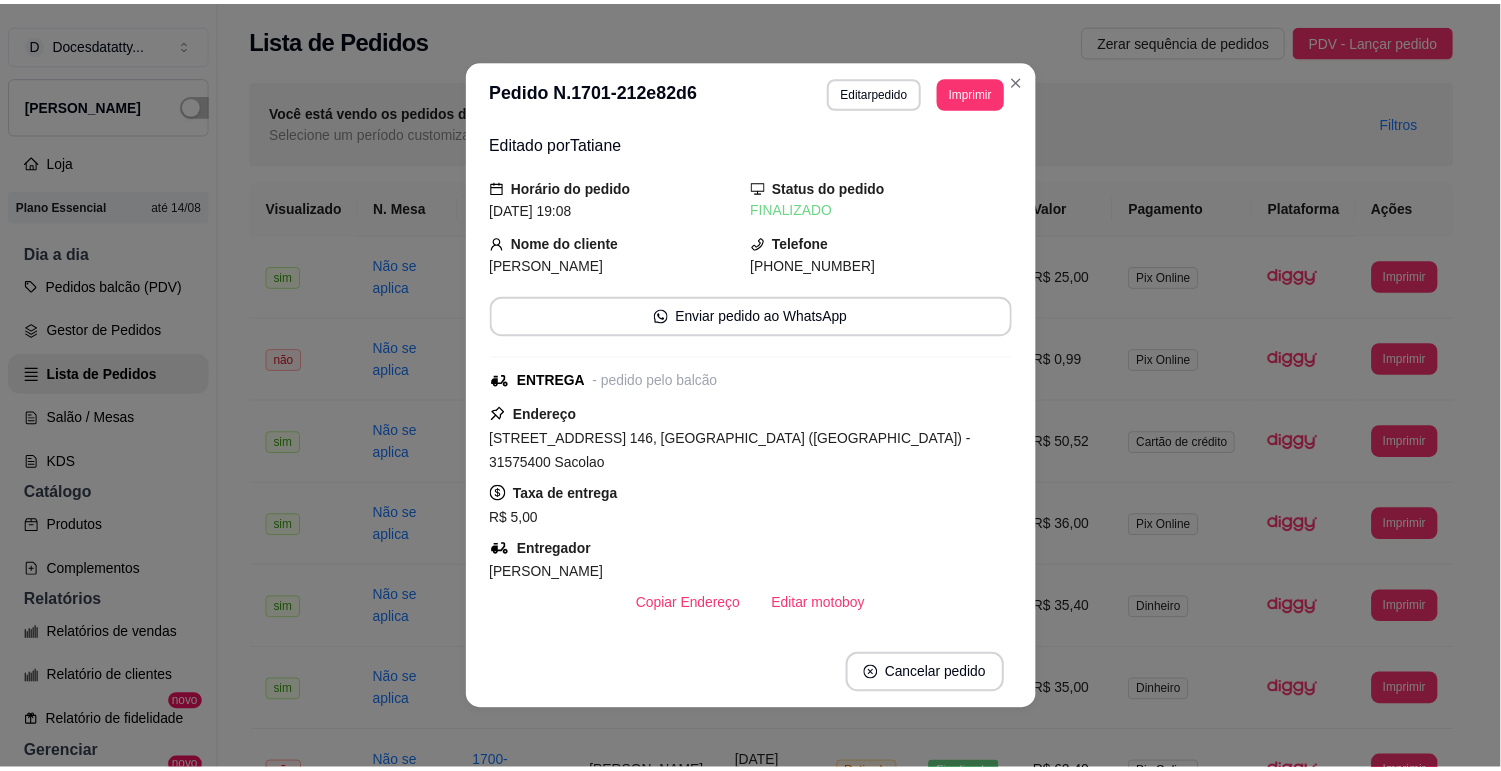 scroll, scrollTop: 111, scrollLeft: 0, axis: vertical 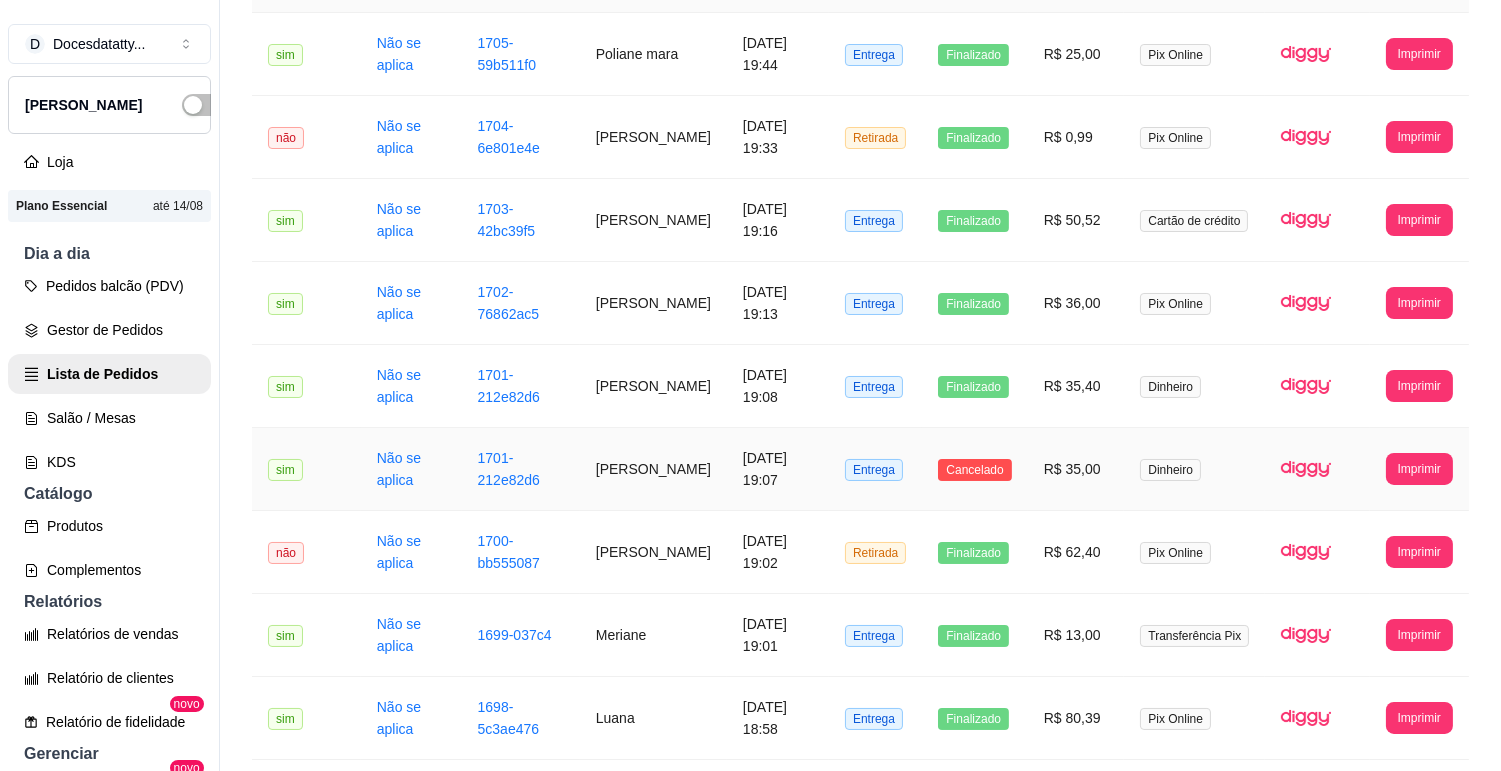click on "R$ 35,00" at bounding box center (1076, 469) 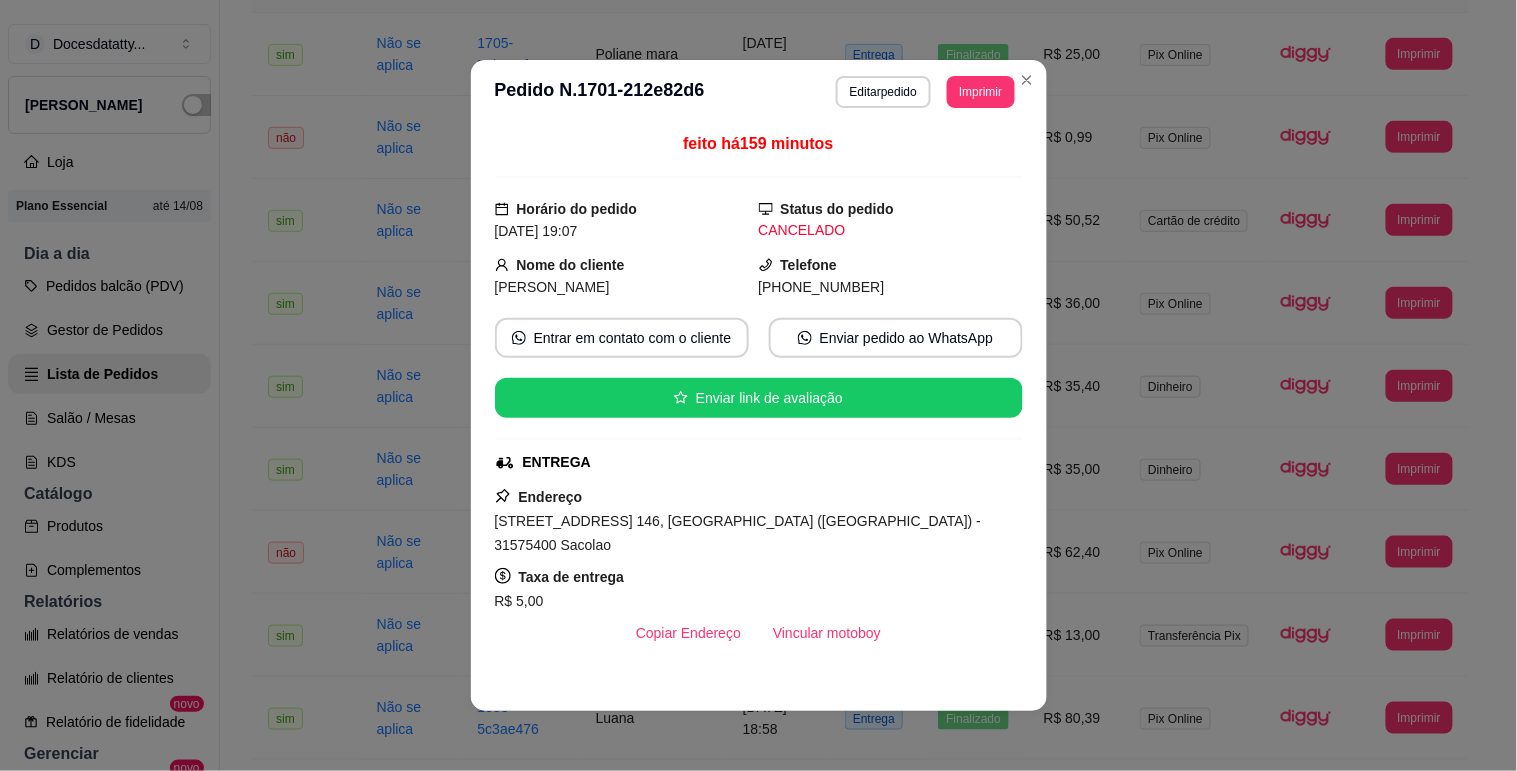 scroll, scrollTop: 111, scrollLeft: 0, axis: vertical 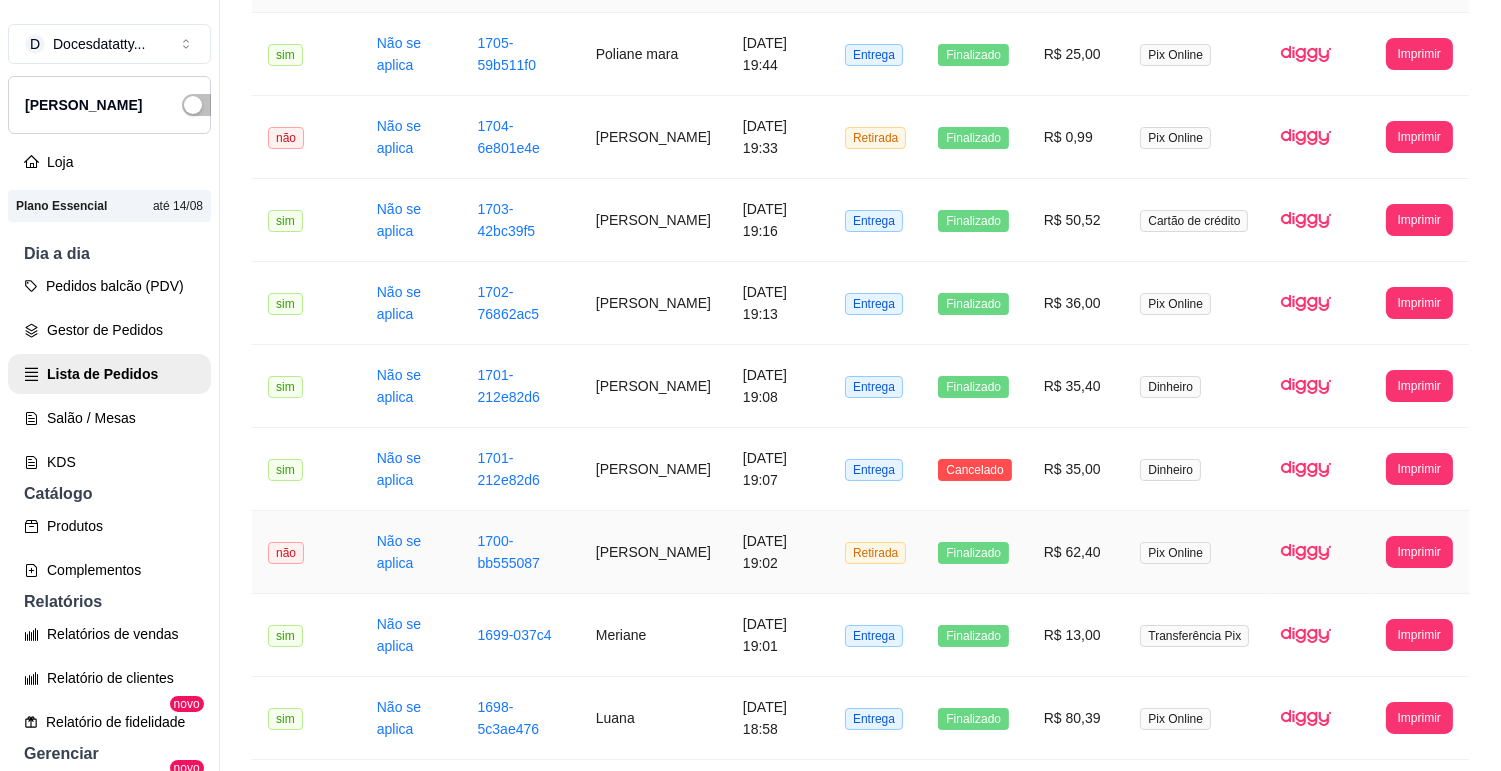 click on "R$ 62,40" at bounding box center (1076, 552) 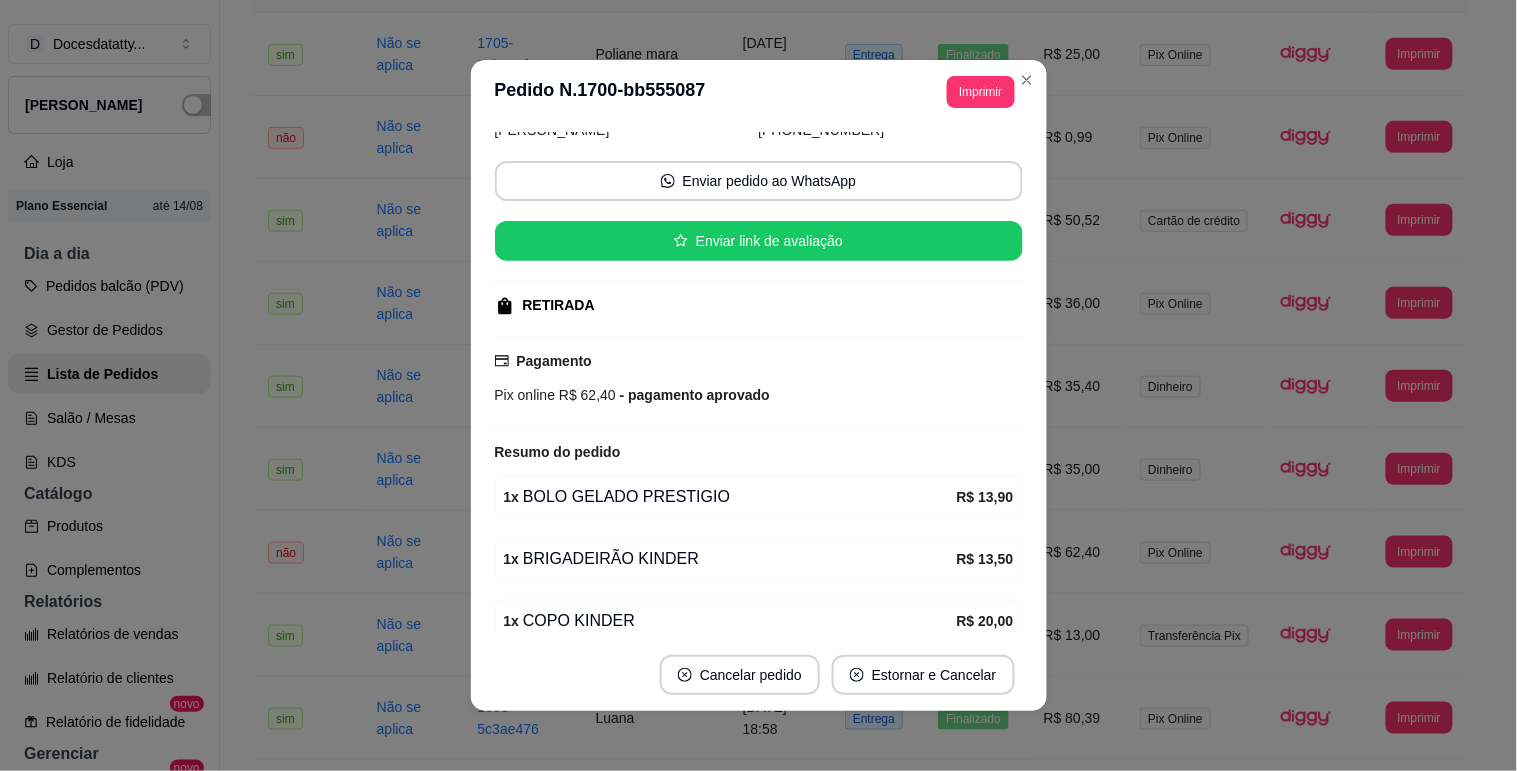 scroll, scrollTop: 222, scrollLeft: 0, axis: vertical 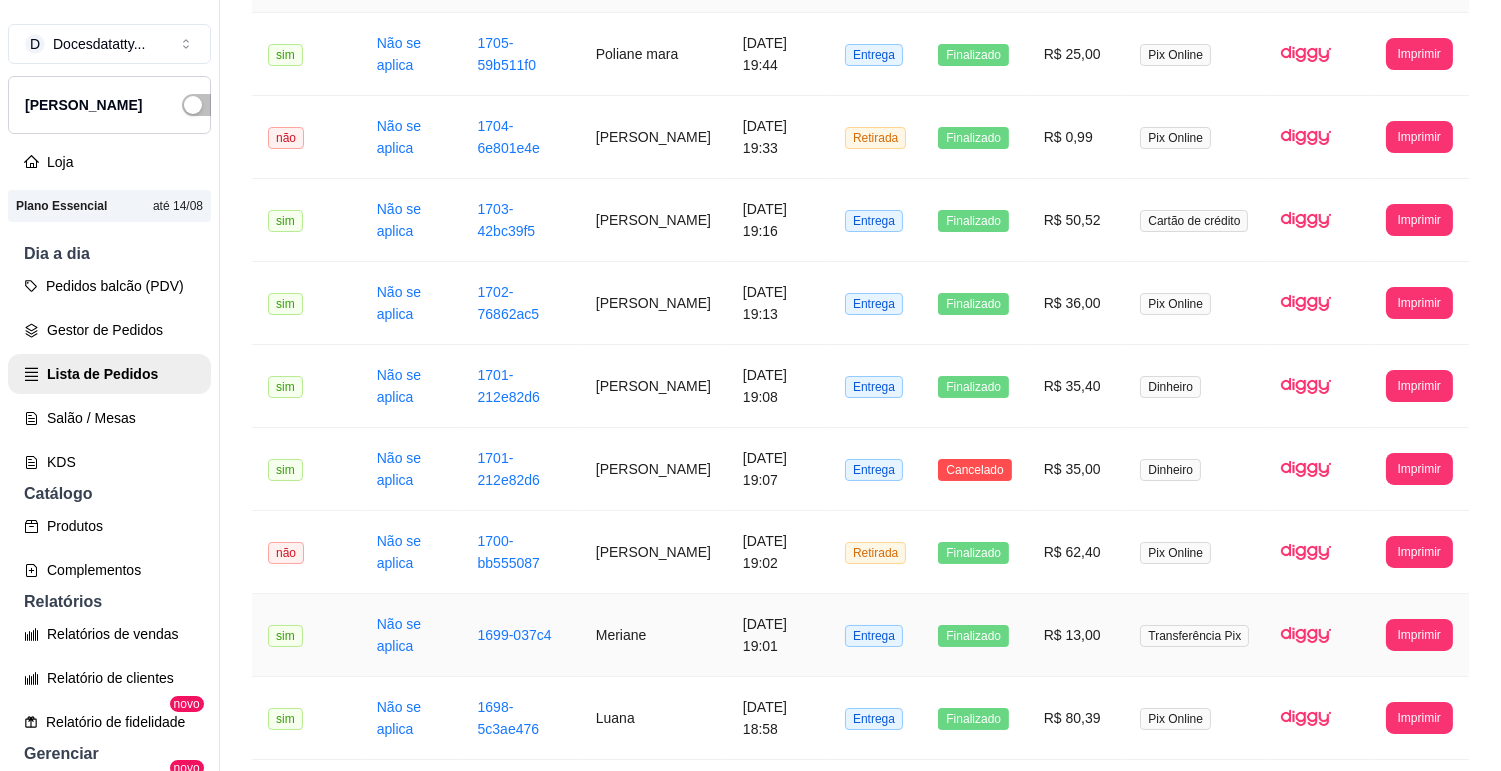 click on "R$ 13,00" at bounding box center (1076, 635) 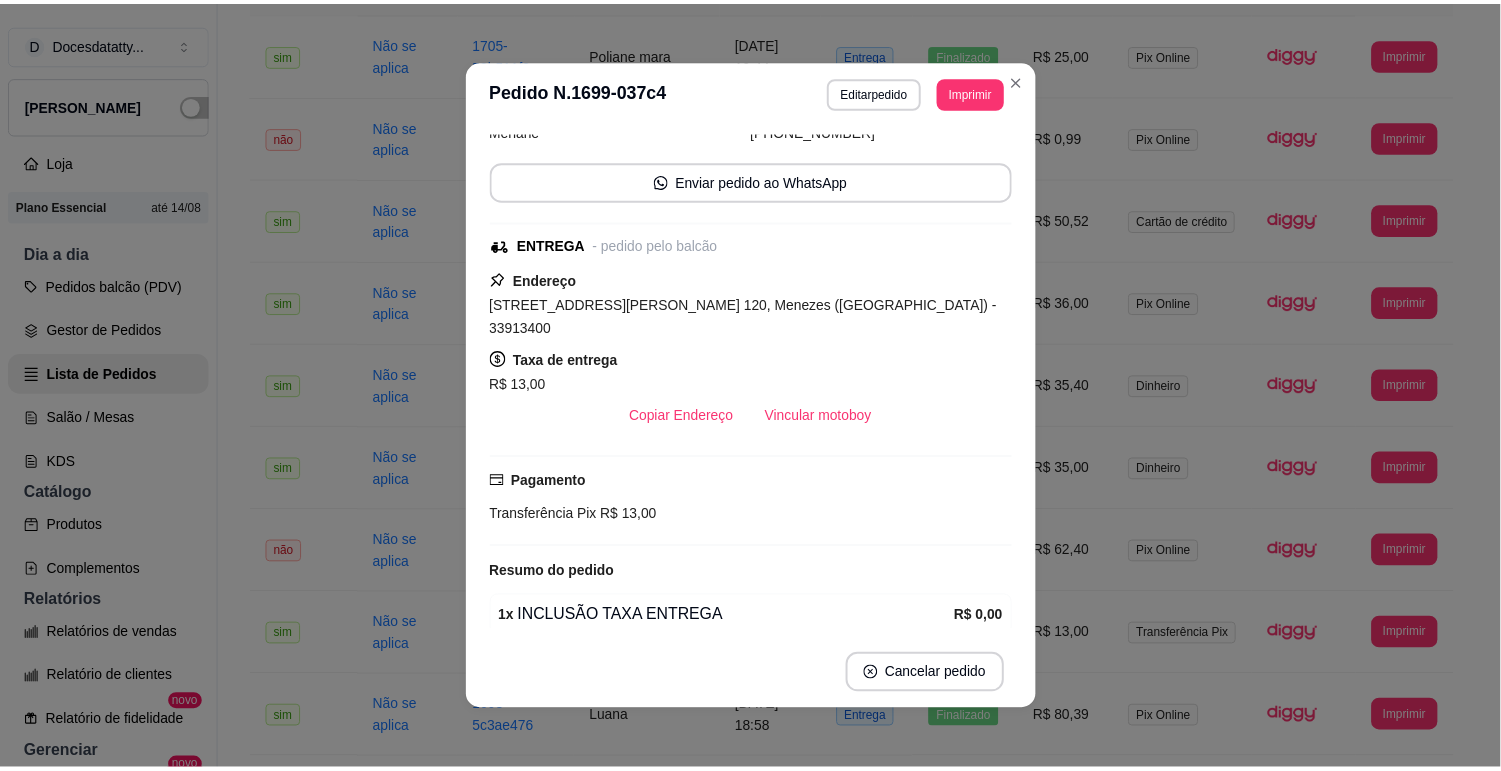 scroll, scrollTop: 174, scrollLeft: 0, axis: vertical 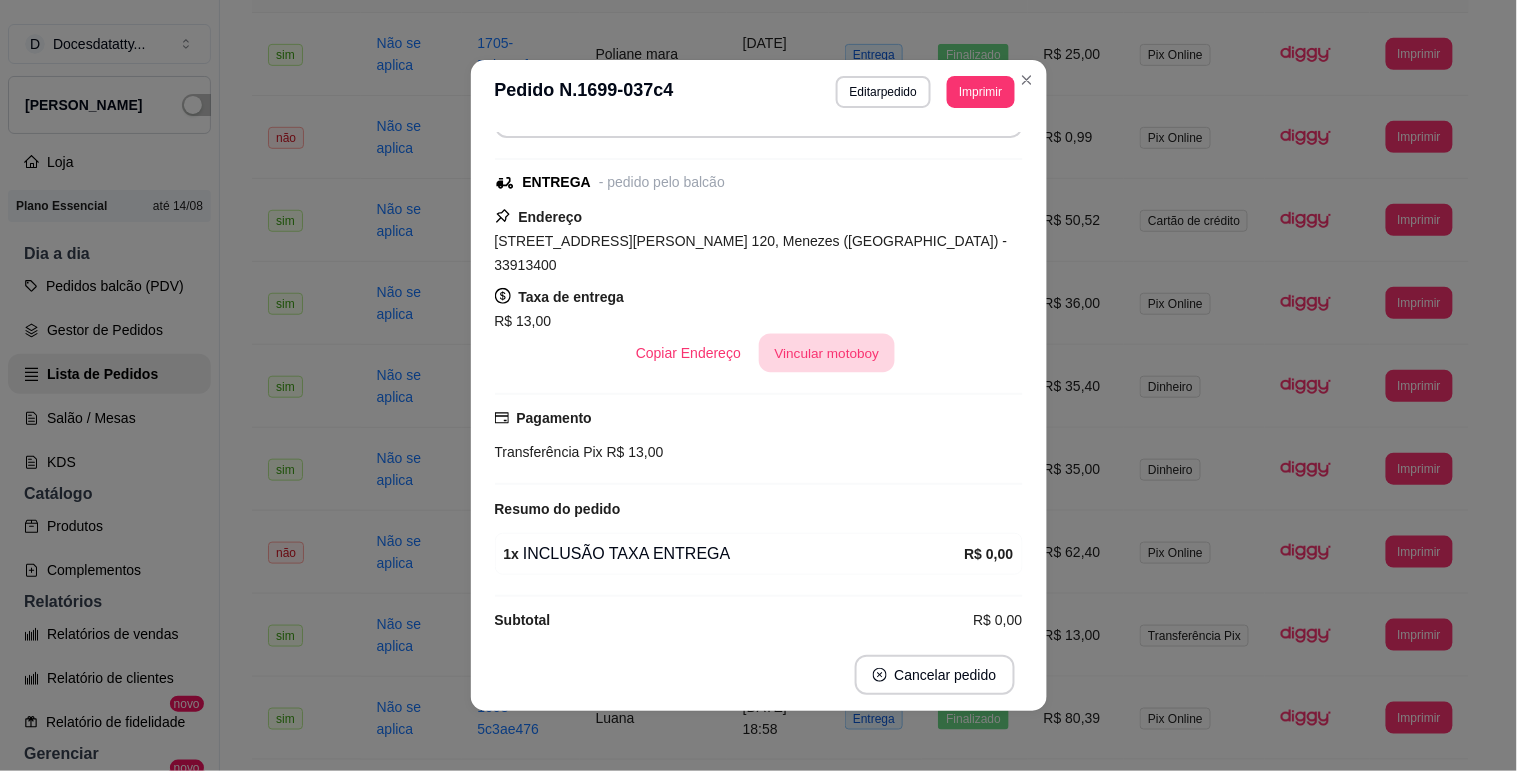click on "Vincular motoboy" at bounding box center (827, 353) 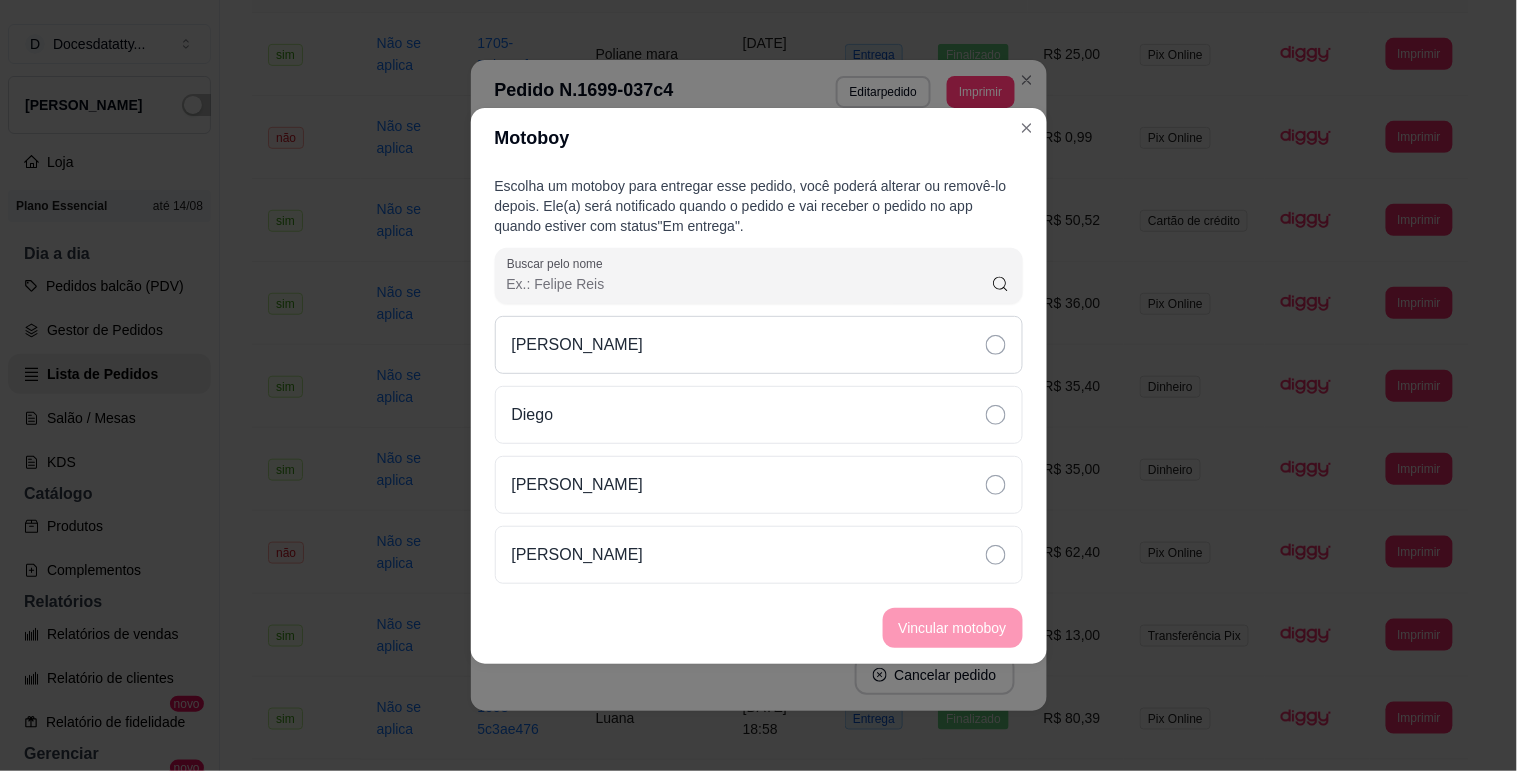 click on "[PERSON_NAME]" at bounding box center [578, 345] 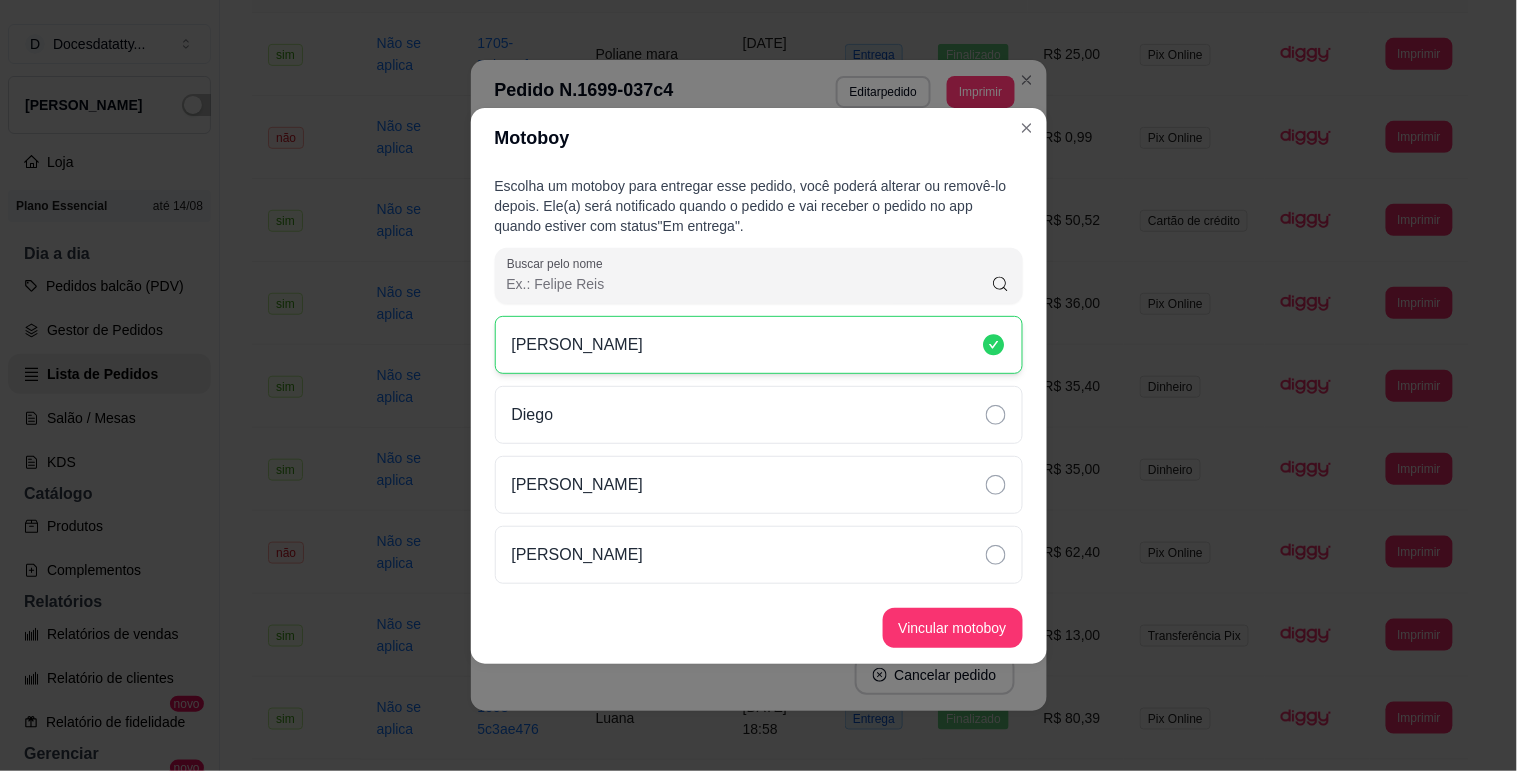 click on "Vincular motoboy" at bounding box center (953, 628) 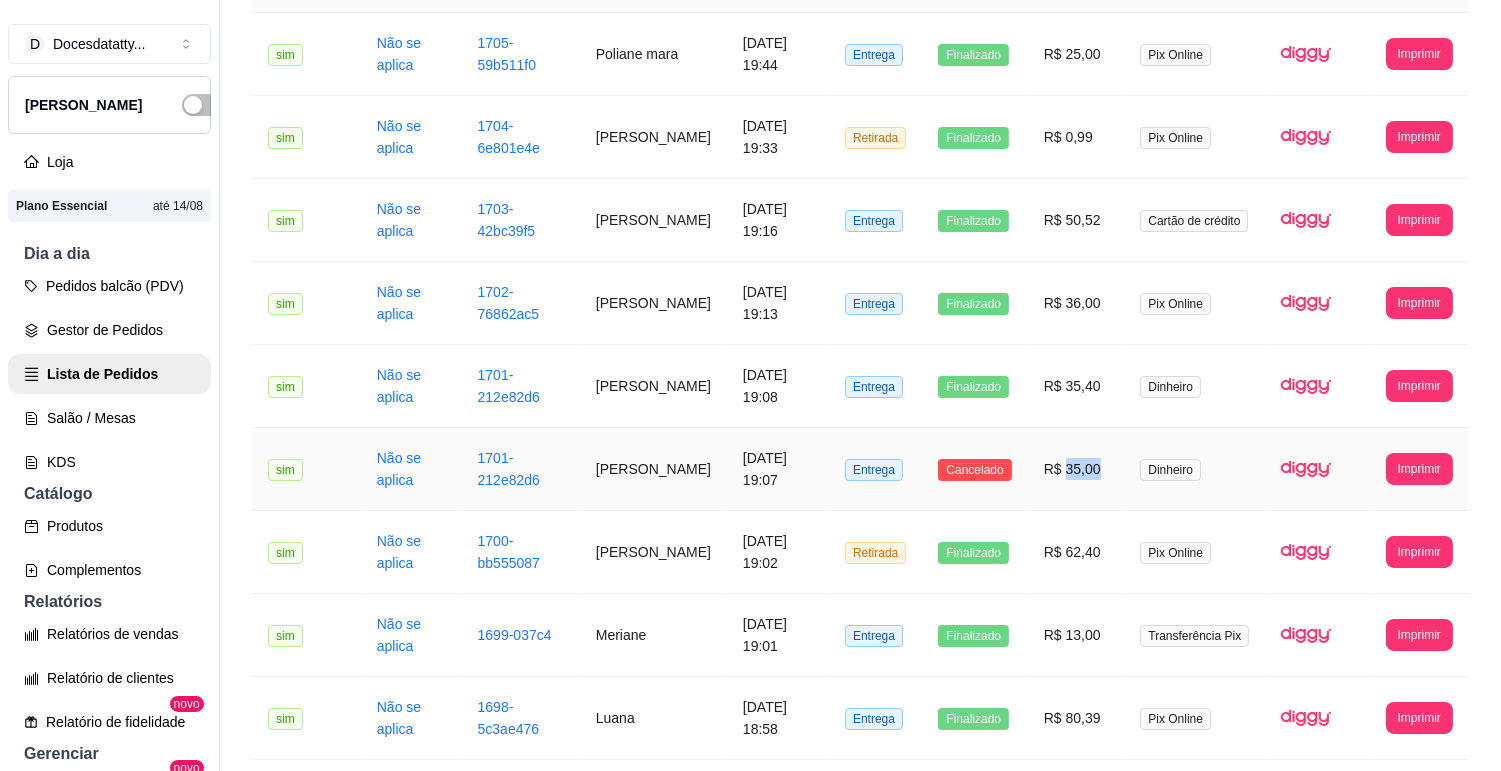 click on "R$ 35,00" at bounding box center [1076, 469] 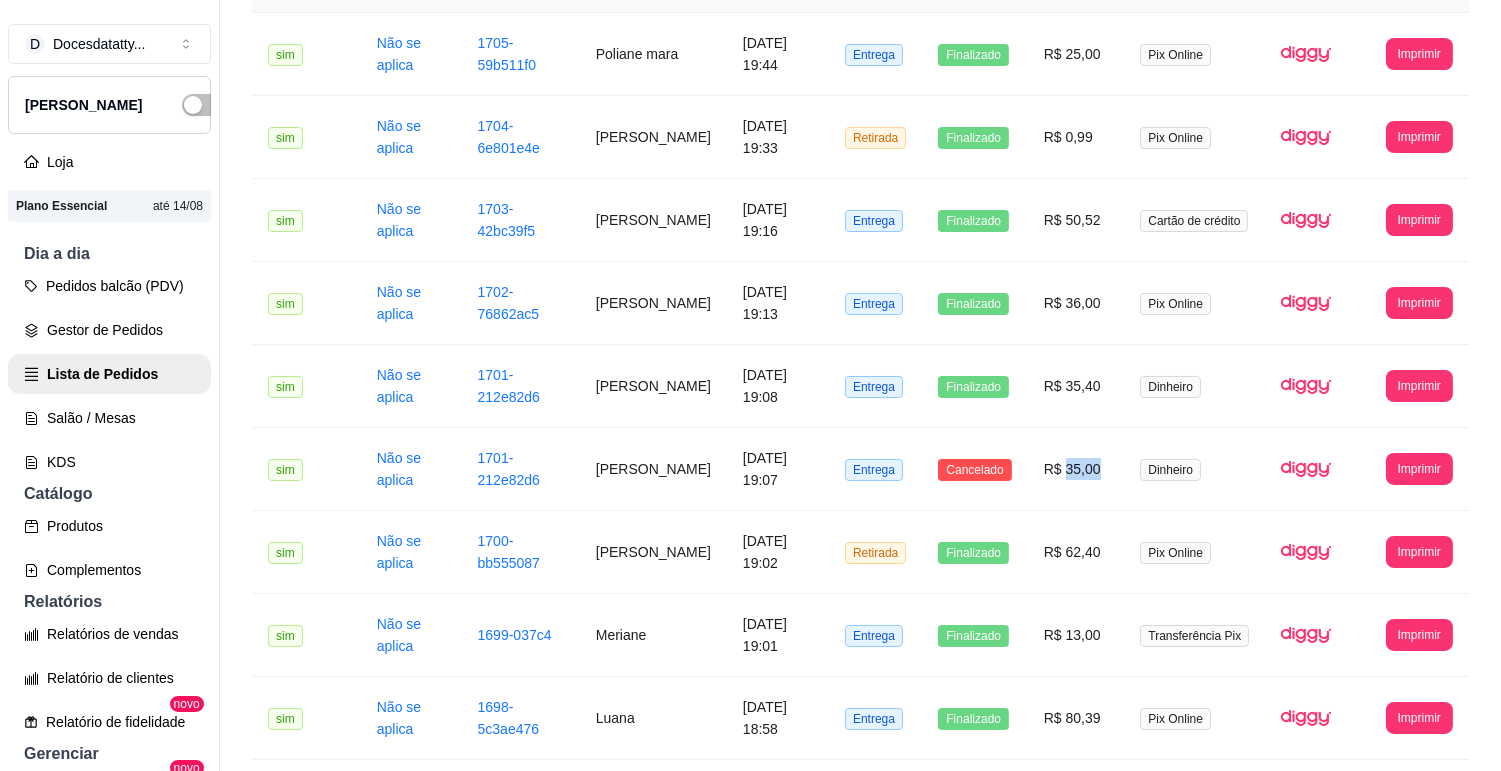 scroll, scrollTop: 111, scrollLeft: 0, axis: vertical 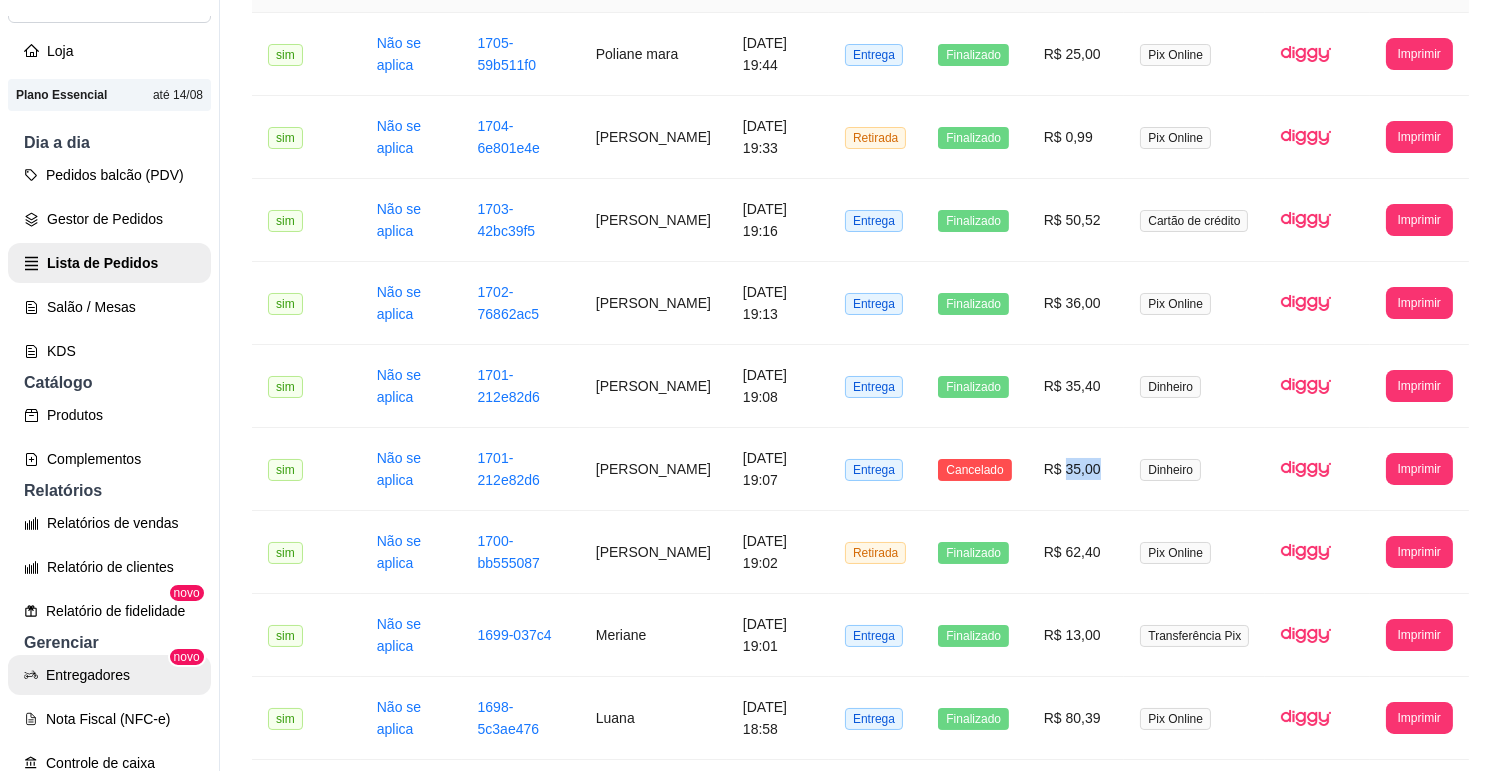 click on "Entregadores" at bounding box center [109, 675] 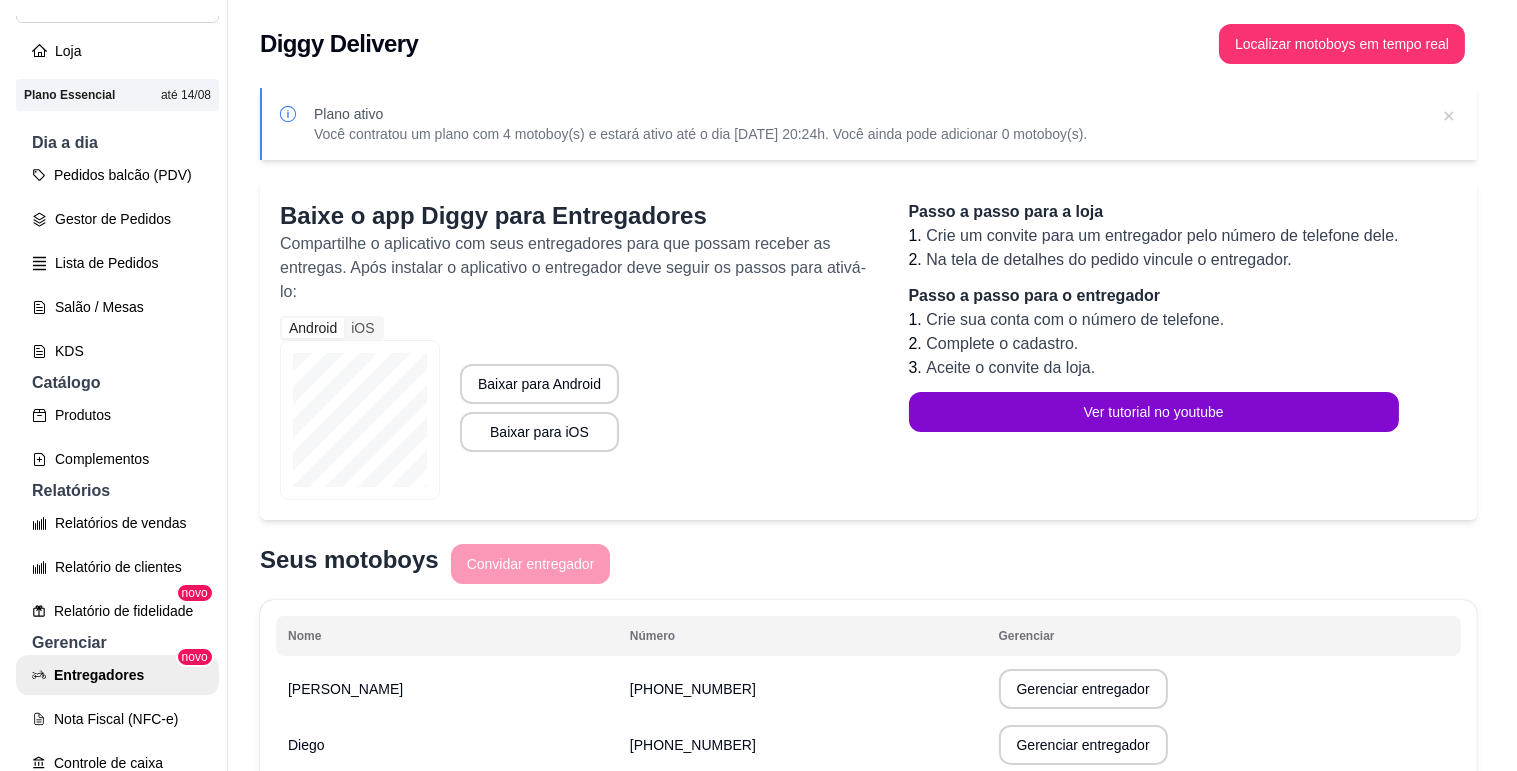 scroll, scrollTop: 222, scrollLeft: 0, axis: vertical 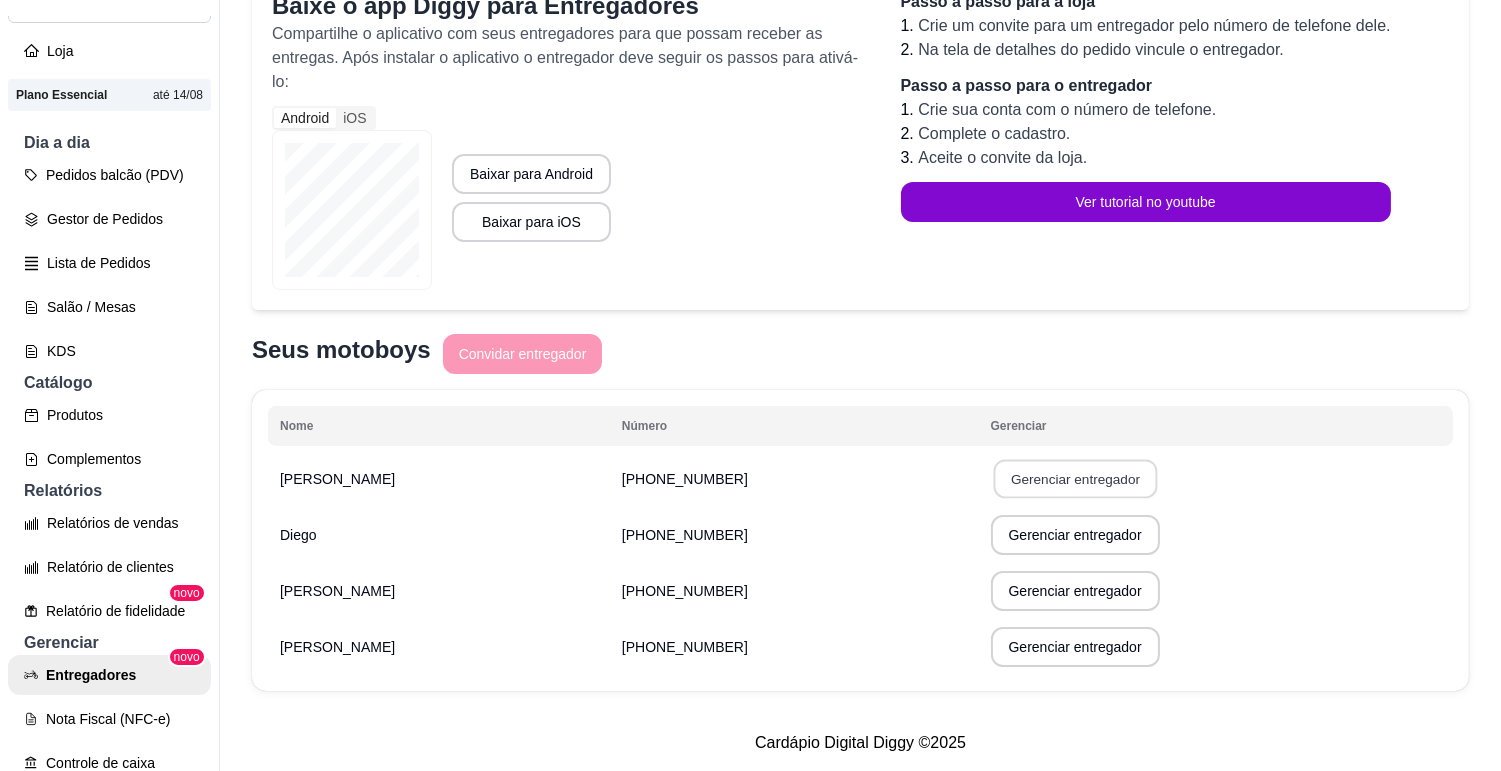 click on "Gerenciar entregador" at bounding box center [1075, 479] 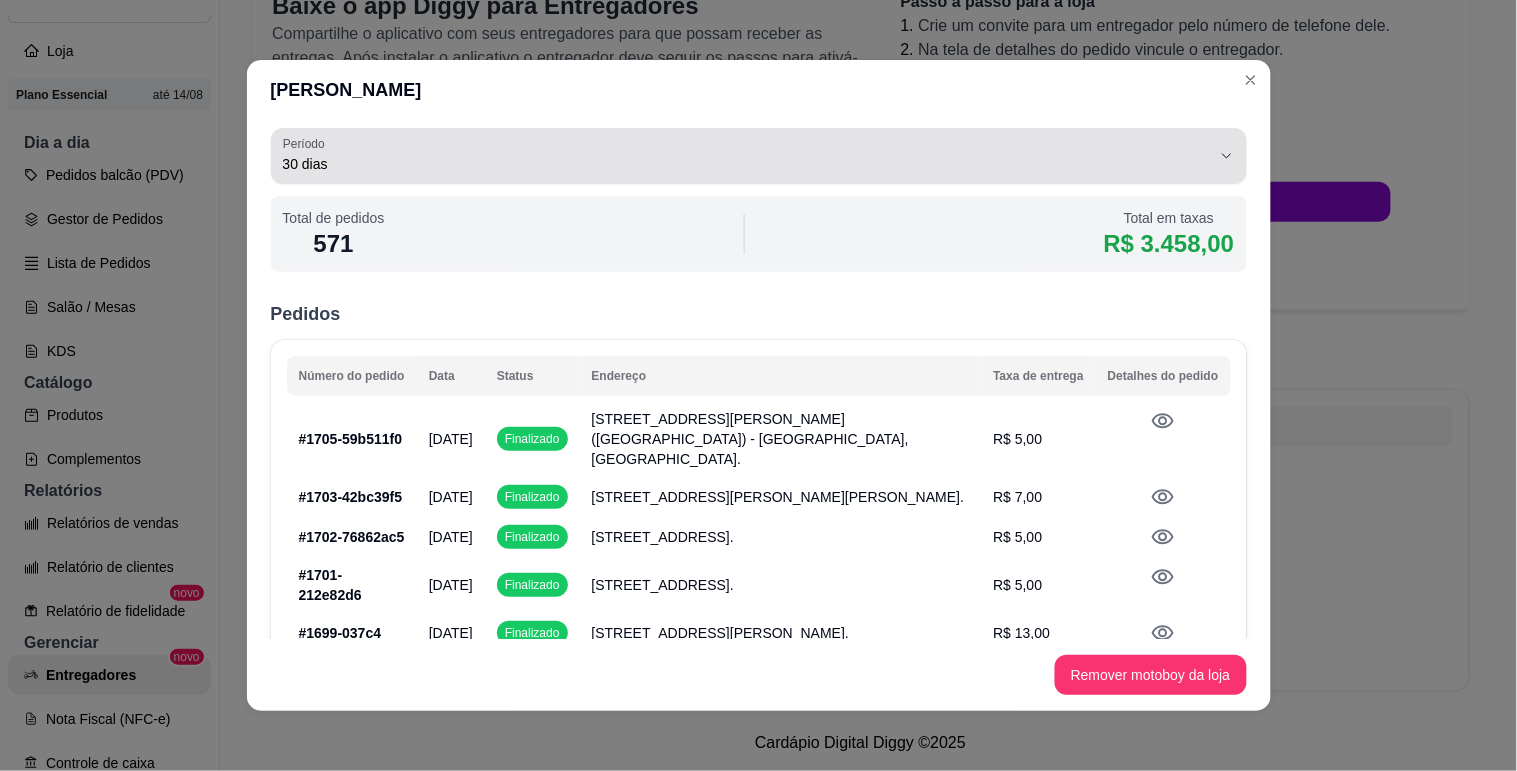 click on "30 dias" at bounding box center (747, 164) 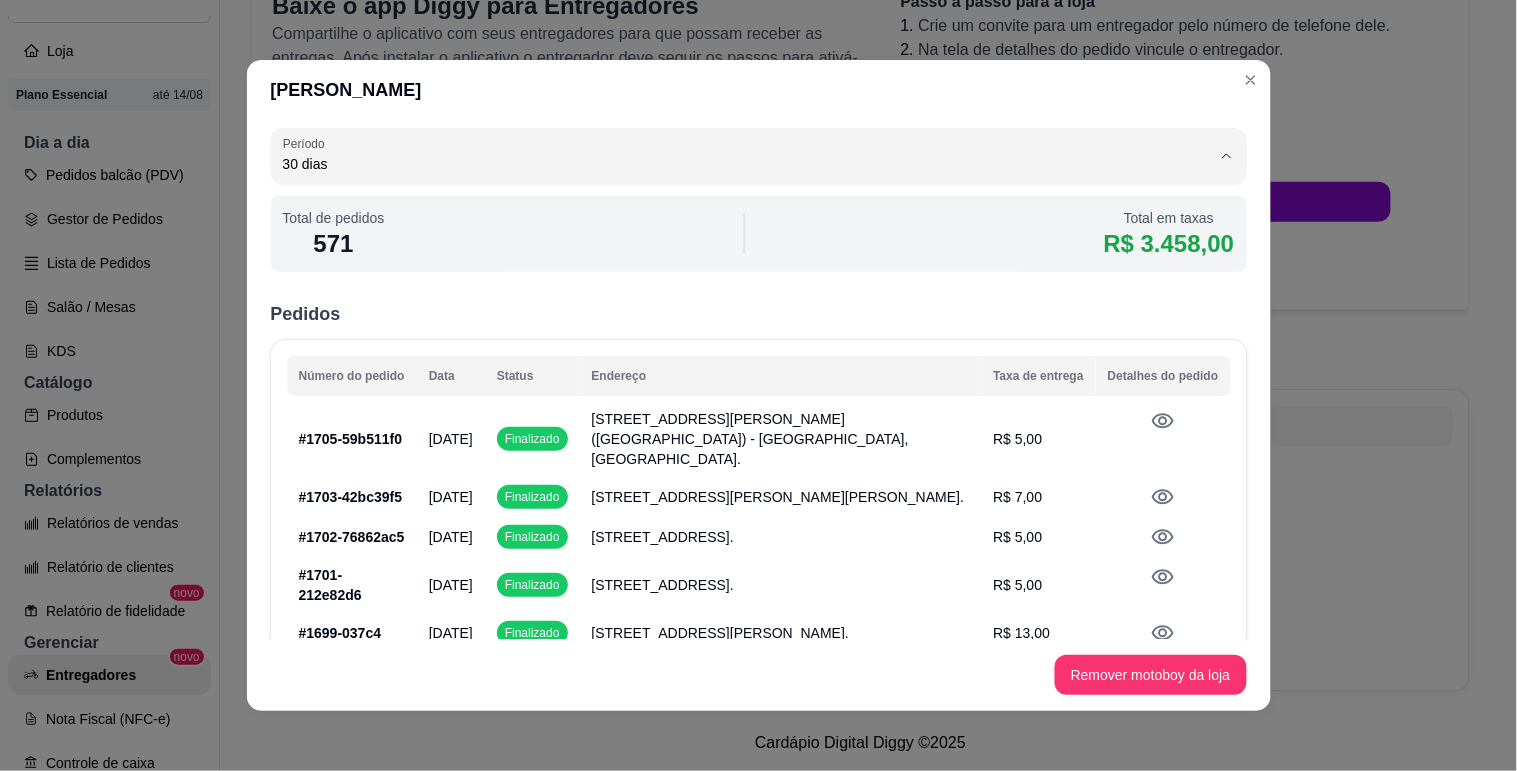 click on "Customizado" at bounding box center (732, 341) 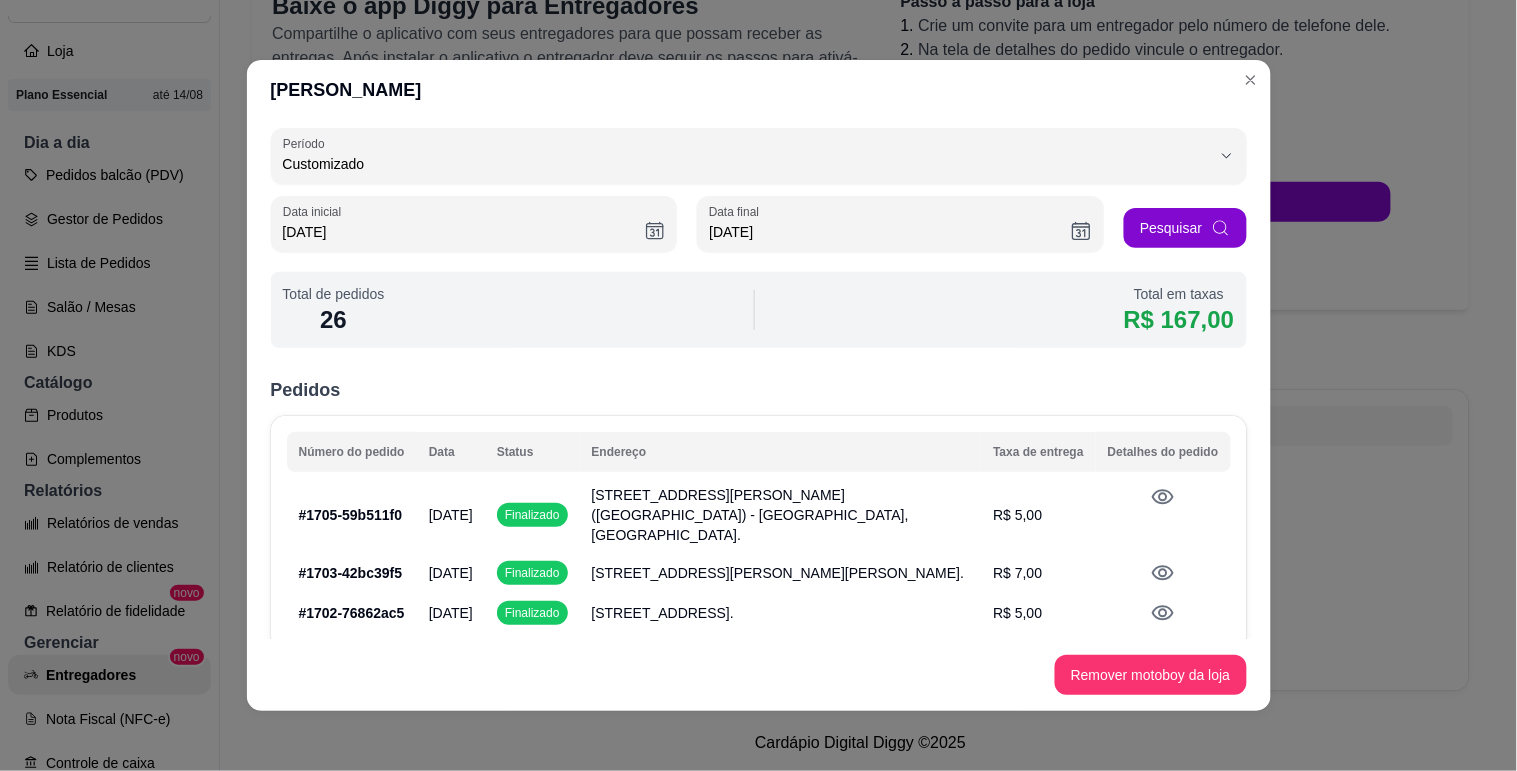 type 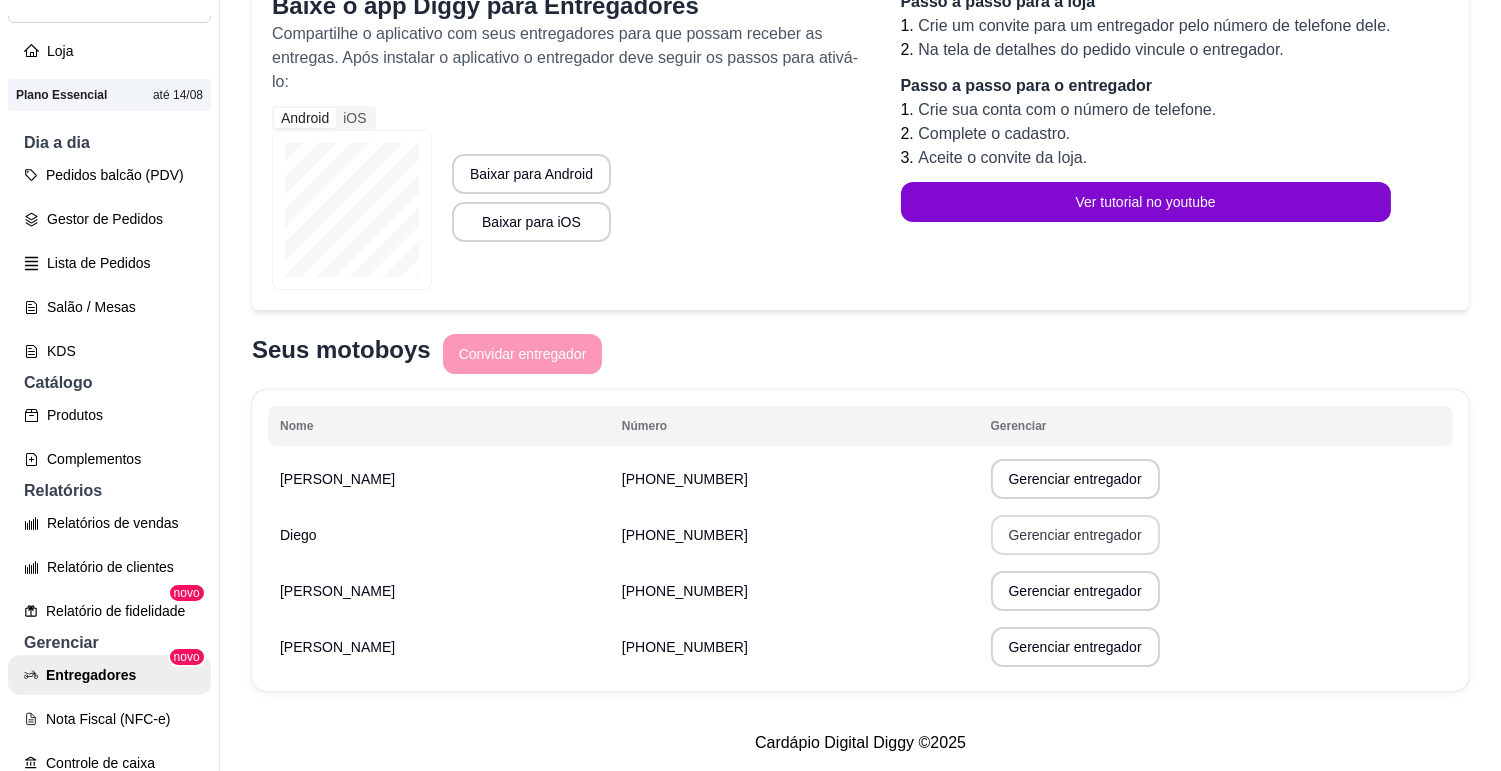 click on "Gerenciar entregador" at bounding box center [1075, 535] 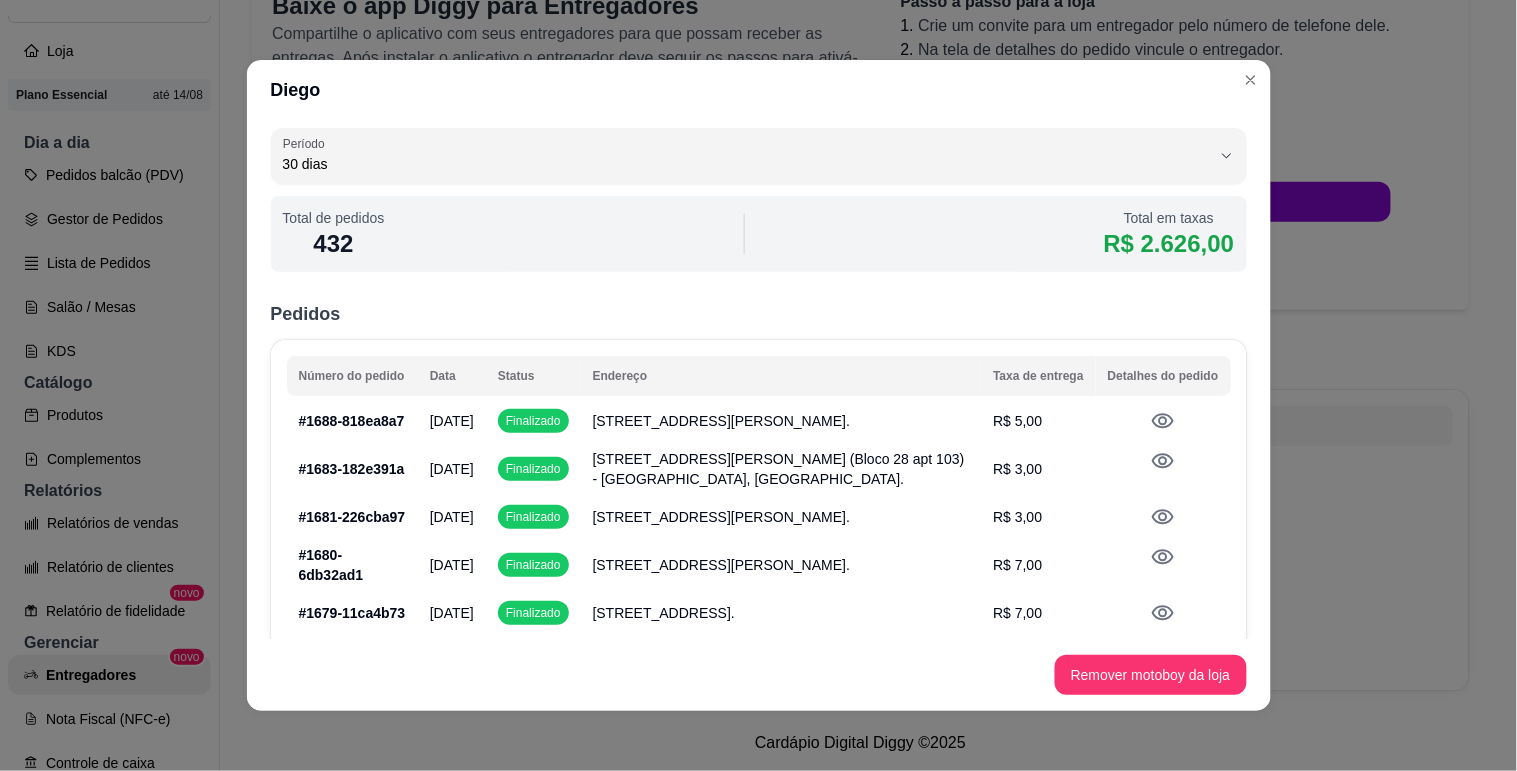 click on "30 dias" at bounding box center [747, 156] 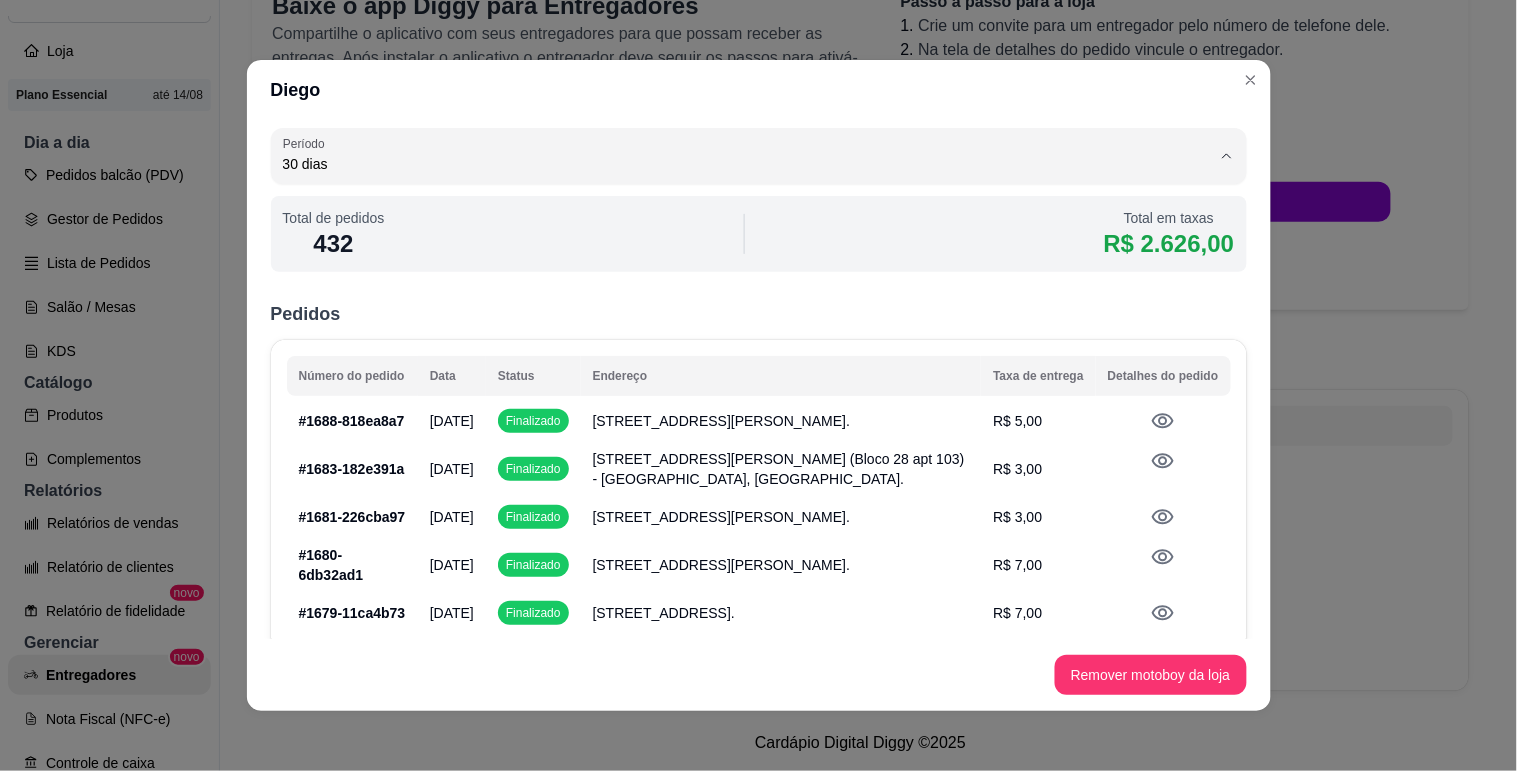 click on "Customizado" at bounding box center [732, 341] 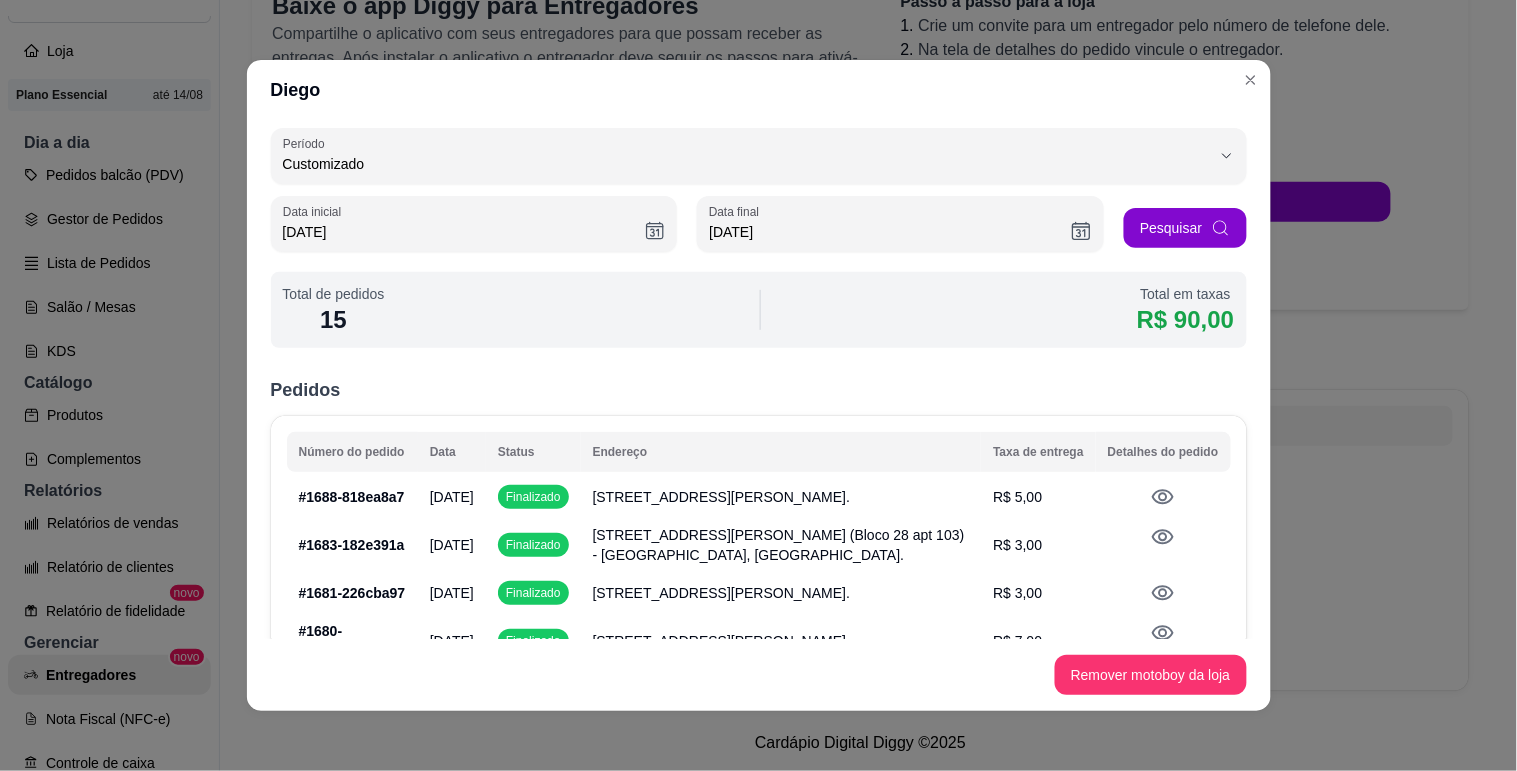 type on "0" 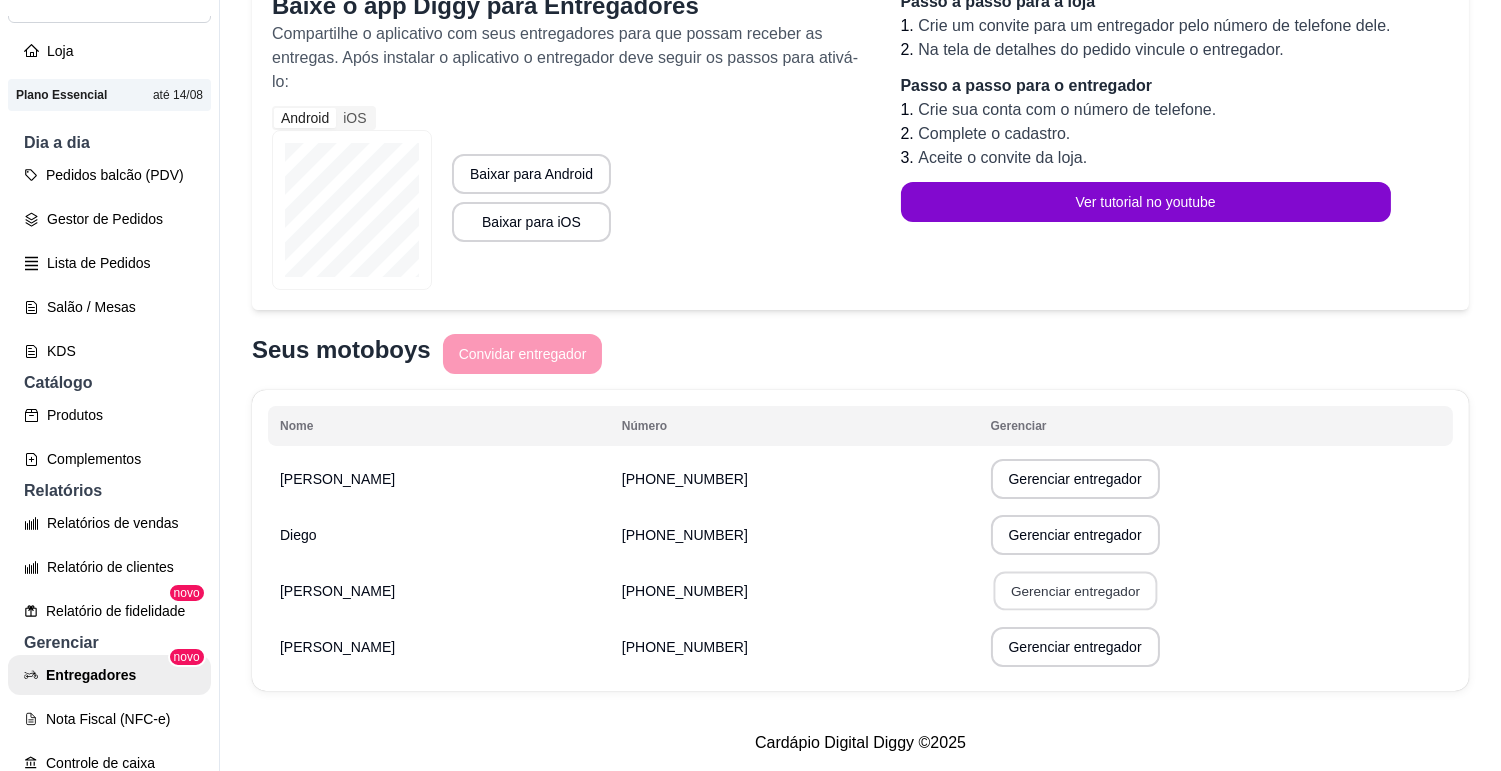 click on "Gerenciar entregador" at bounding box center (1075, 591) 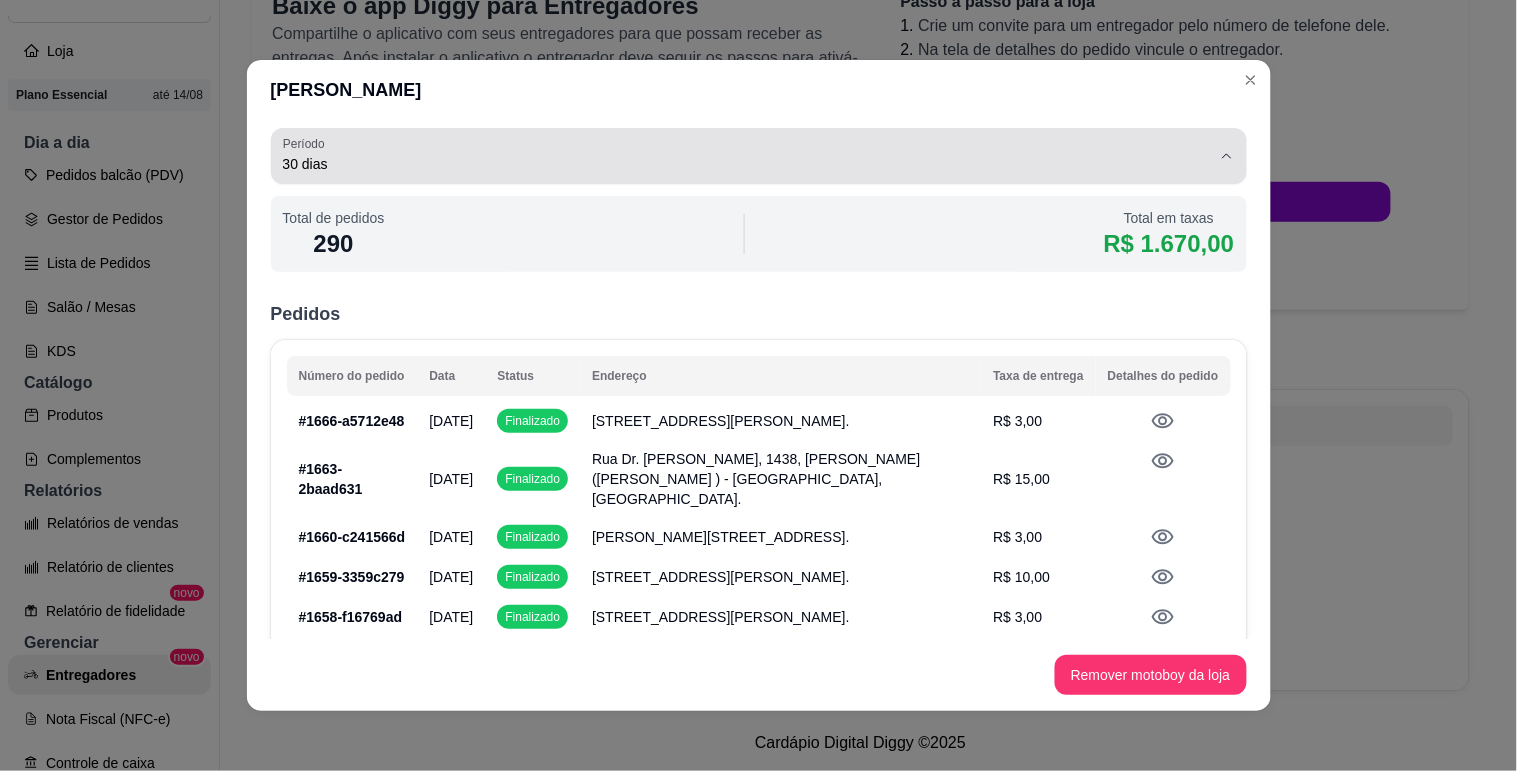 click on "30 dias" at bounding box center (747, 164) 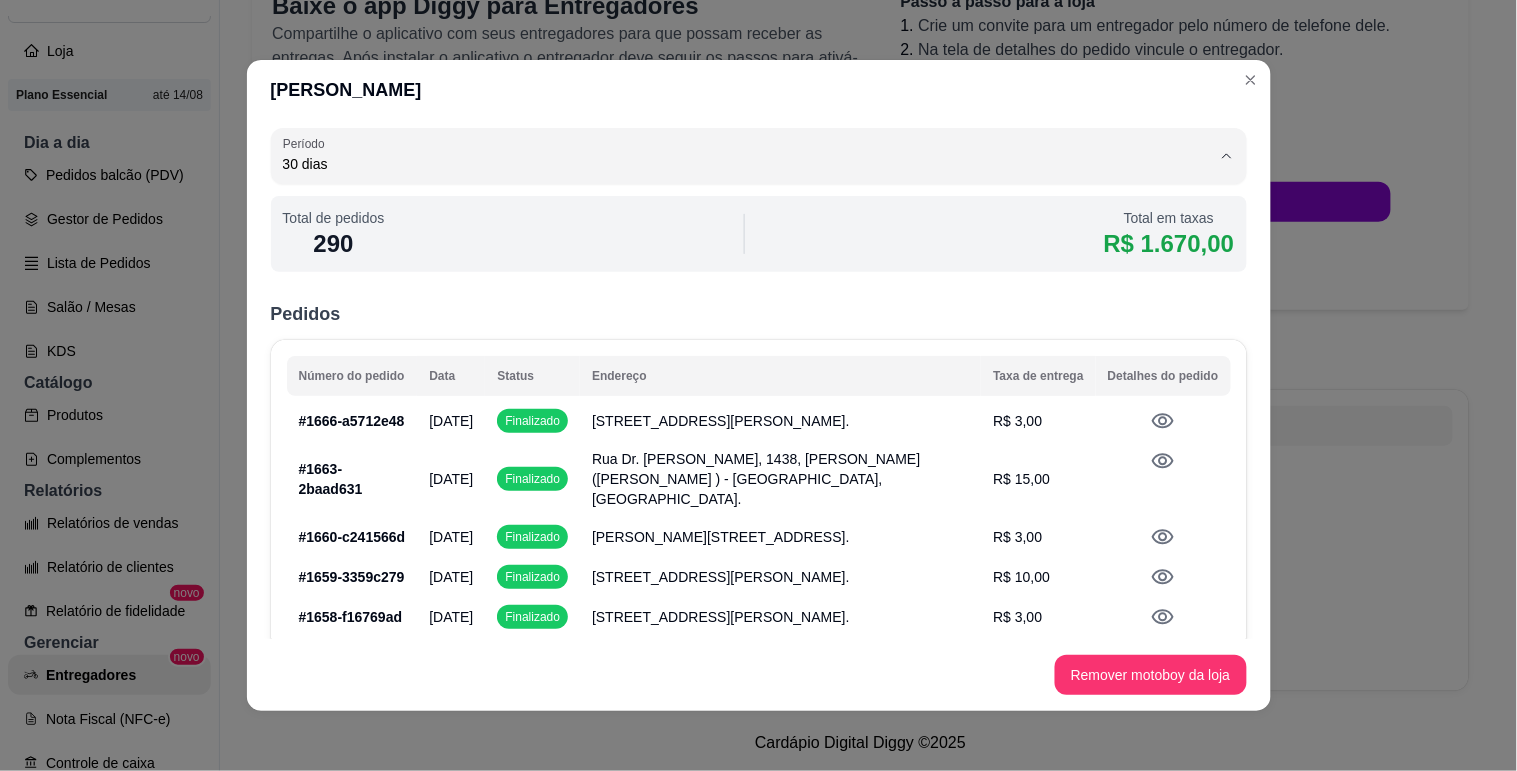 click on "Customizado" at bounding box center [732, 341] 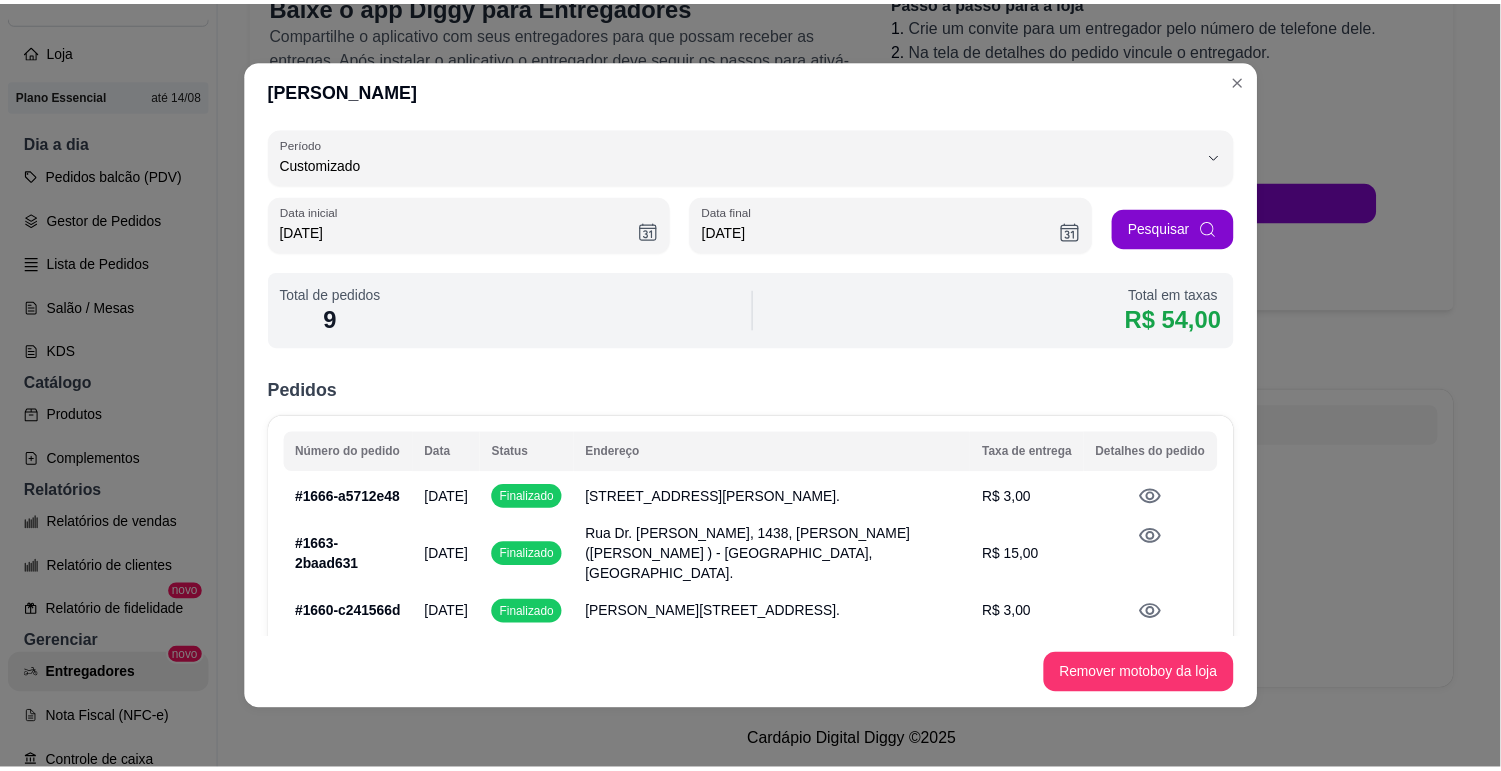 scroll, scrollTop: 18, scrollLeft: 0, axis: vertical 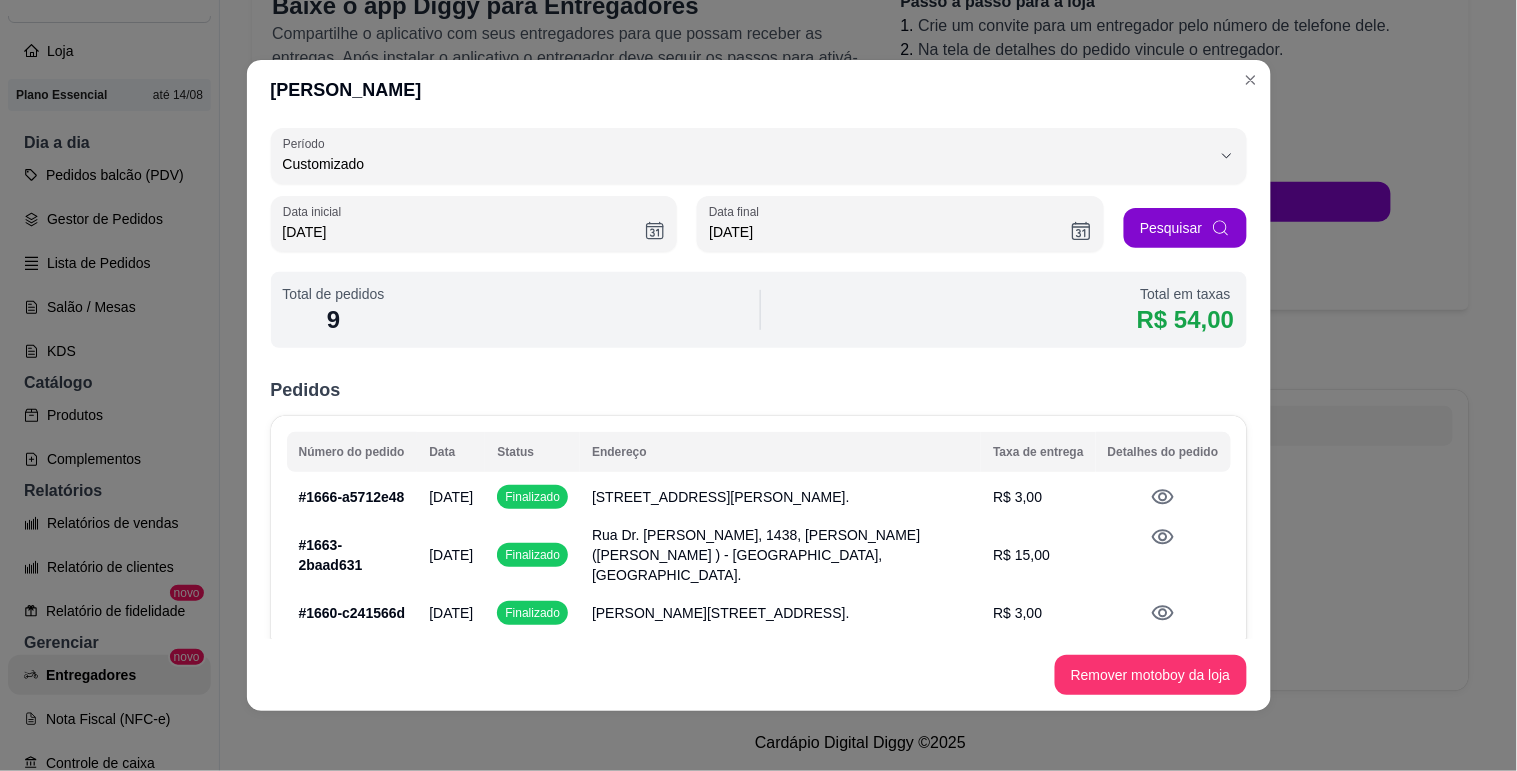 type 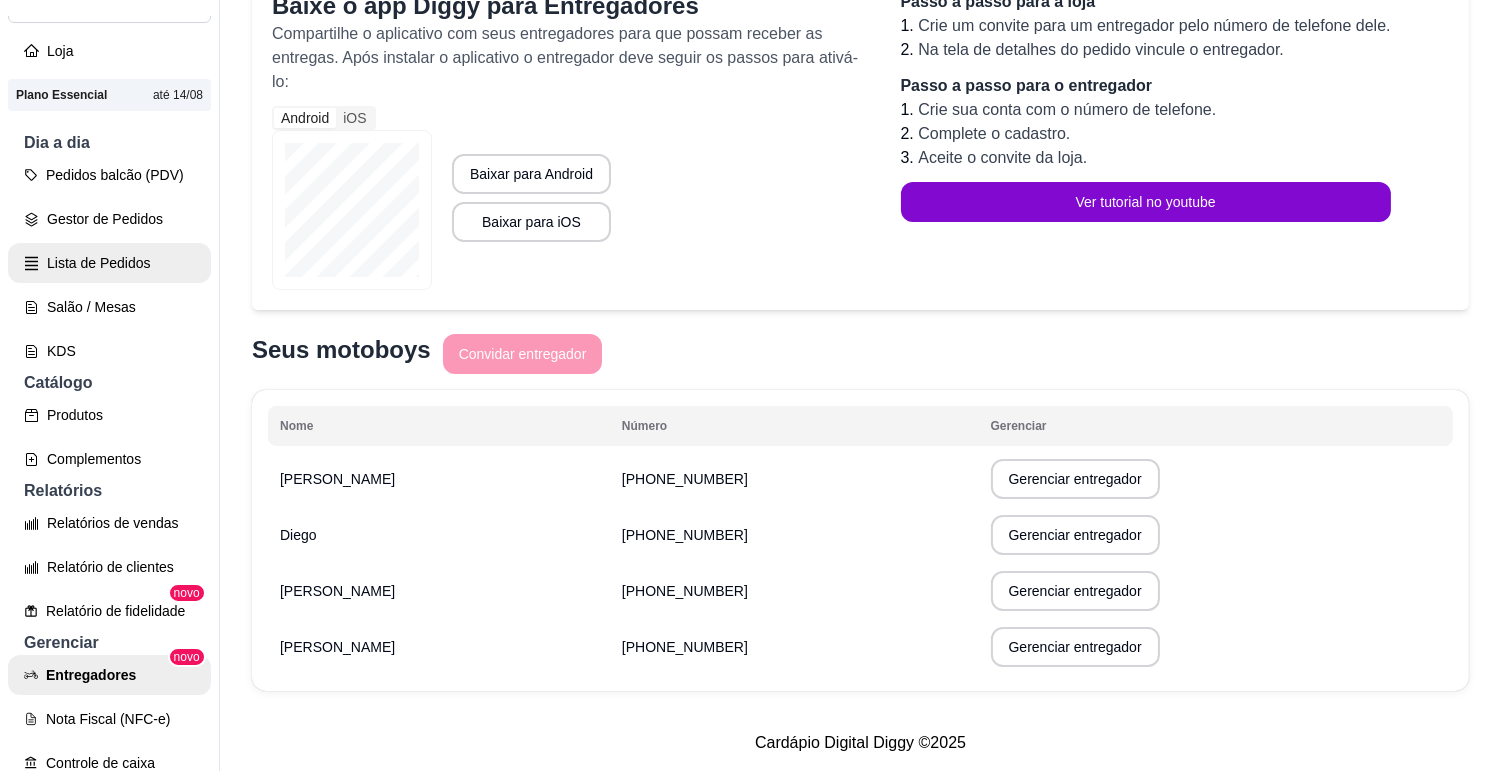 click on "Lista de Pedidos" at bounding box center [109, 263] 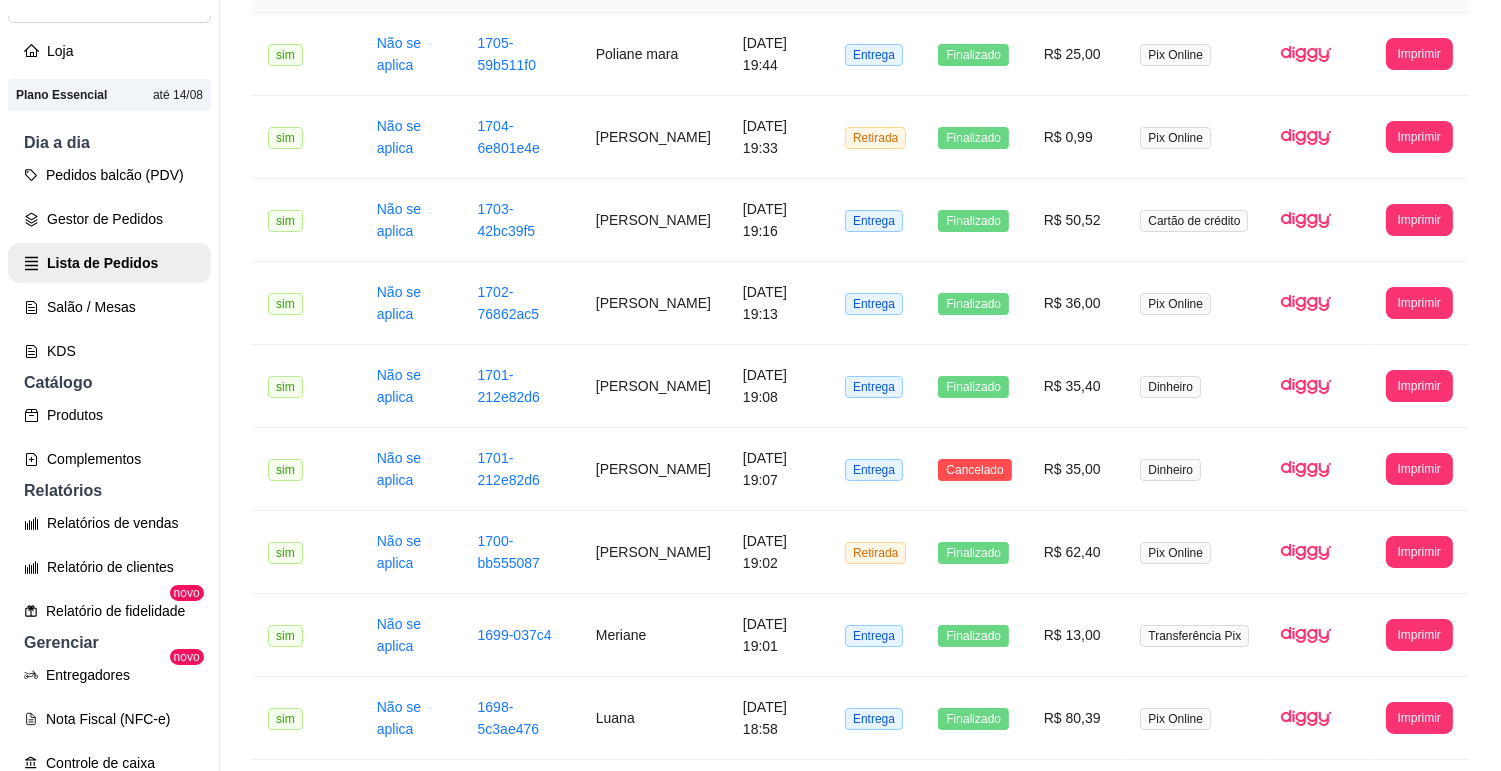 scroll, scrollTop: 0, scrollLeft: 0, axis: both 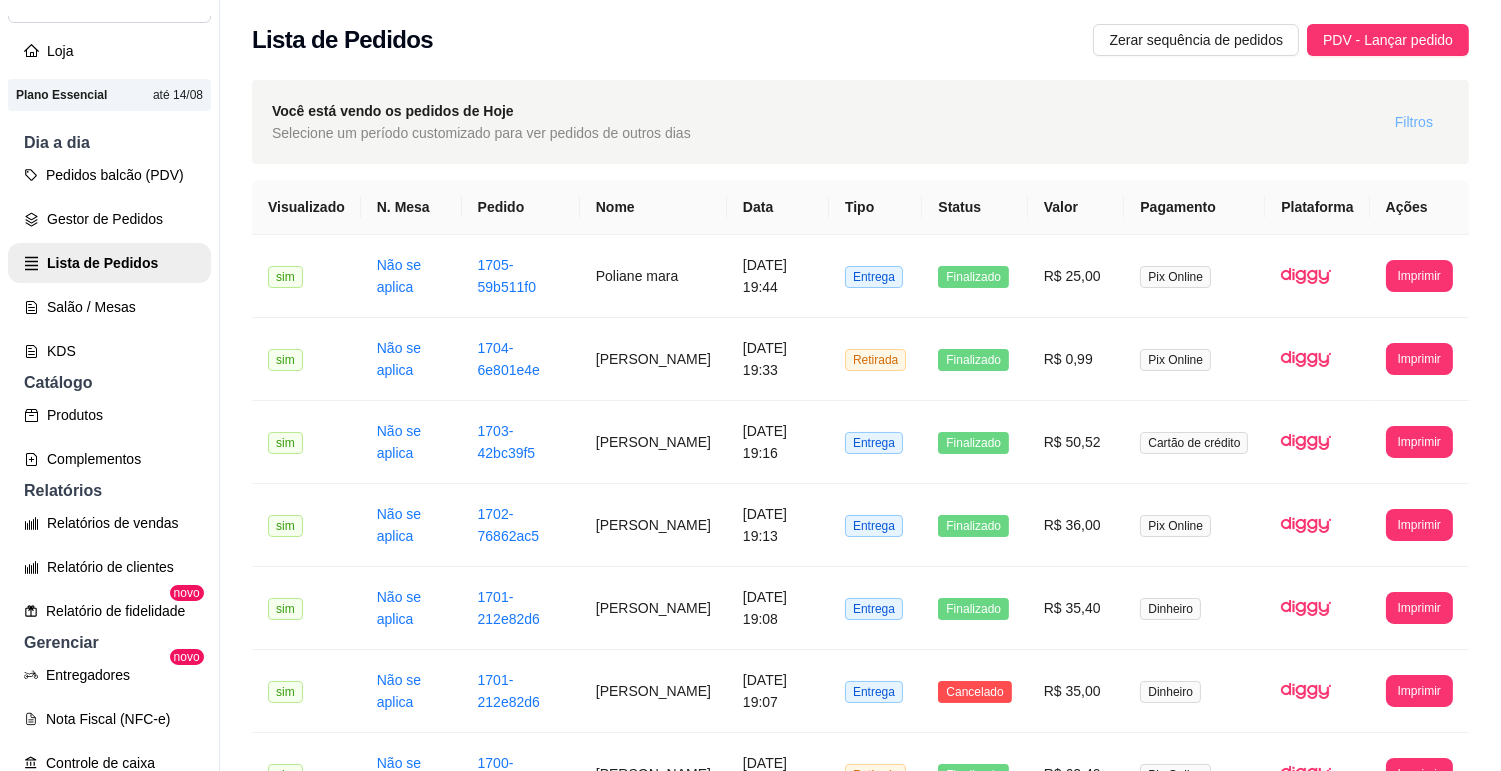 click on "Filtros" at bounding box center [1414, 122] 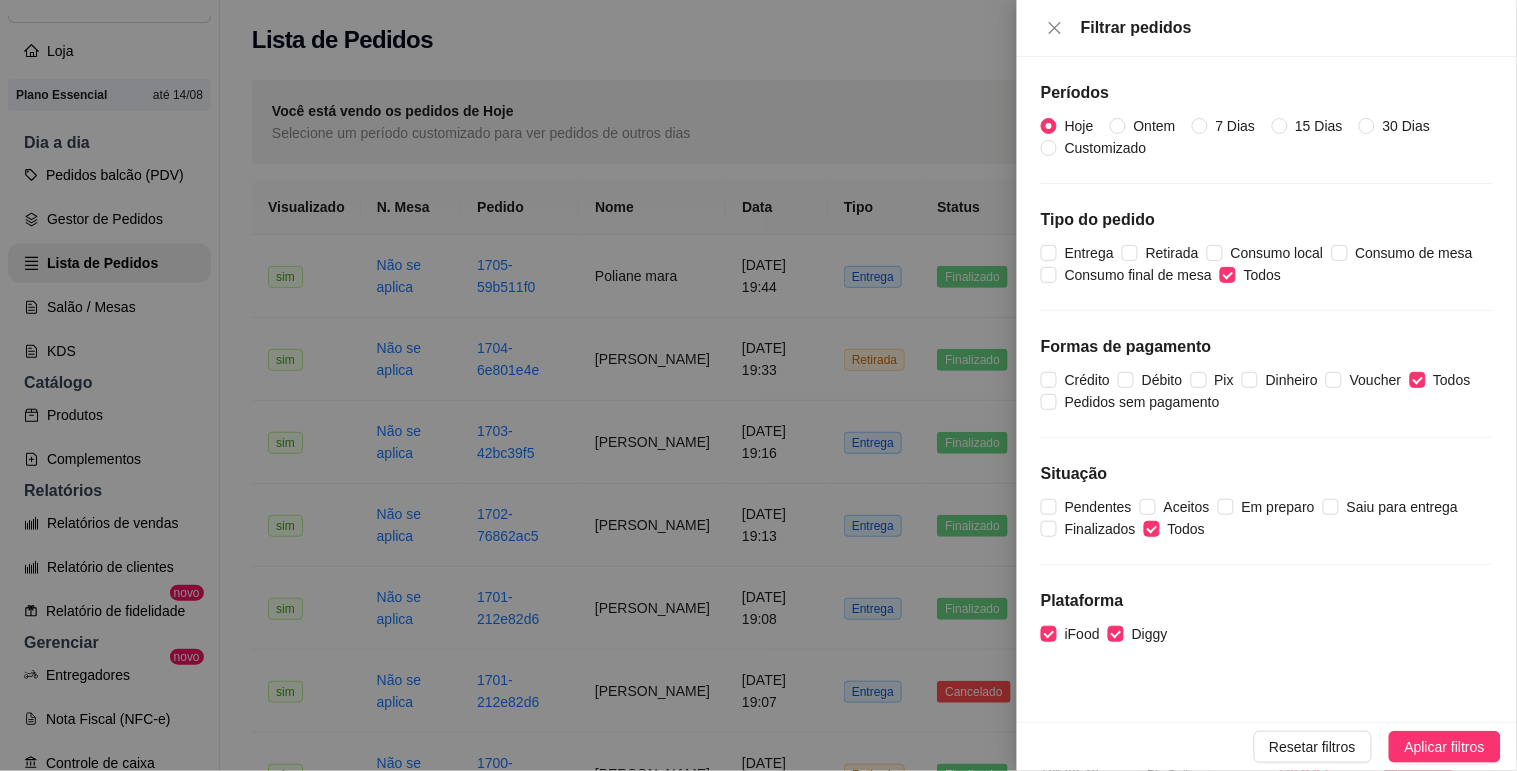 click at bounding box center [758, 385] 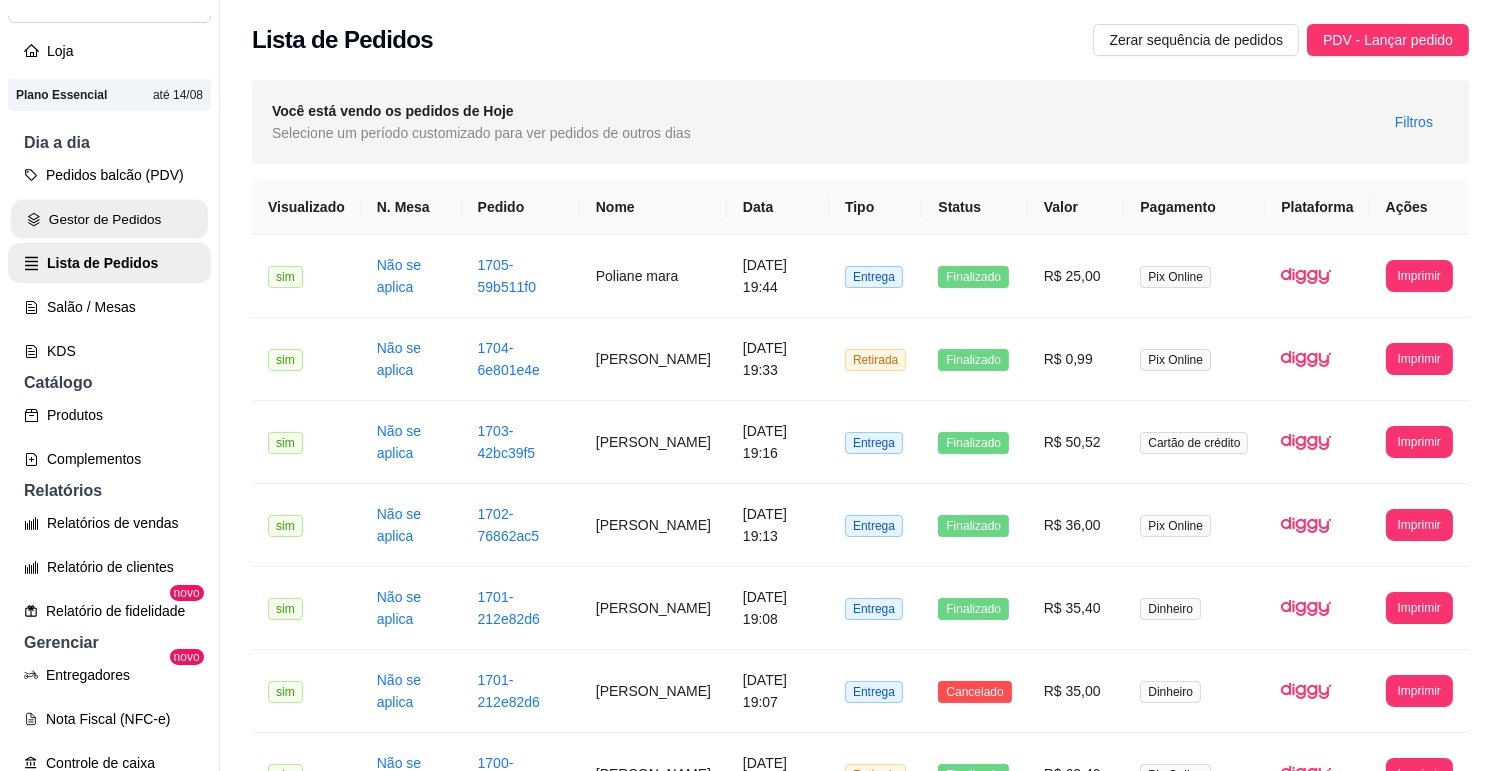 click on "Gestor de Pedidos" at bounding box center [109, 219] 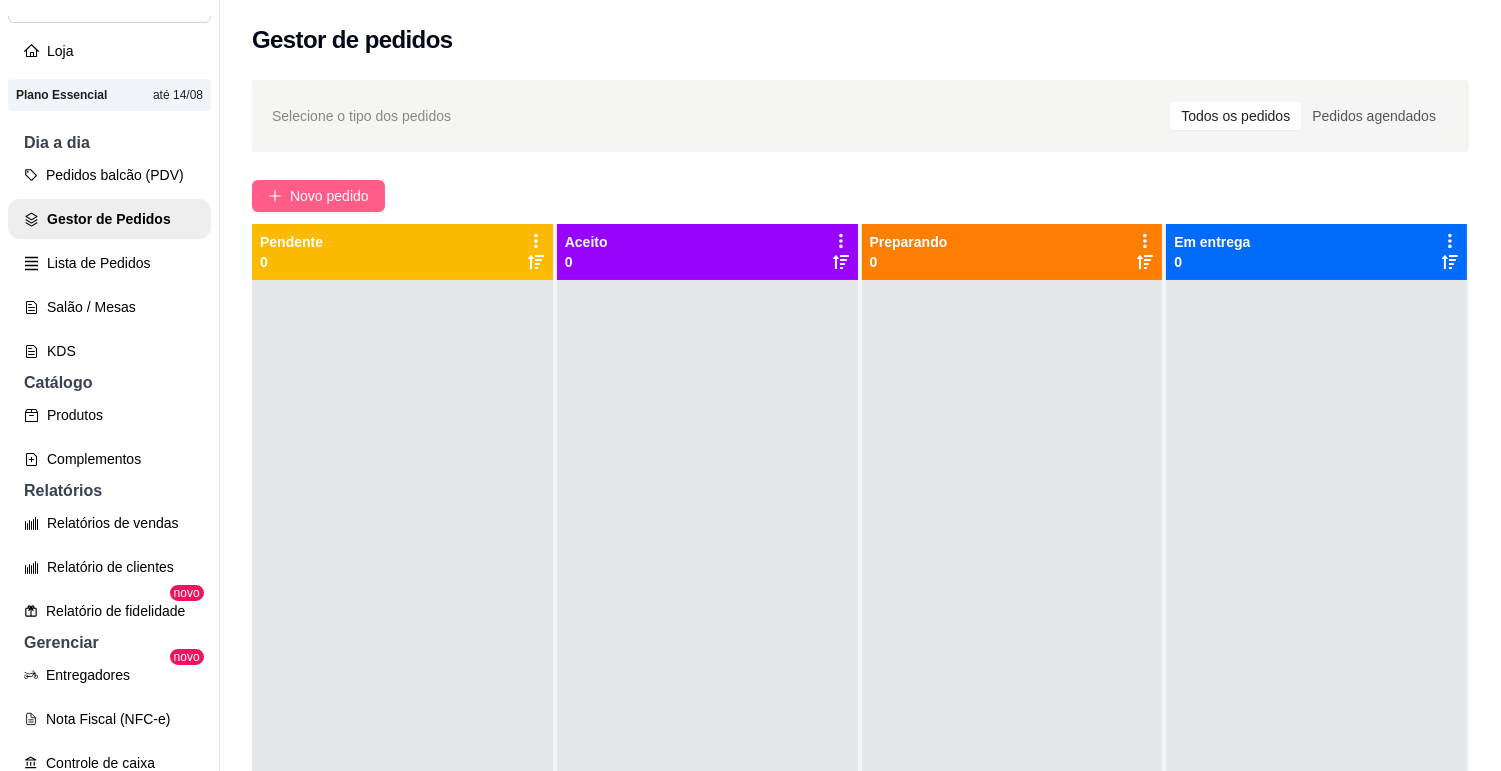 click on "Novo pedido" at bounding box center [318, 196] 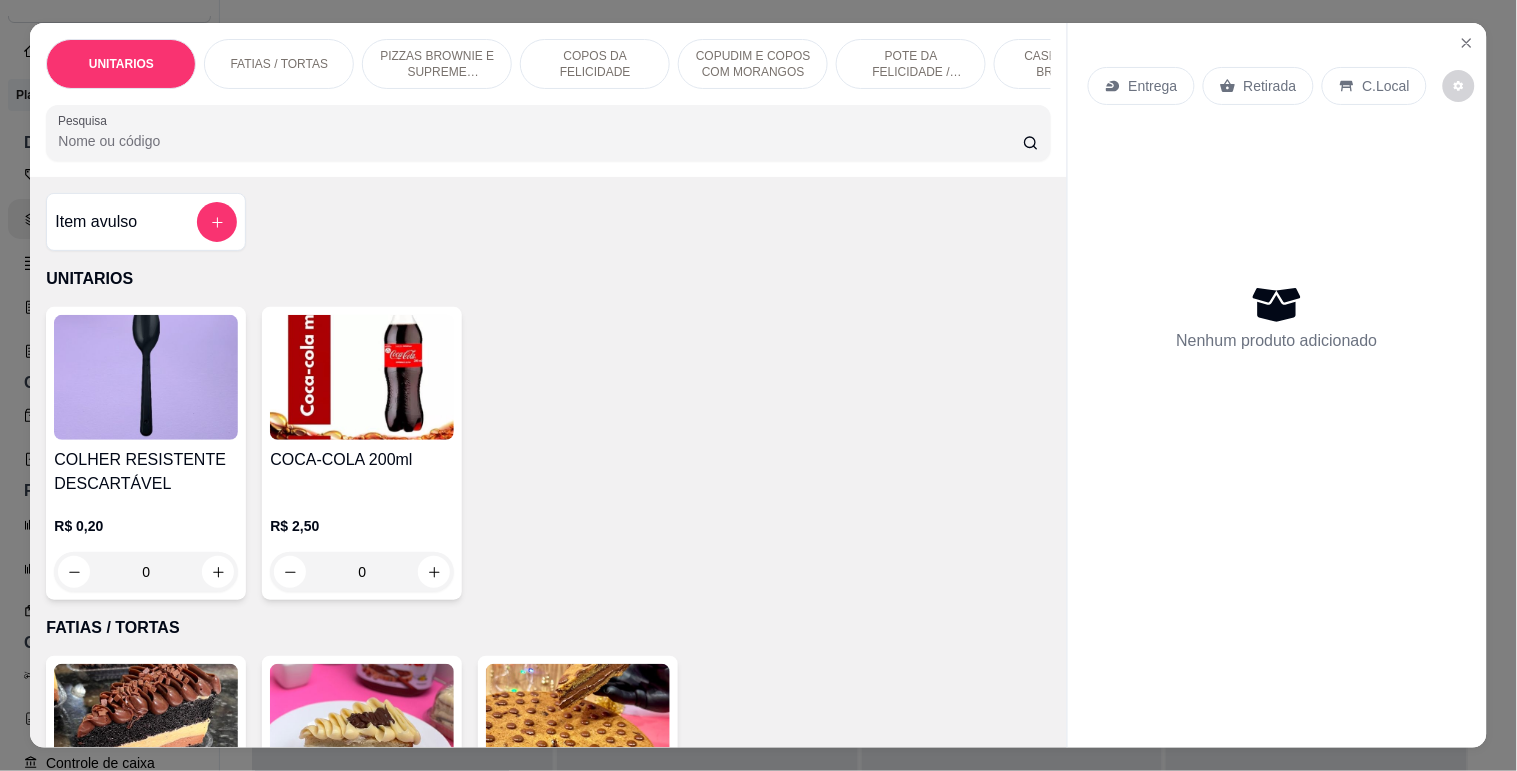 click on "Pesquisa" at bounding box center [540, 141] 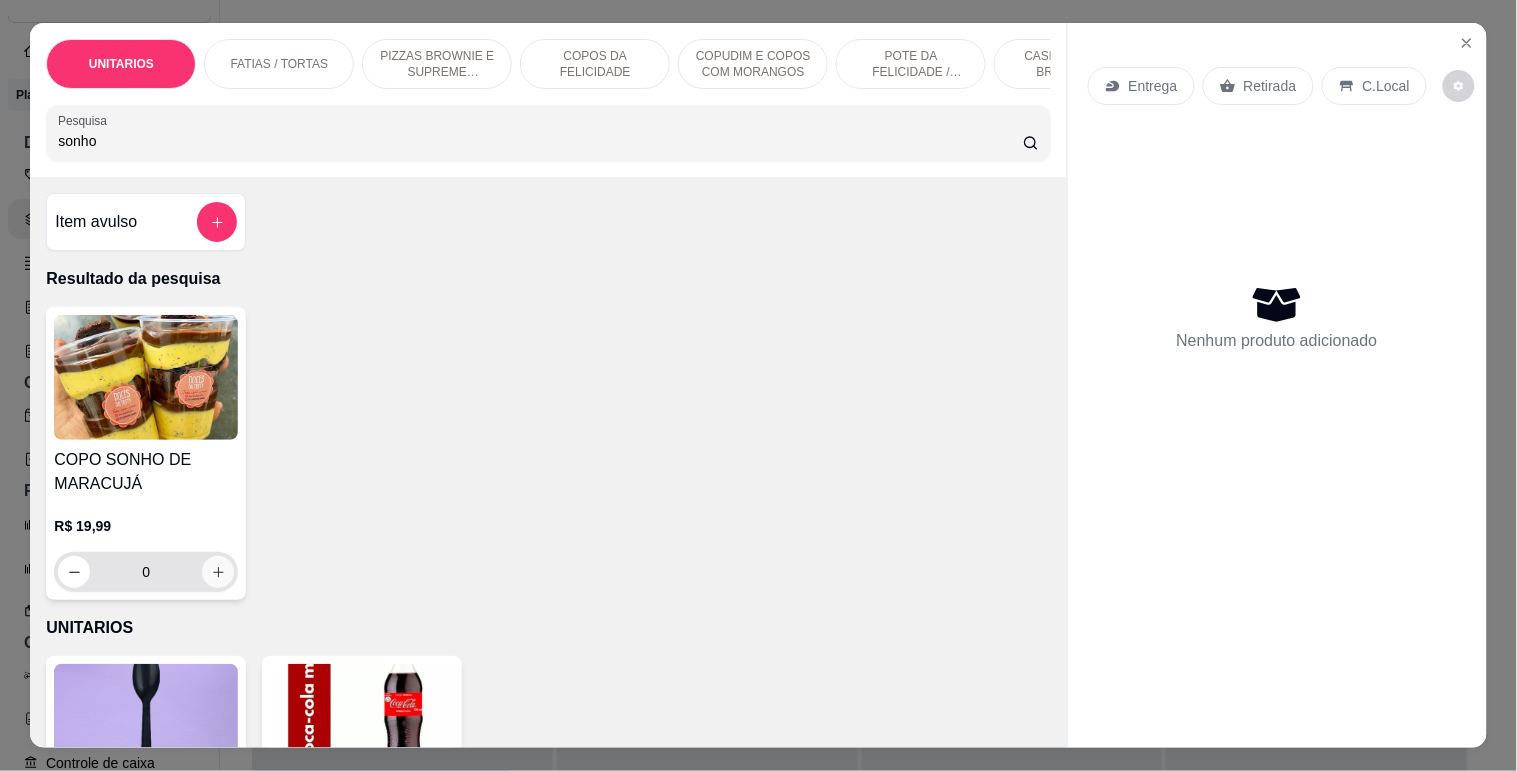 type on "sonho" 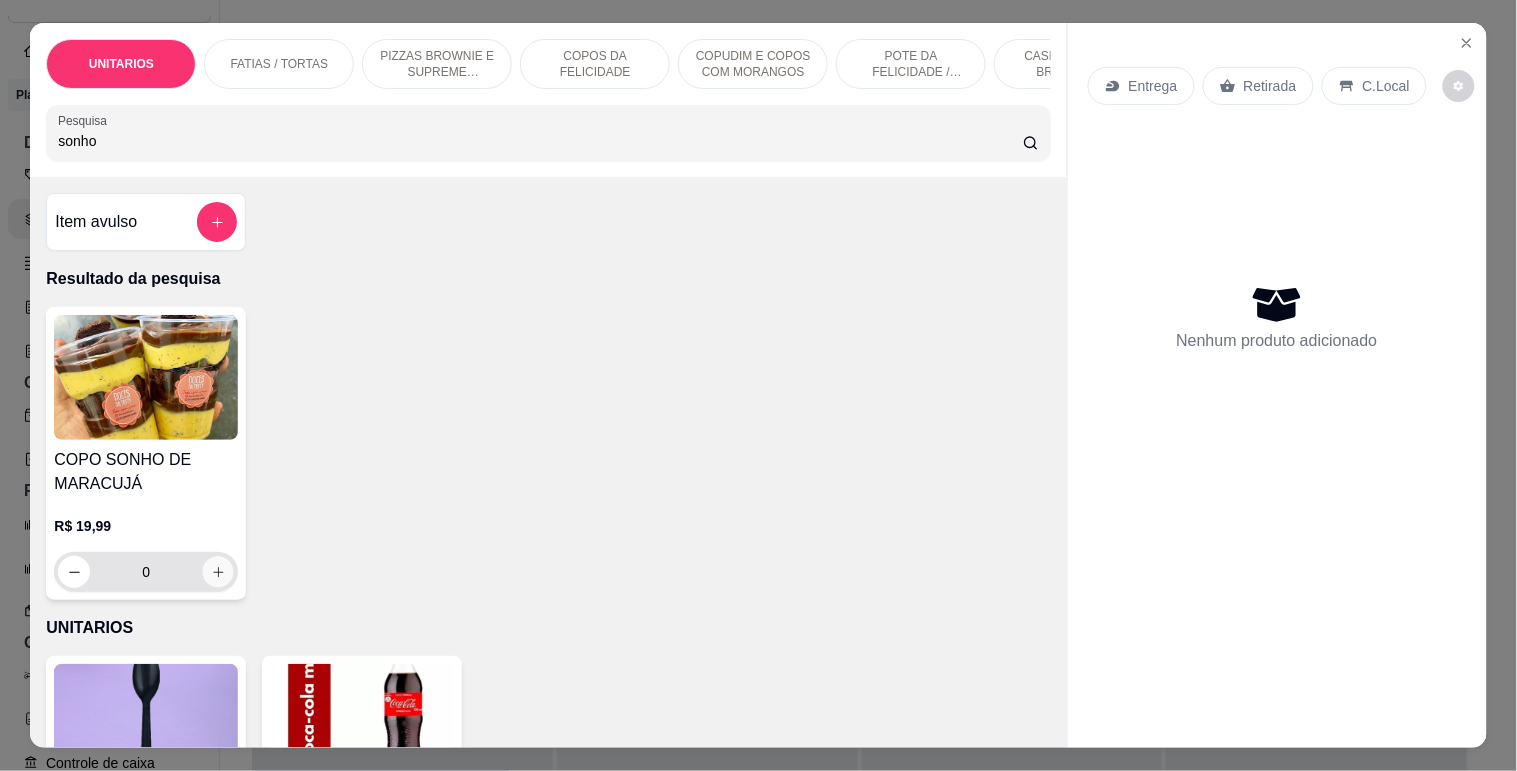 click 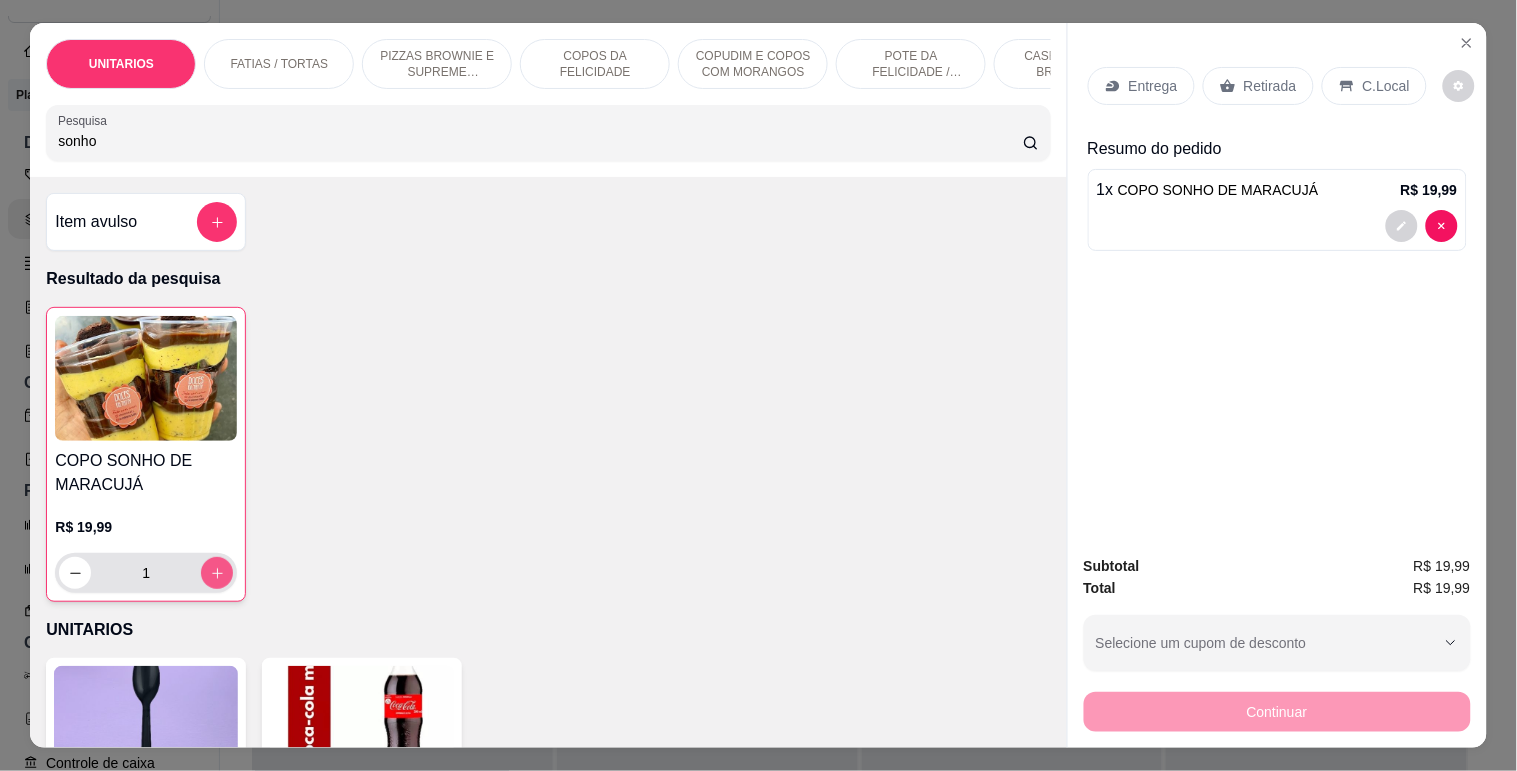 click 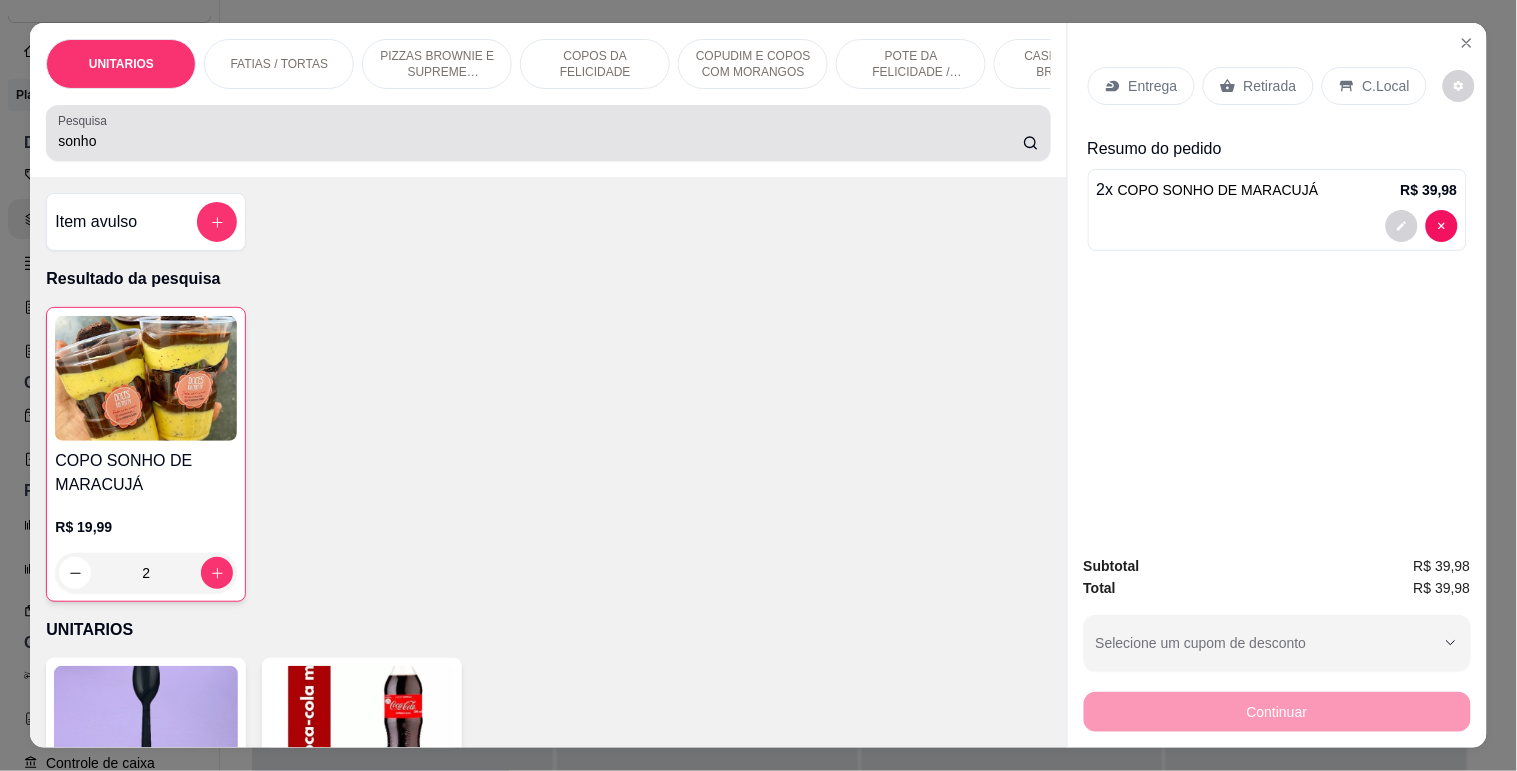 click on "Pesquisa sonho" at bounding box center [548, 133] 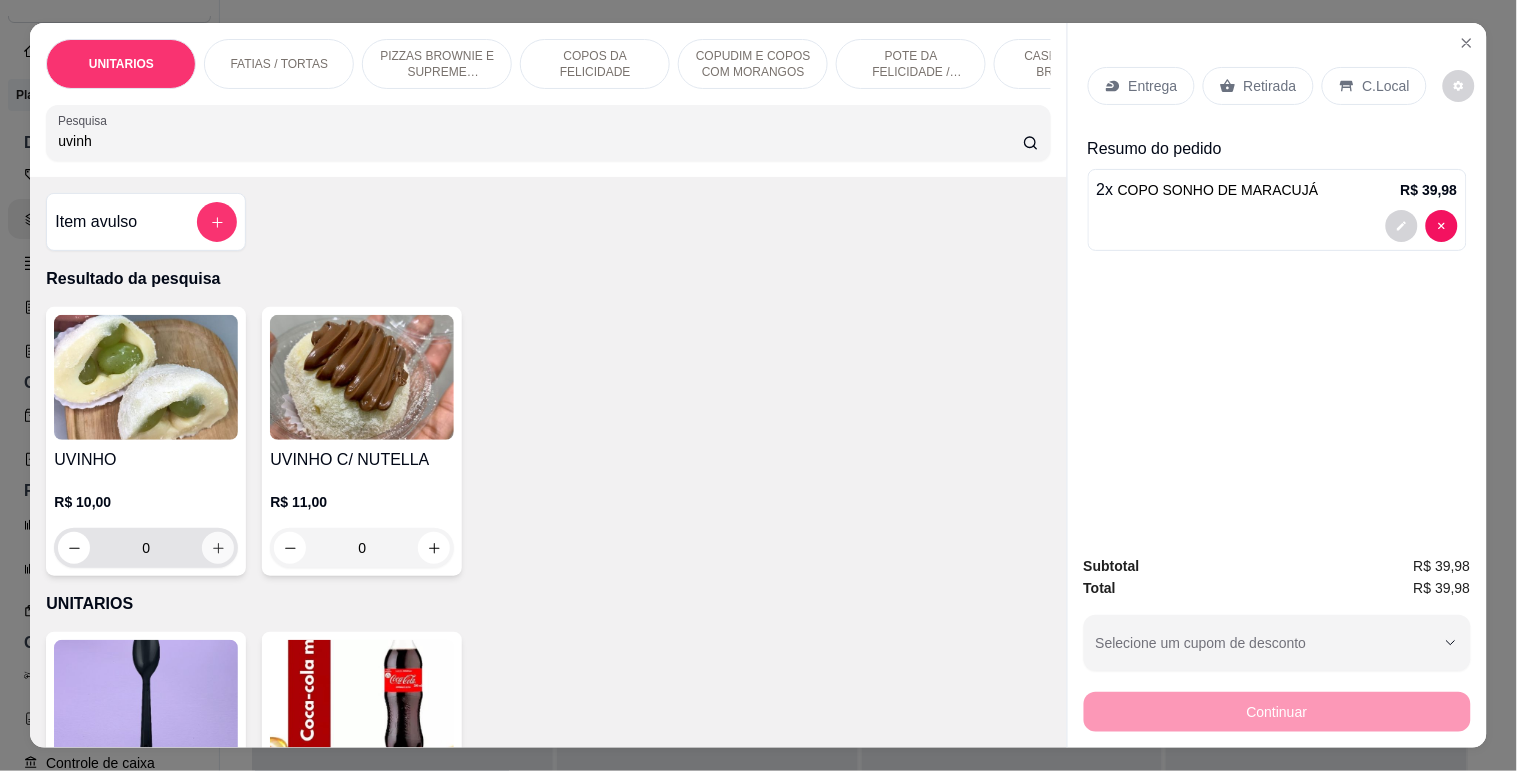 type on "uvinh" 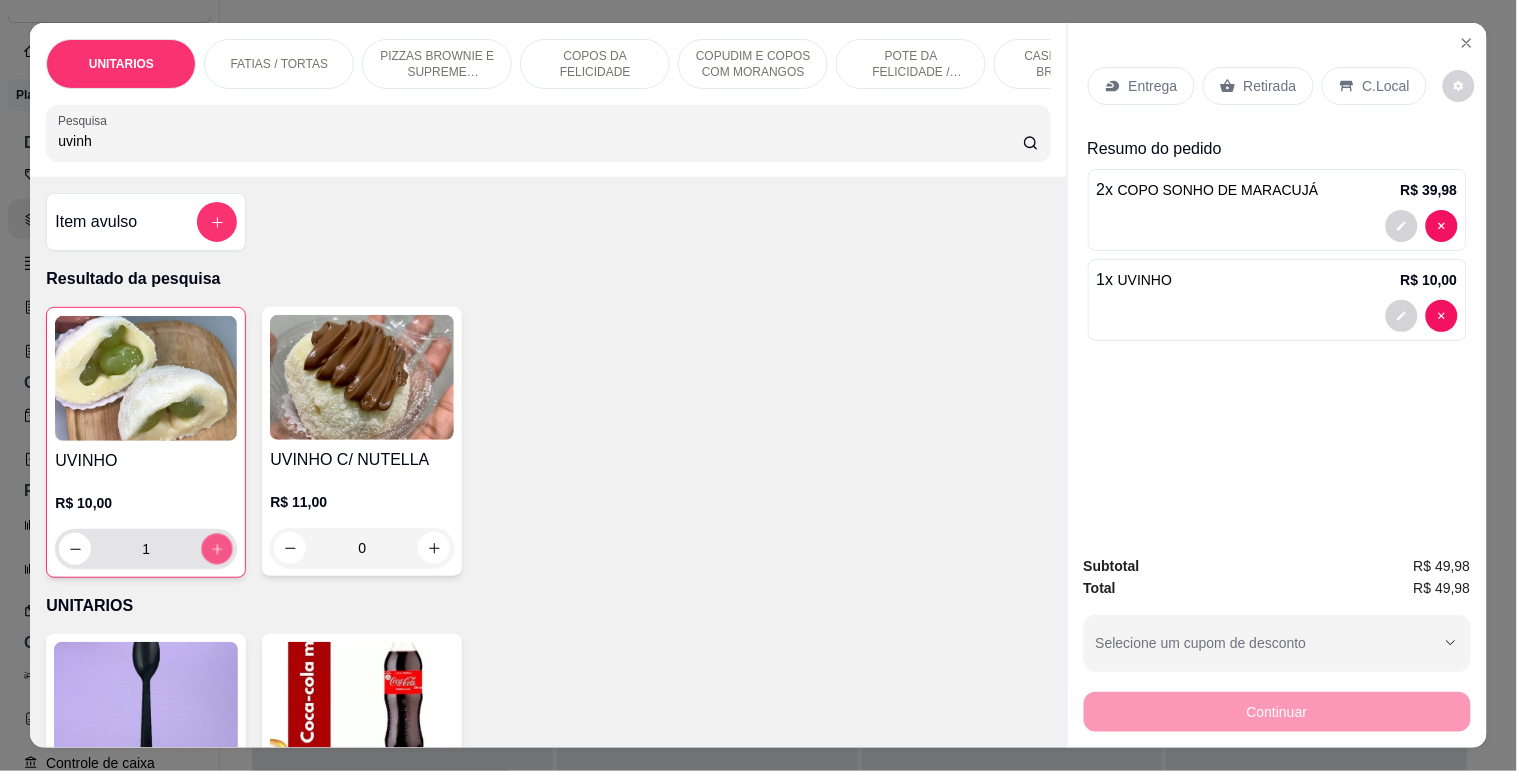 click 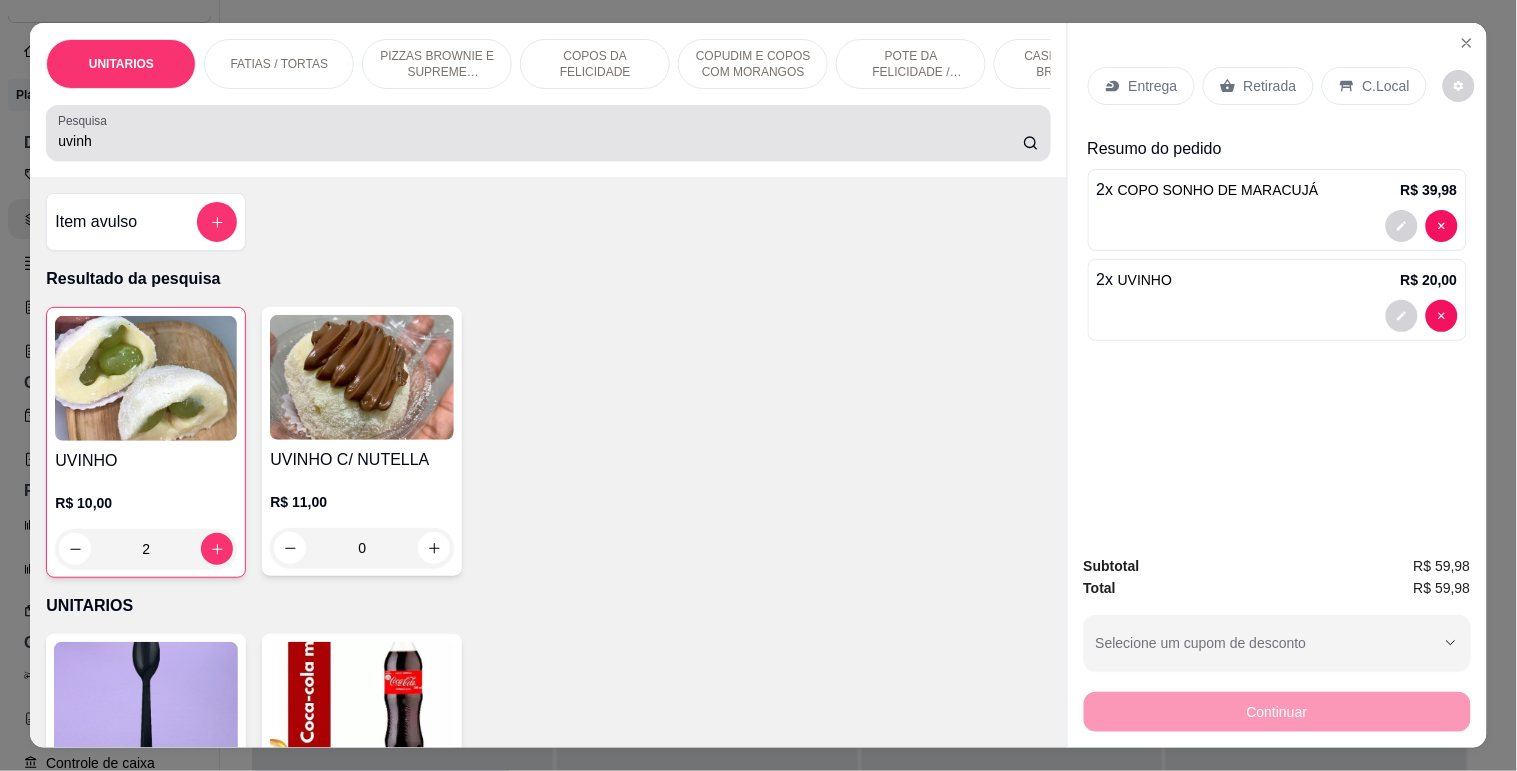 click on "Pesquisa uvinh" at bounding box center (548, 133) 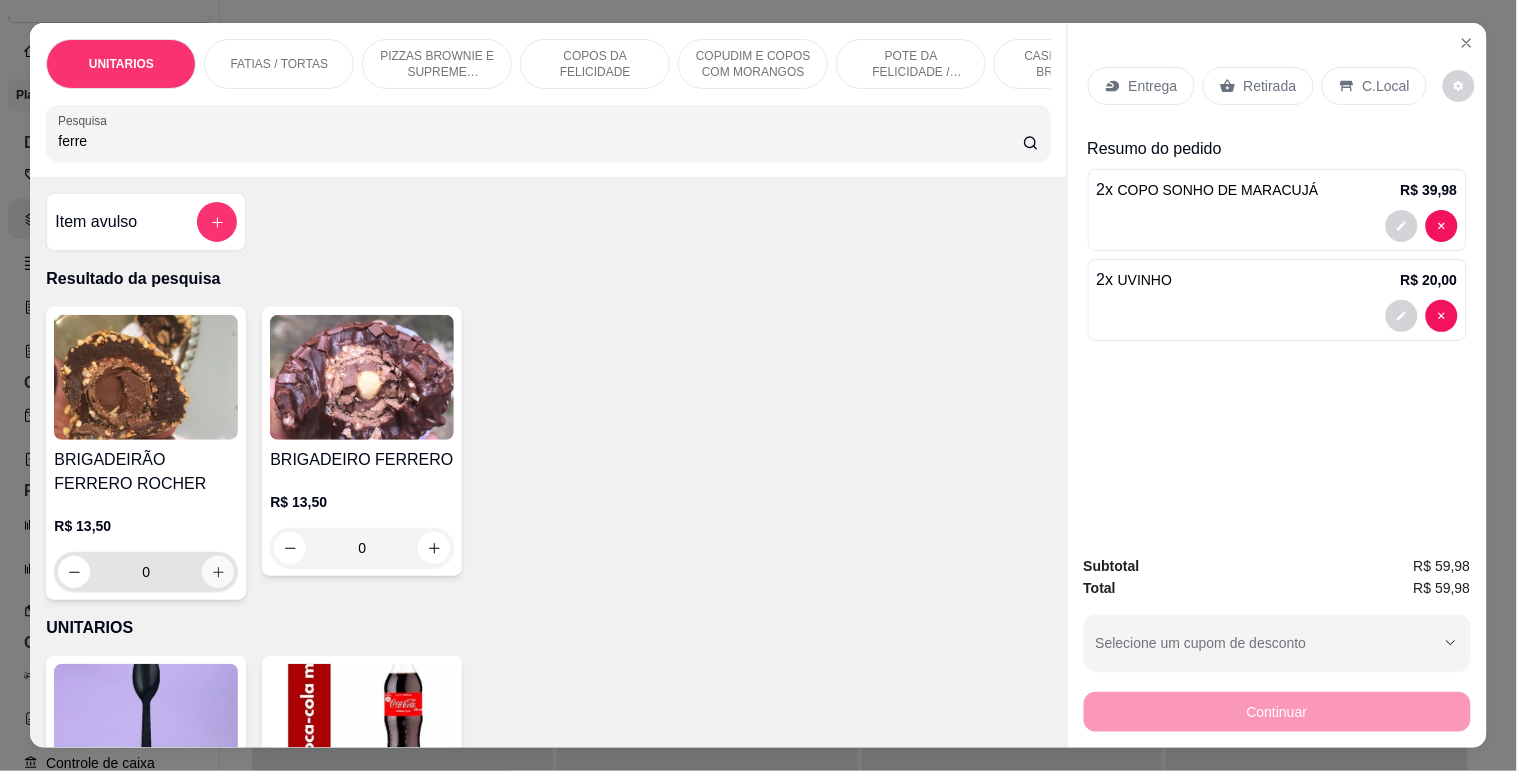 type on "ferre" 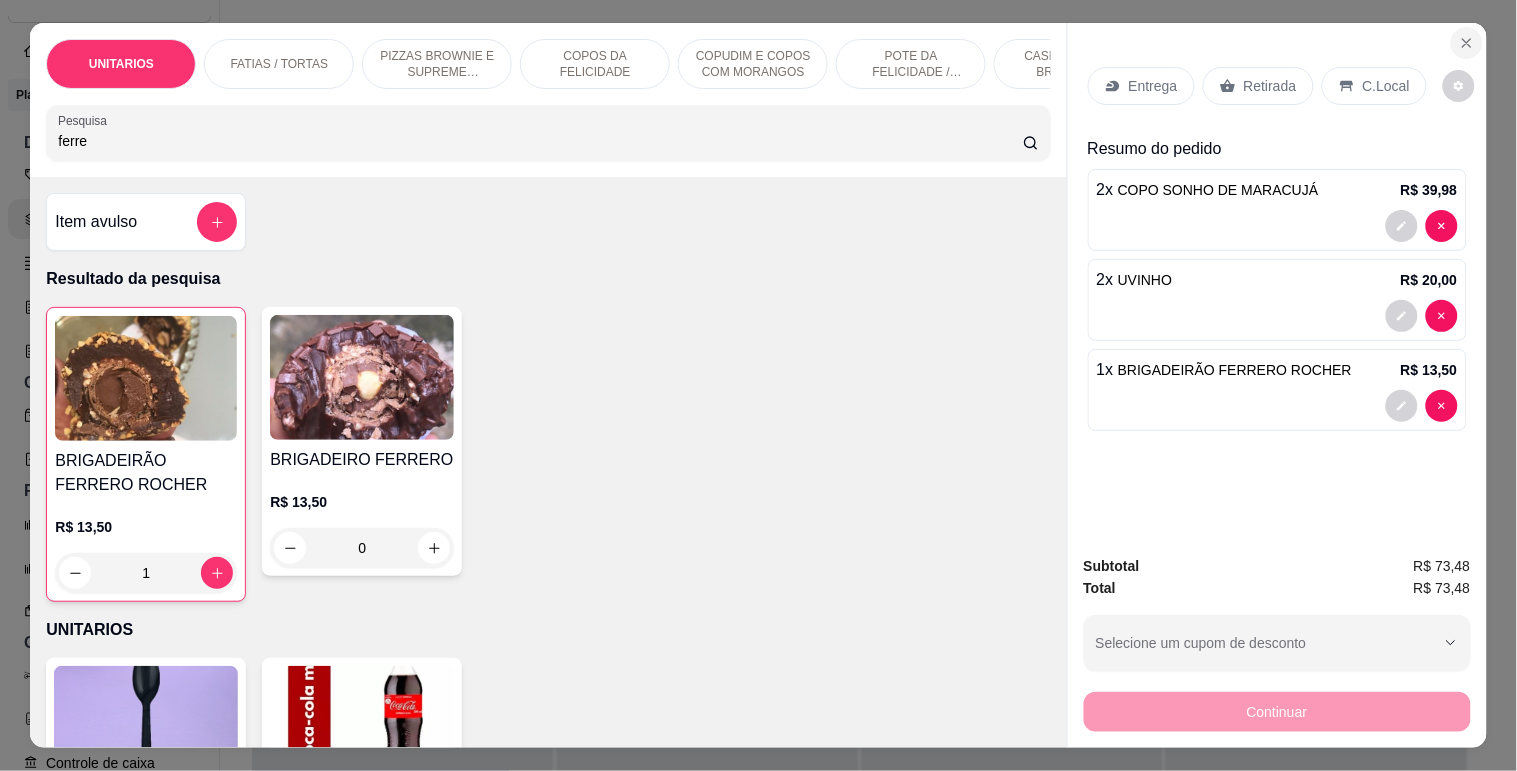 click 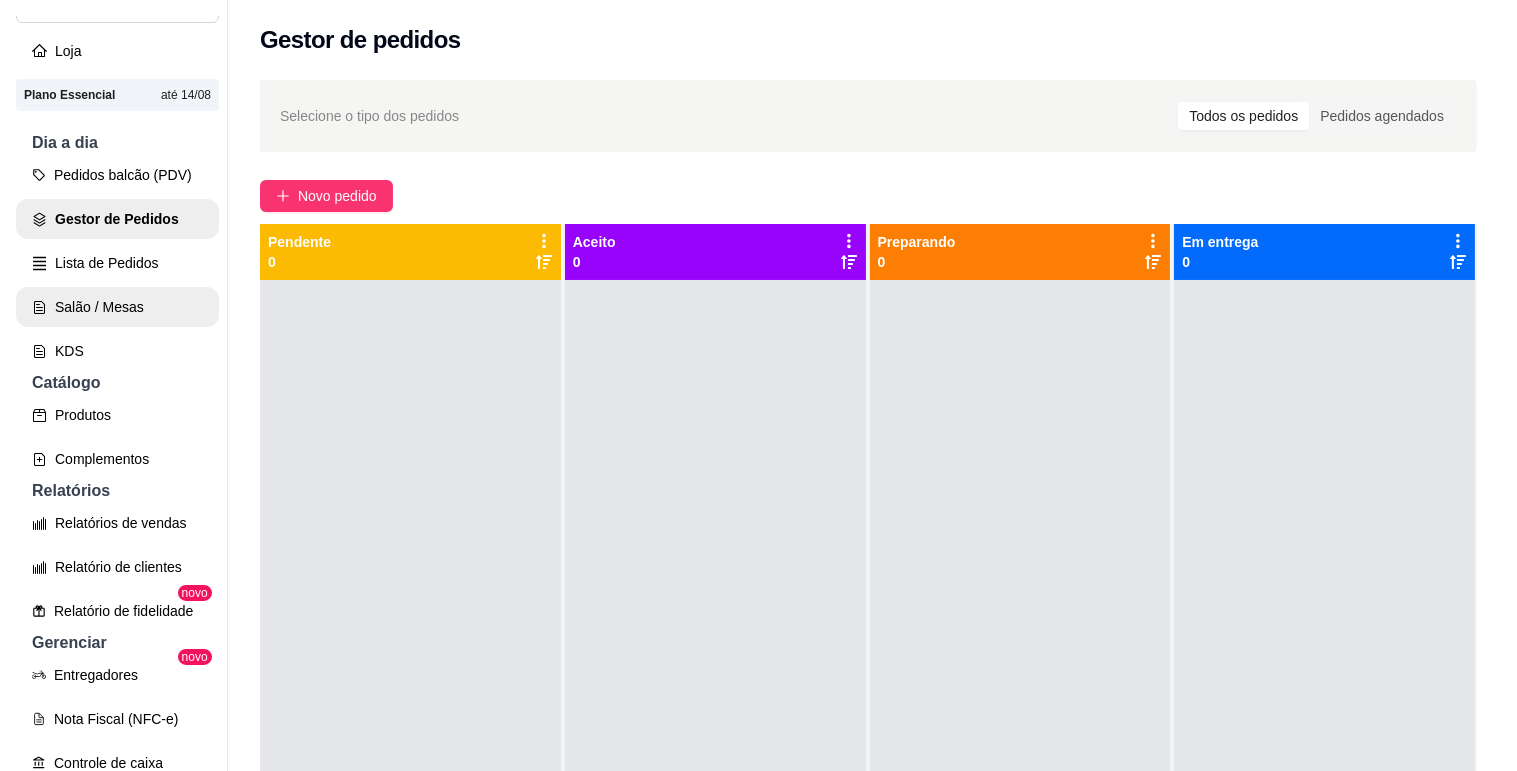 scroll, scrollTop: 0, scrollLeft: 0, axis: both 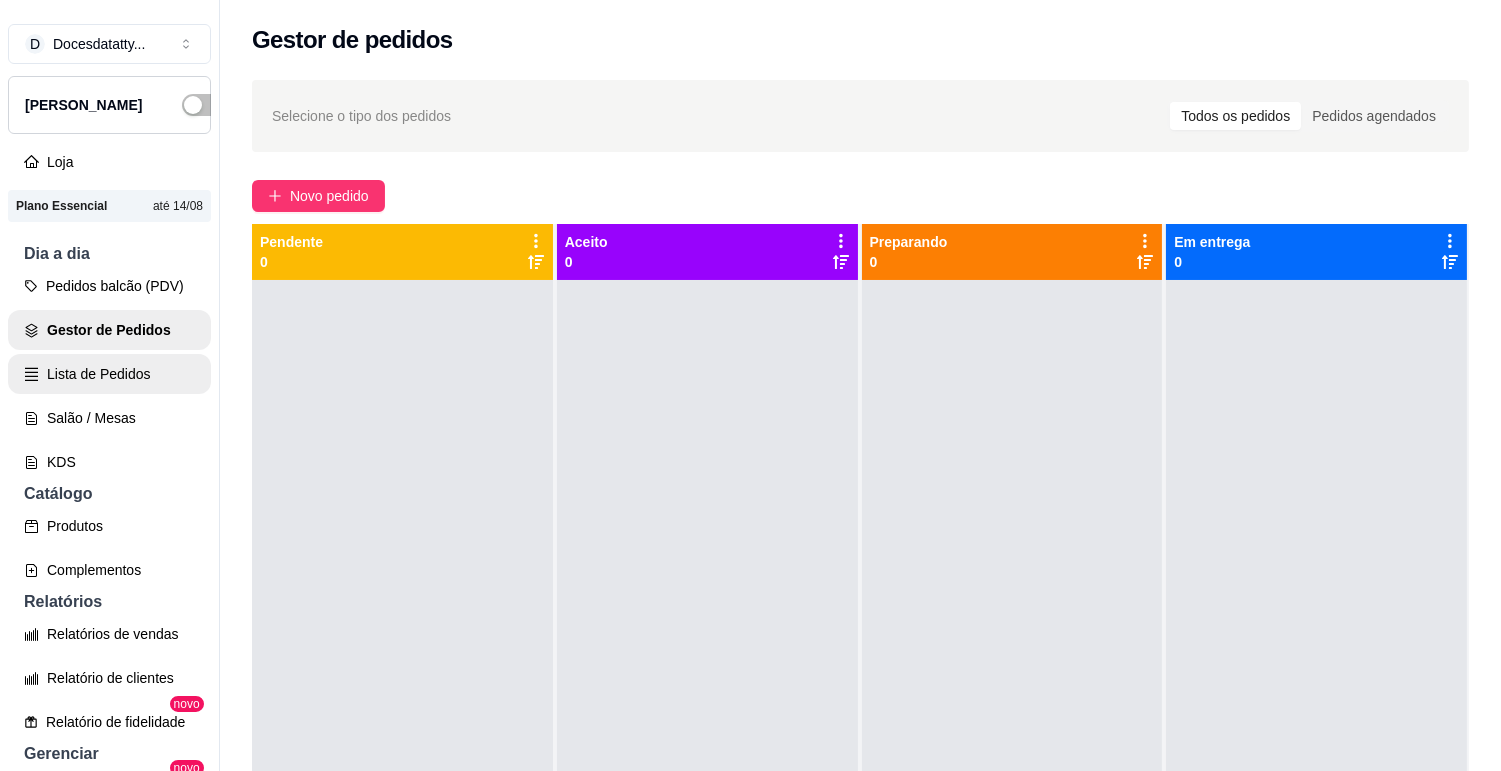 click on "Lista de Pedidos" at bounding box center [109, 374] 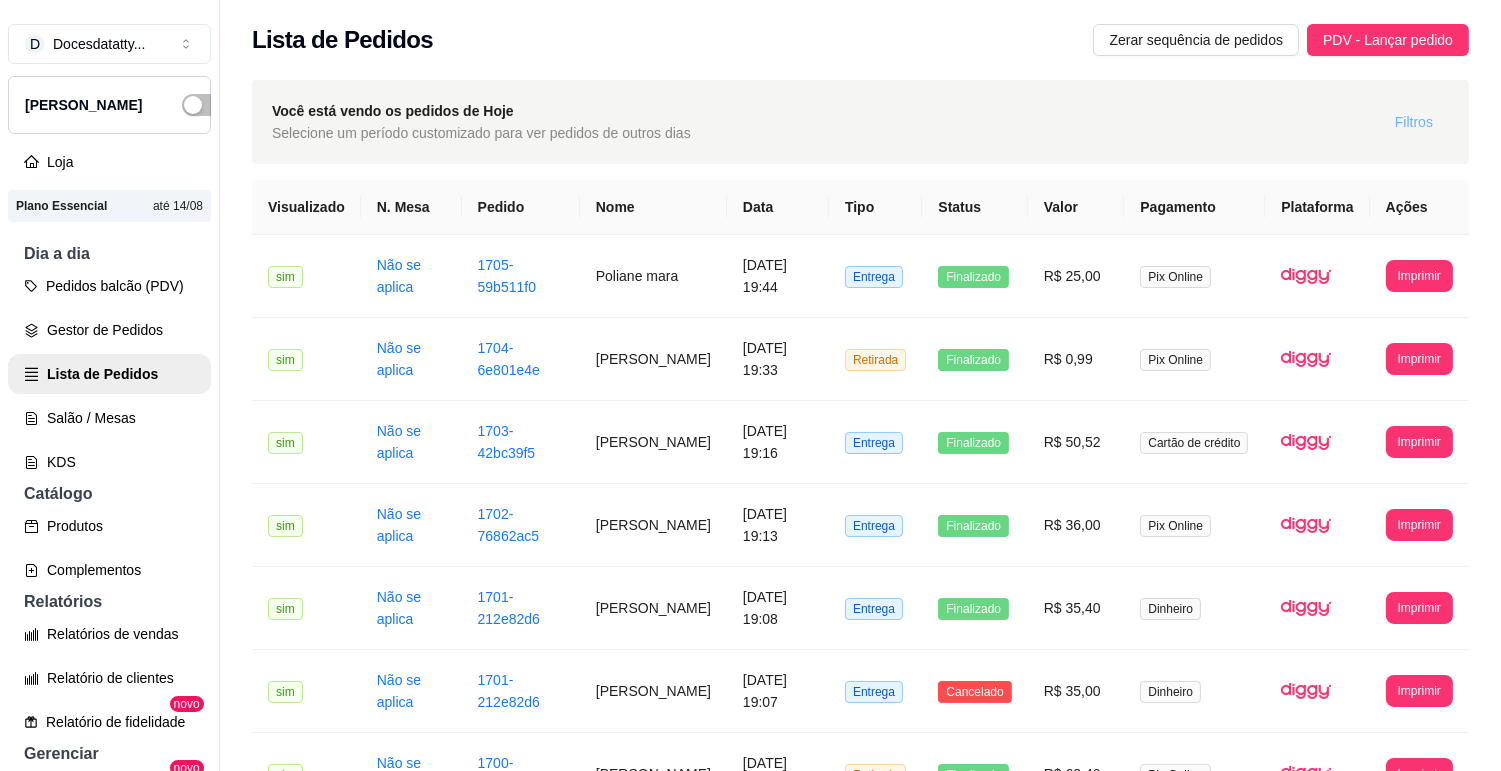 click on "Filtros" at bounding box center [1414, 122] 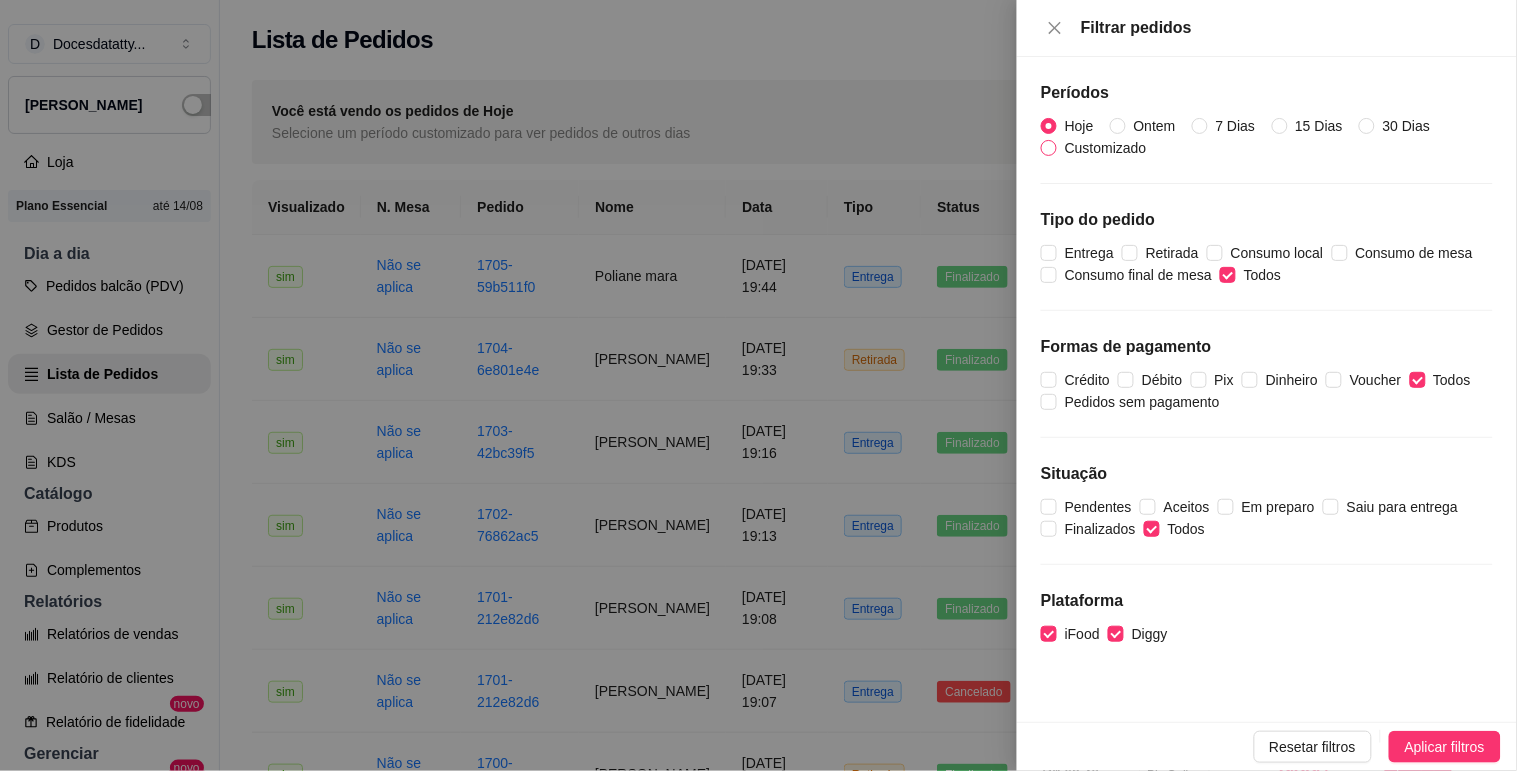 click on "Customizado" at bounding box center (1106, 148) 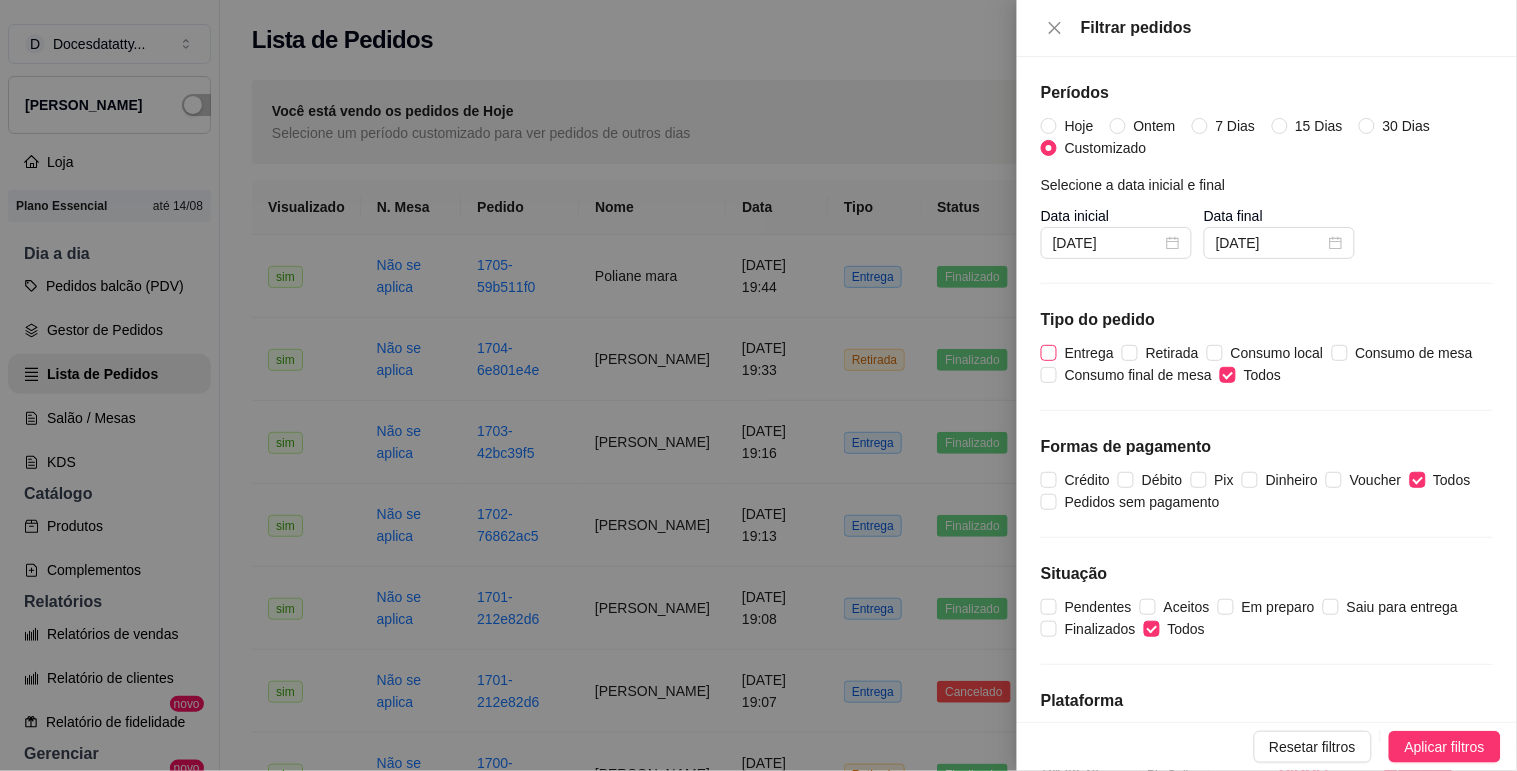 click on "Entrega" at bounding box center [1089, 353] 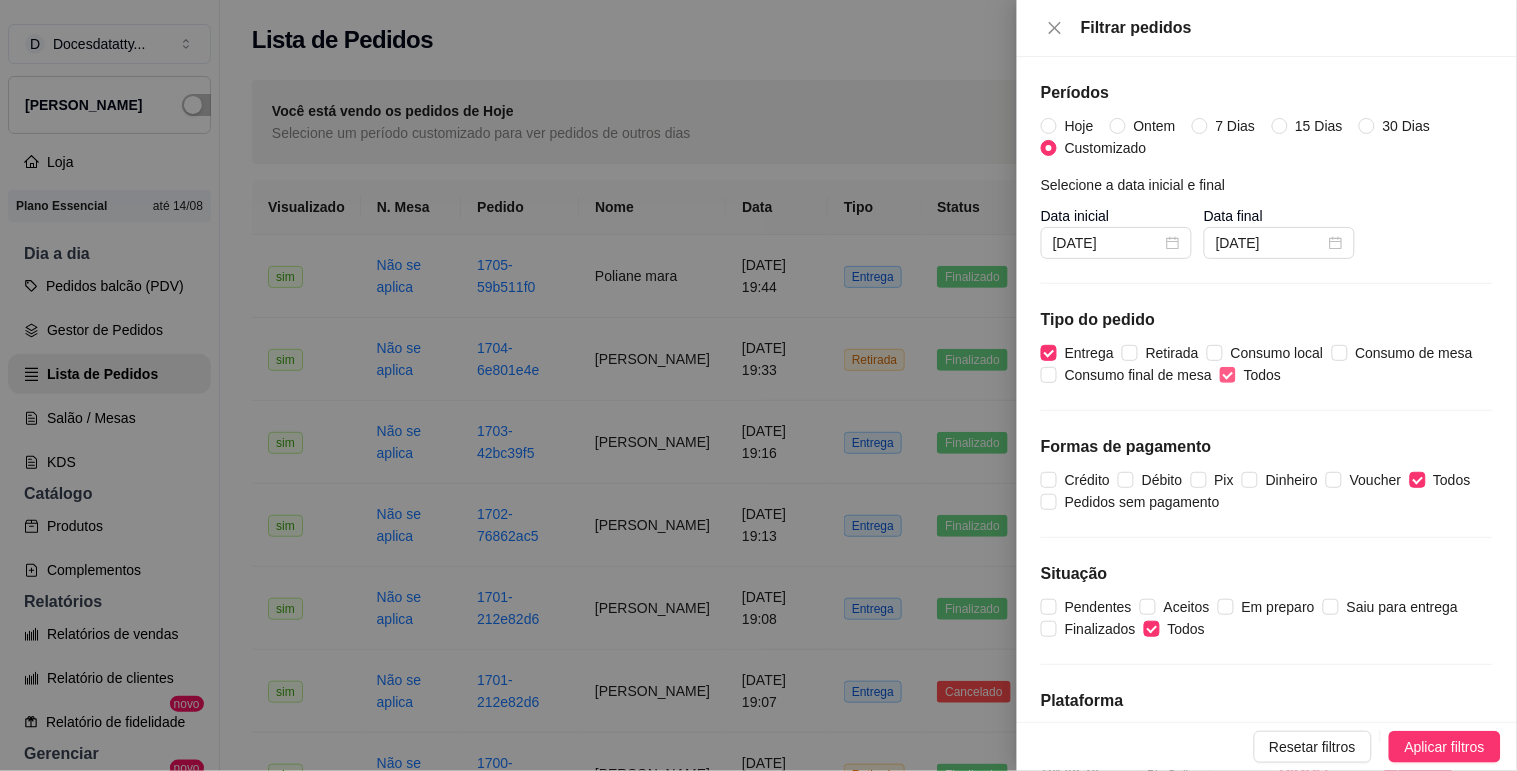 click on "Todos" at bounding box center [1262, 375] 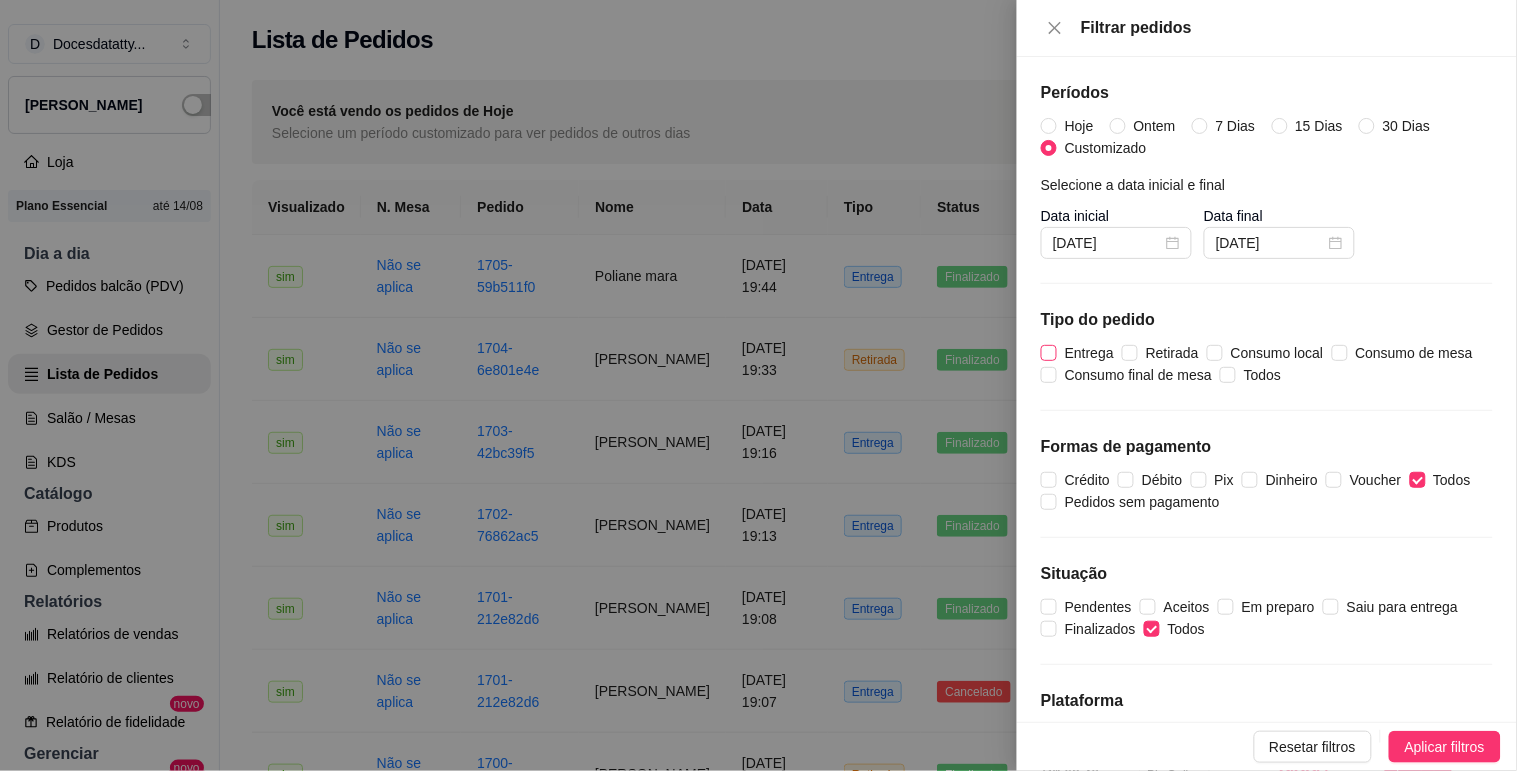 click on "Entrega" at bounding box center [1089, 353] 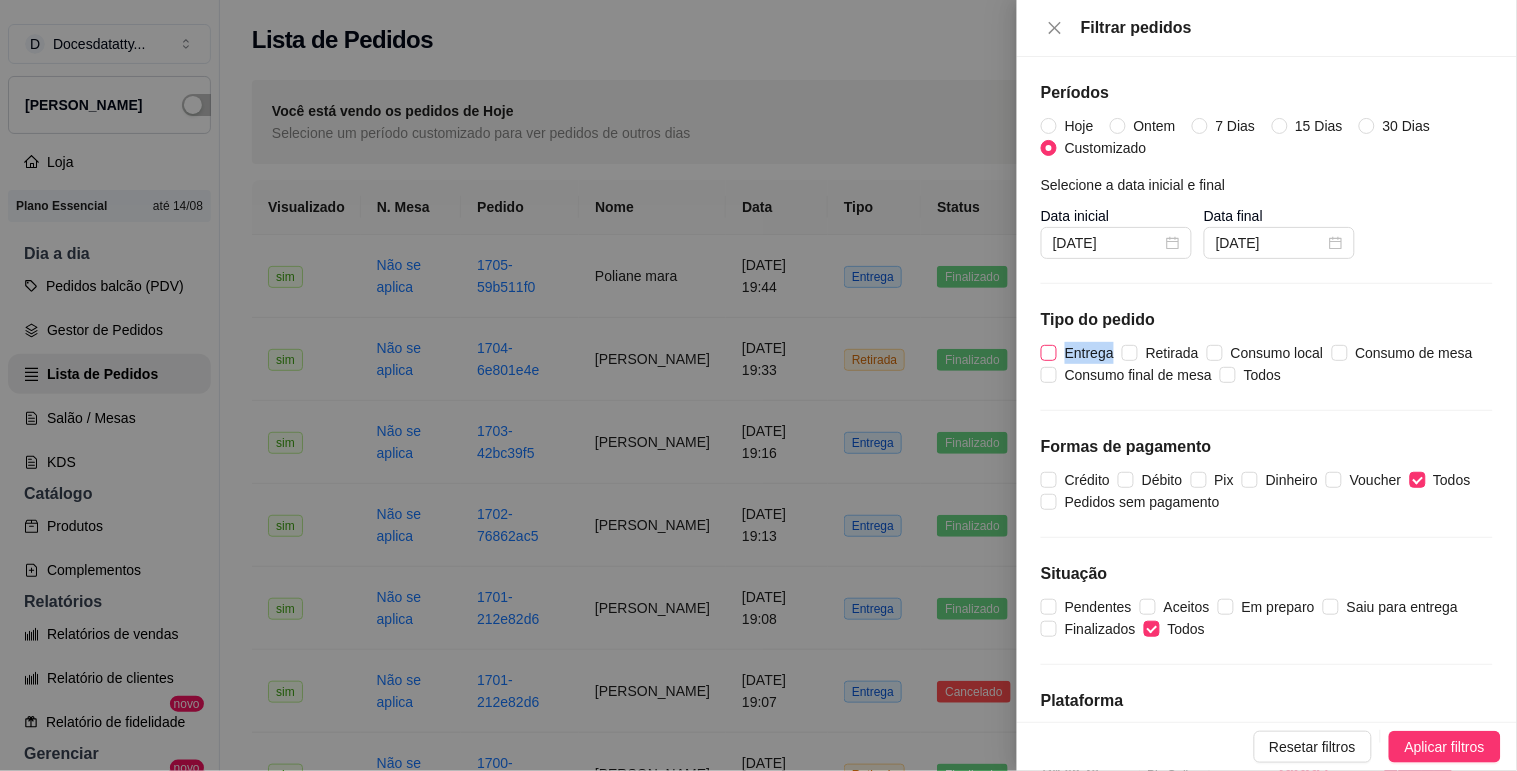 click on "Entrega" at bounding box center [1089, 353] 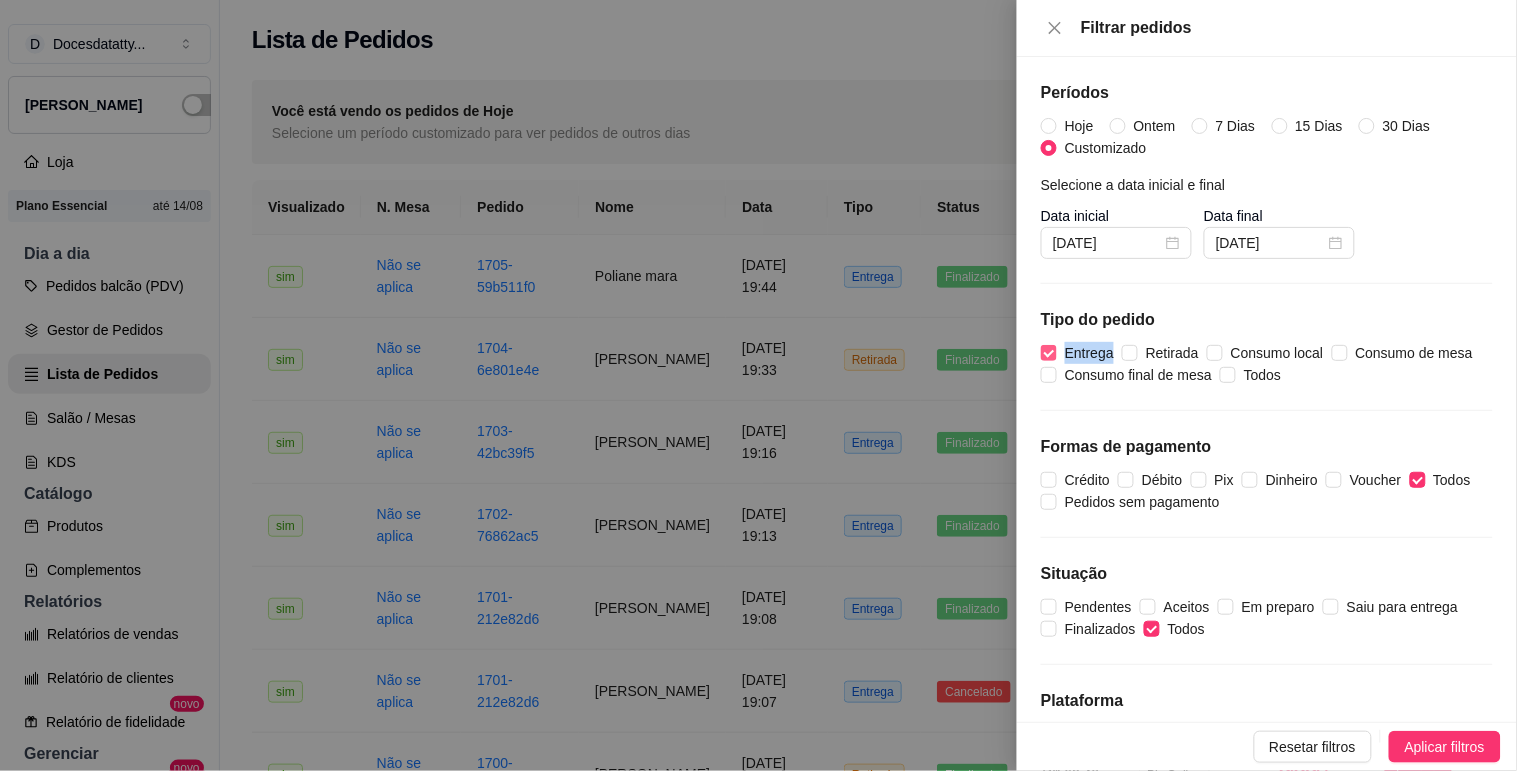 click on "Entrega" at bounding box center [1089, 353] 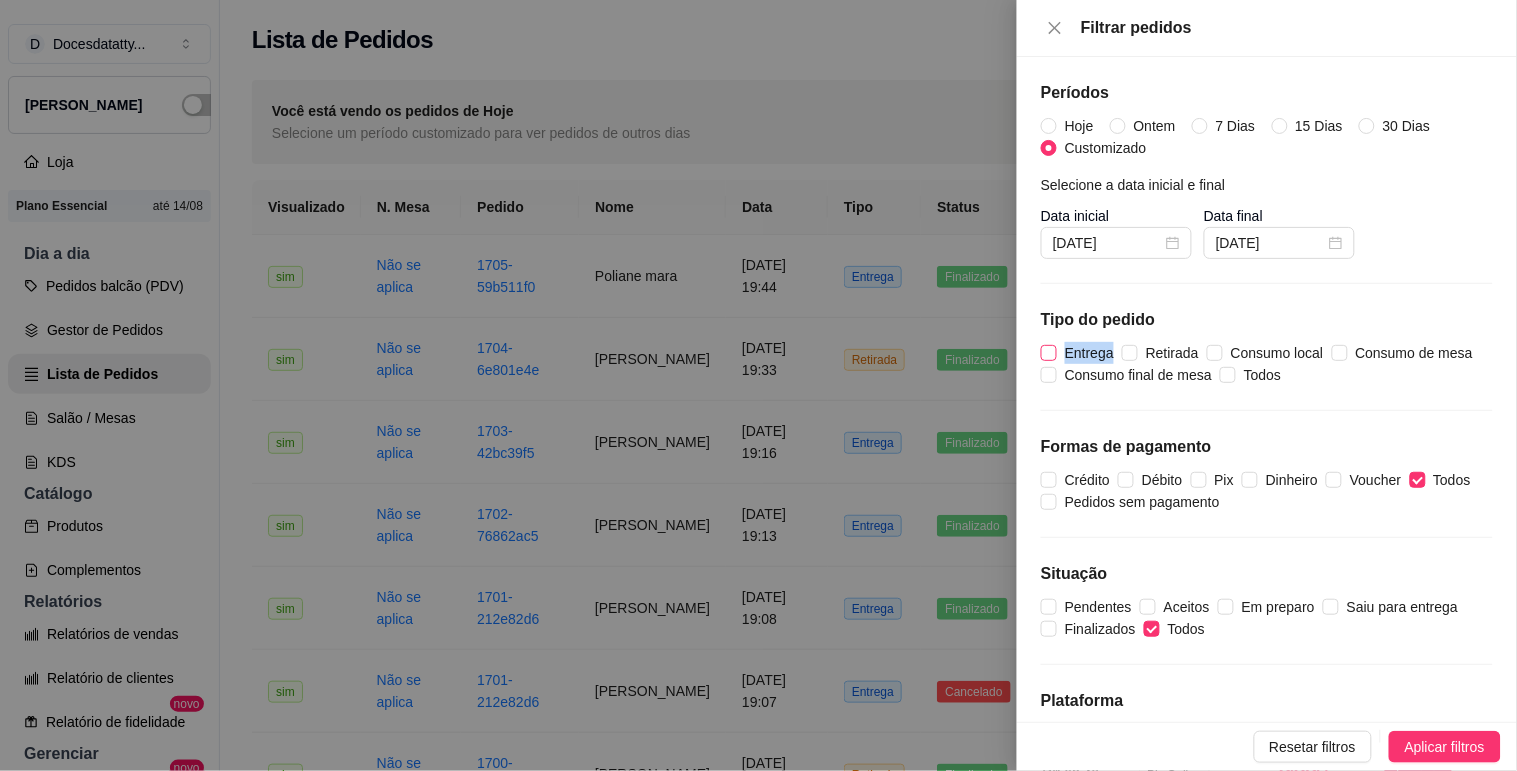 click on "Entrega" at bounding box center (1089, 353) 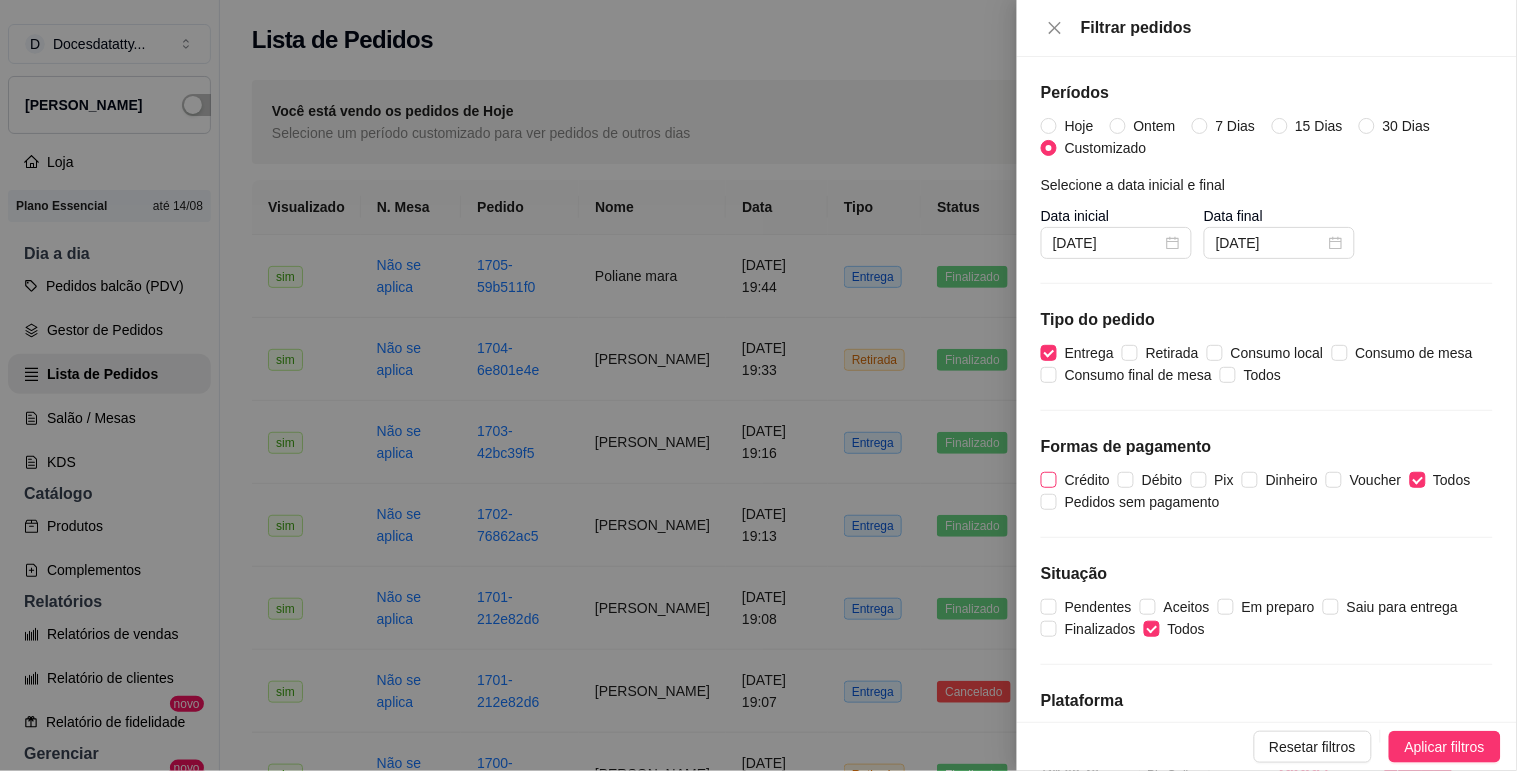 click on "Crédito" at bounding box center [1087, 480] 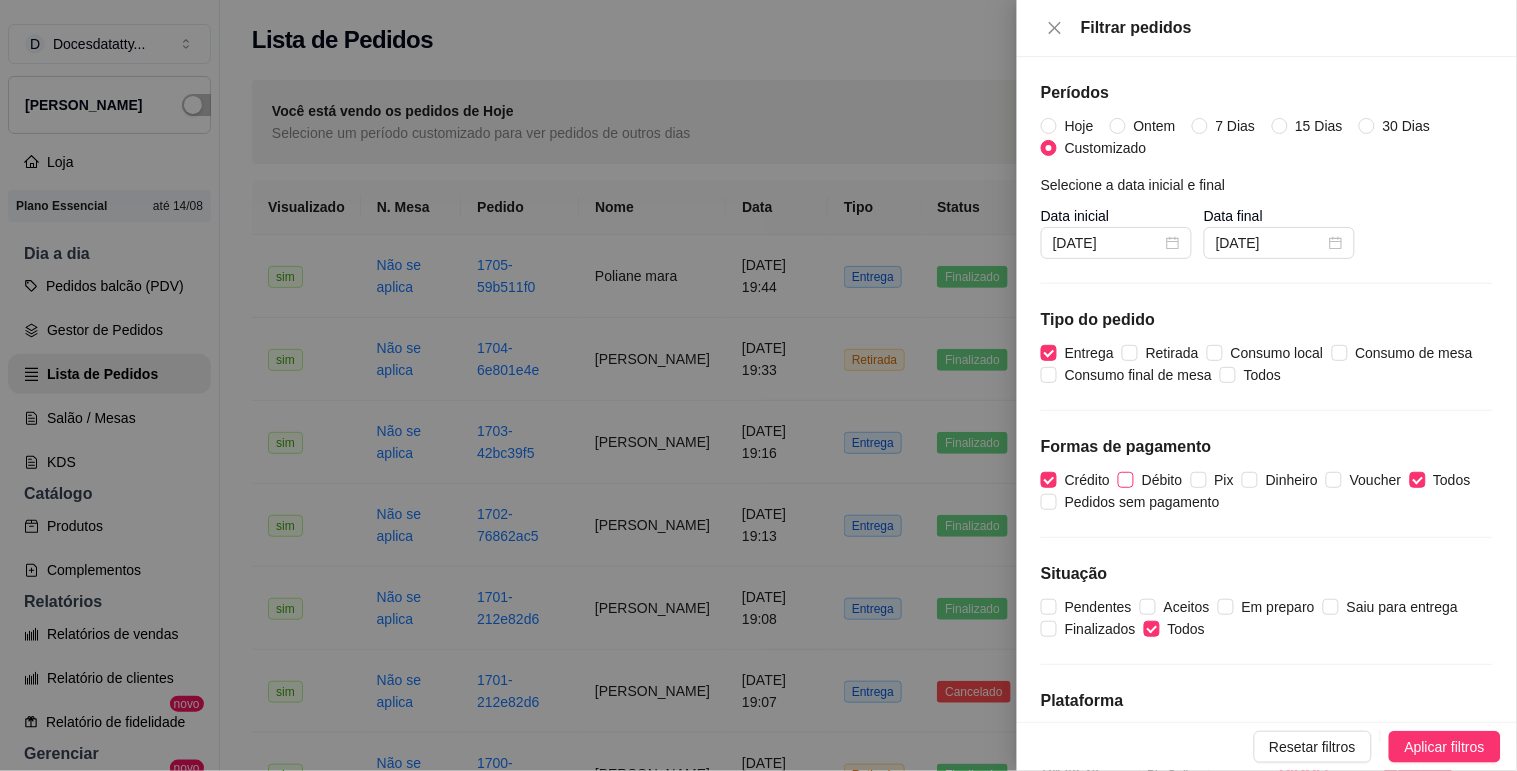 click on "Débito" at bounding box center (1162, 480) 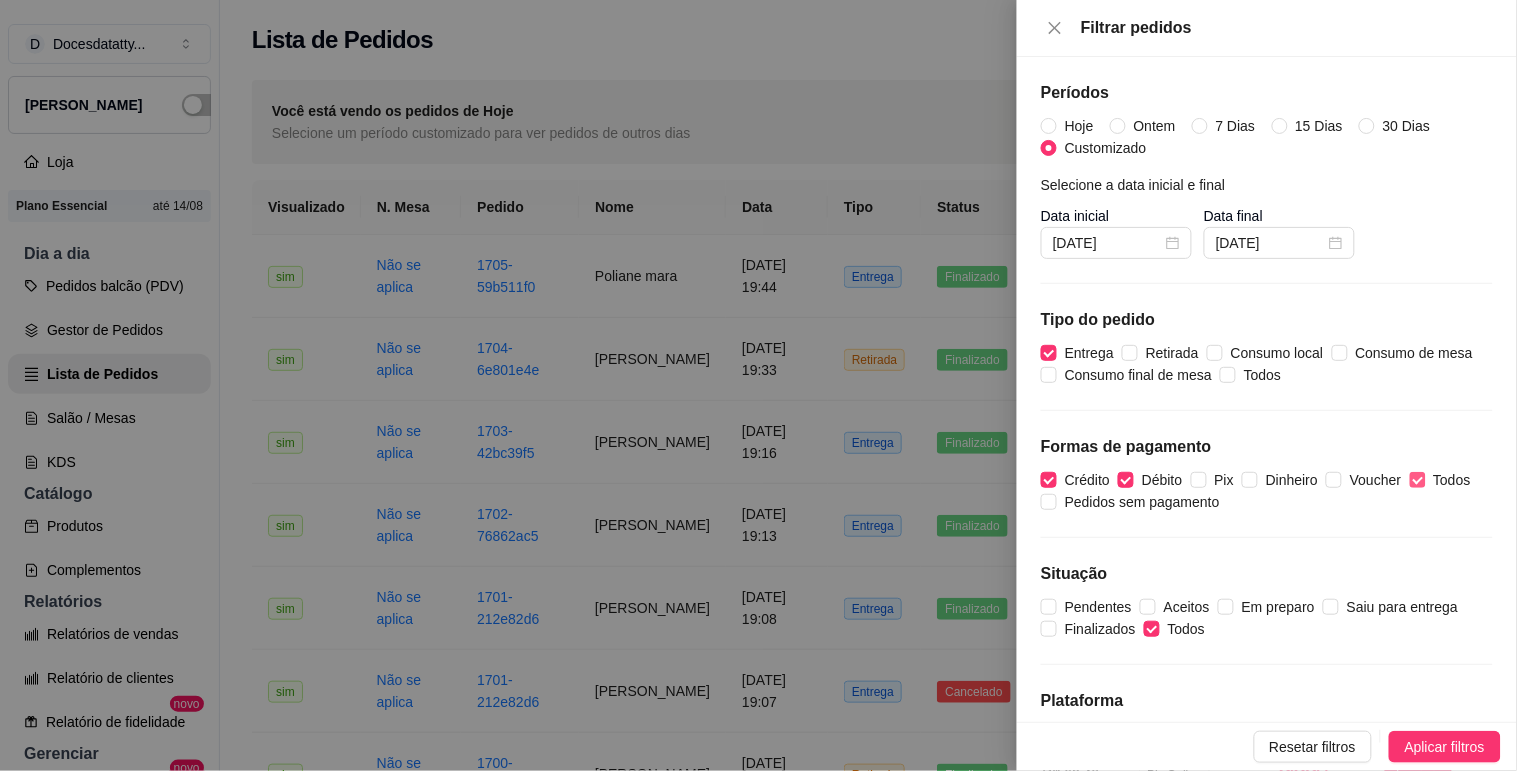 click on "Todos" at bounding box center [1452, 480] 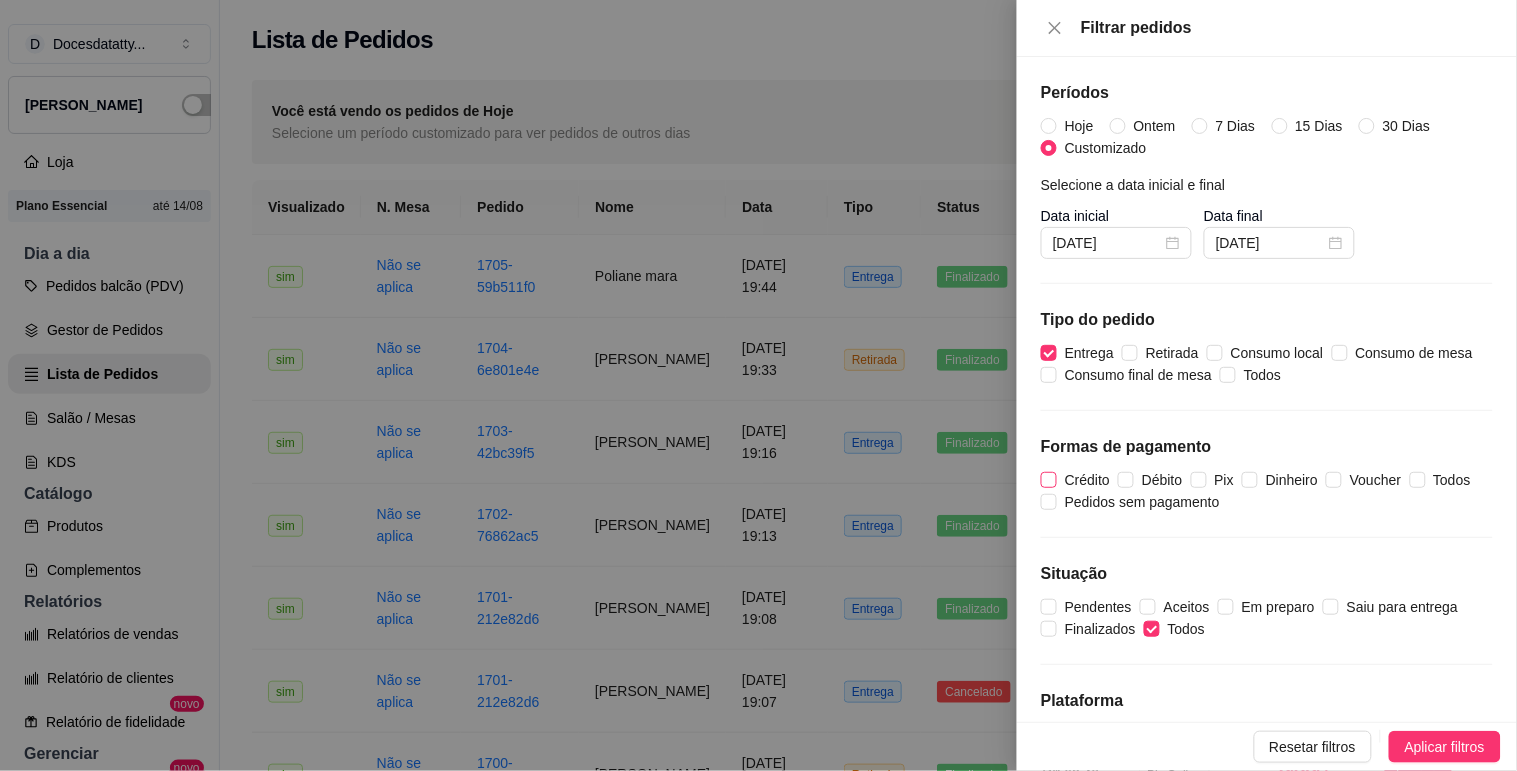 click on "Crédito" at bounding box center (1087, 480) 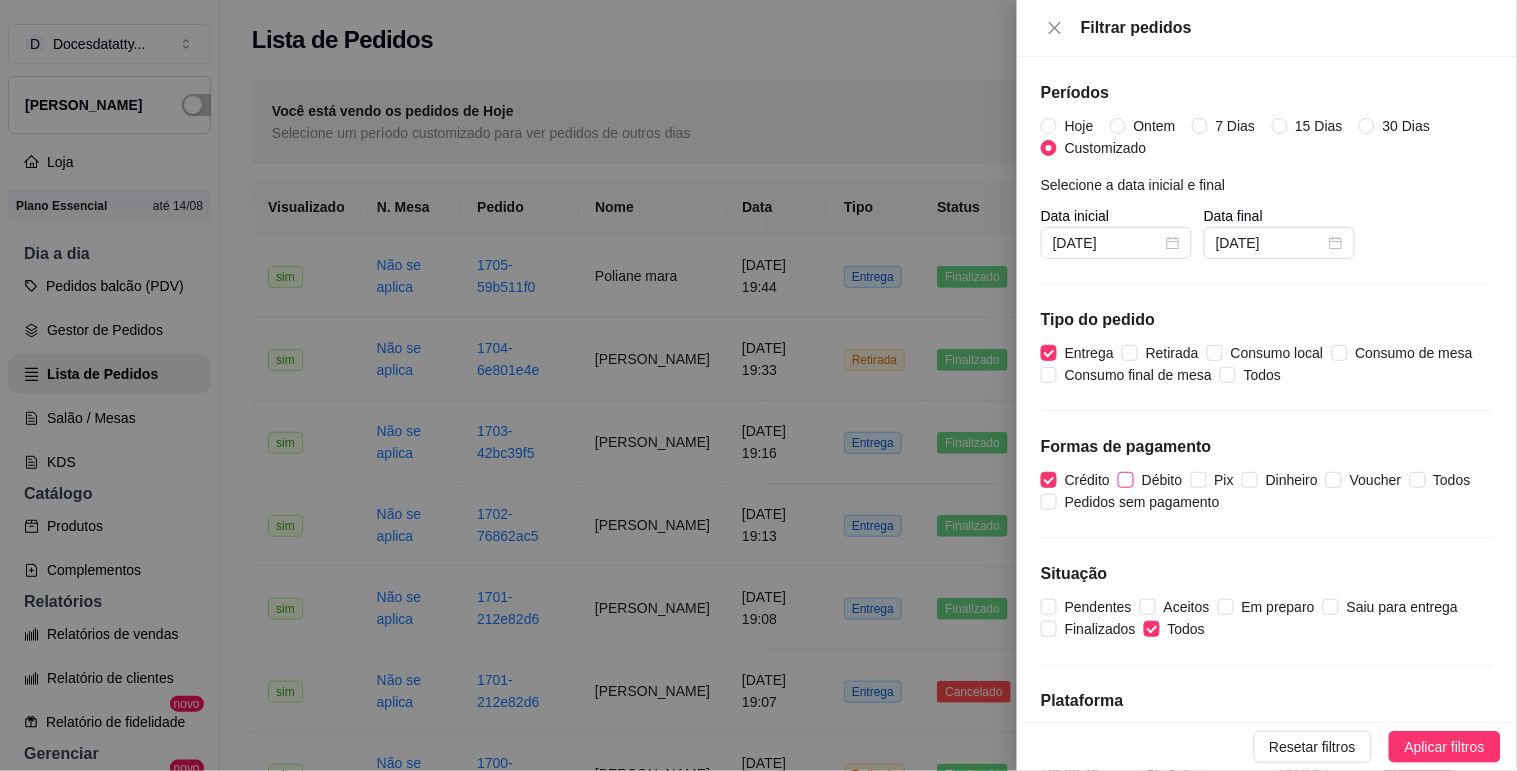 click on "Débito" at bounding box center [1162, 480] 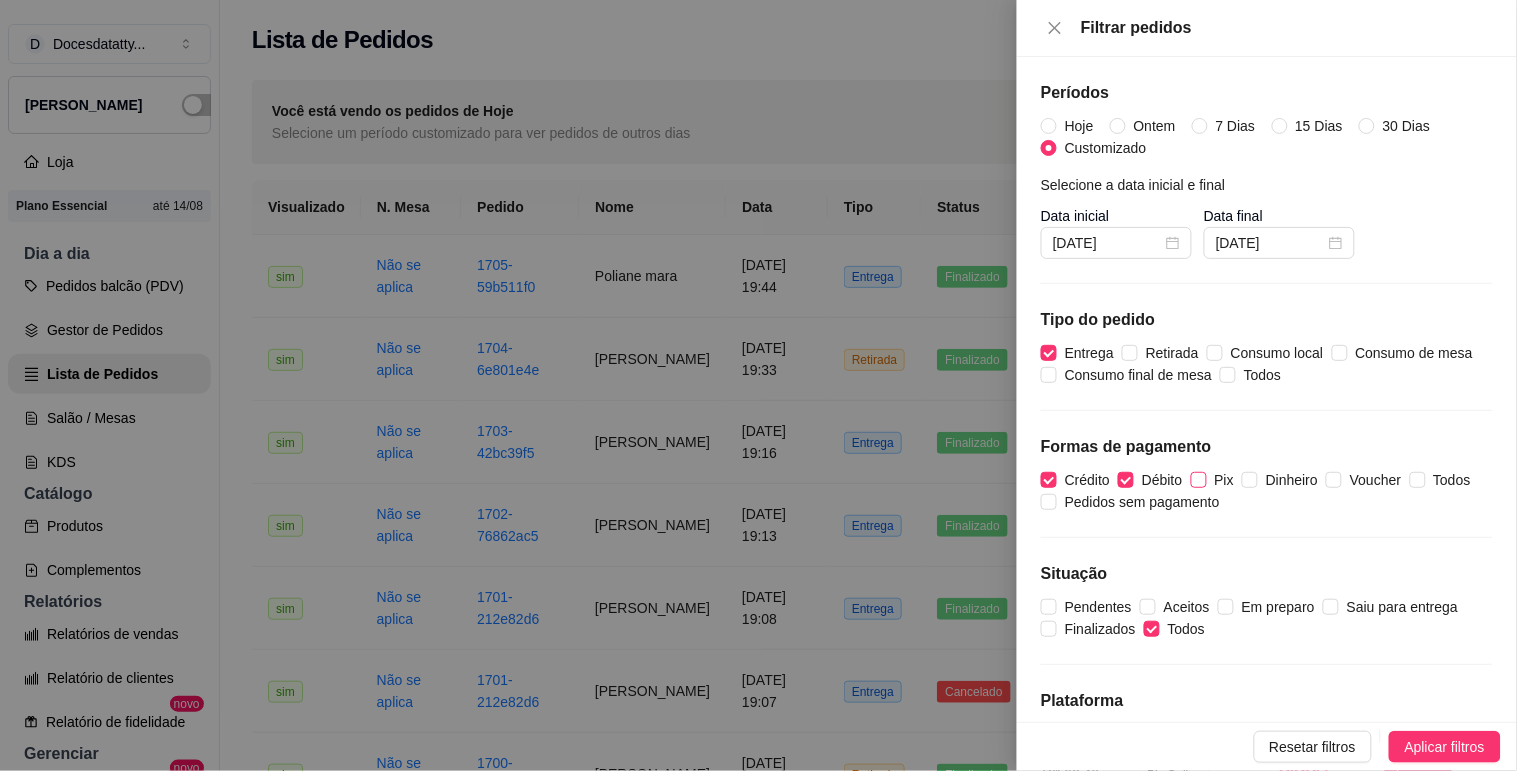 click on "Pix" at bounding box center [1224, 480] 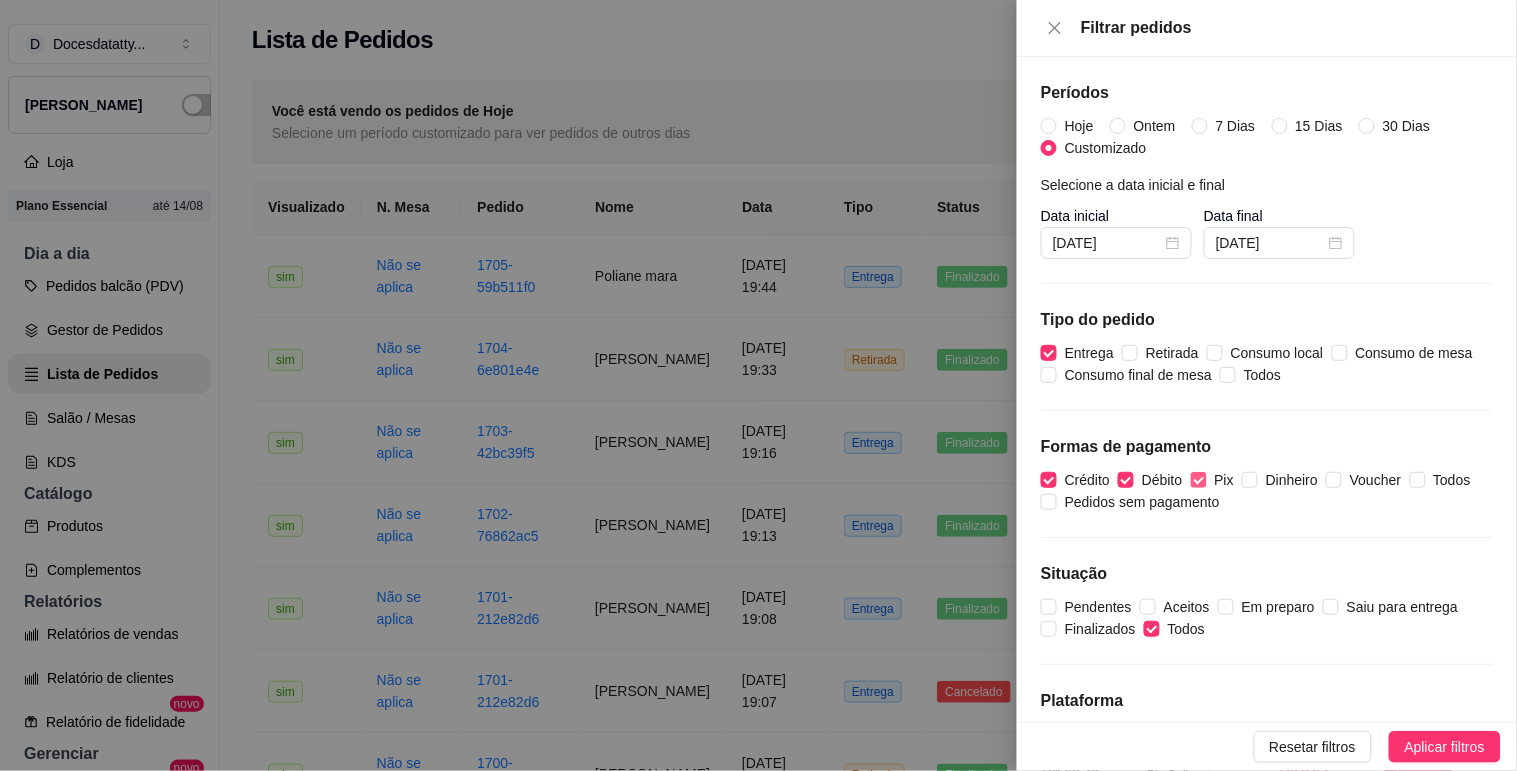 click on "Pix" at bounding box center (1224, 480) 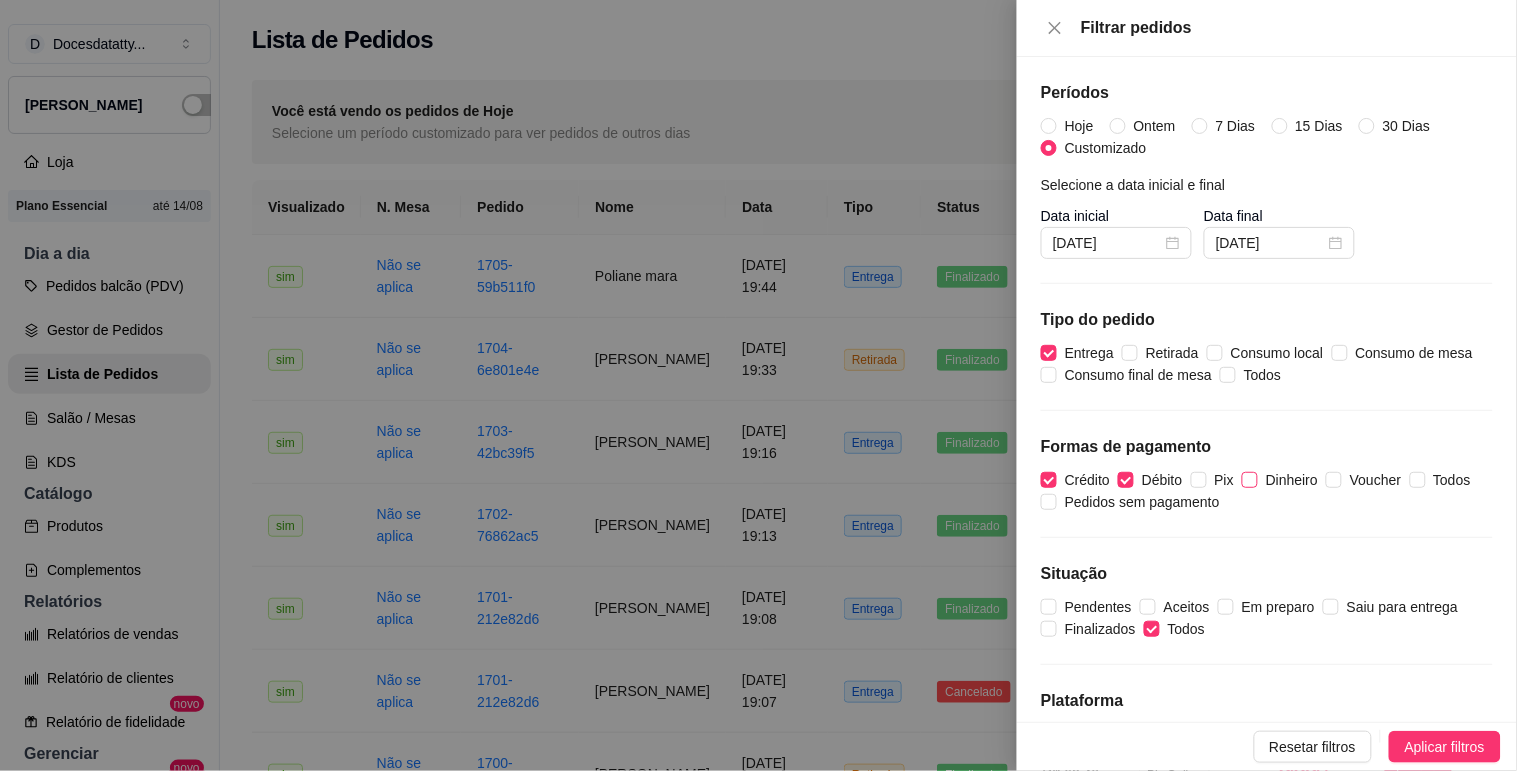 click on "Dinheiro" at bounding box center (1292, 480) 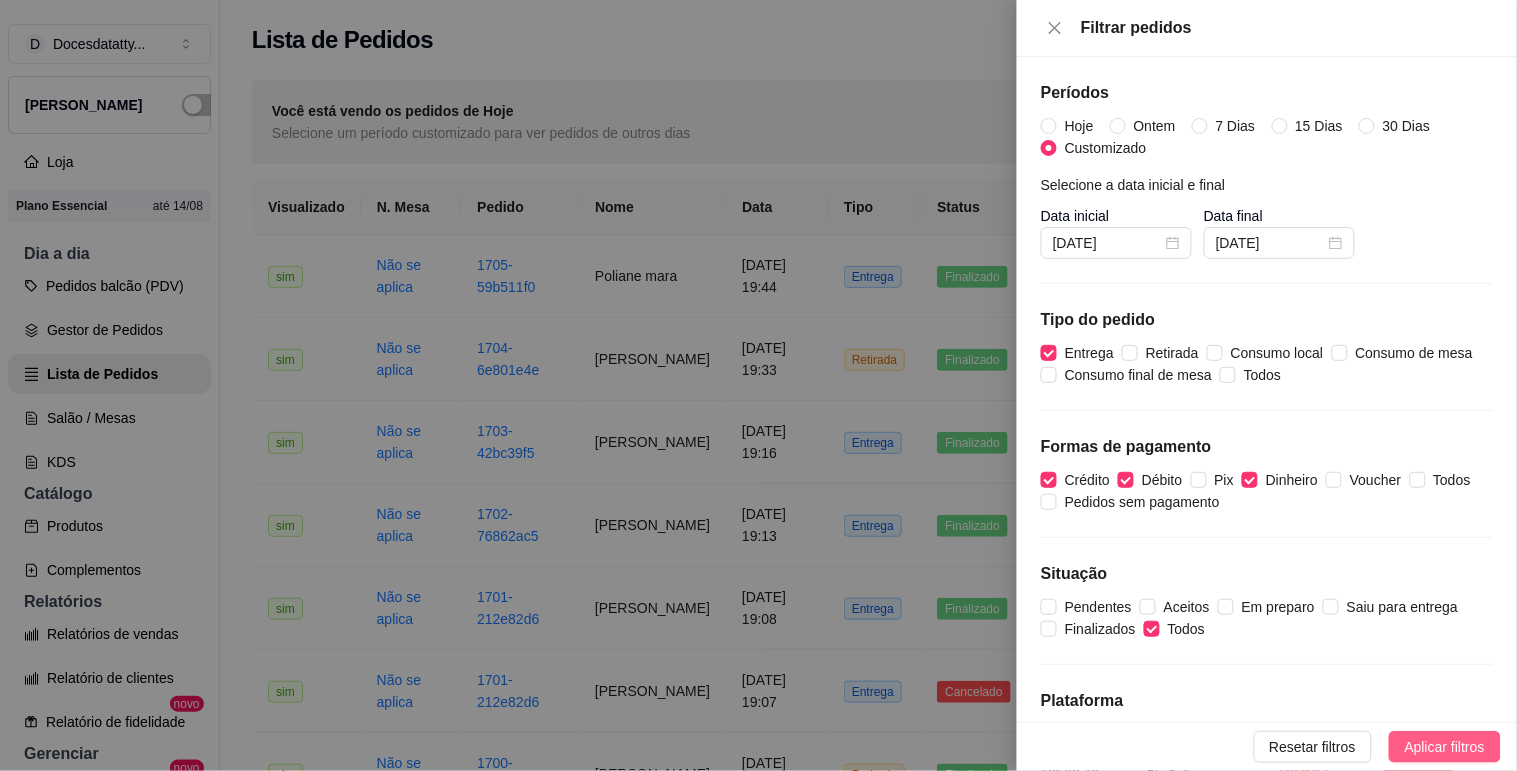click on "Aplicar filtros" at bounding box center (1445, 747) 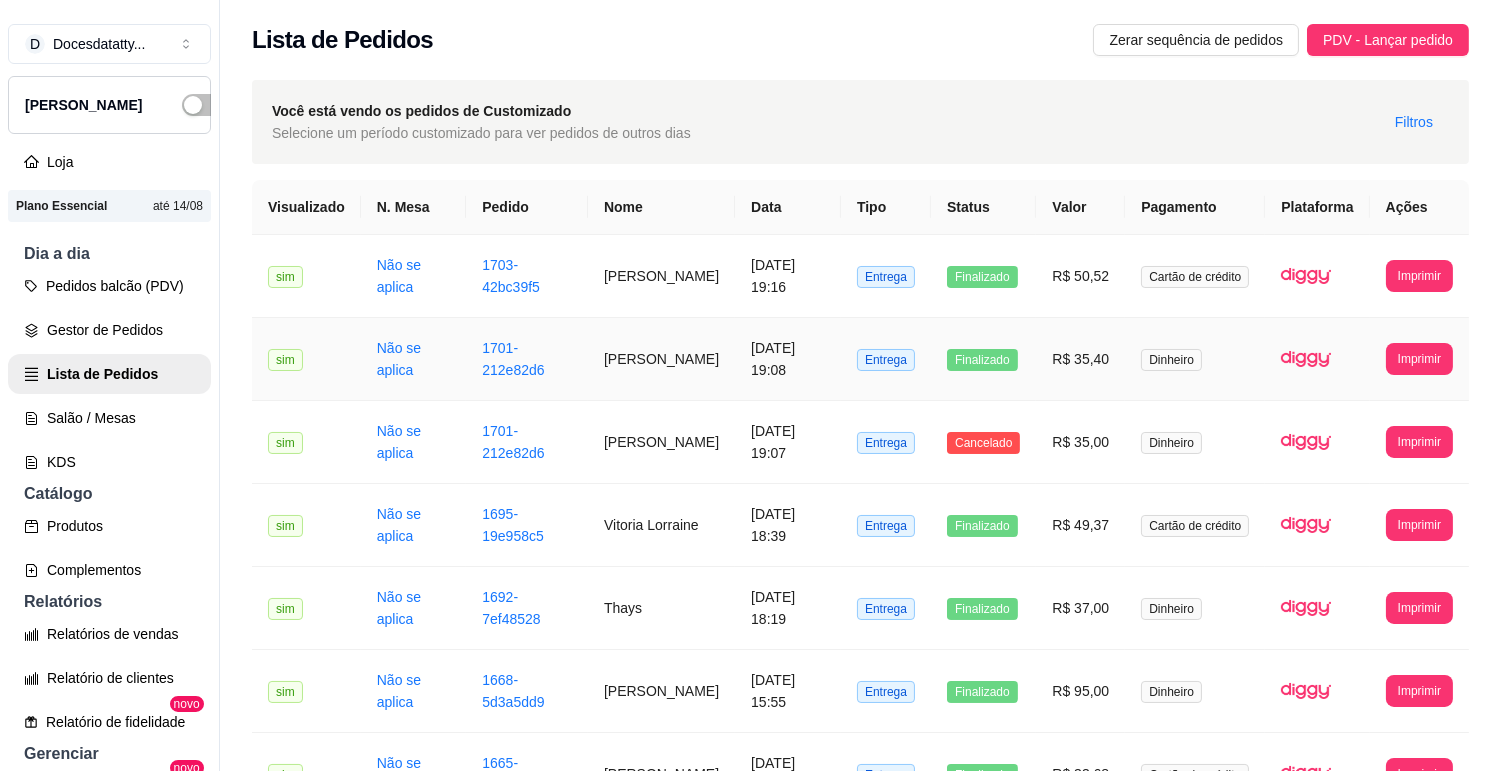 click on "R$ 35,40" at bounding box center [1080, 359] 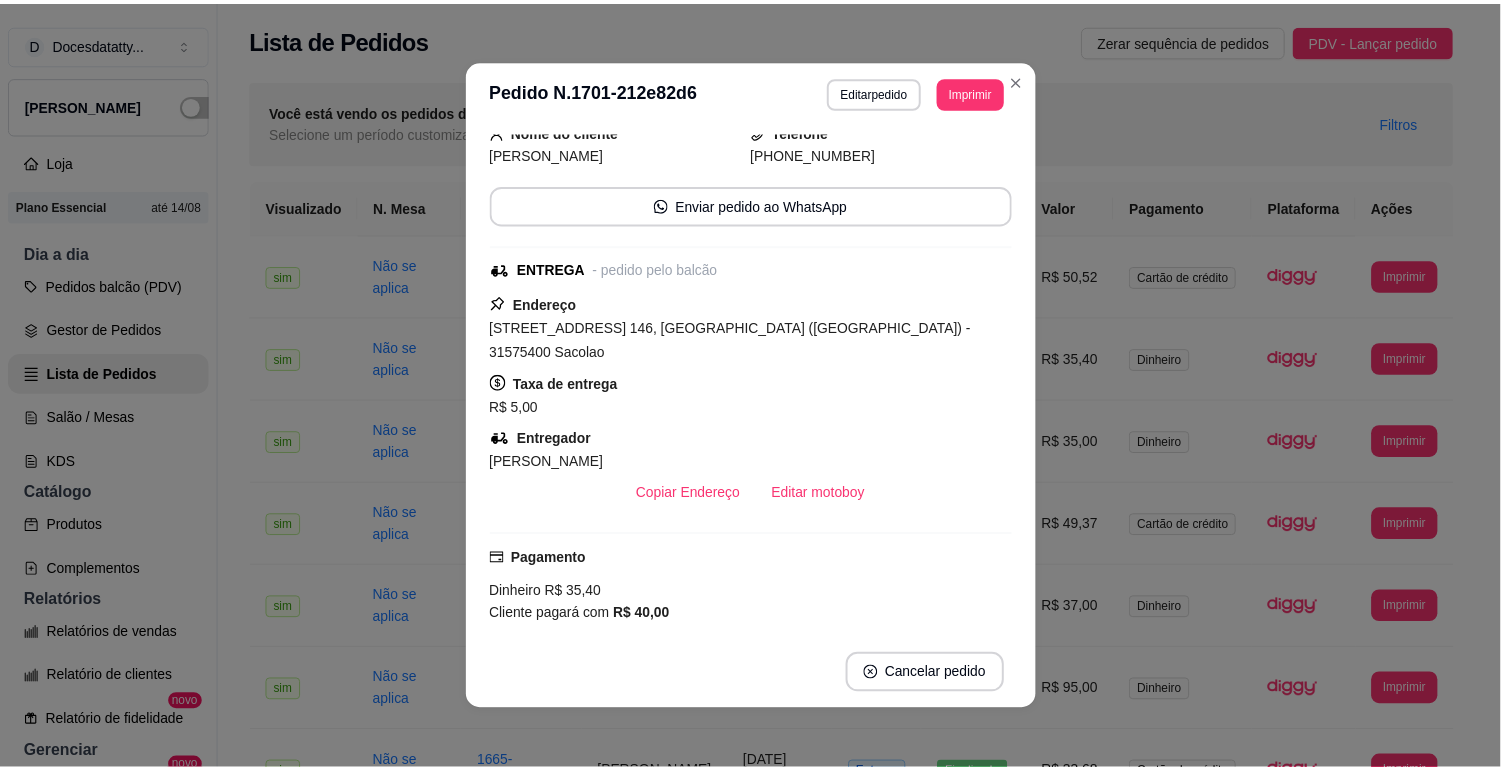scroll, scrollTop: 222, scrollLeft: 0, axis: vertical 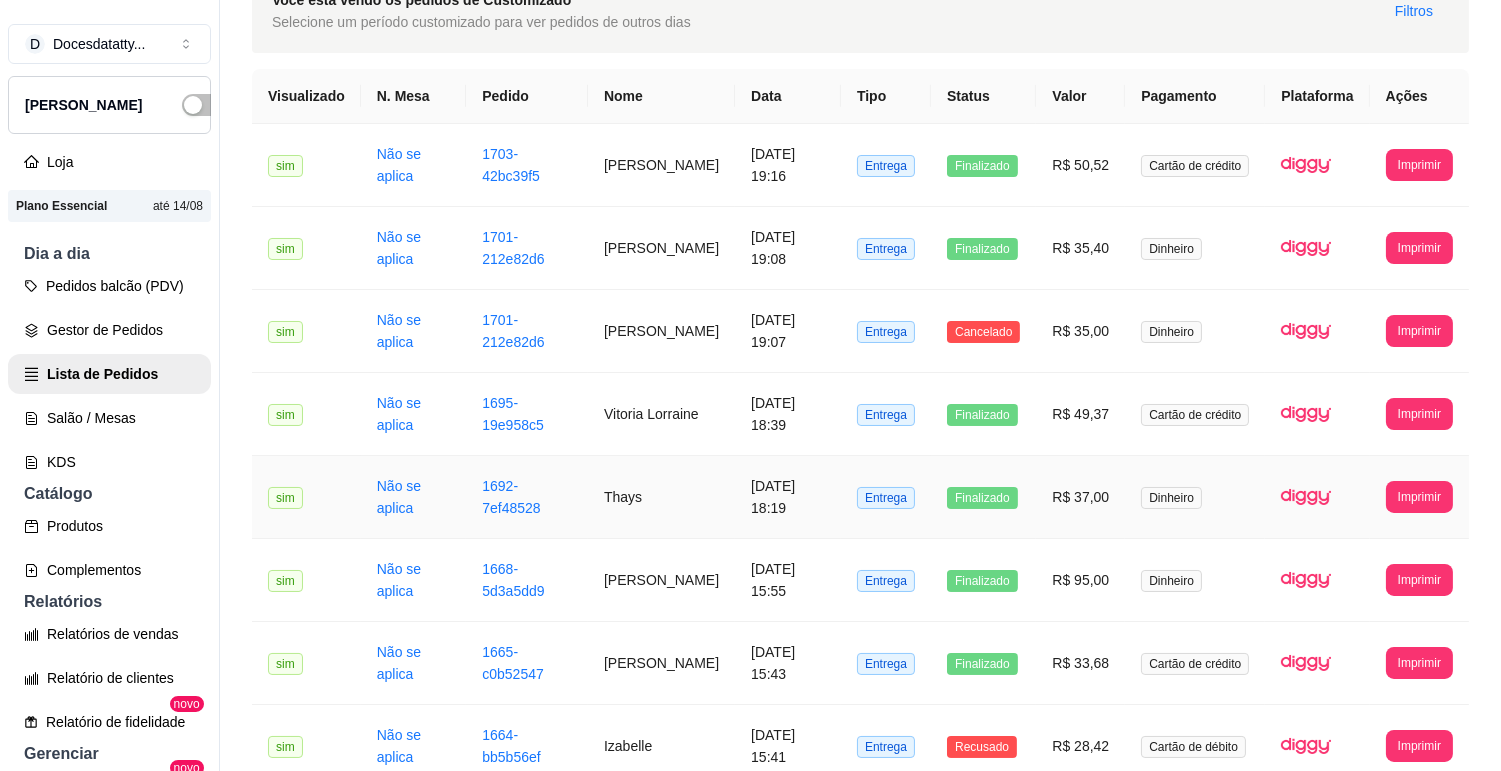 click on "R$ 37,00" at bounding box center (1080, 497) 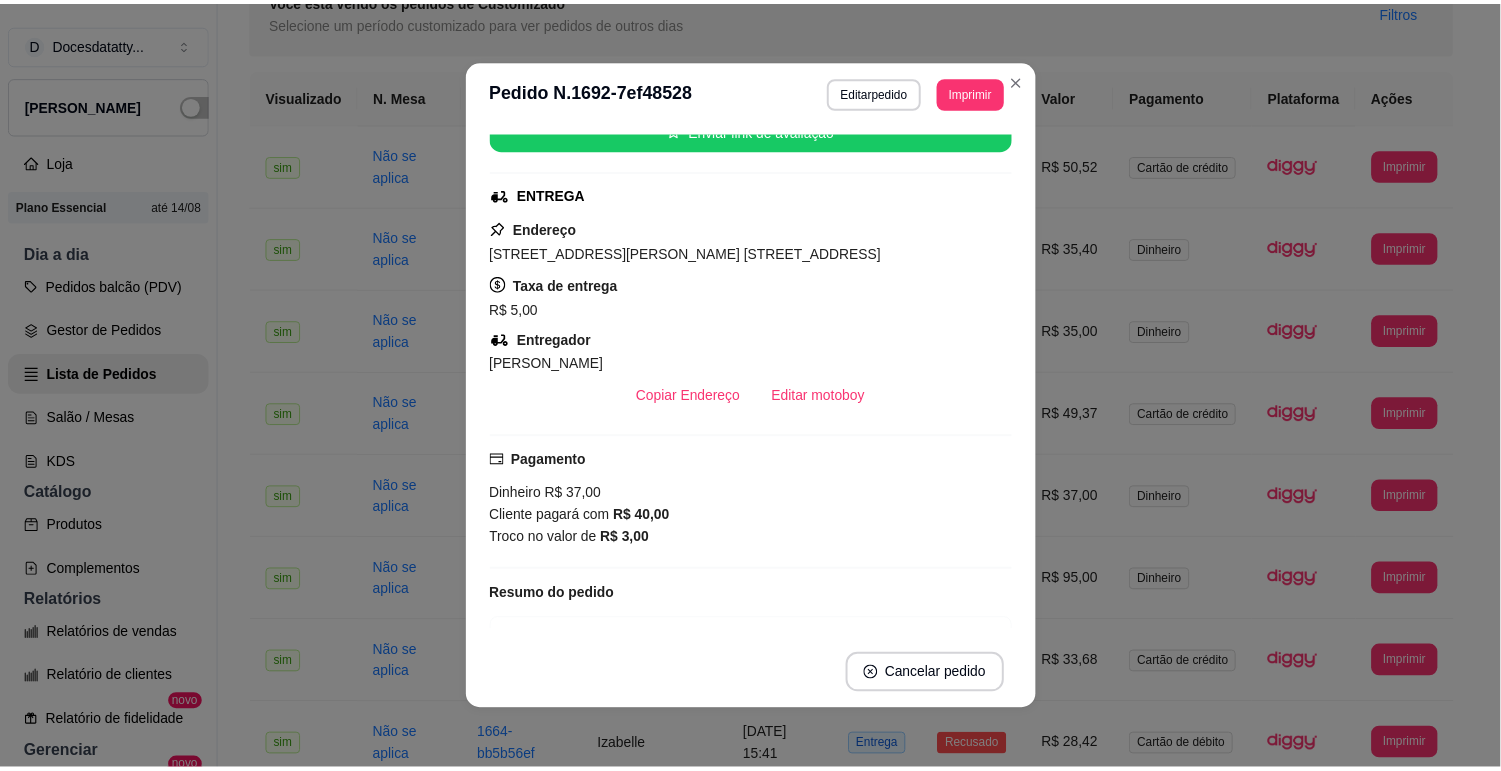 scroll, scrollTop: 418, scrollLeft: 0, axis: vertical 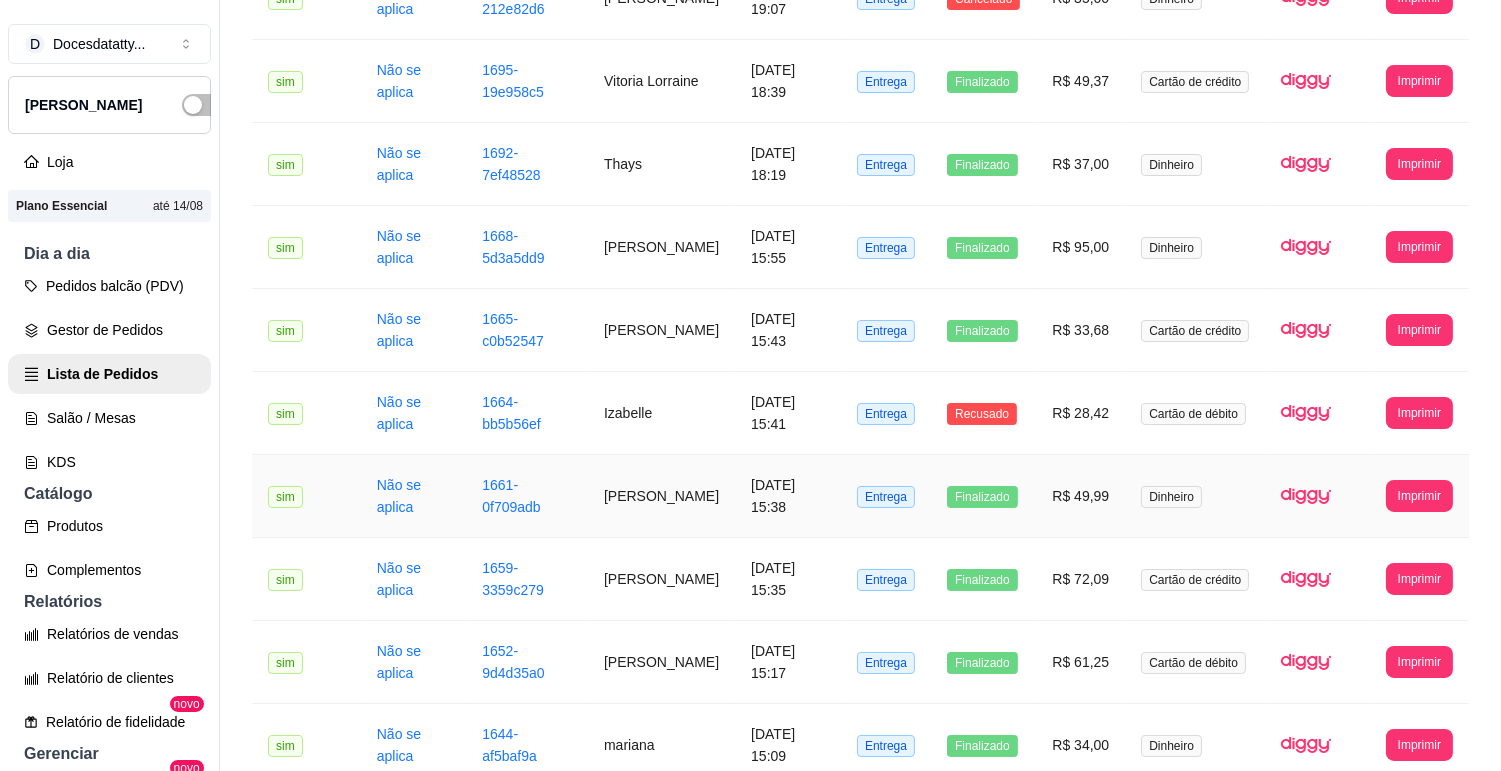 click on "R$ 49,99" at bounding box center (1080, 496) 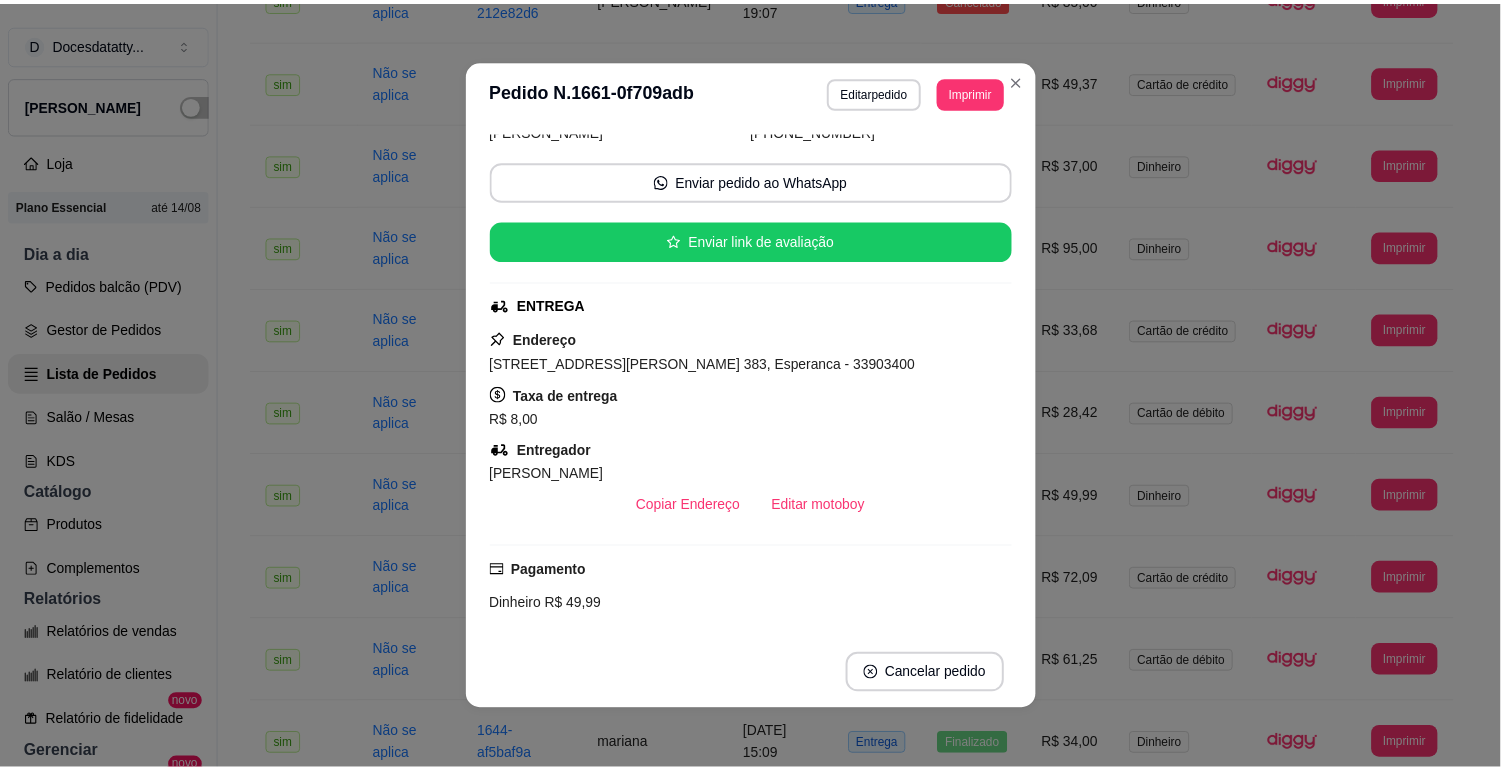 scroll, scrollTop: 222, scrollLeft: 0, axis: vertical 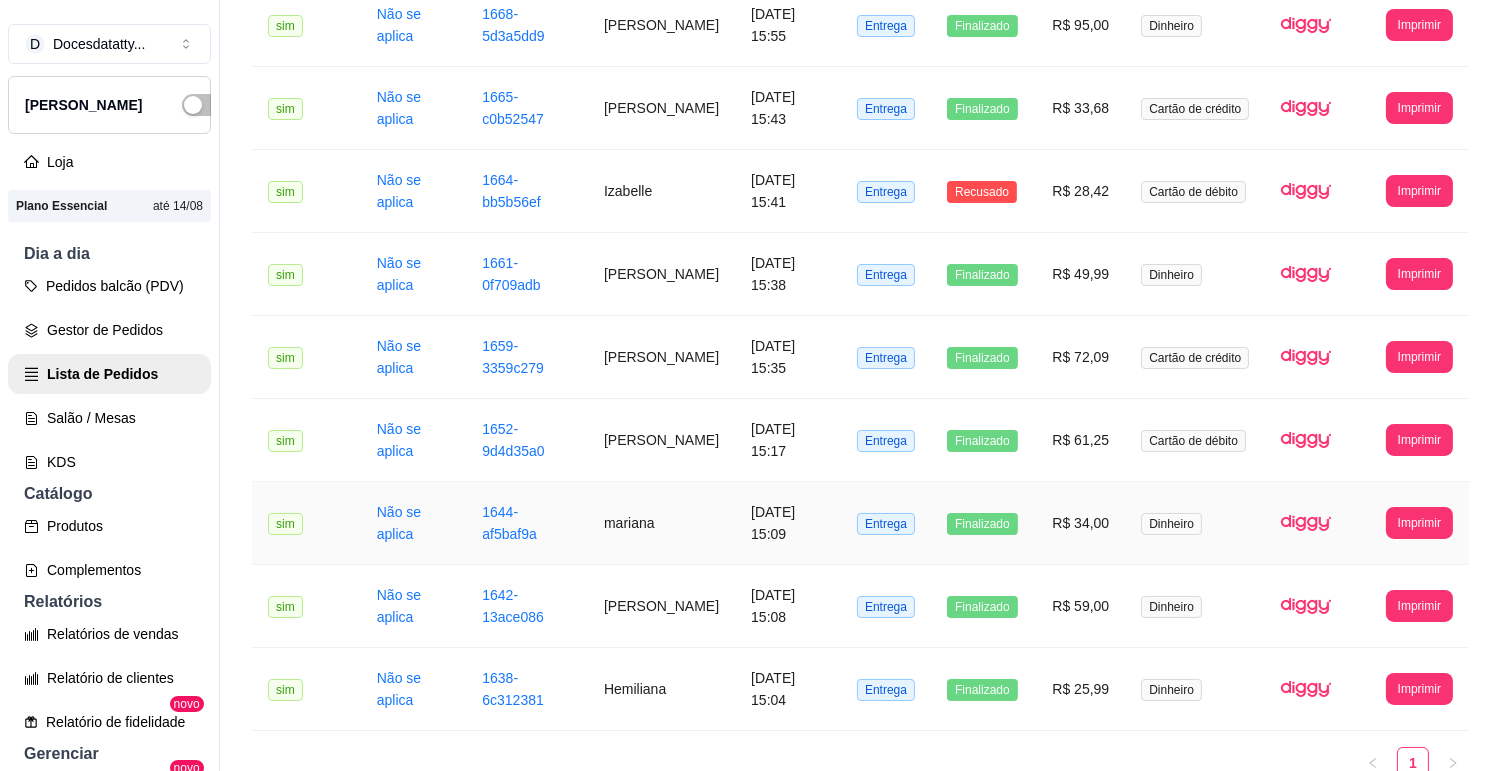 click on "R$ 34,00" at bounding box center (1080, 523) 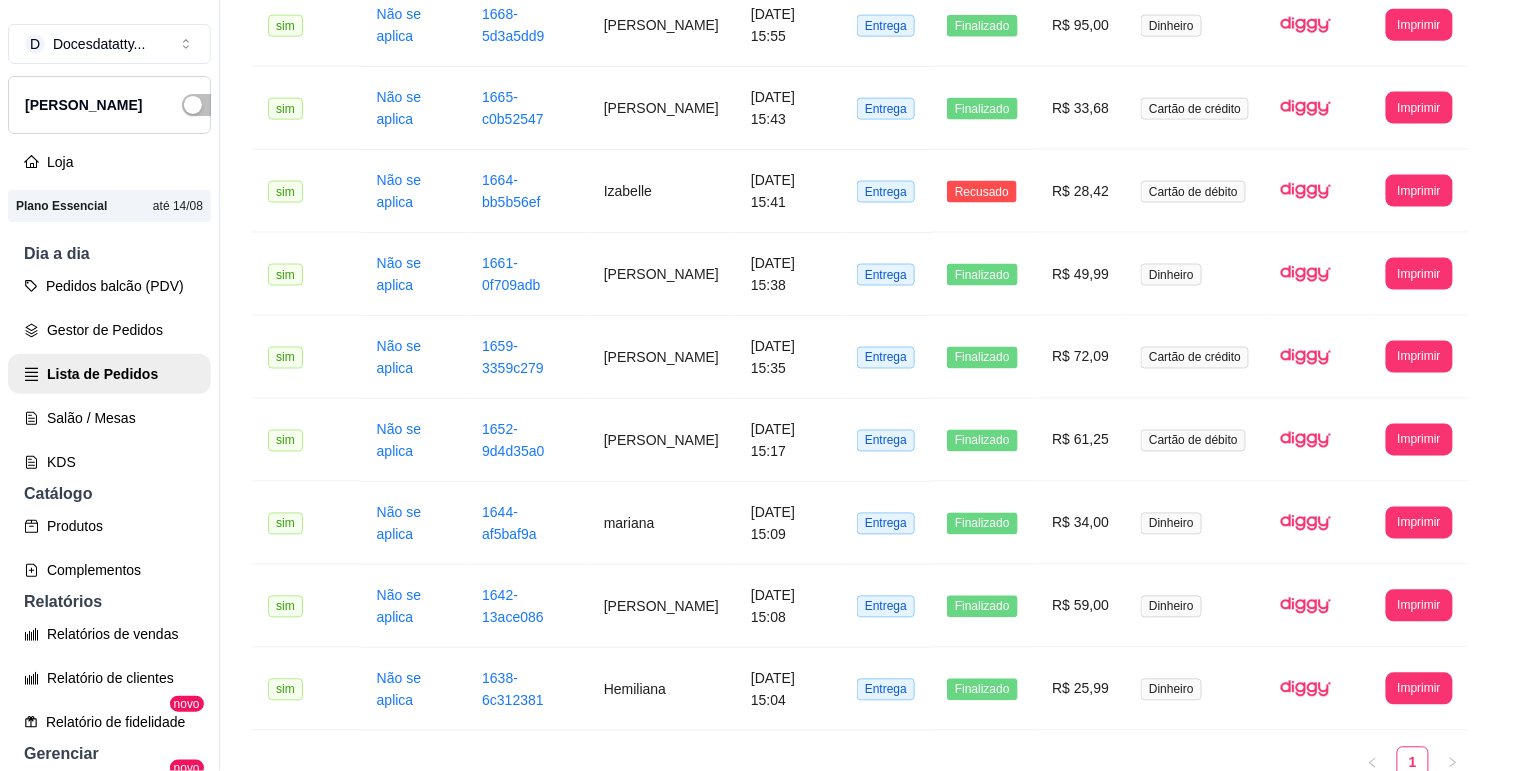 scroll, scrollTop: 111, scrollLeft: 0, axis: vertical 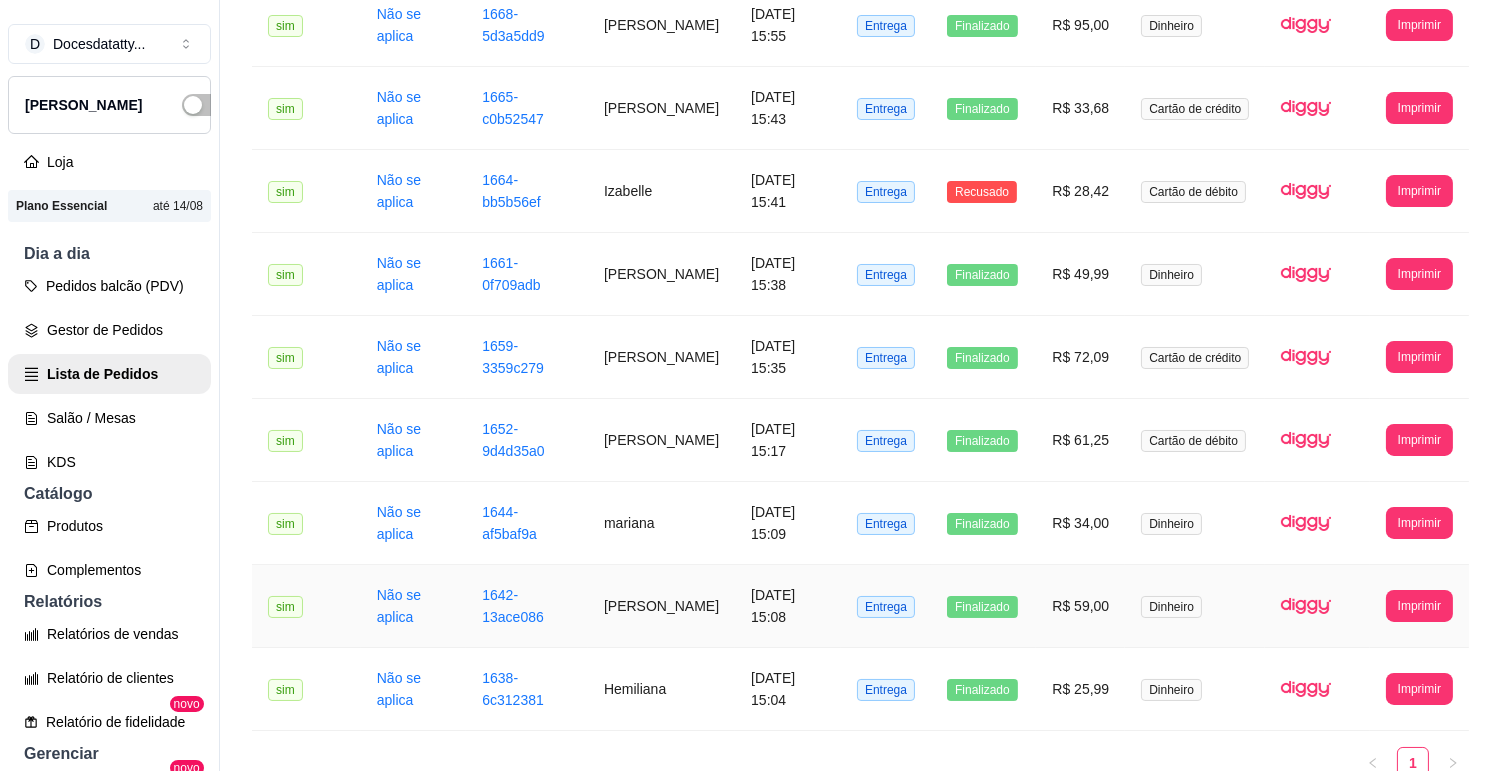 click on "R$ 59,00" at bounding box center [1080, 606] 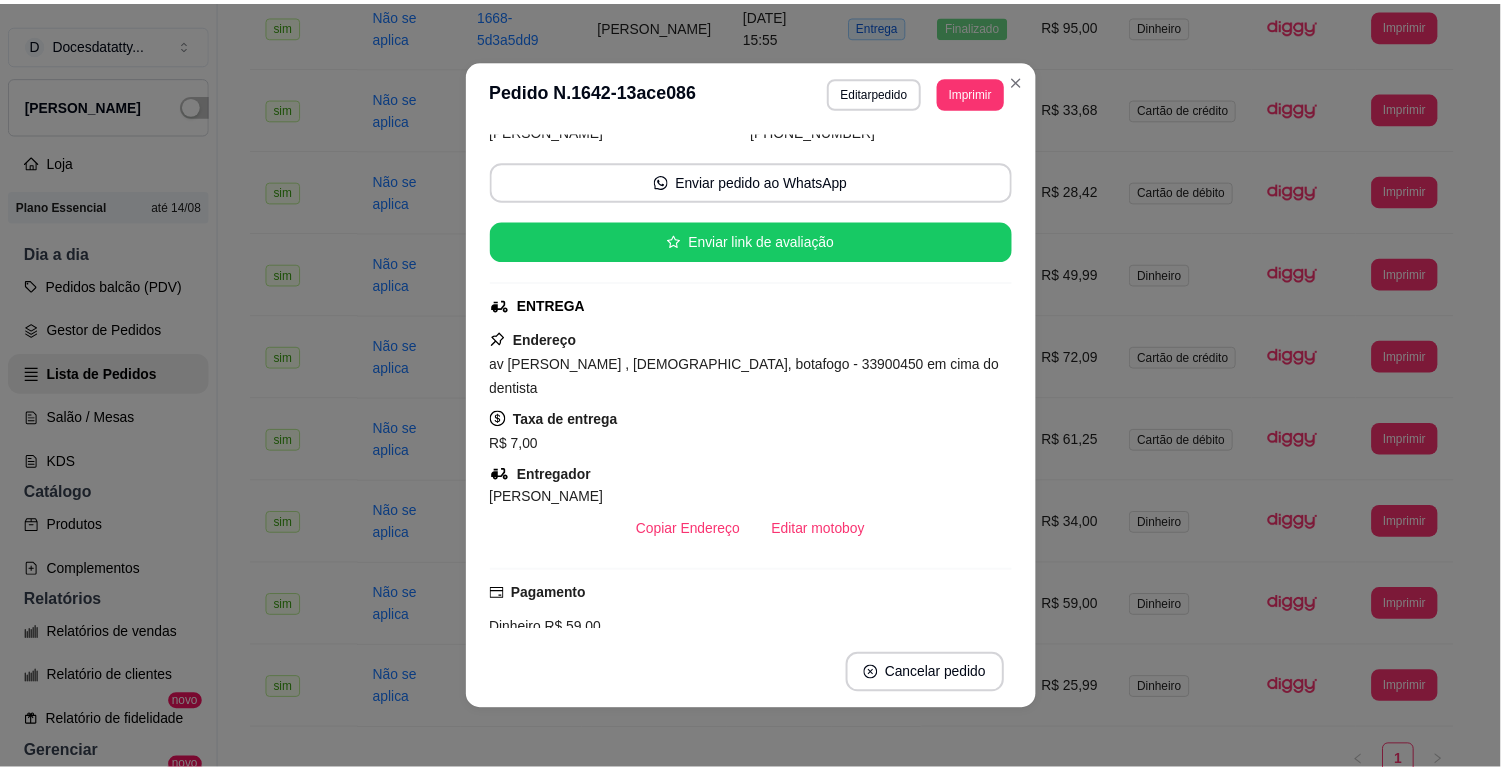 scroll, scrollTop: 222, scrollLeft: 0, axis: vertical 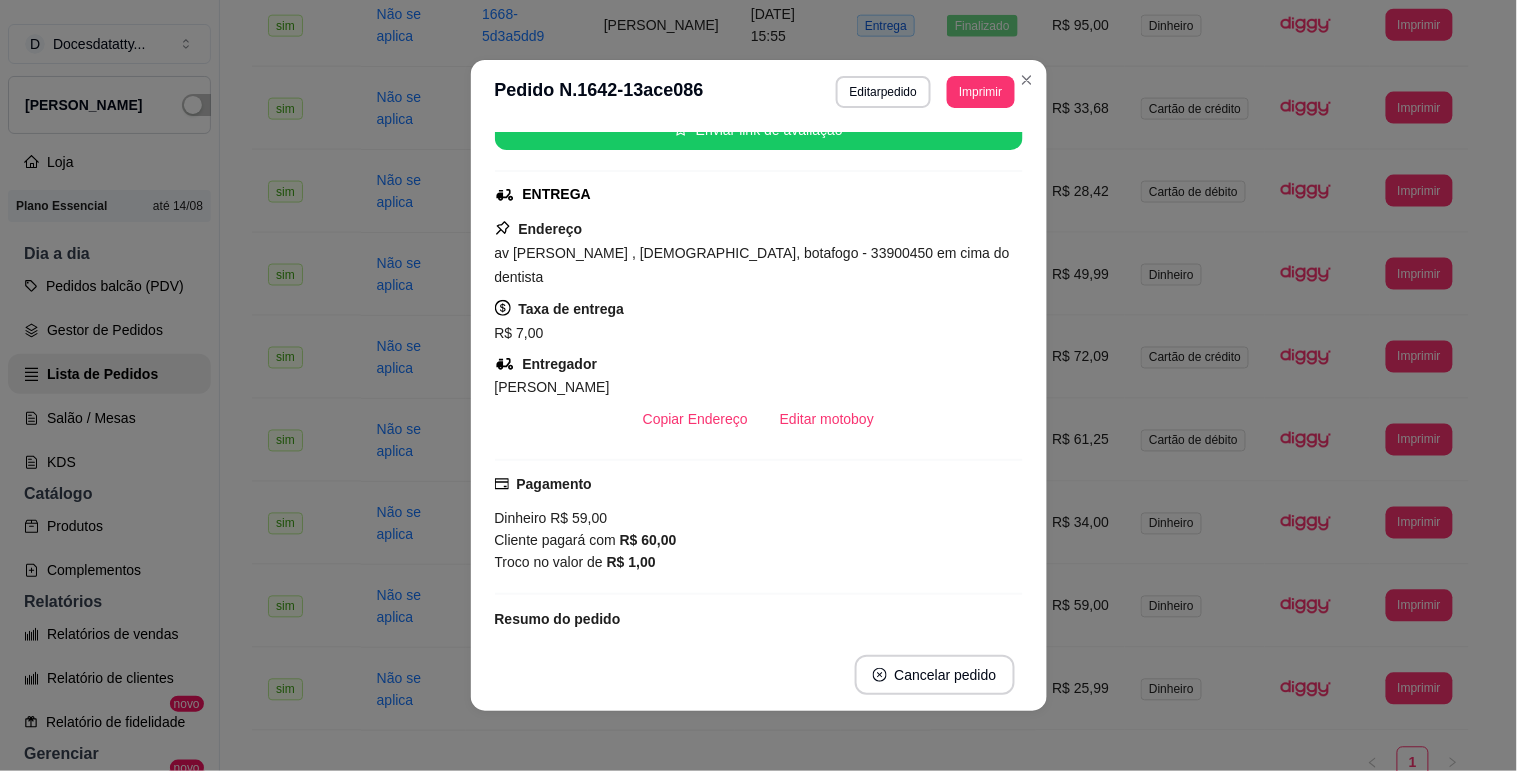 drag, startPoint x: 1027, startPoint y: 543, endPoint x: 1066, endPoint y: 544, distance: 39.012817 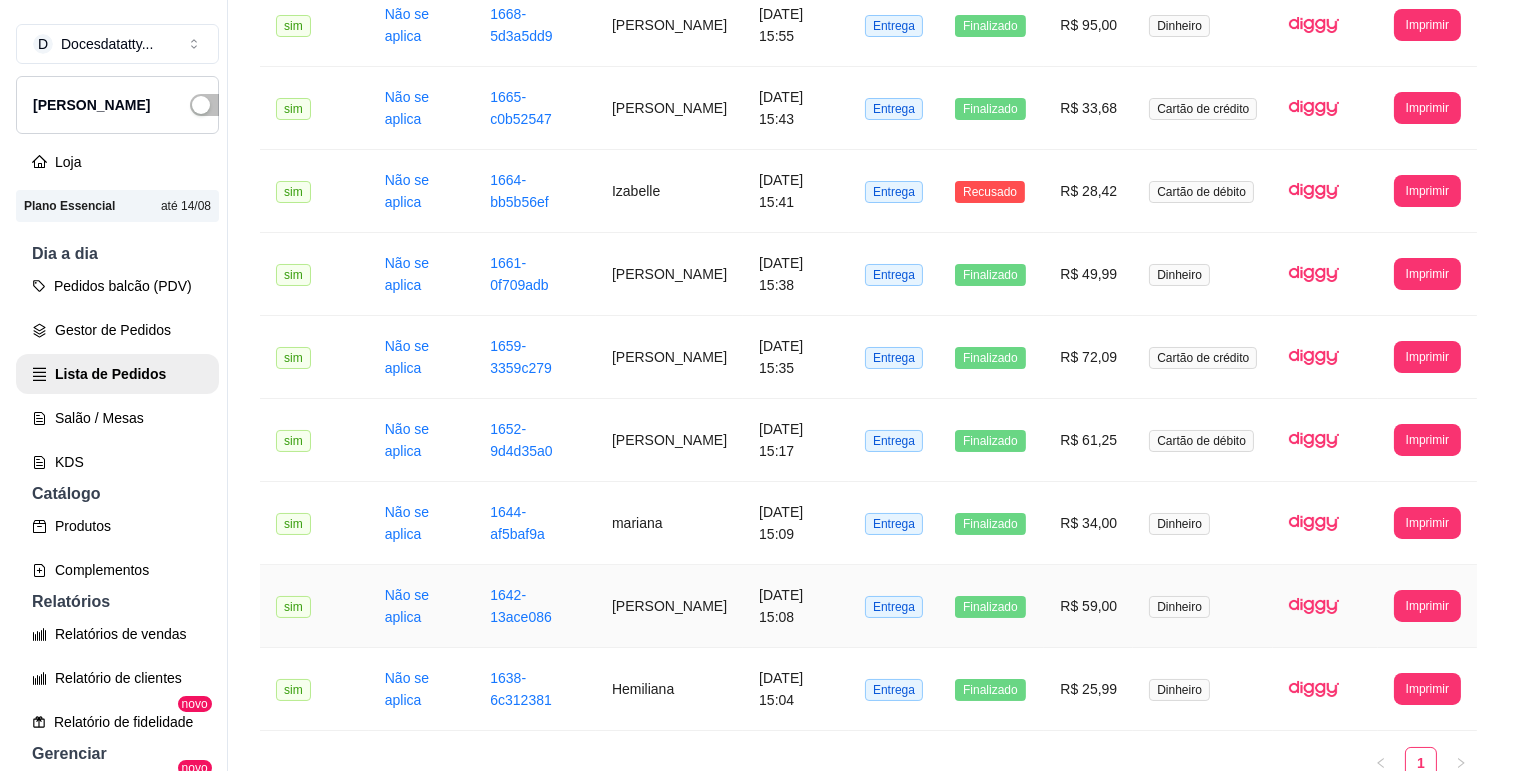 scroll, scrollTop: 787, scrollLeft: 0, axis: vertical 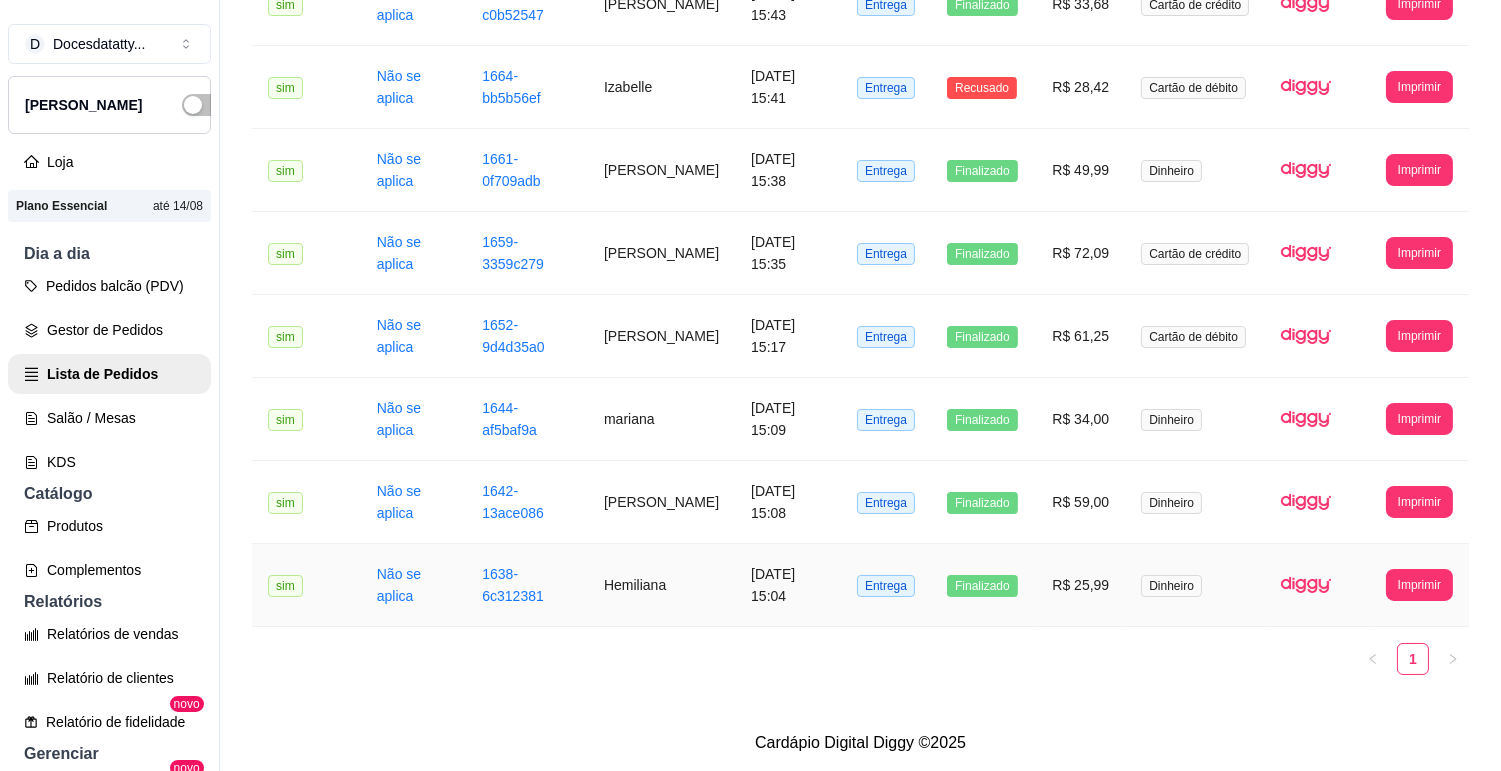 click on "R$ 25,99" at bounding box center (1080, 585) 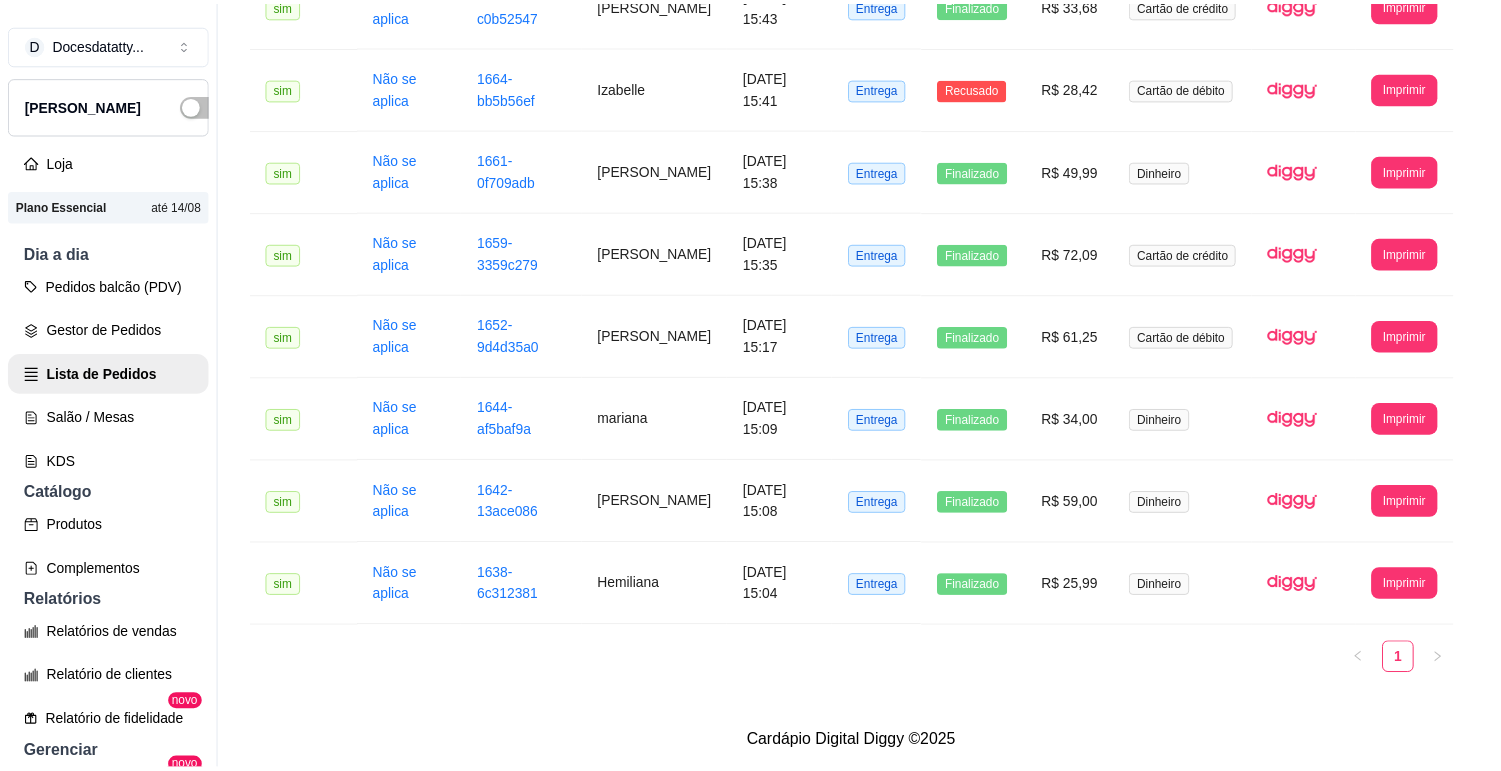 scroll, scrollTop: 222, scrollLeft: 0, axis: vertical 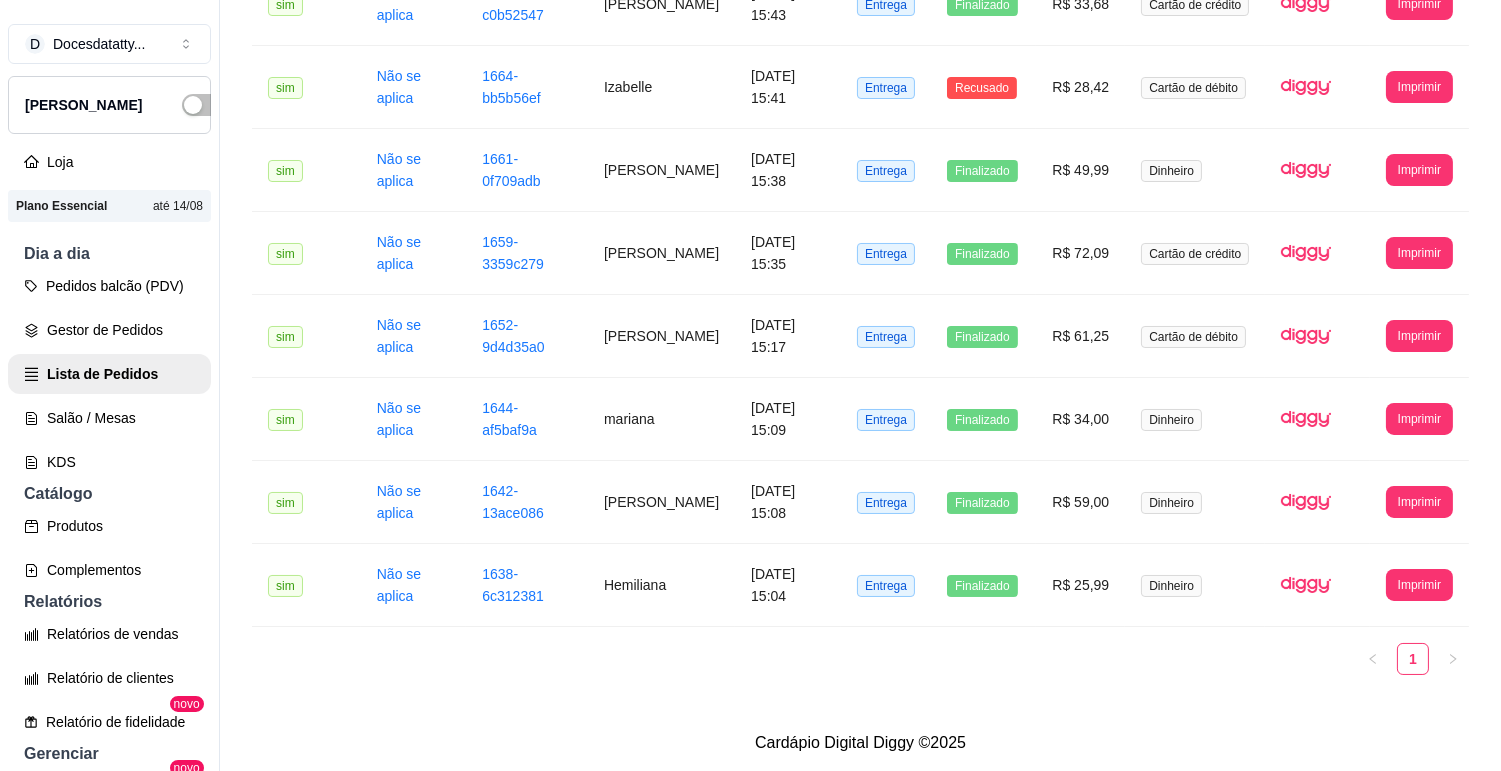 click on "Gestor de Pedidos" at bounding box center [109, 330] 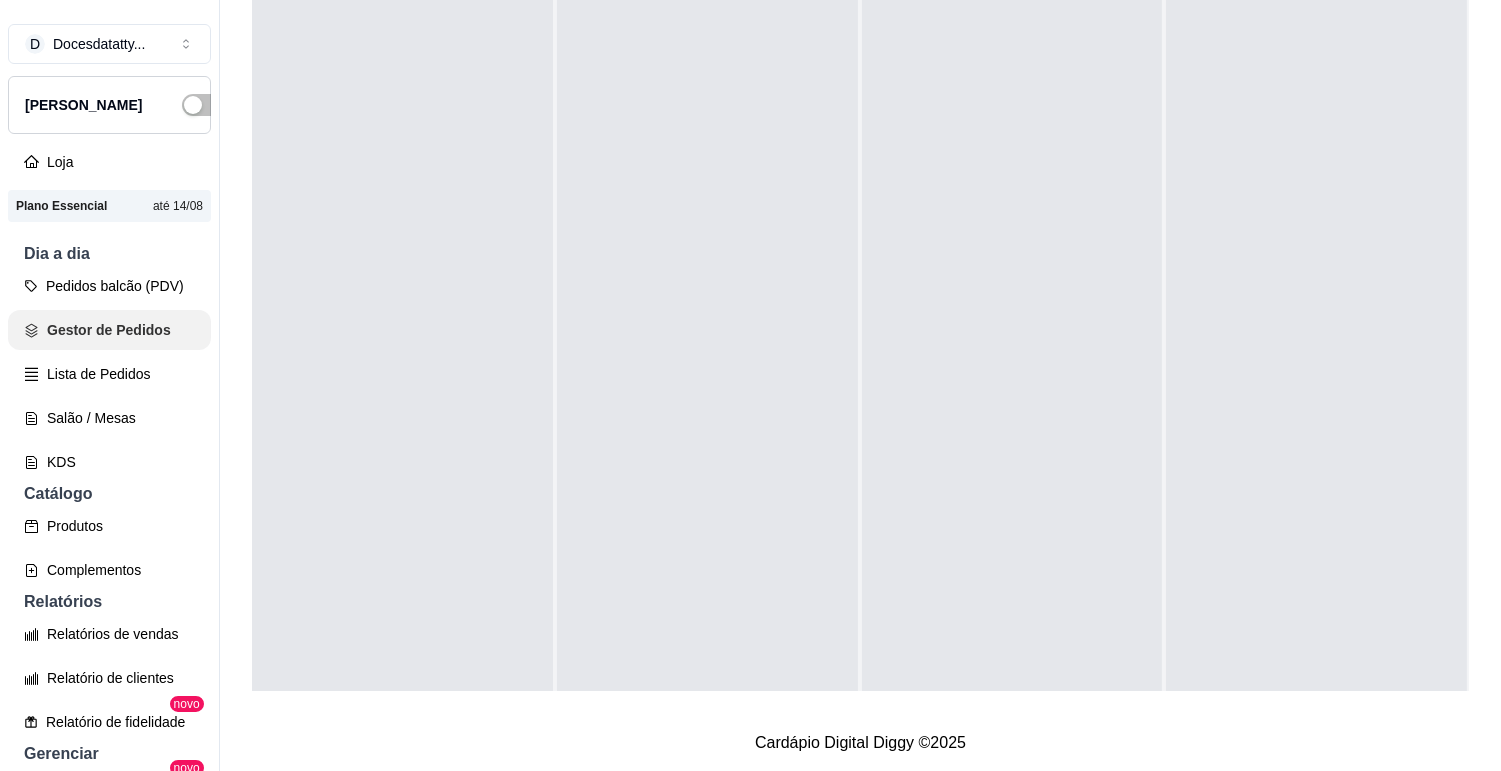 scroll, scrollTop: 0, scrollLeft: 0, axis: both 